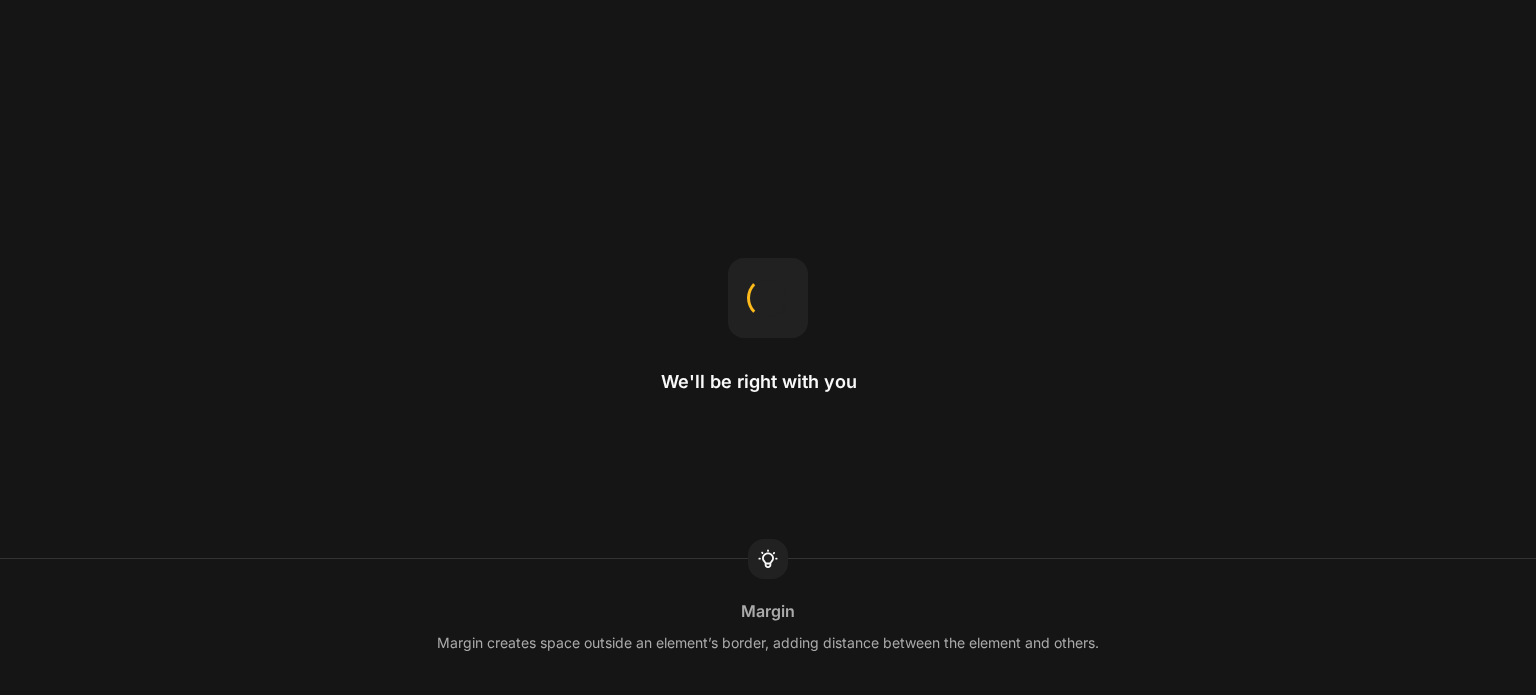 scroll, scrollTop: 0, scrollLeft: 0, axis: both 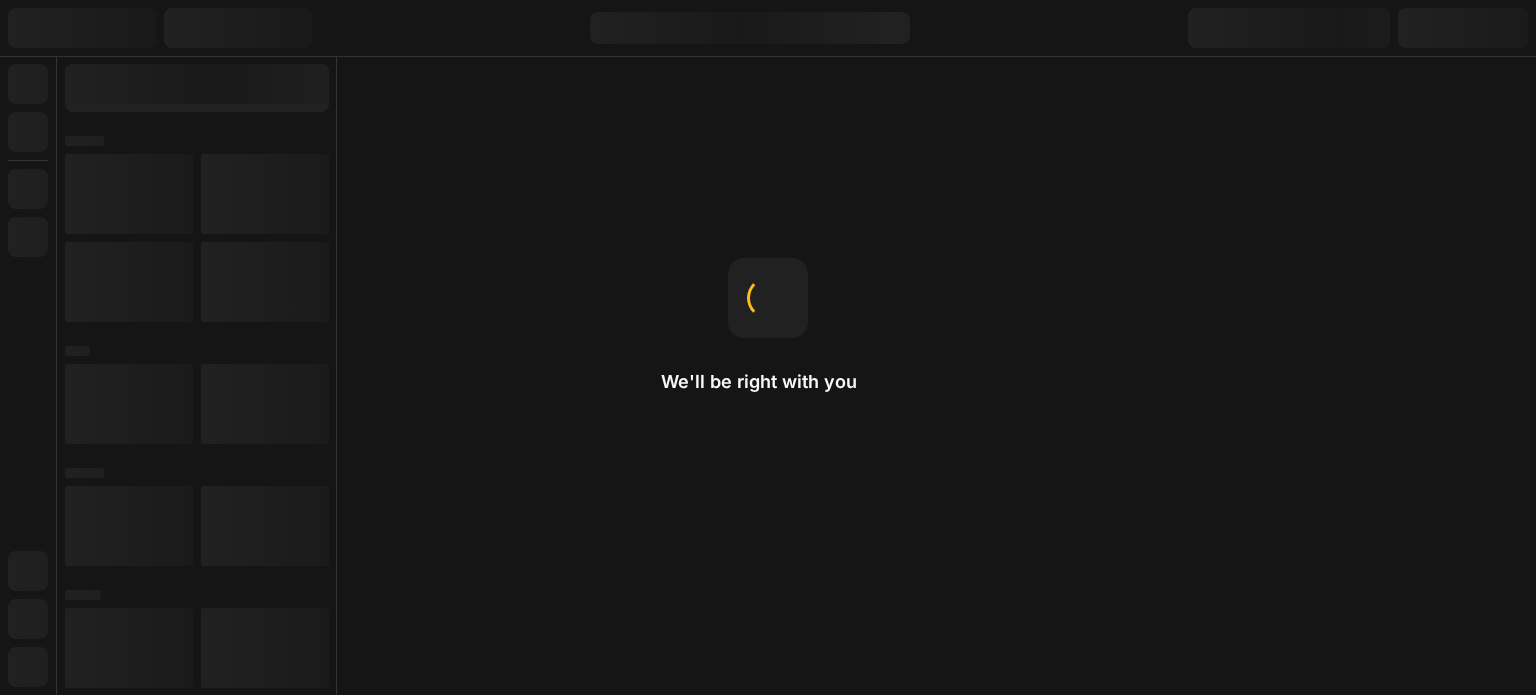 click on "We'll be right with you Margin Margin creates space outside an element’s border, adding distance between the element and others." at bounding box center [768, 347] 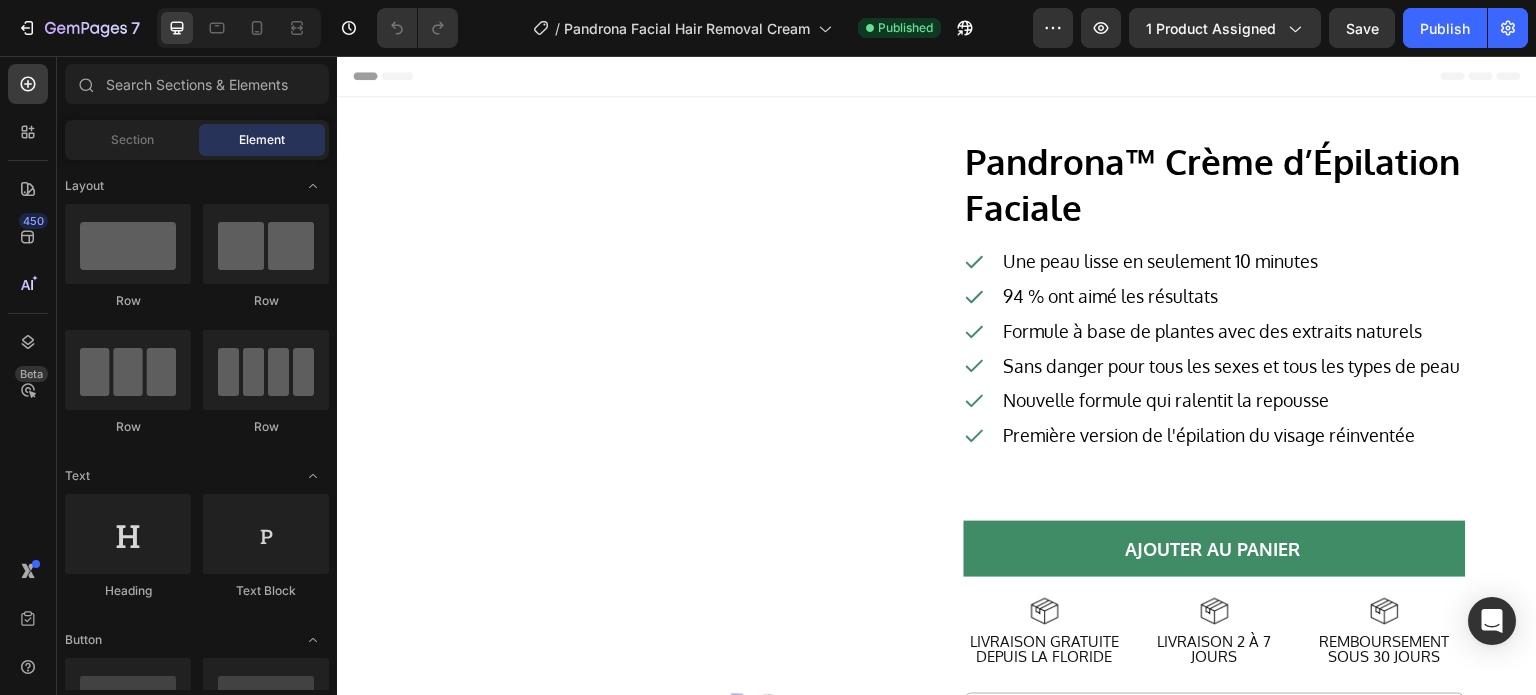 scroll, scrollTop: 0, scrollLeft: 0, axis: both 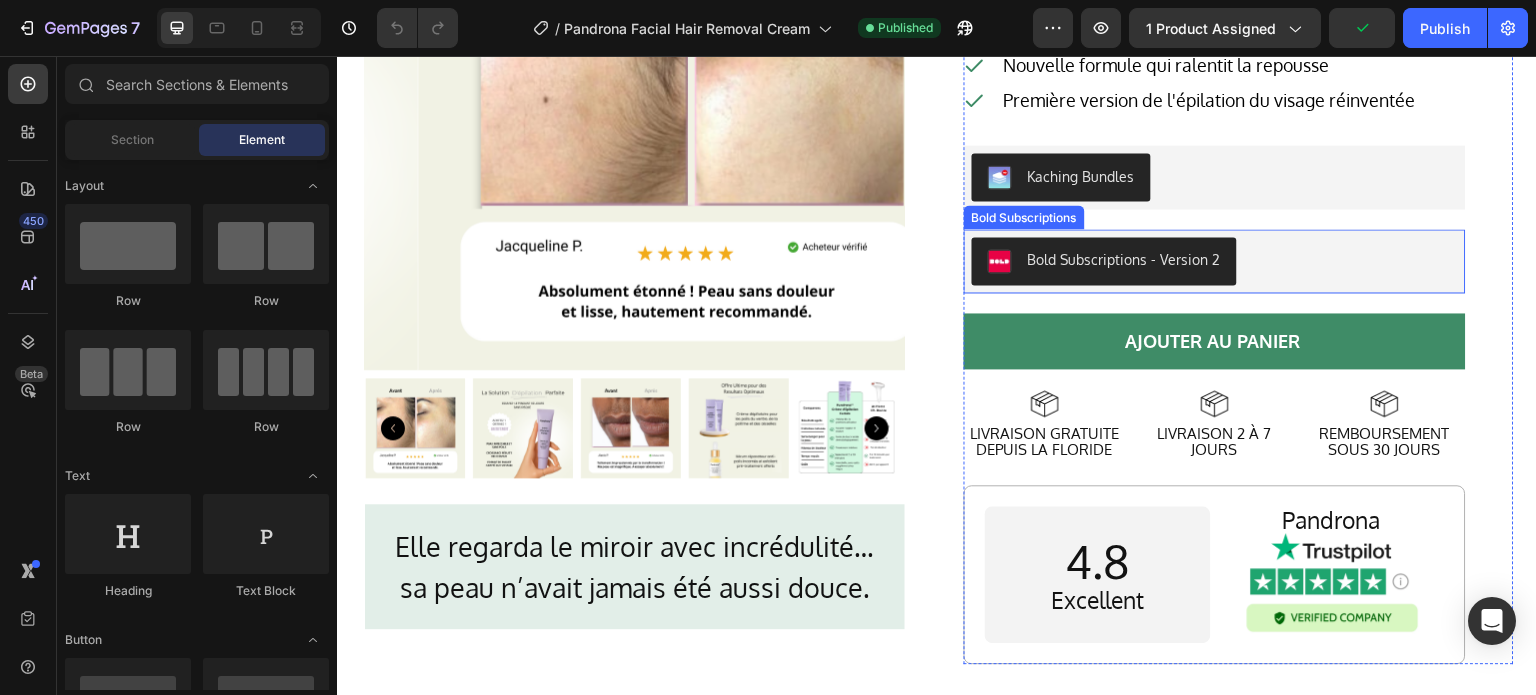 click on "Bold Subscriptions - Version 2" at bounding box center [1215, 261] 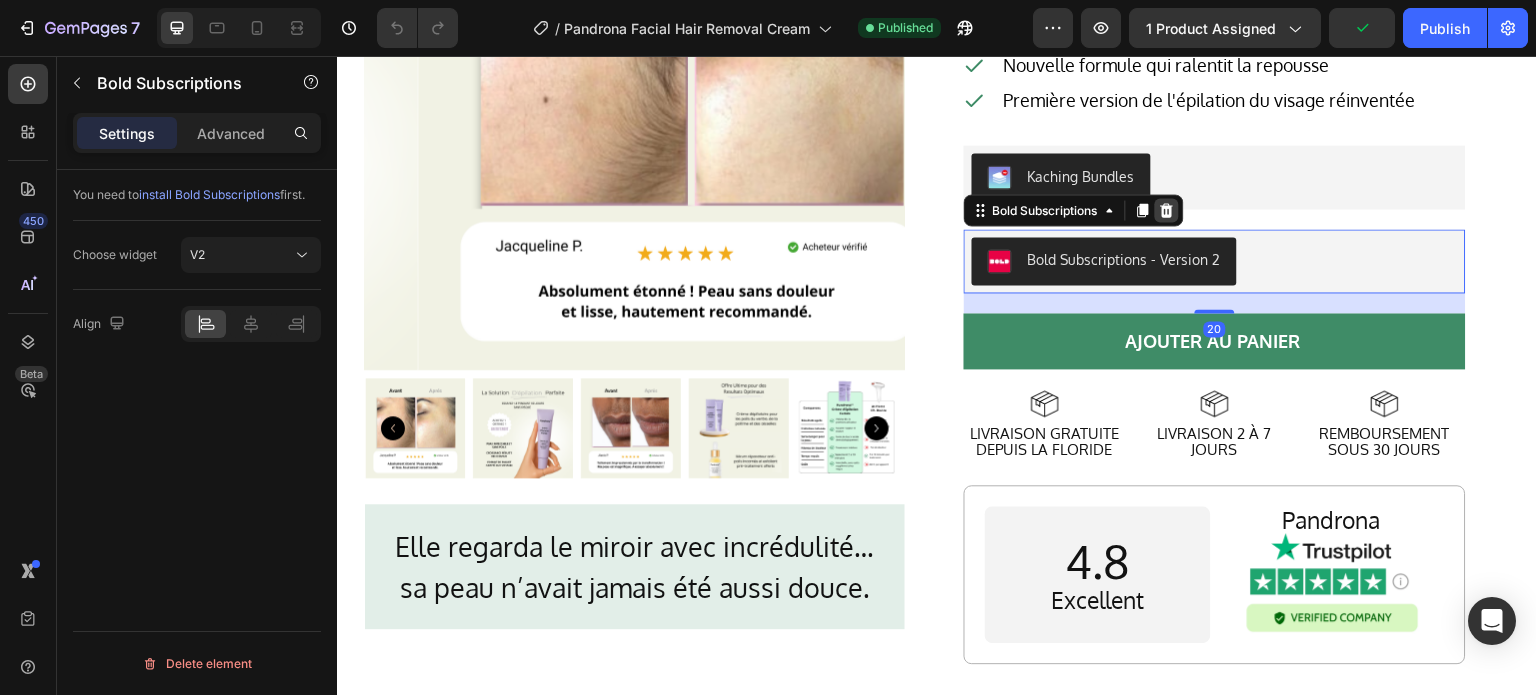click 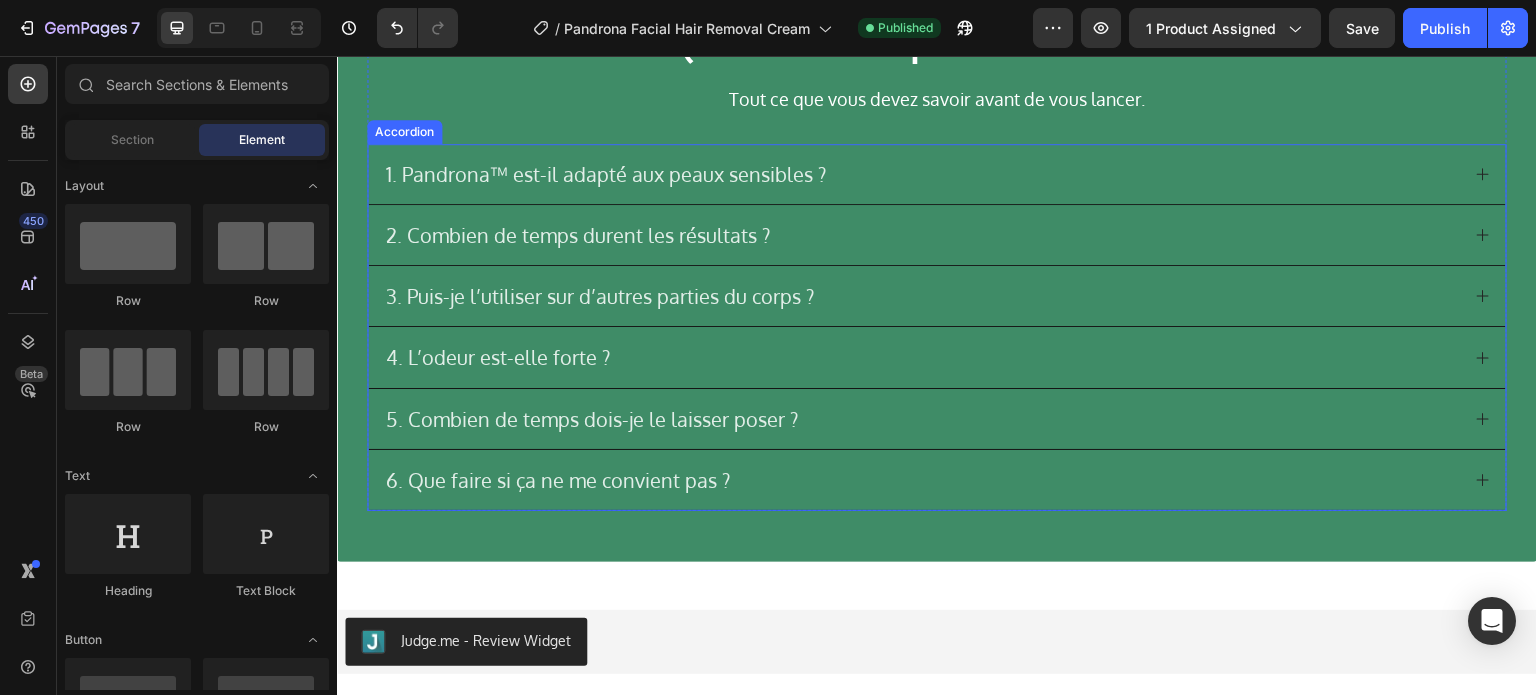 scroll, scrollTop: 9700, scrollLeft: 0, axis: vertical 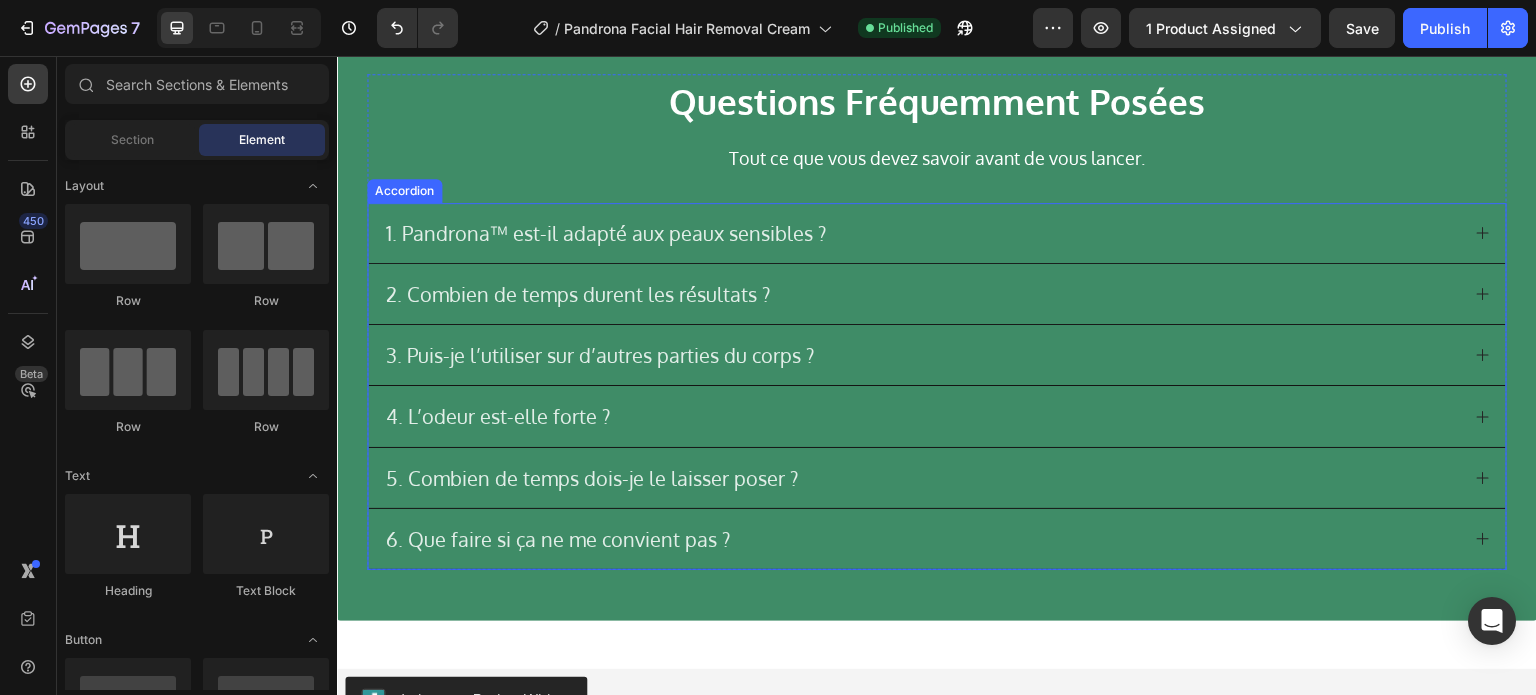 click on "1. Pandrona™ est-il adapté aux peaux sensibles ?" at bounding box center (606, 233) 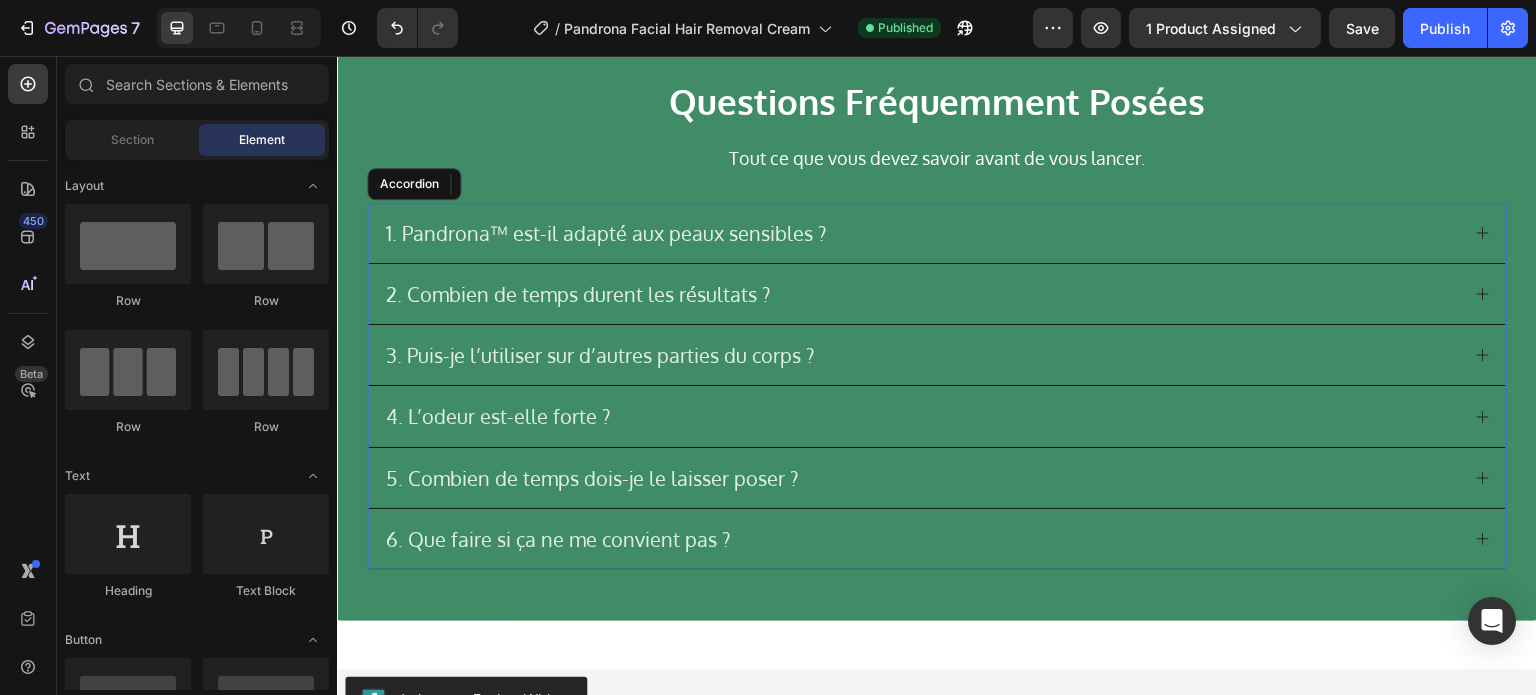 click on "1. Pandrona™ est-il adapté aux peaux sensibles ?" at bounding box center [921, 233] 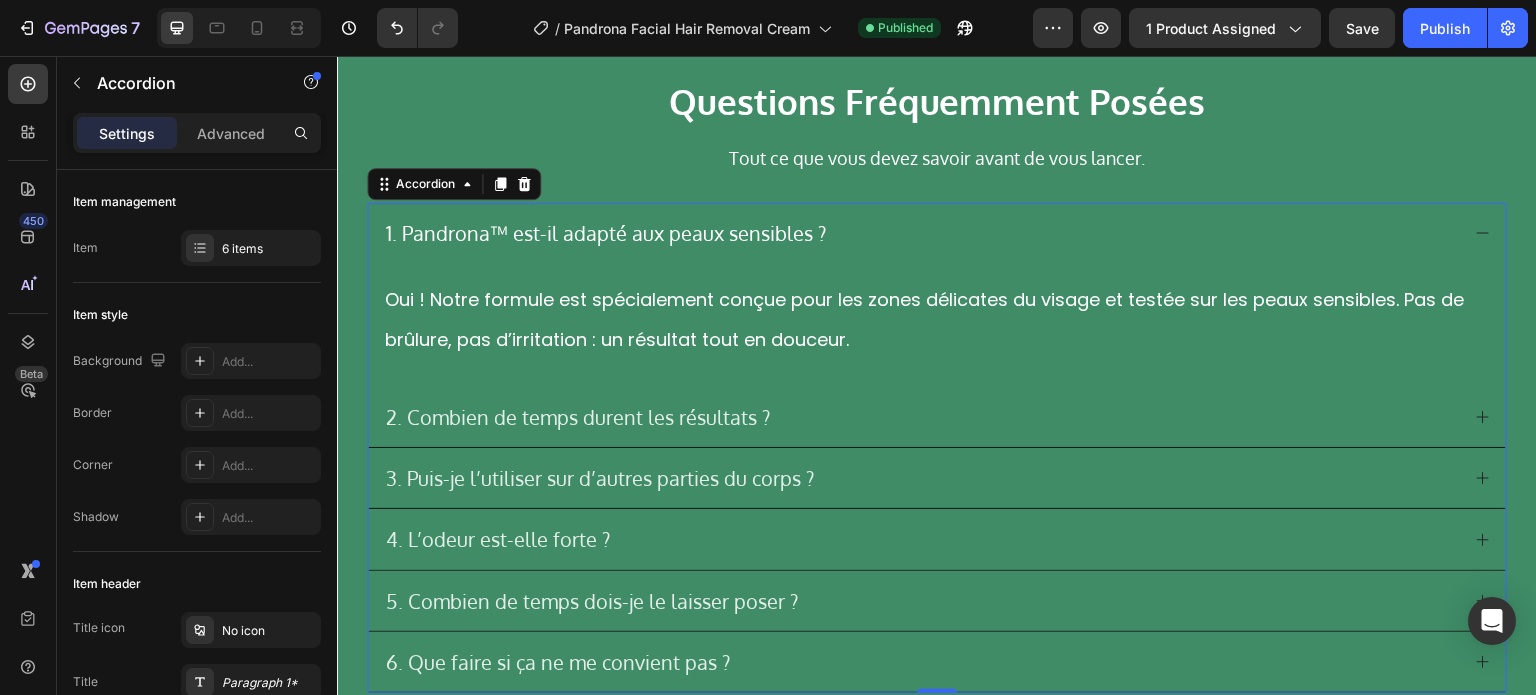 click on "2. Combien de temps durent les résultats ?" at bounding box center (921, 417) 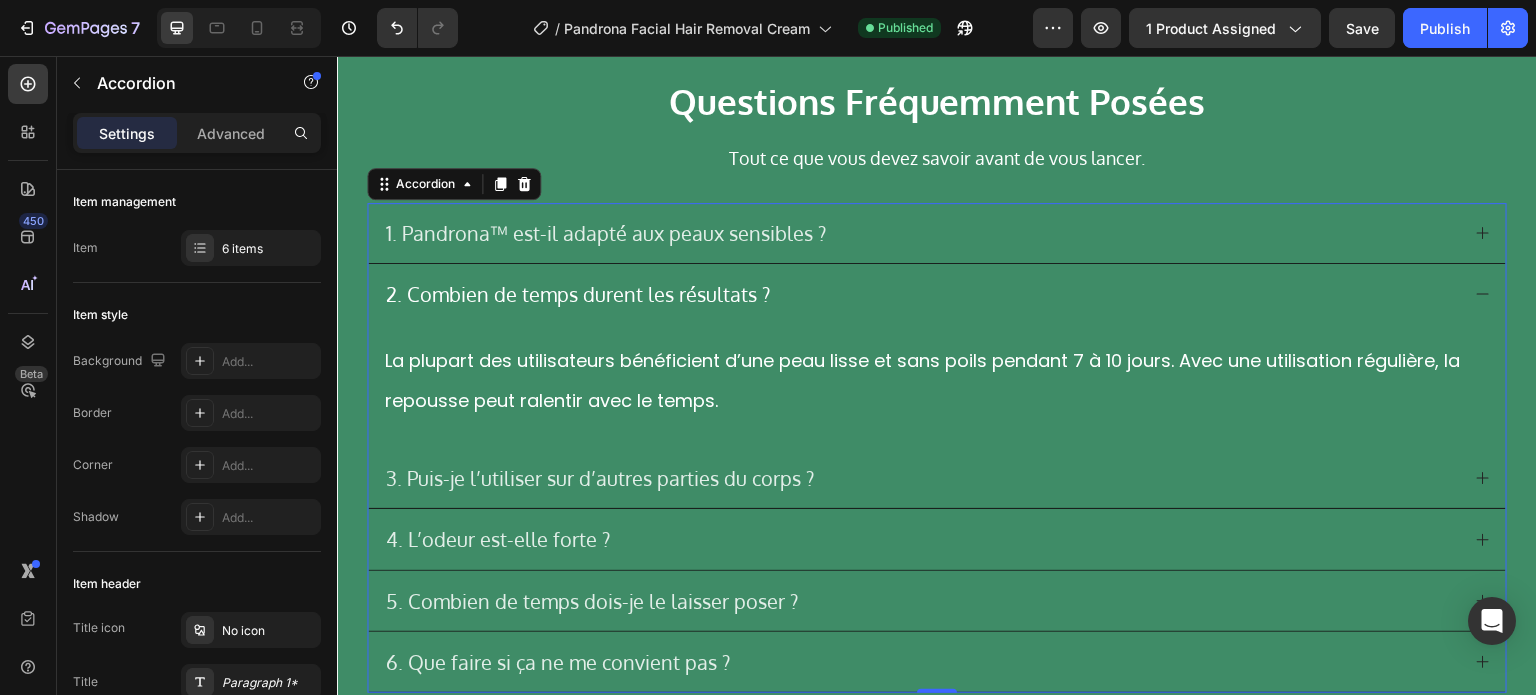 click on "3. Puis-je l’utiliser sur d’autres parties du corps ?" at bounding box center [600, 478] 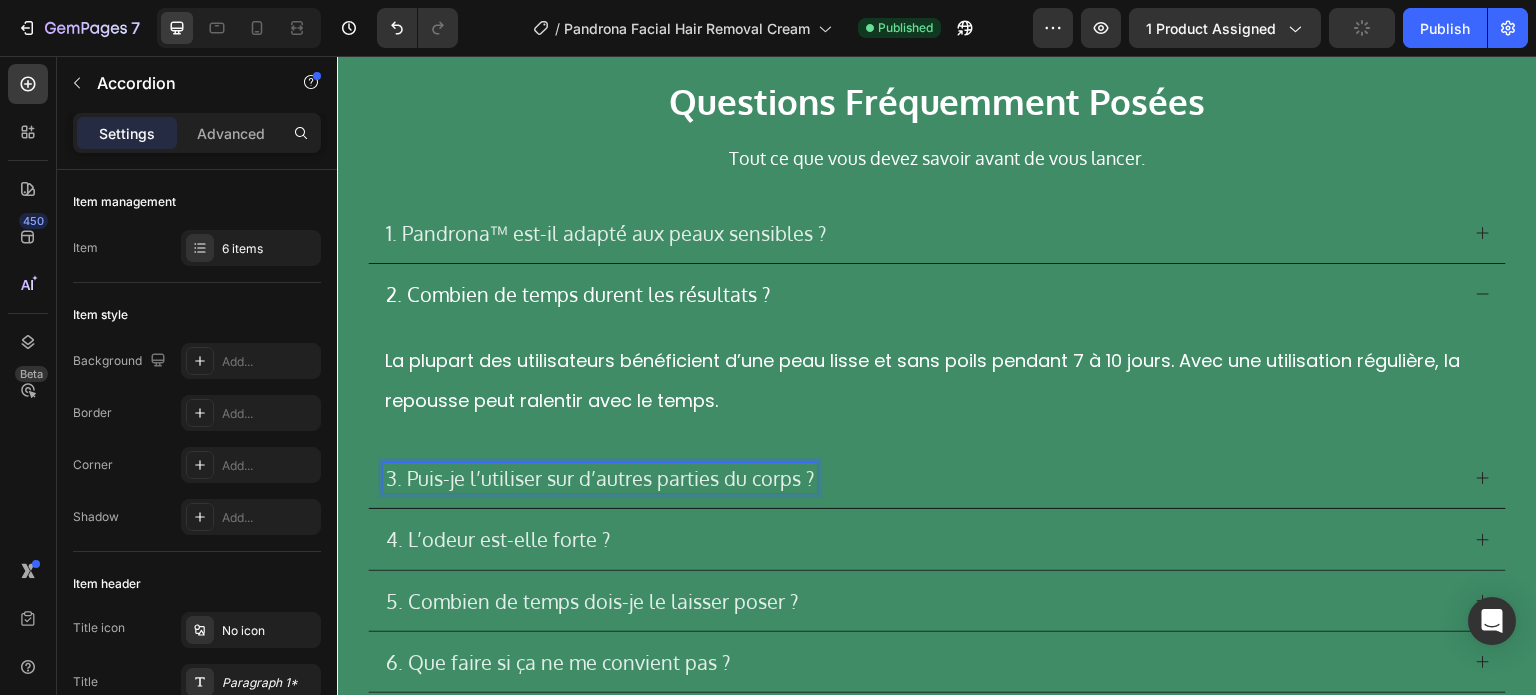 click on "3. Puis-je l’utiliser sur d’autres parties du corps ?" at bounding box center (921, 478) 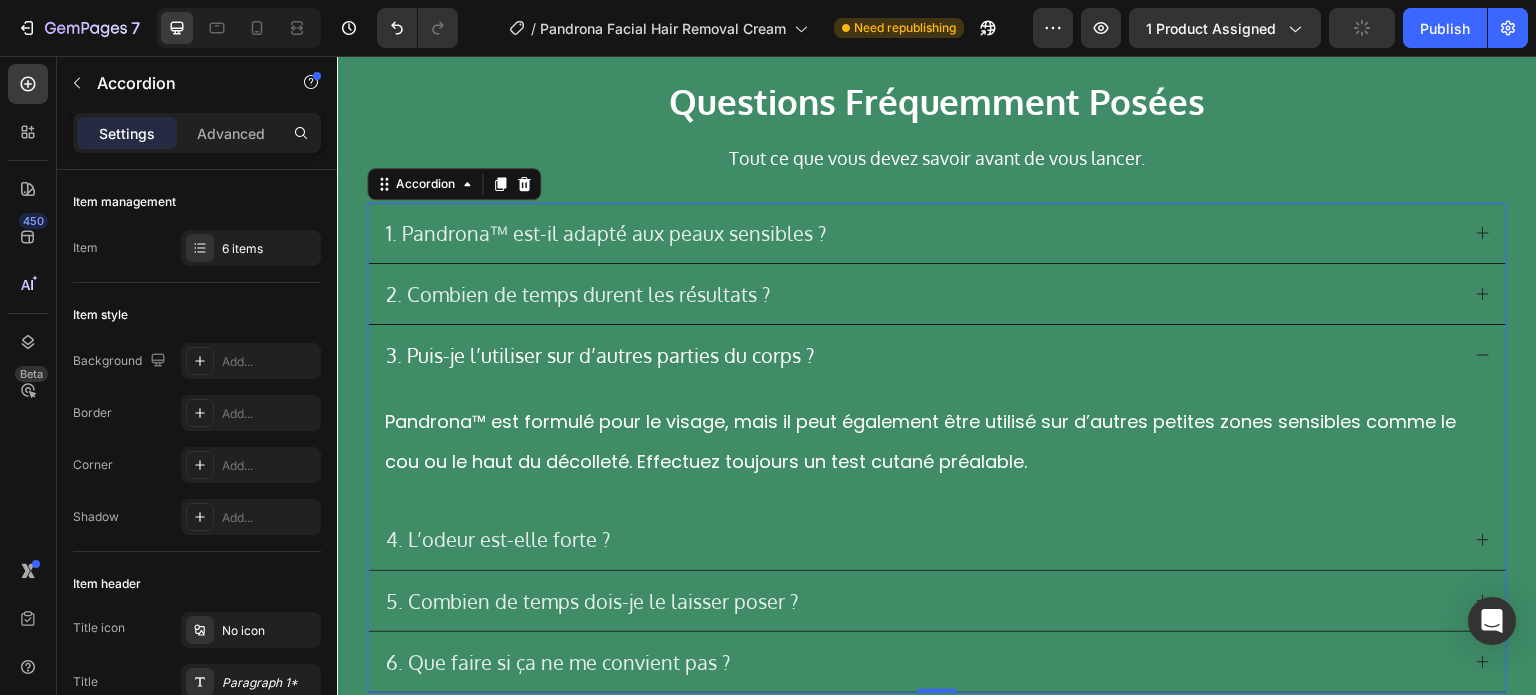 click on "4. L’odeur est-elle forte ?" at bounding box center (937, 539) 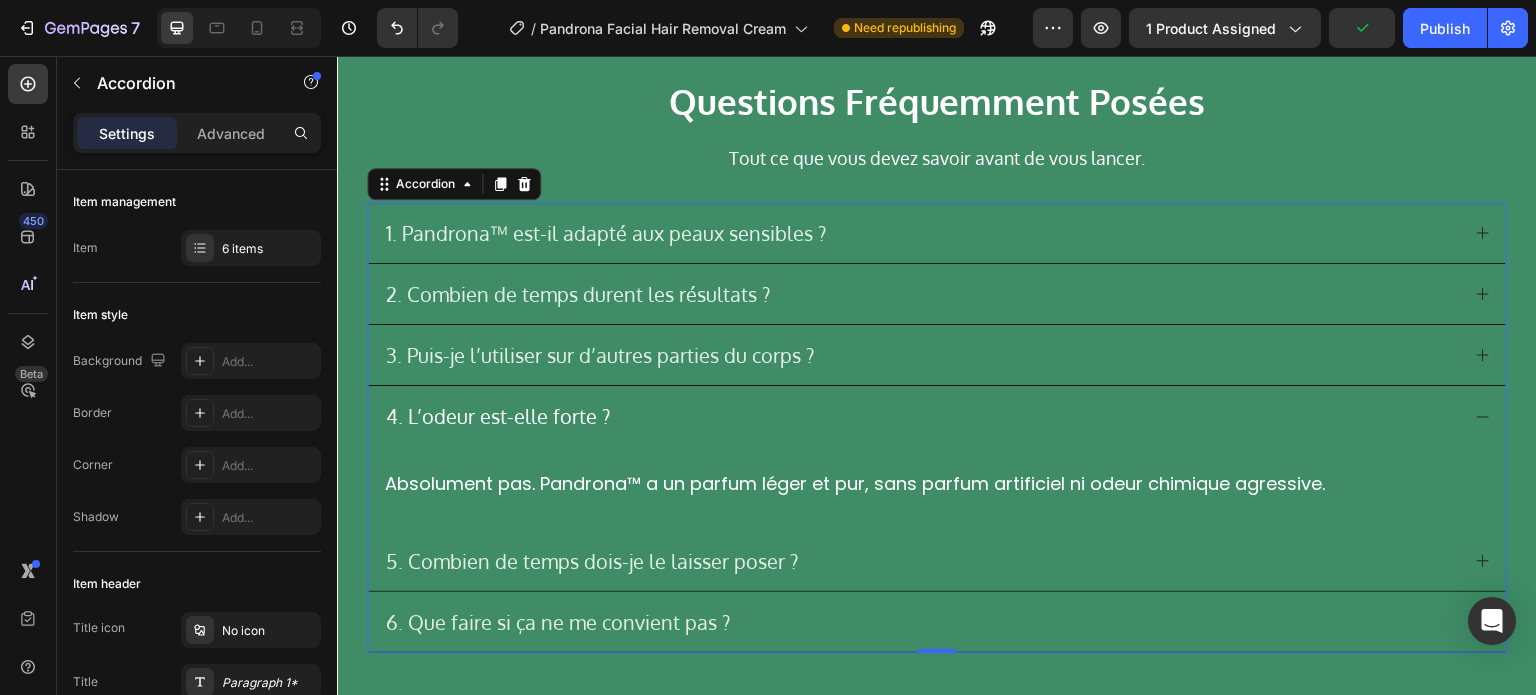 click on "5. Combien de temps dois-je le laisser poser ?" at bounding box center (921, 561) 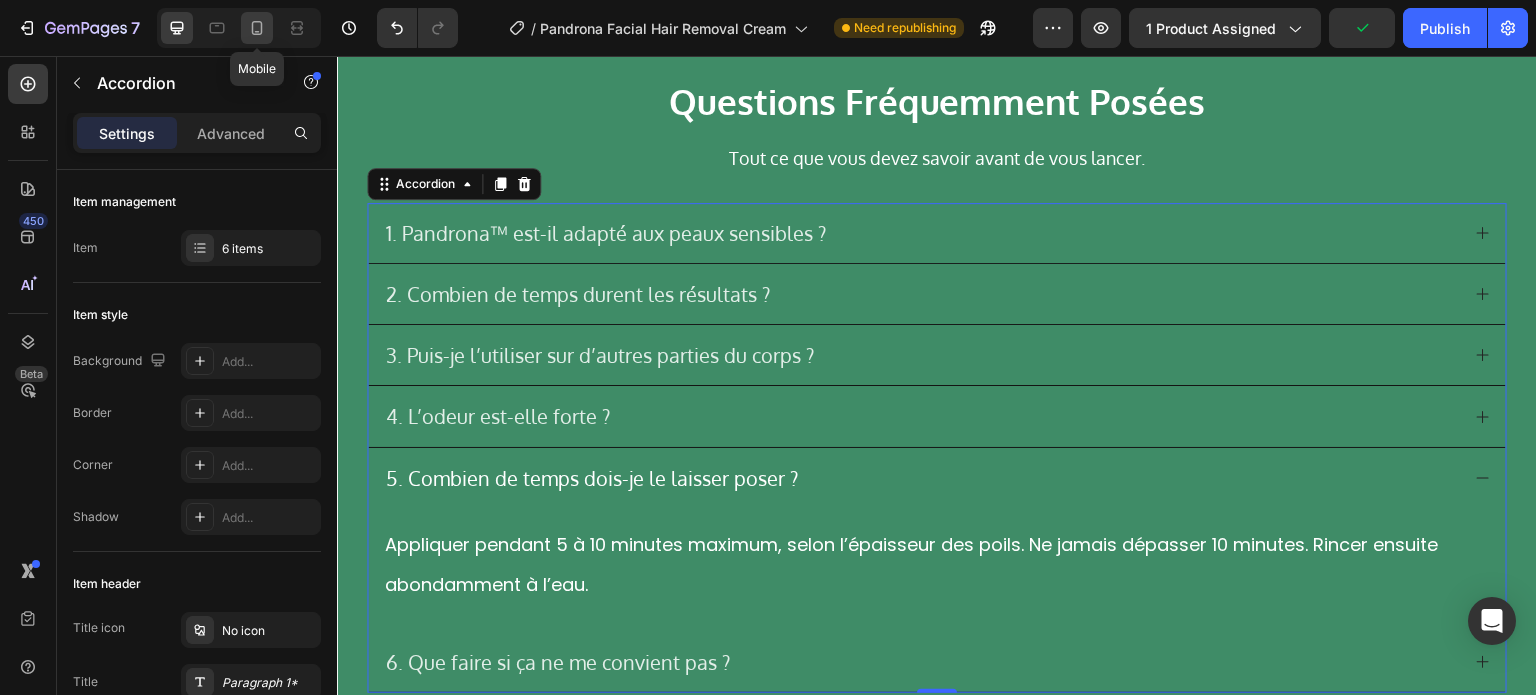 click 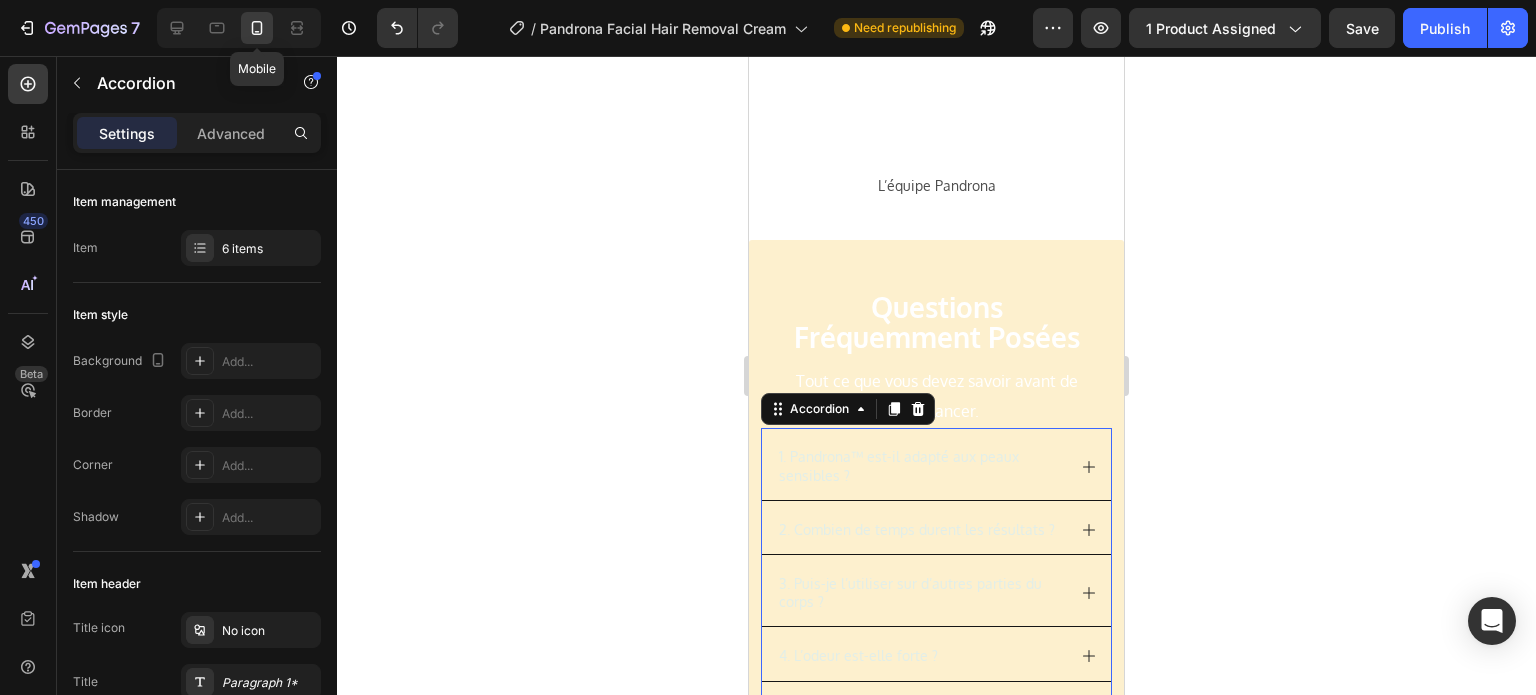 type on "352" 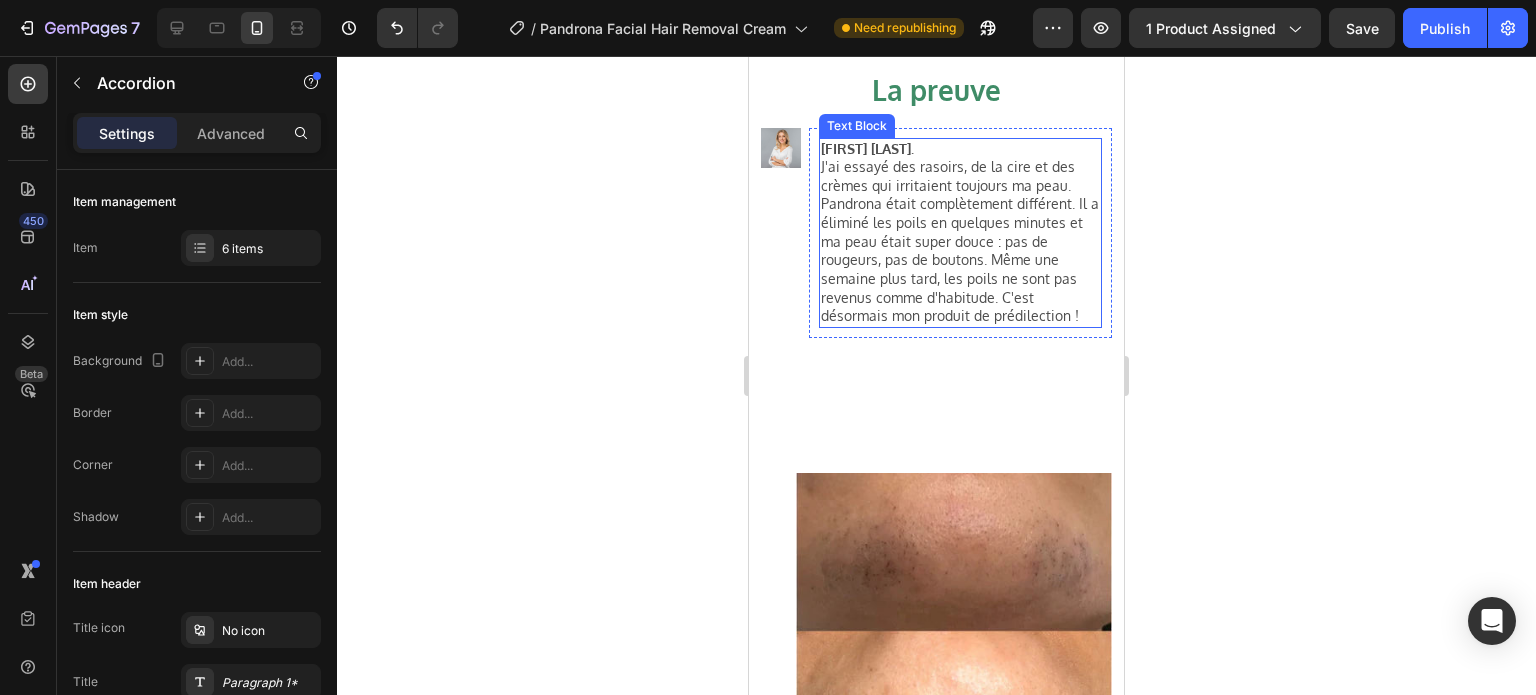 scroll, scrollTop: 7300, scrollLeft: 0, axis: vertical 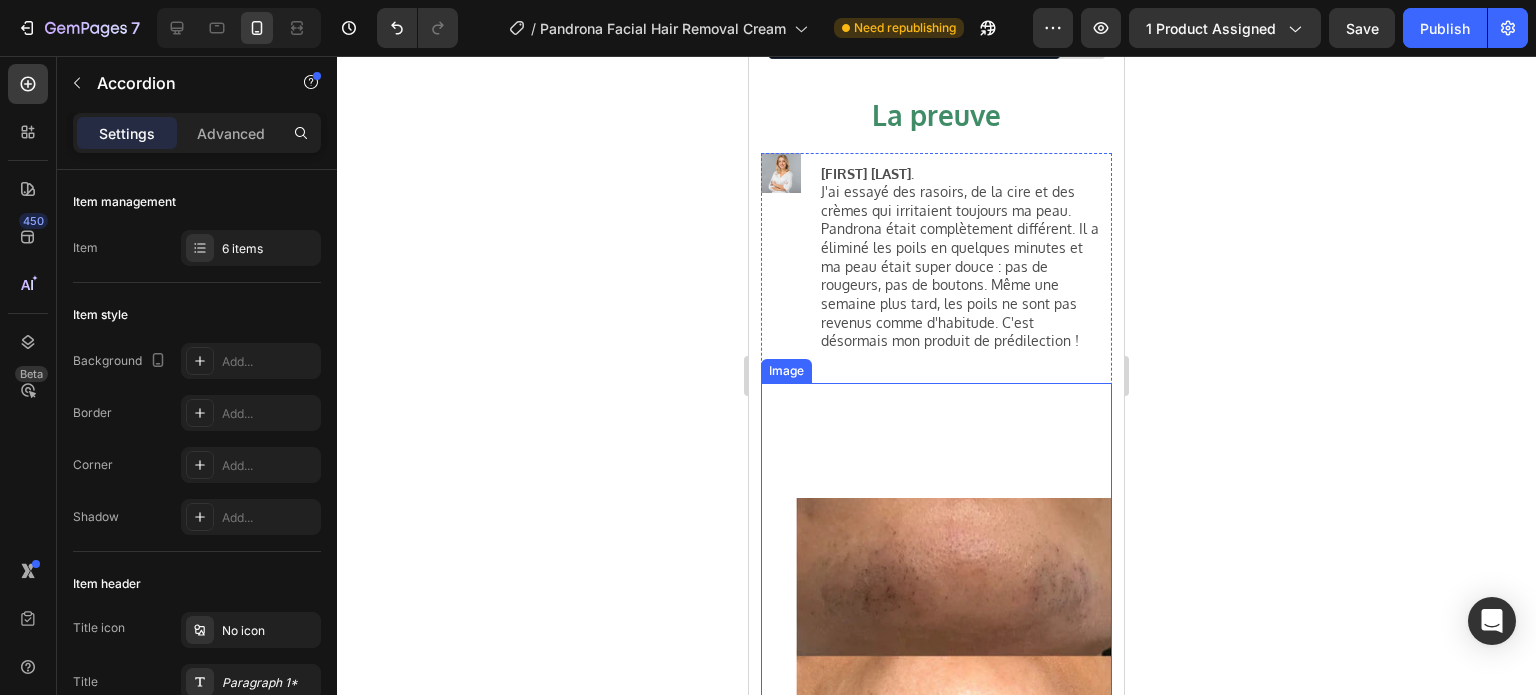 click at bounding box center [954, 656] 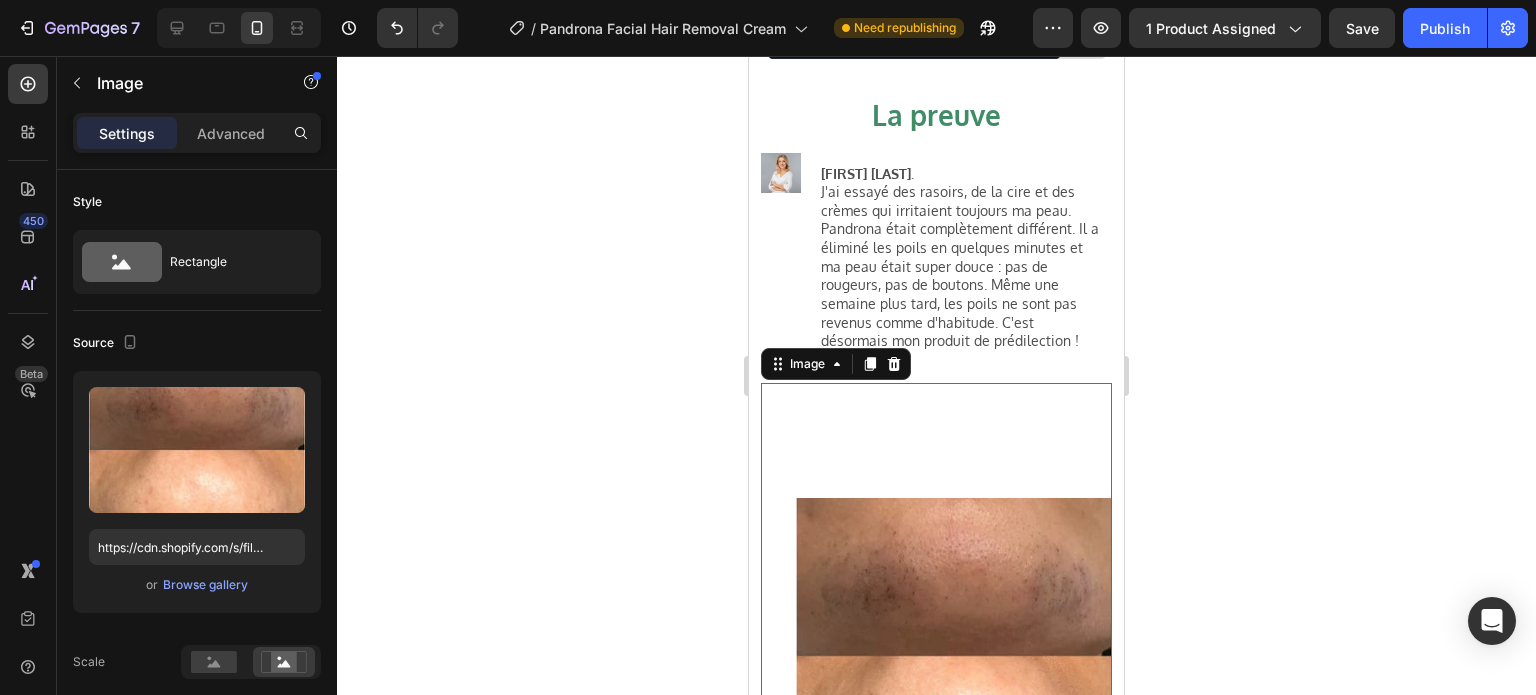 scroll, scrollTop: 400, scrollLeft: 0, axis: vertical 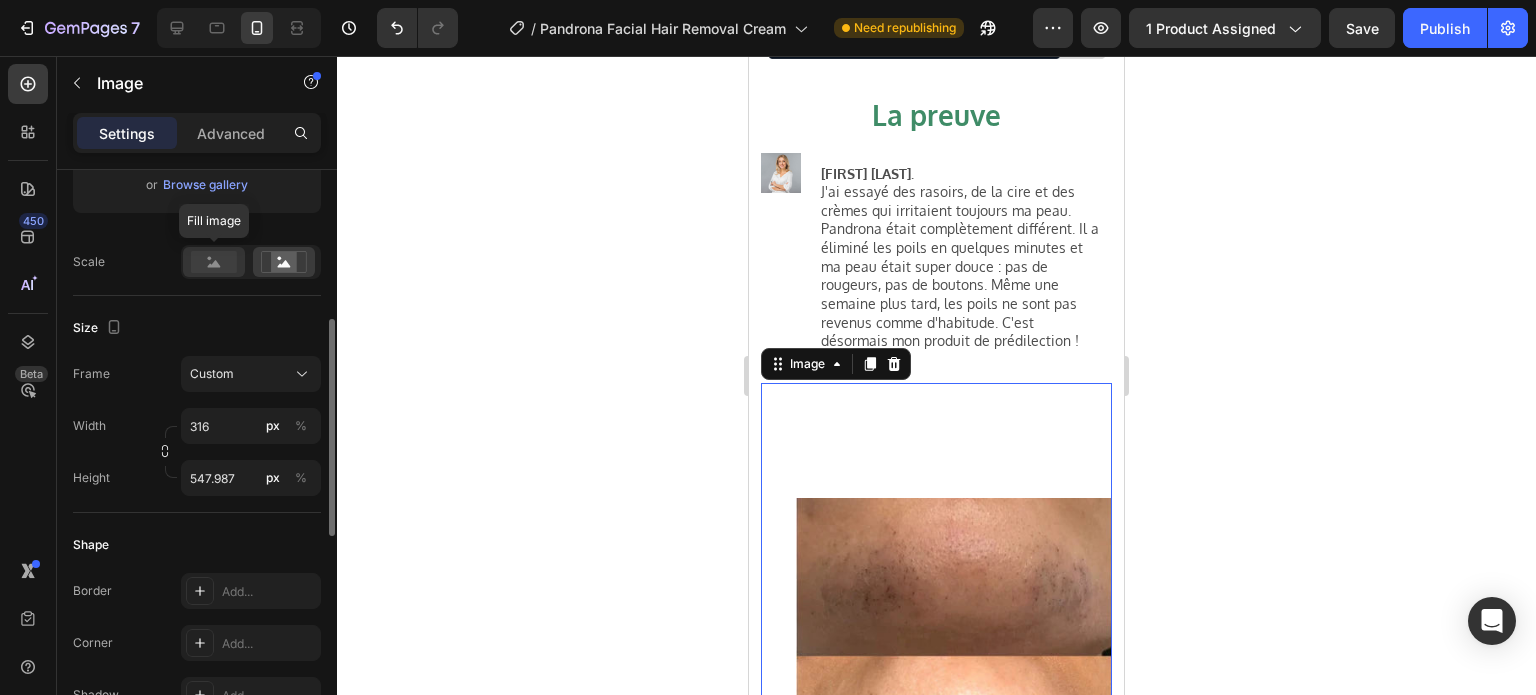 click 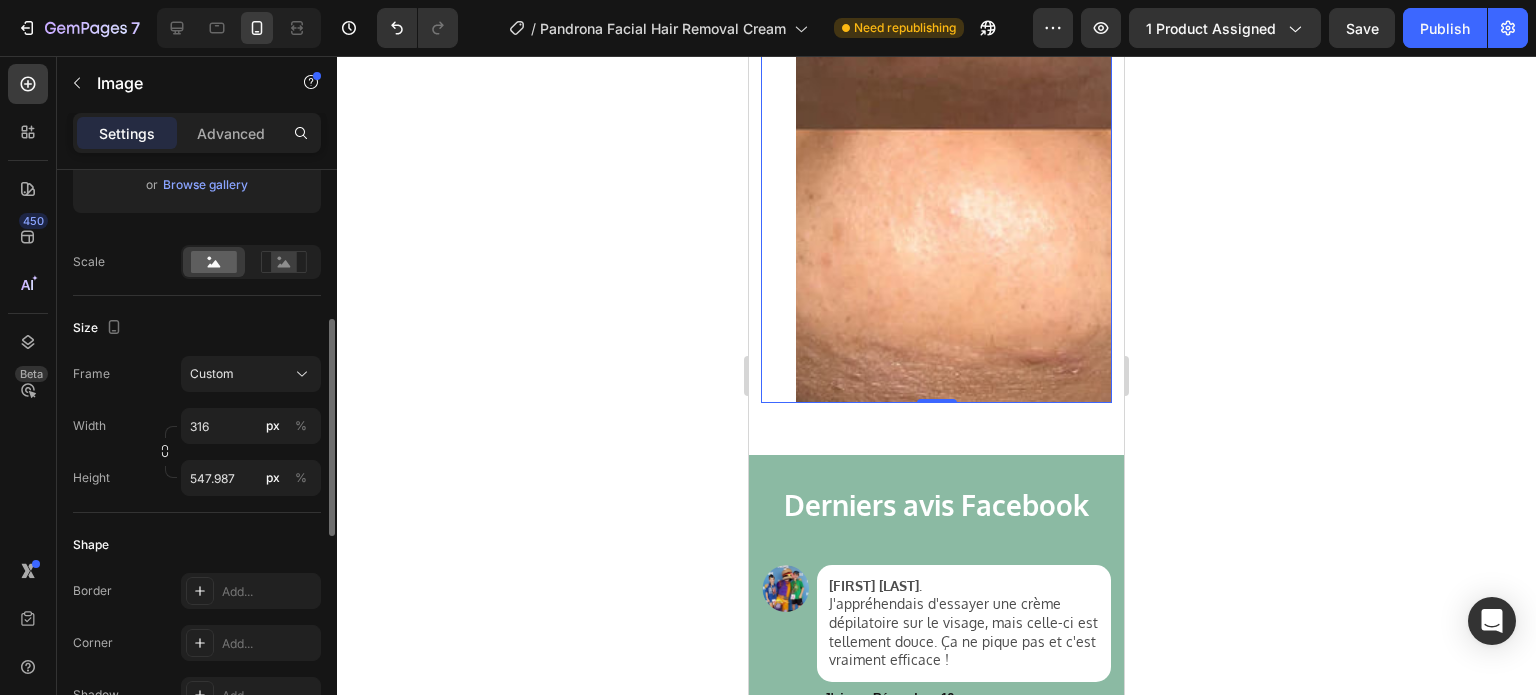 scroll, scrollTop: 7800, scrollLeft: 0, axis: vertical 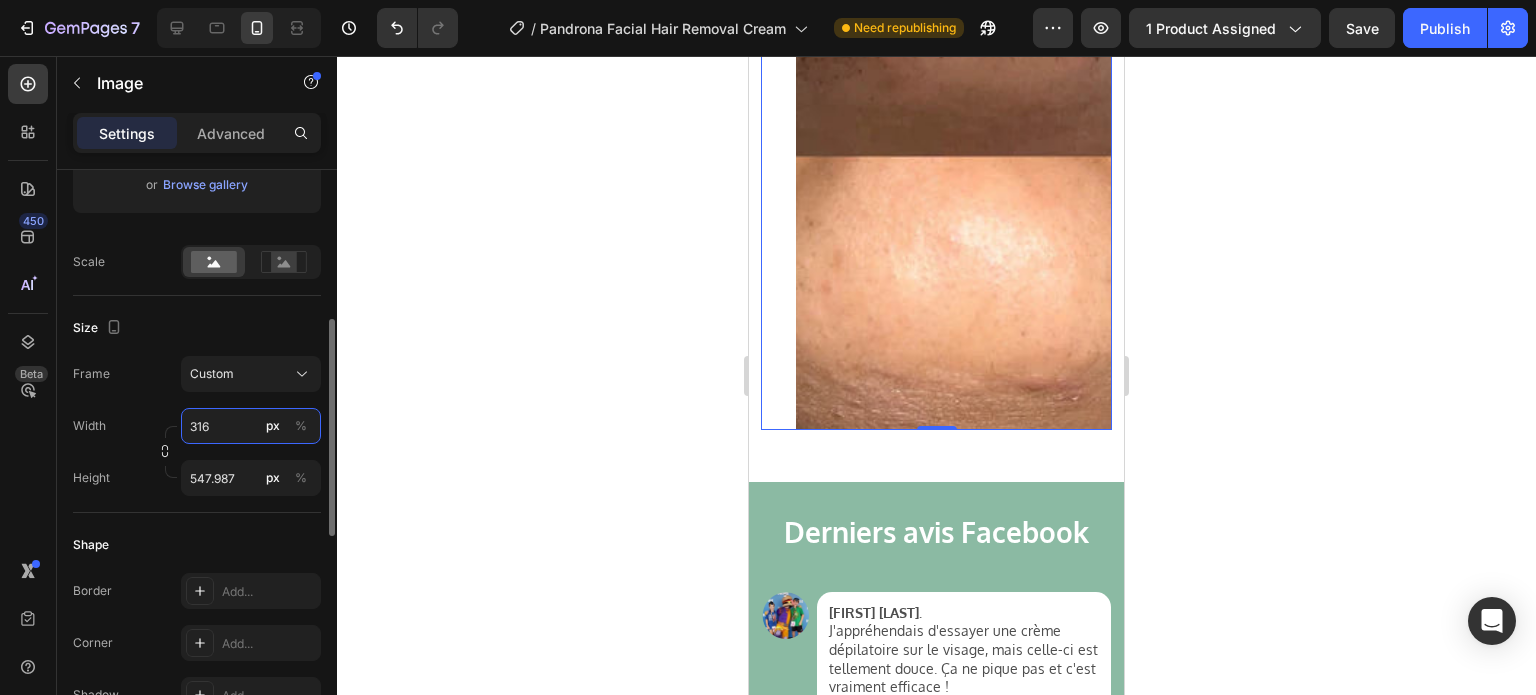 click on "316" at bounding box center (251, 426) 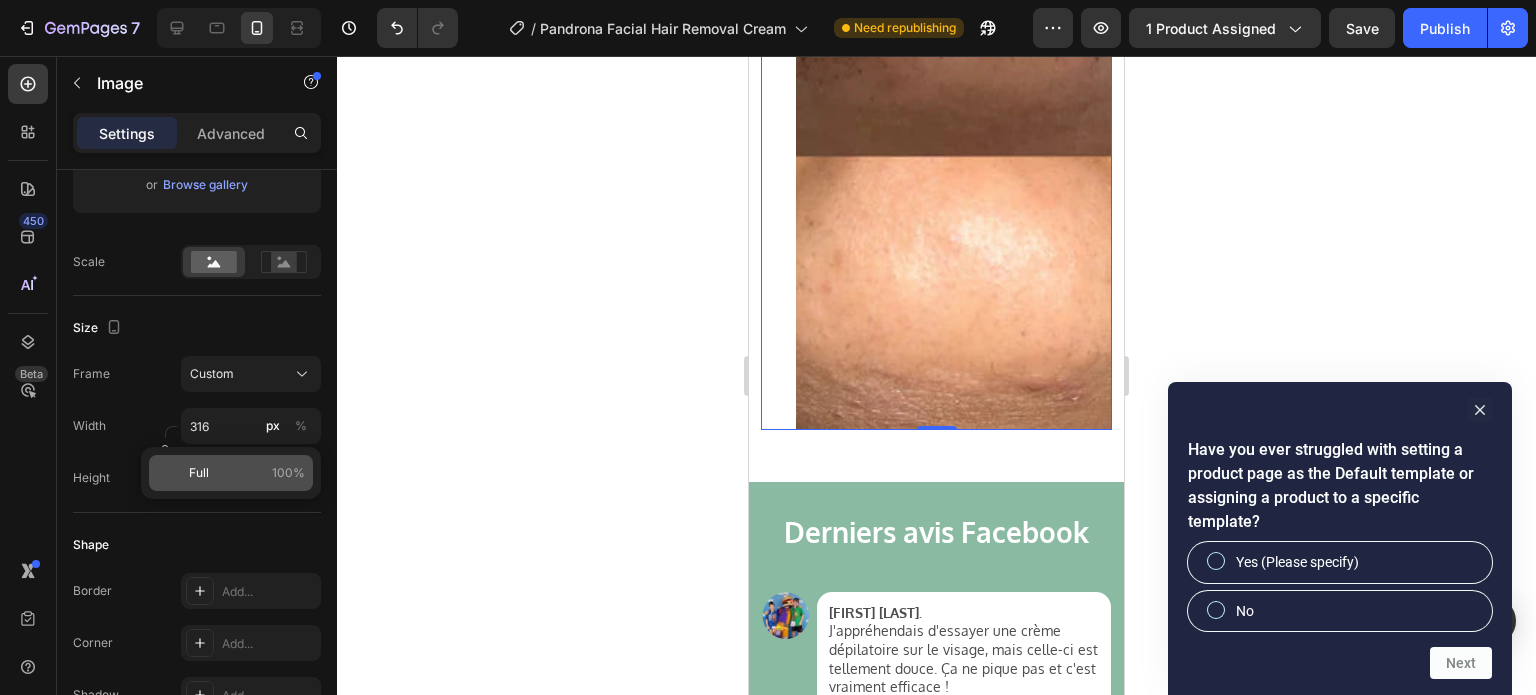 click on "Full" at bounding box center (199, 473) 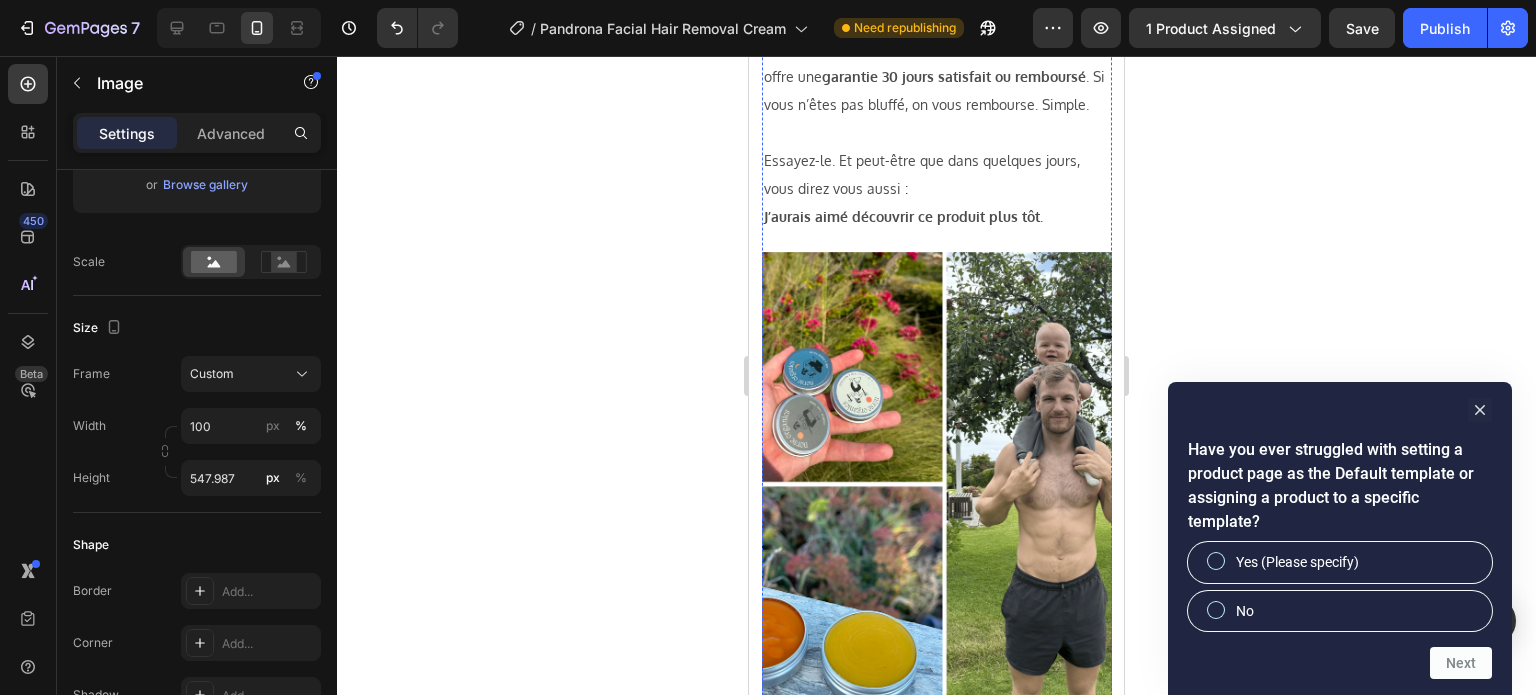 scroll, scrollTop: 12300, scrollLeft: 0, axis: vertical 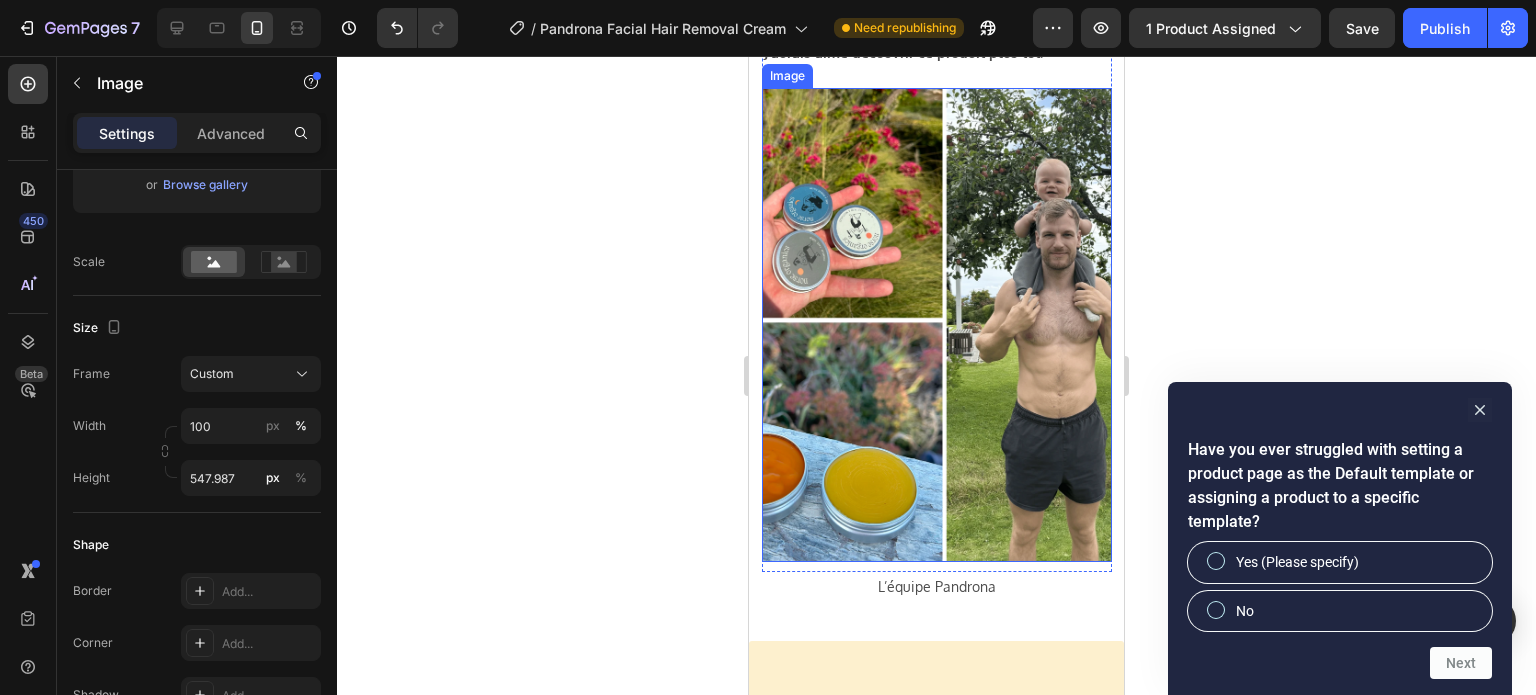 click at bounding box center (937, 325) 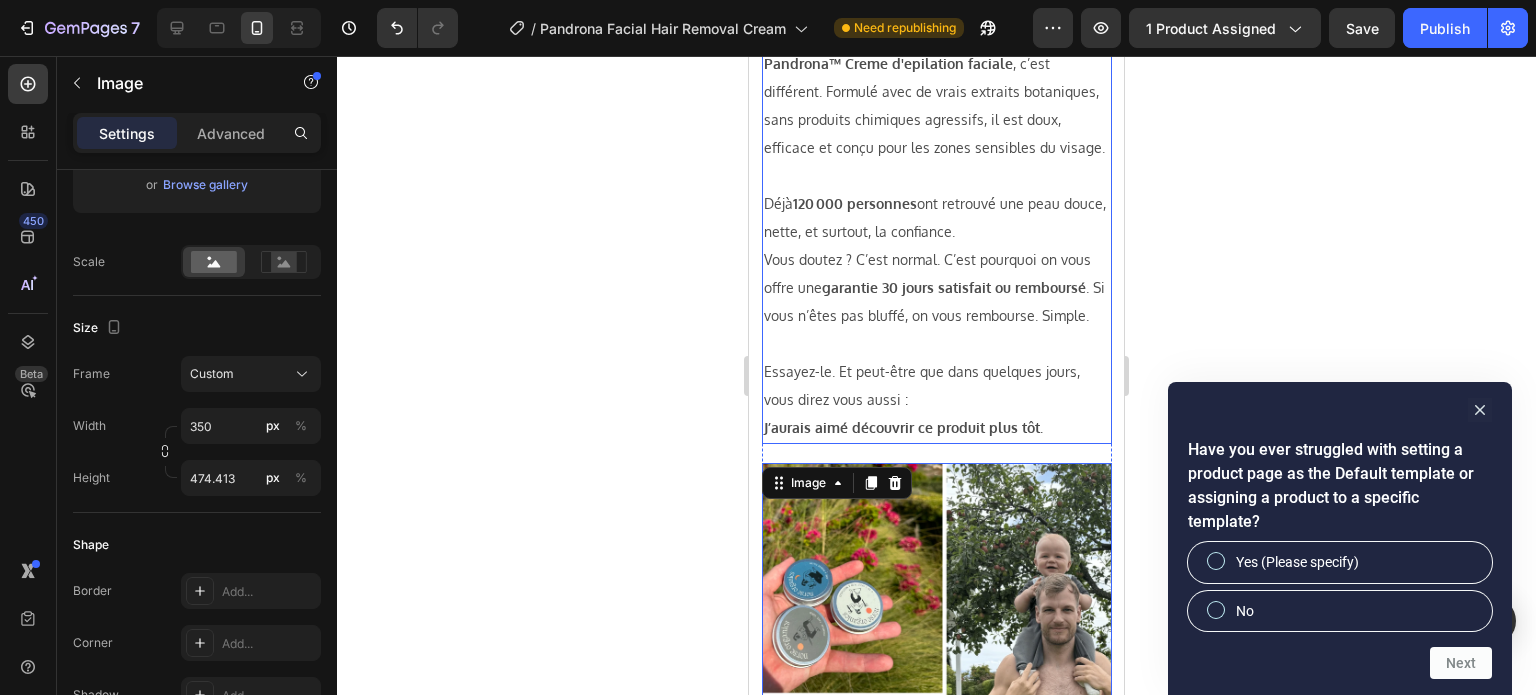 scroll, scrollTop: 11900, scrollLeft: 0, axis: vertical 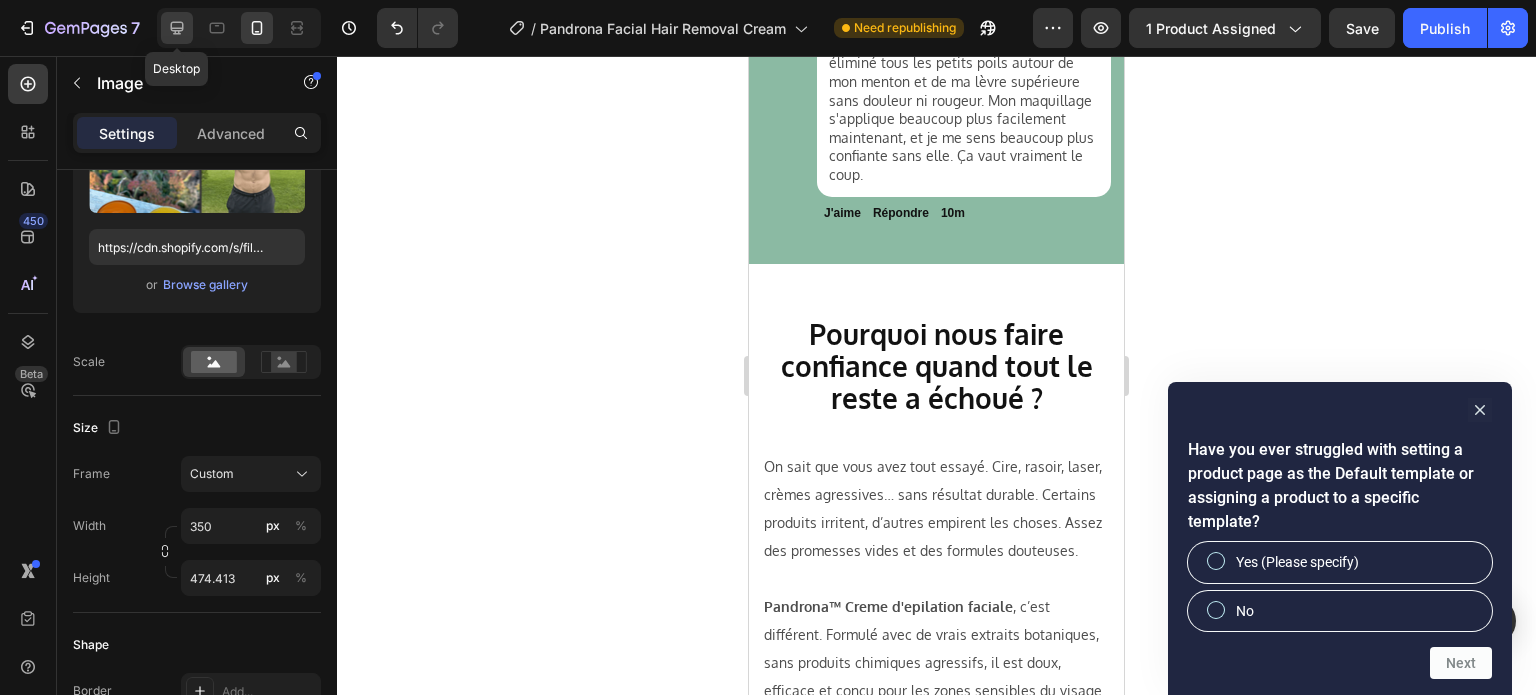 click 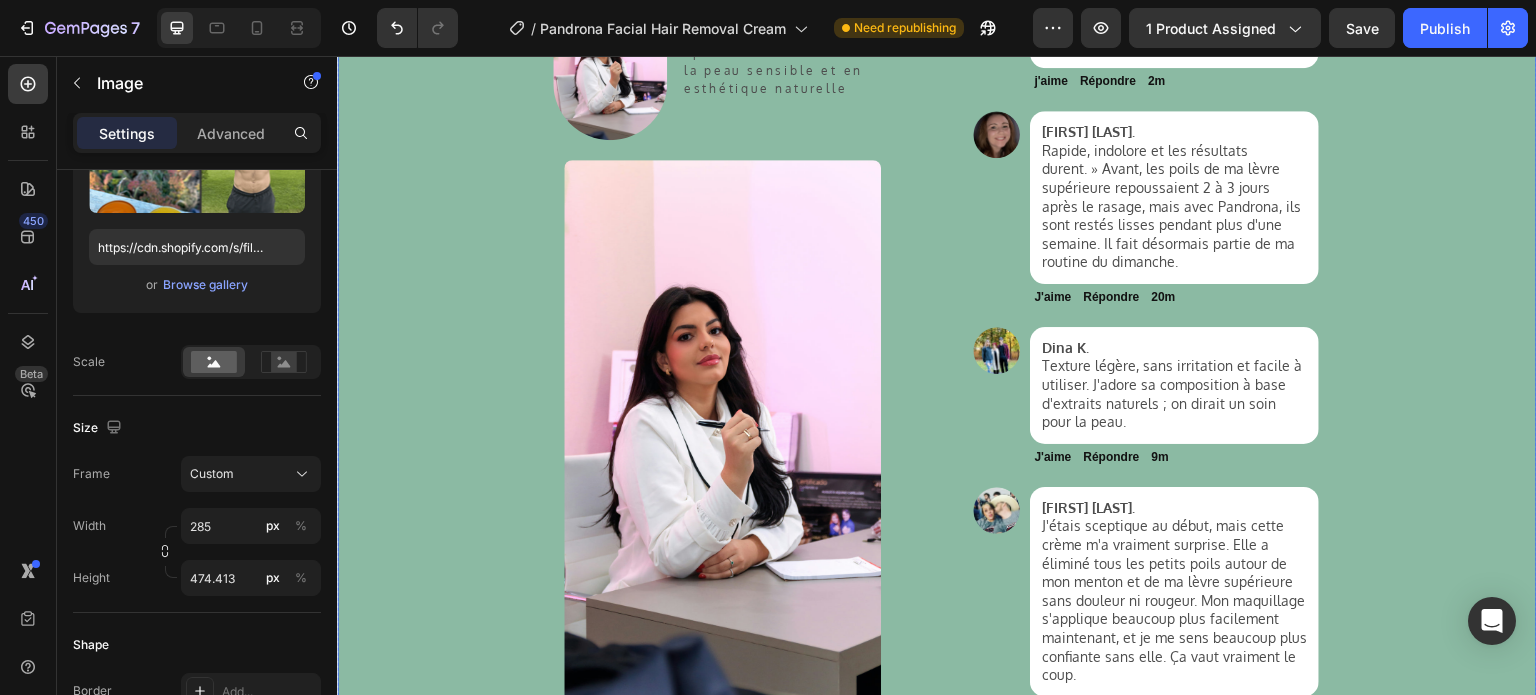 scroll, scrollTop: 10530, scrollLeft: 0, axis: vertical 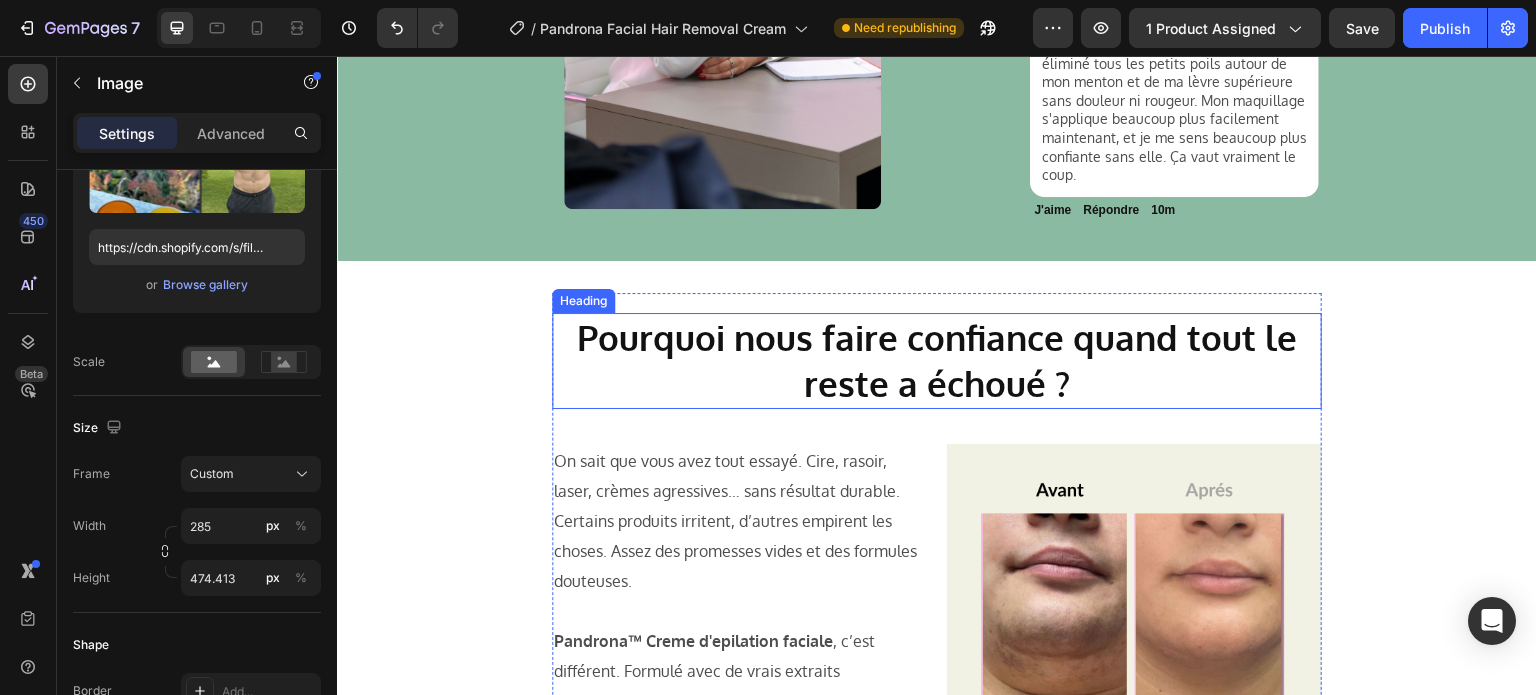 click on "Pourquoi nous faire confiance quand tout le reste a échoué ?" at bounding box center (937, 360) 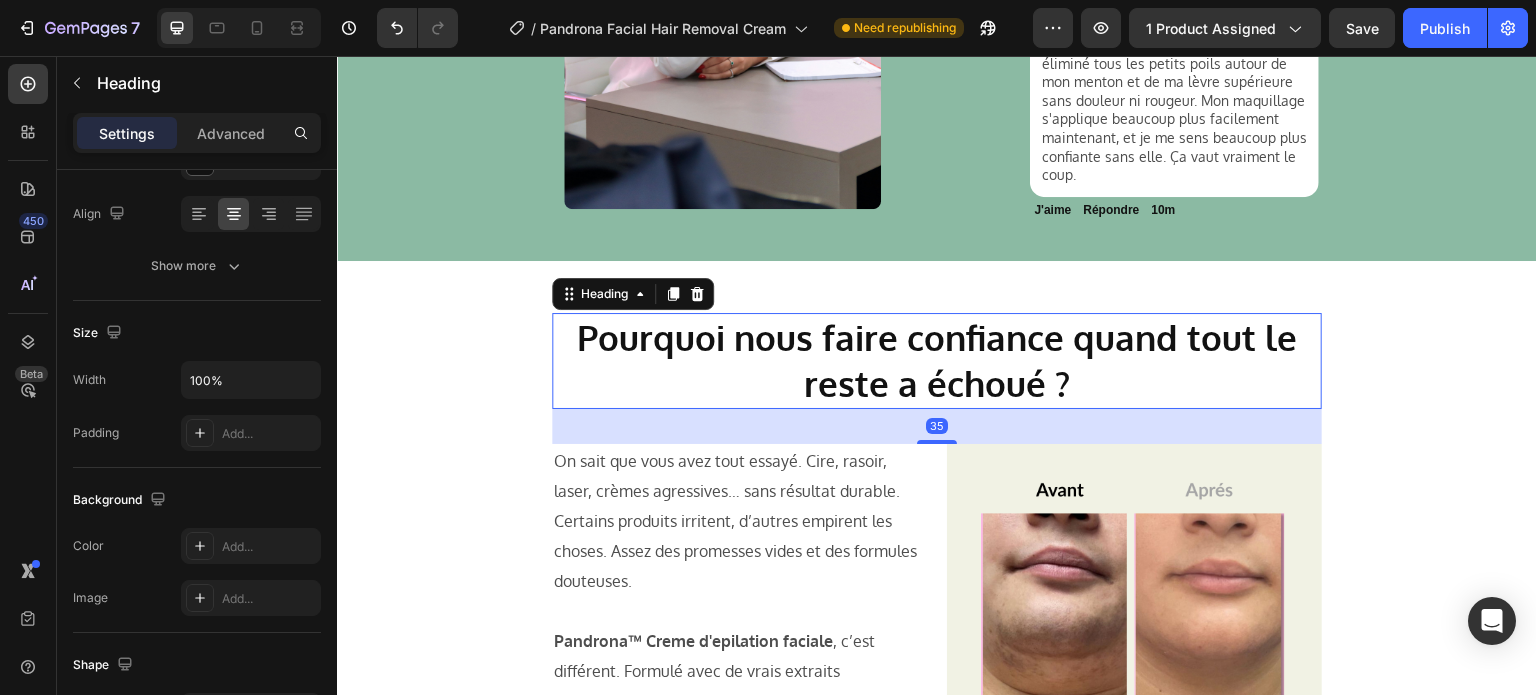 scroll, scrollTop: 0, scrollLeft: 0, axis: both 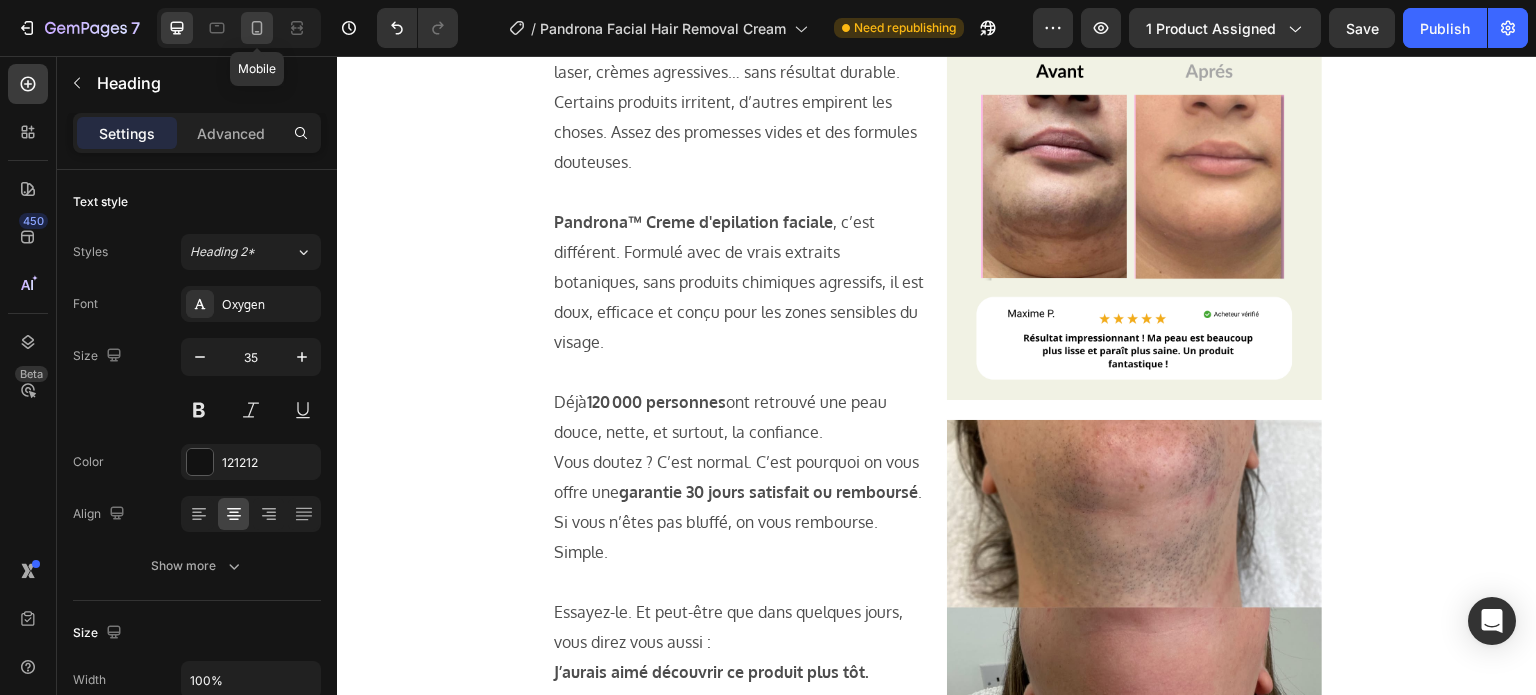 click 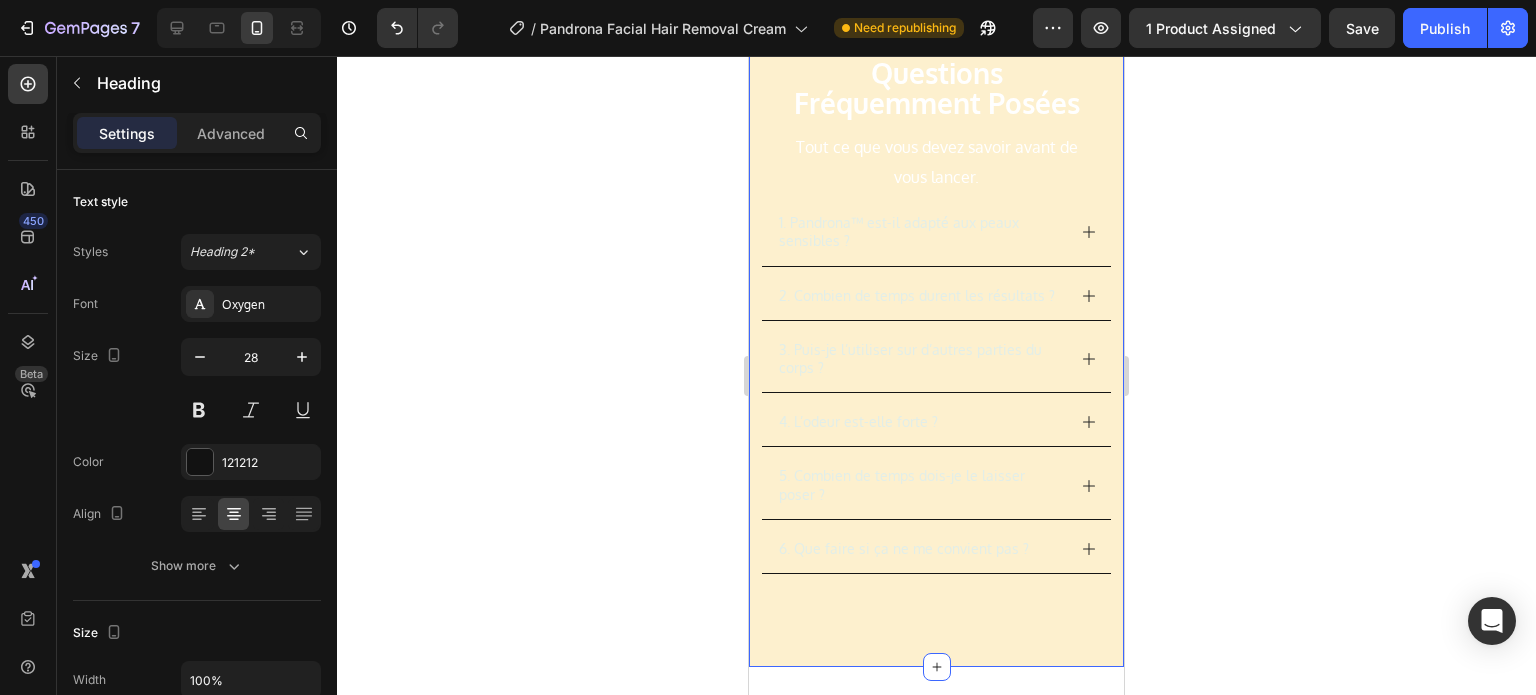 scroll, scrollTop: 12848, scrollLeft: 0, axis: vertical 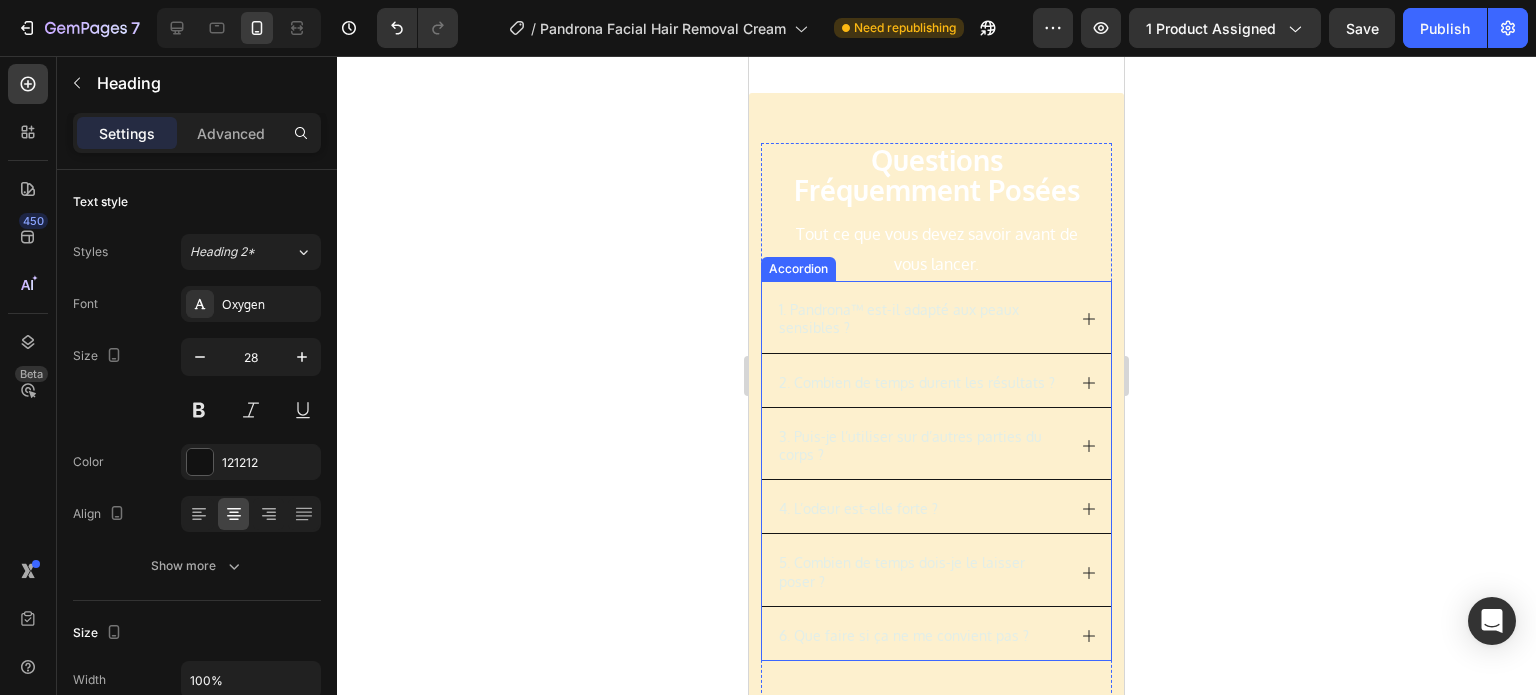 click on "1. Pandrona™ est-il adapté aux peaux sensibles ?" at bounding box center [936, 317] 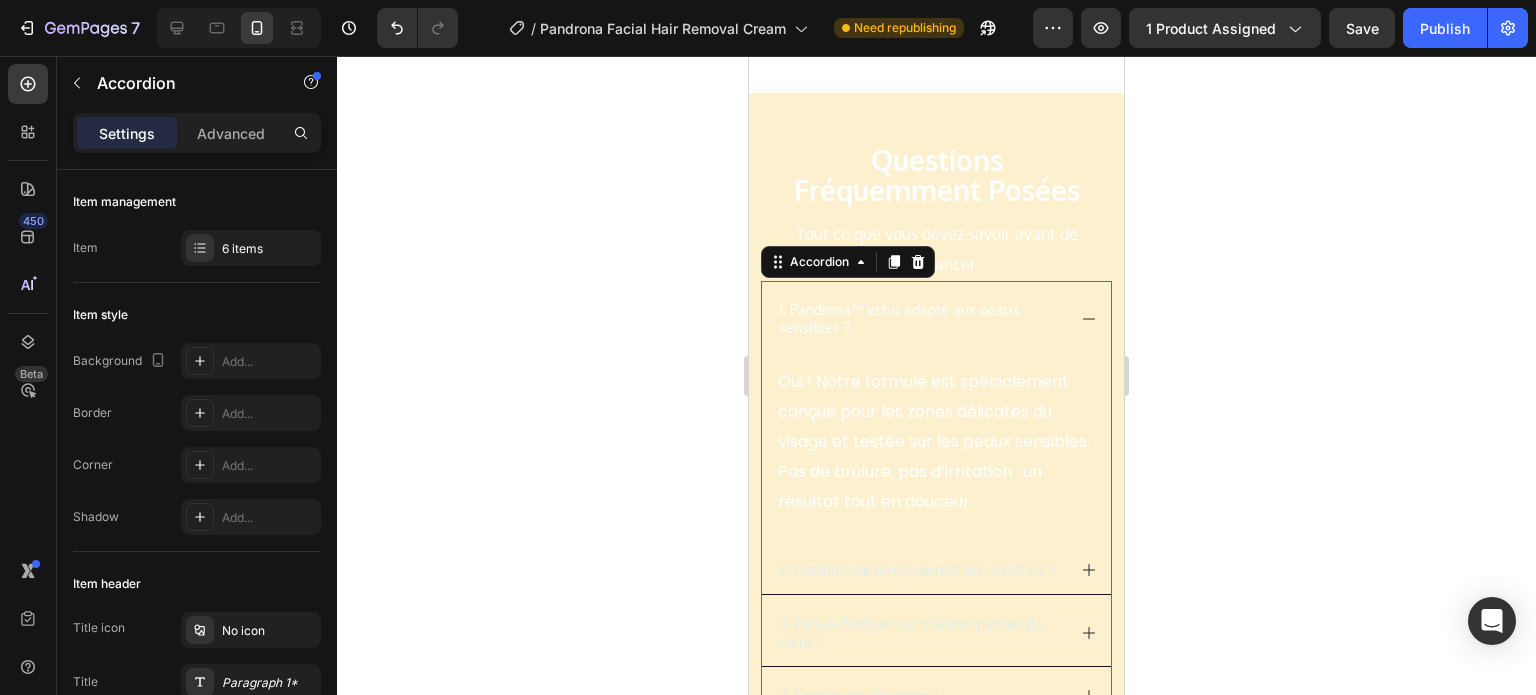 click 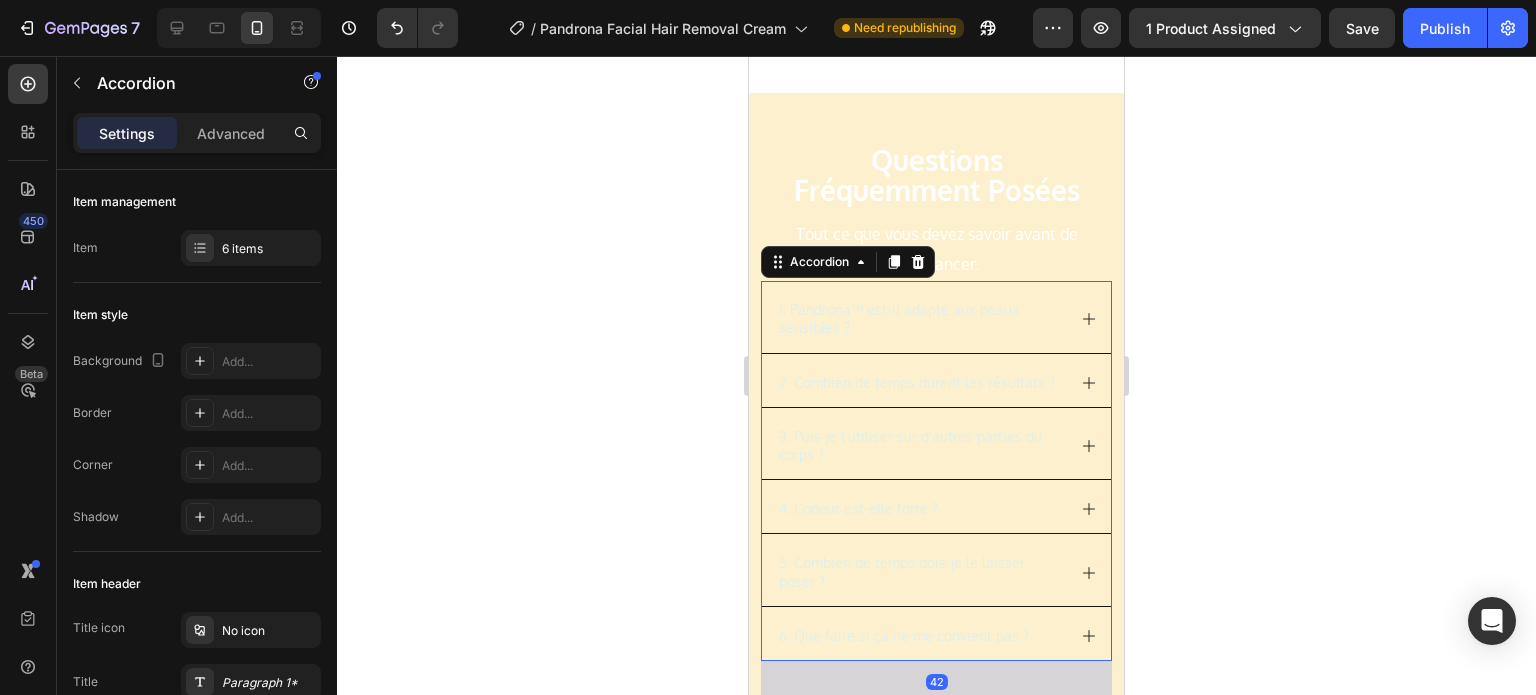 click 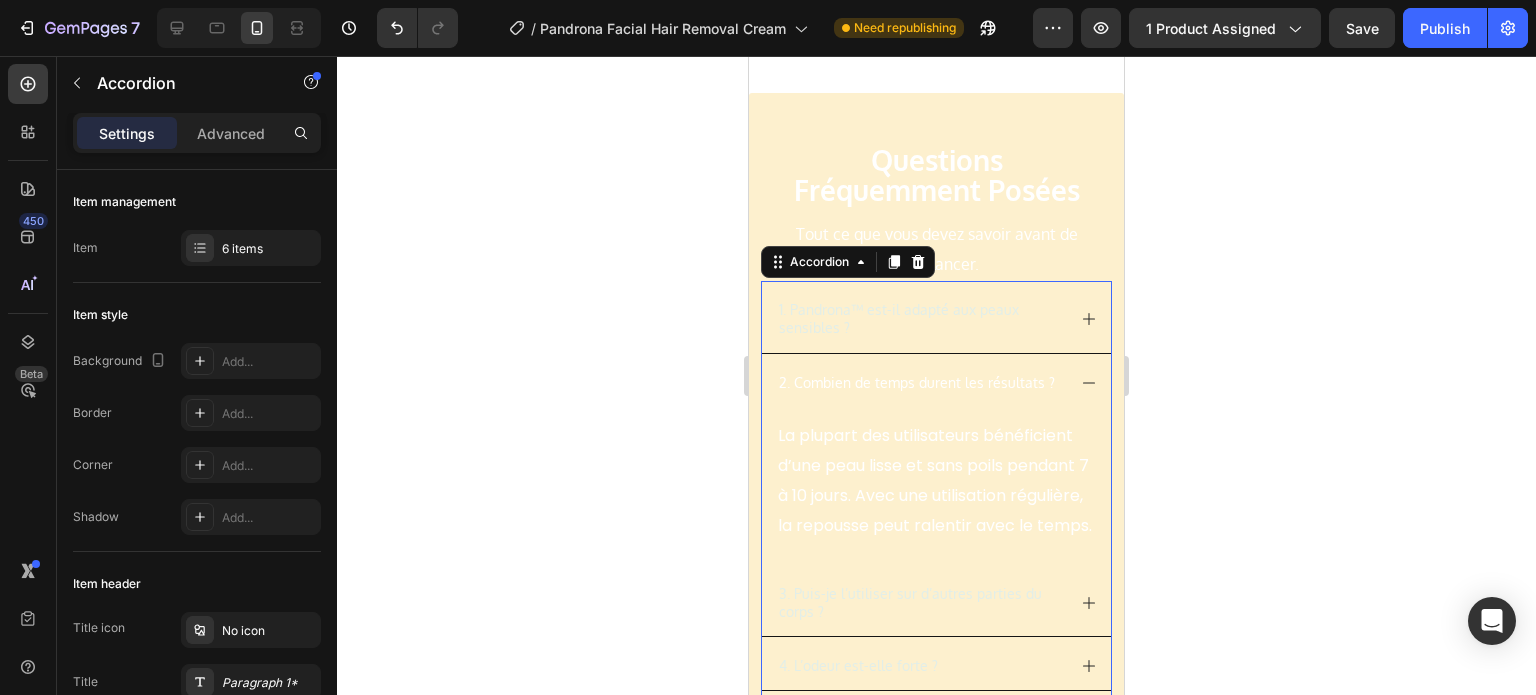 click 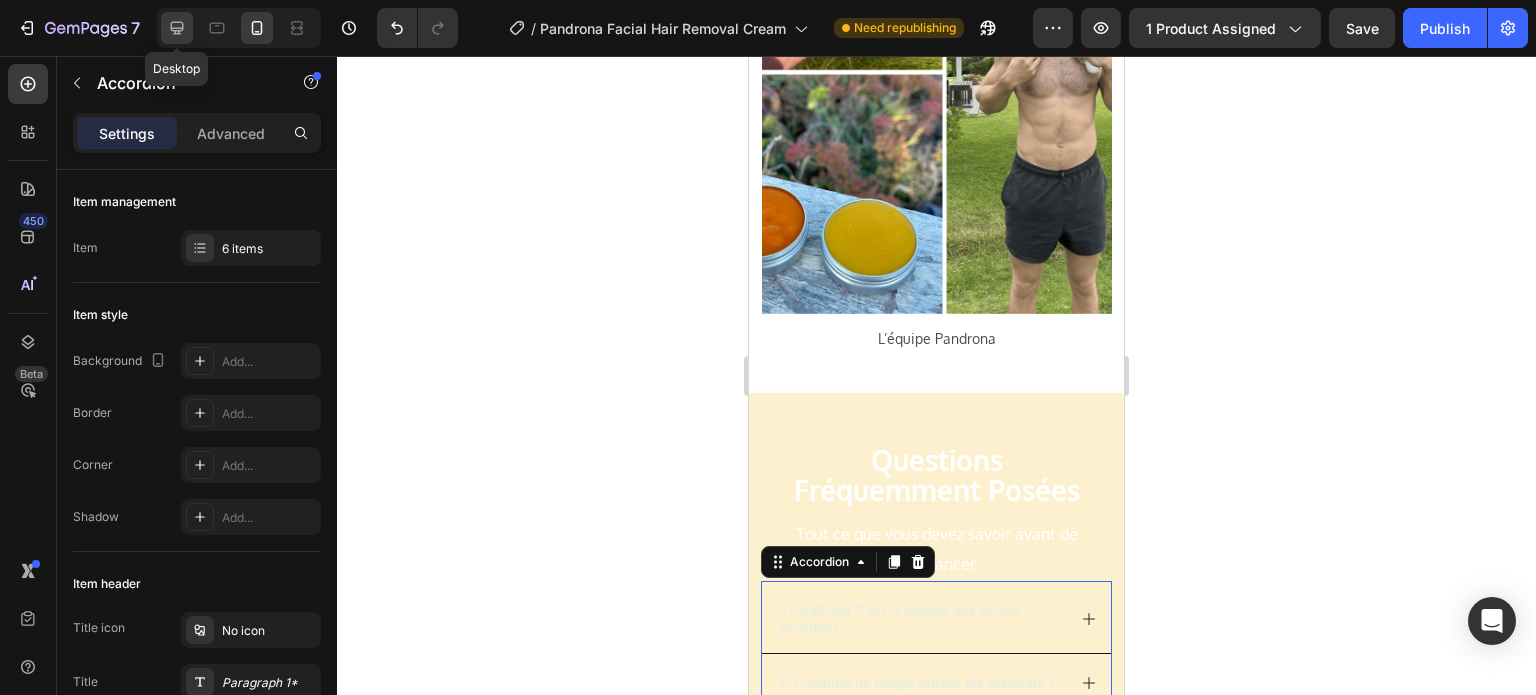 click 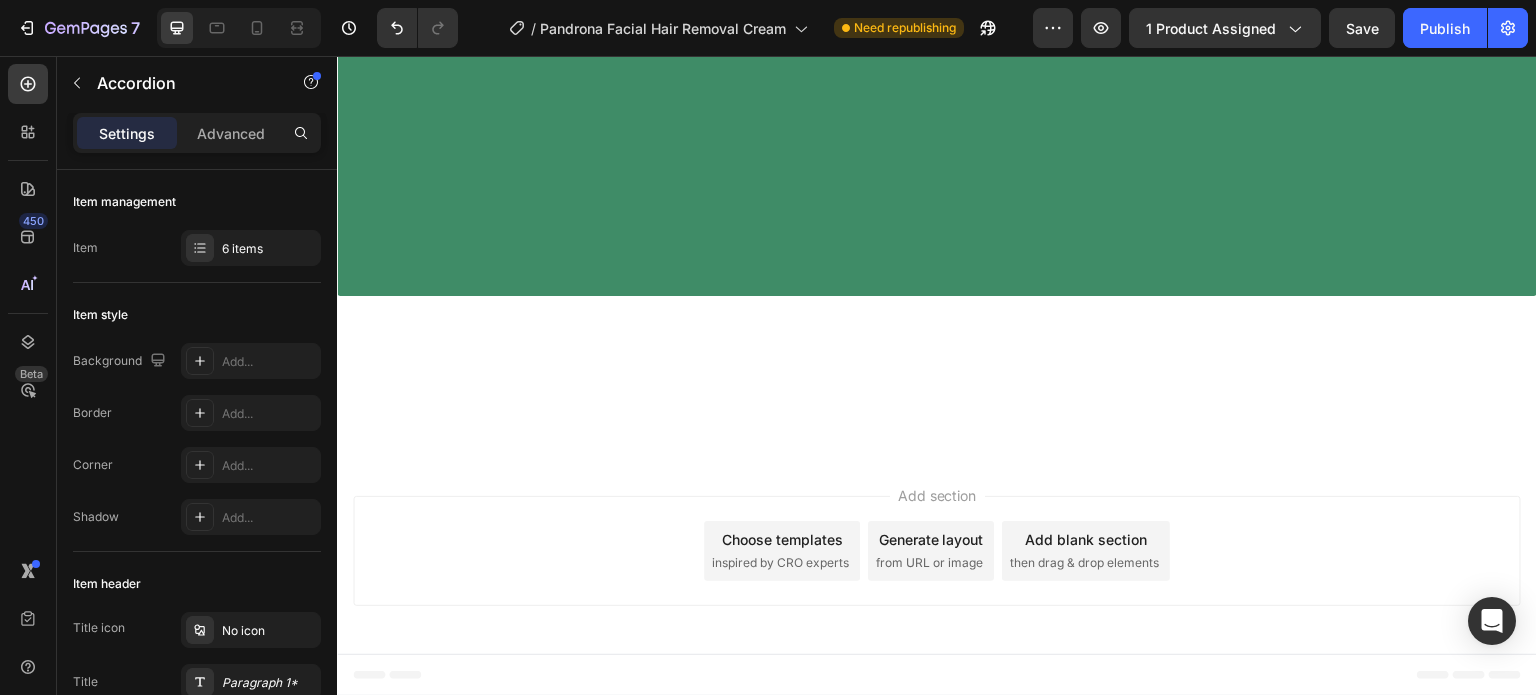 scroll, scrollTop: 11545, scrollLeft: 0, axis: vertical 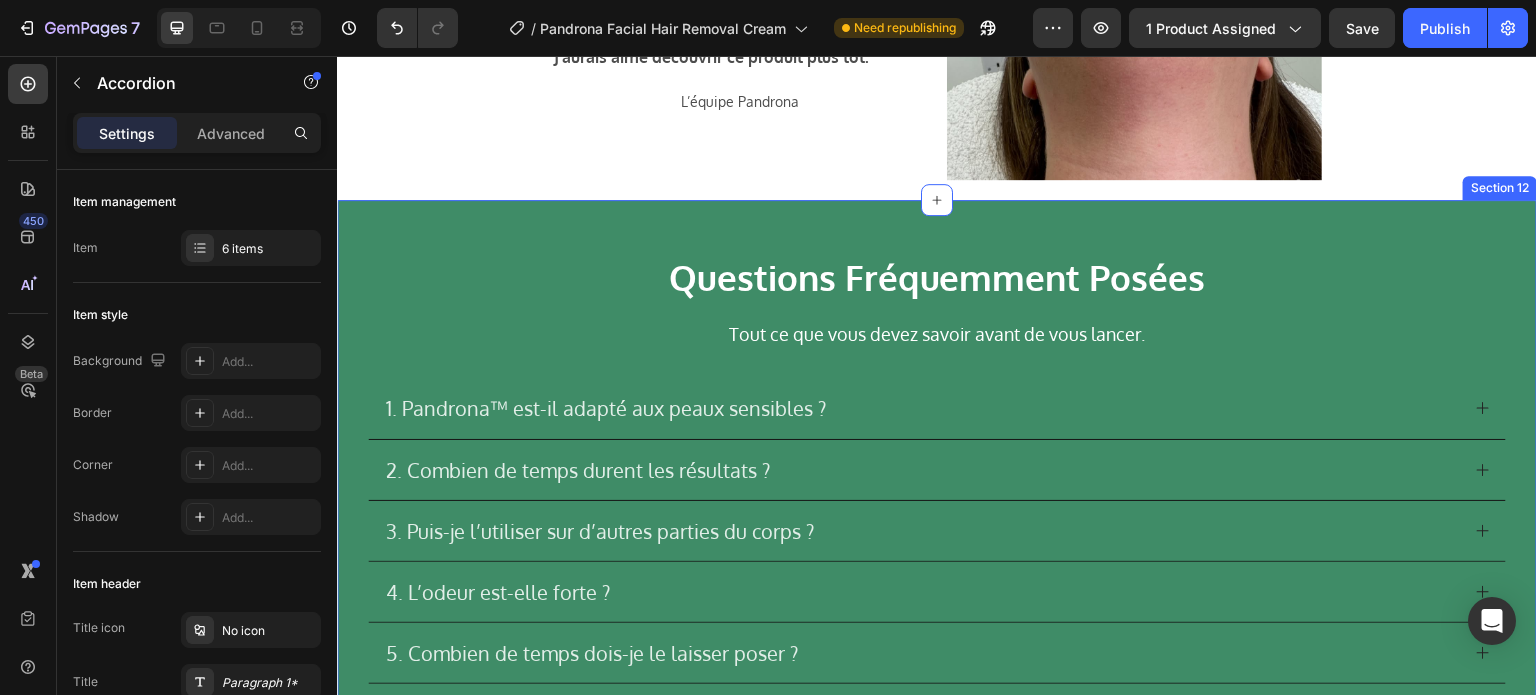 click on "questions fréquemment posées Heading Tout ce que vous devez savoir avant de vous lancer. Text Block
1. Pandrona™ est-il adapté aux peaux sensibles ?
2. Combien de temps durent les résultats ?
3. Puis-je l’utiliser sur d’autres parties du corps ?
4. L’odeur est-elle forte ?
5. Combien de temps dois-je le laisser poser ?
6. Que faire si ça ne me convient pas ? Accordion Row Section 12" at bounding box center [937, 498] 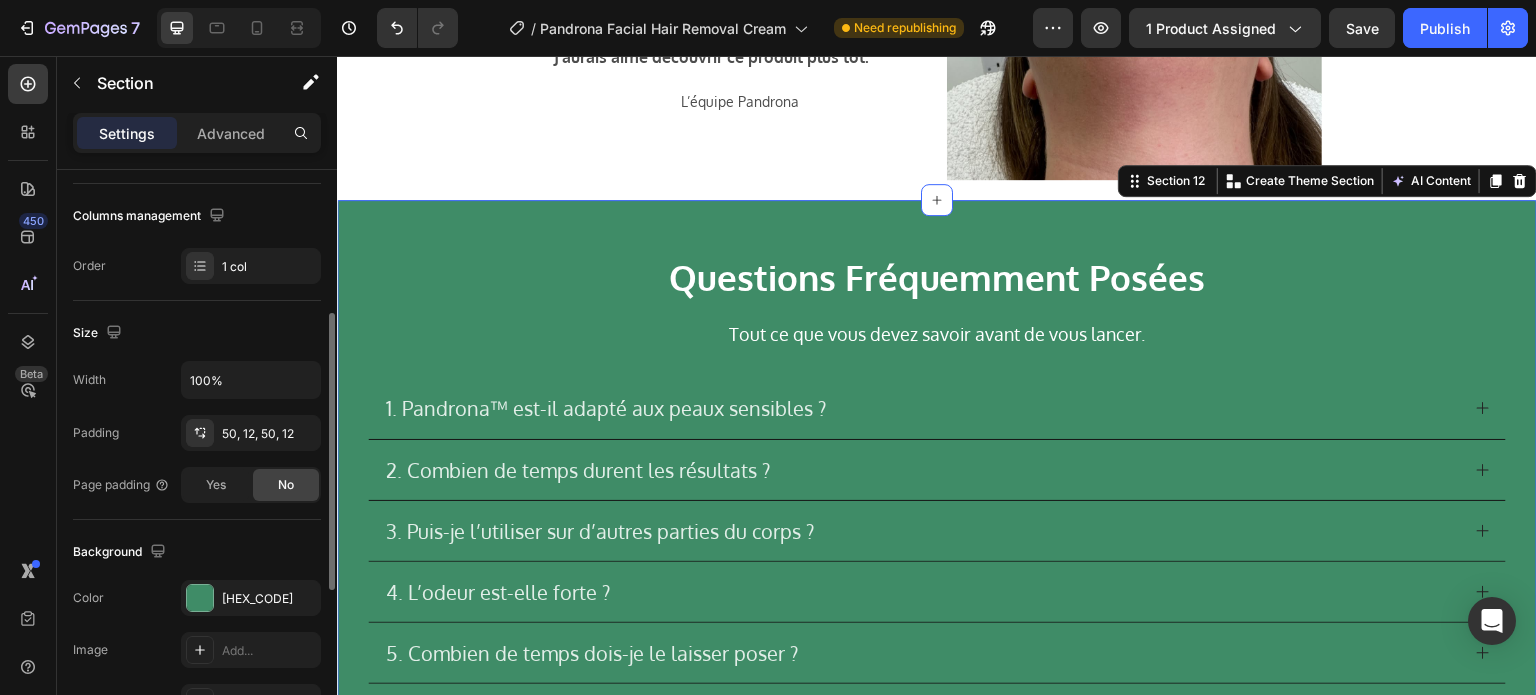 scroll, scrollTop: 400, scrollLeft: 0, axis: vertical 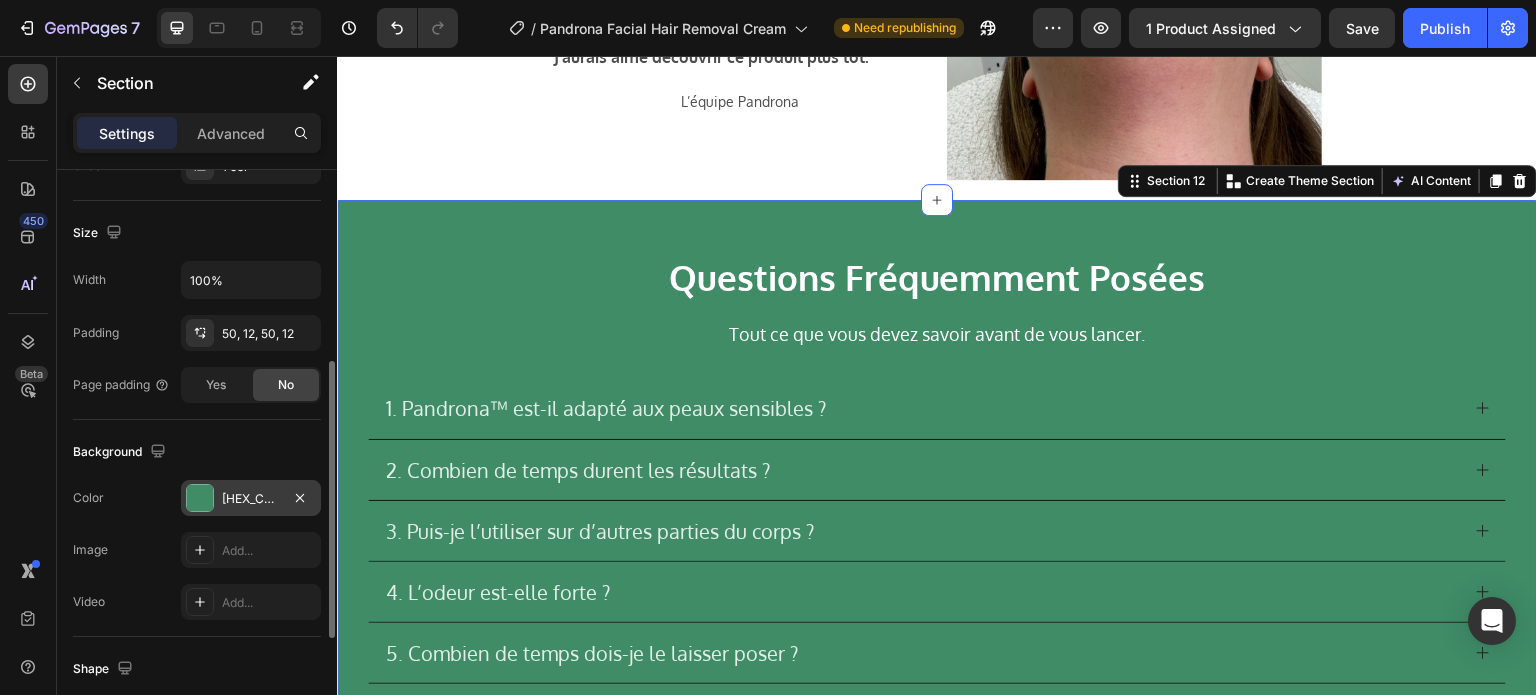 click on "[HEX_CODE]" at bounding box center [251, 498] 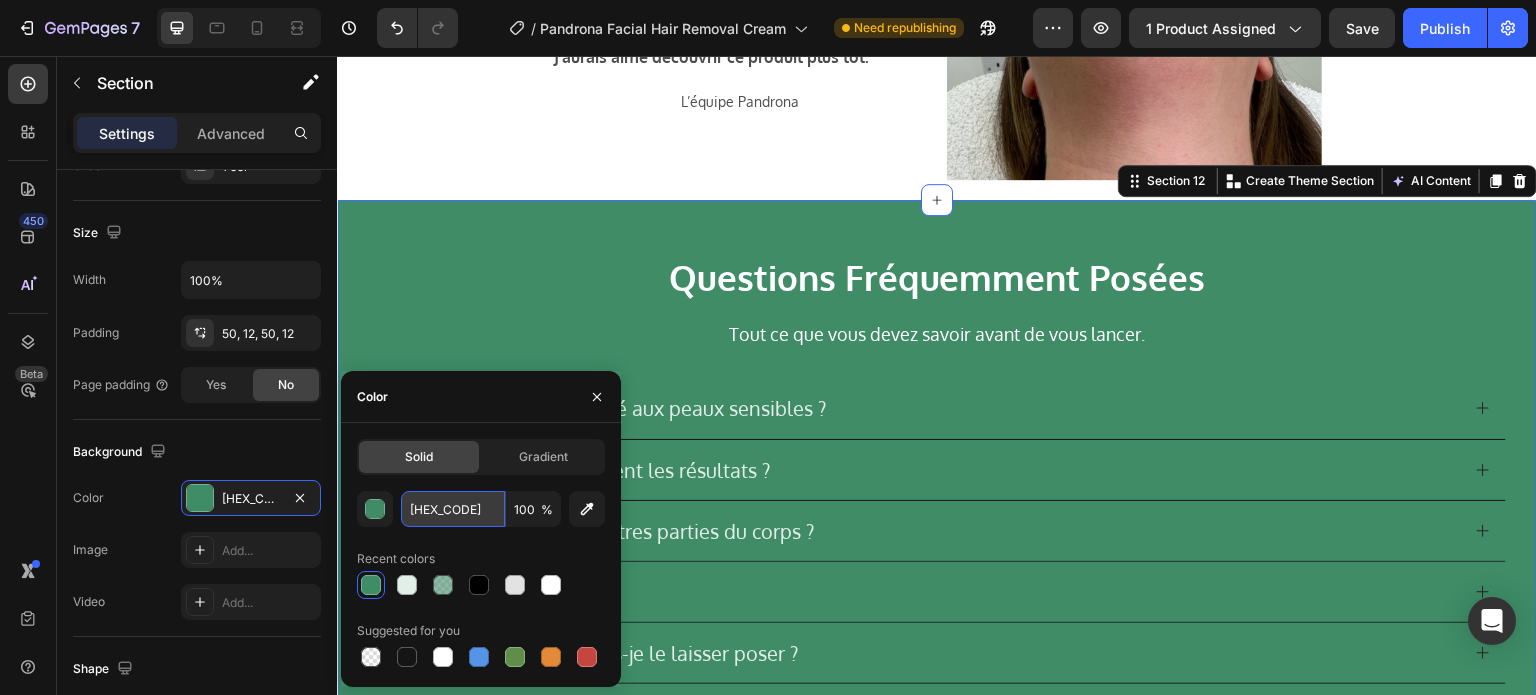 click on "[HEX_CODE]" at bounding box center [453, 509] 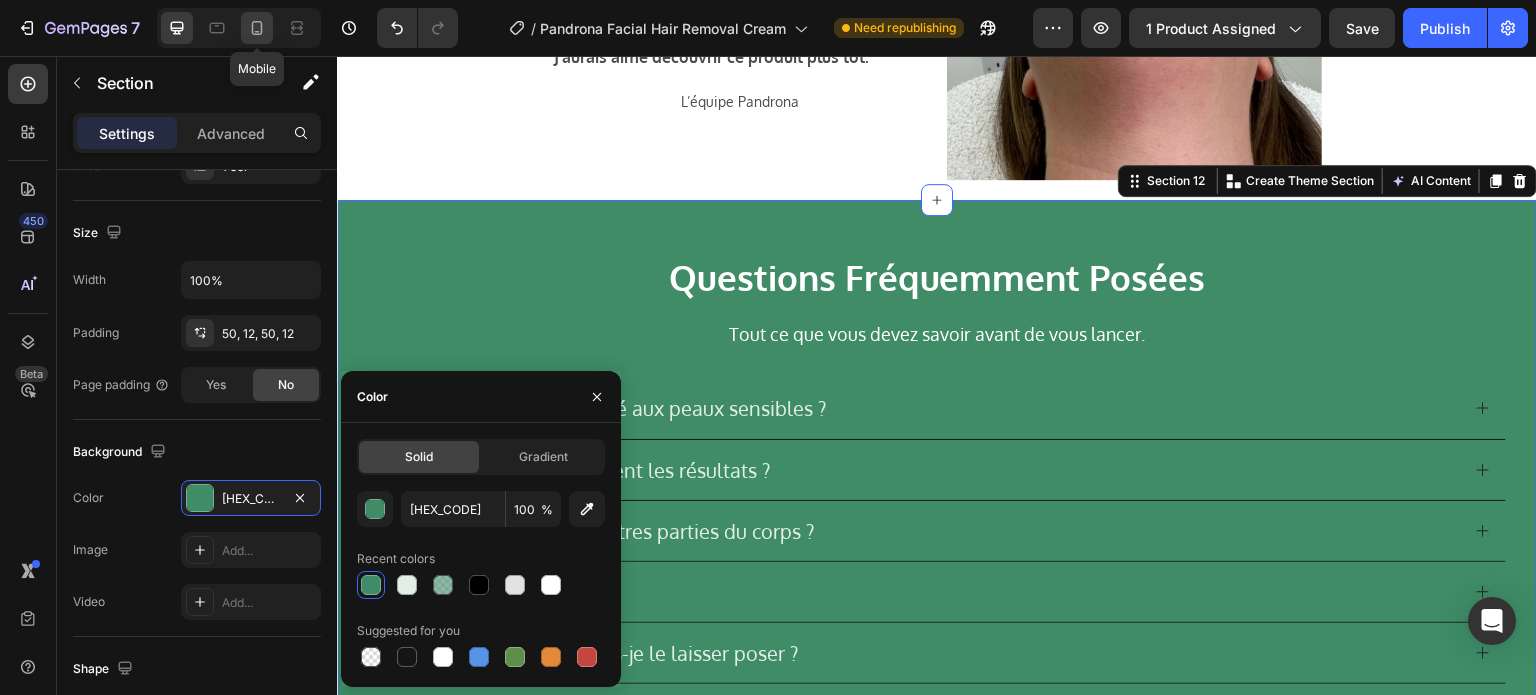 click 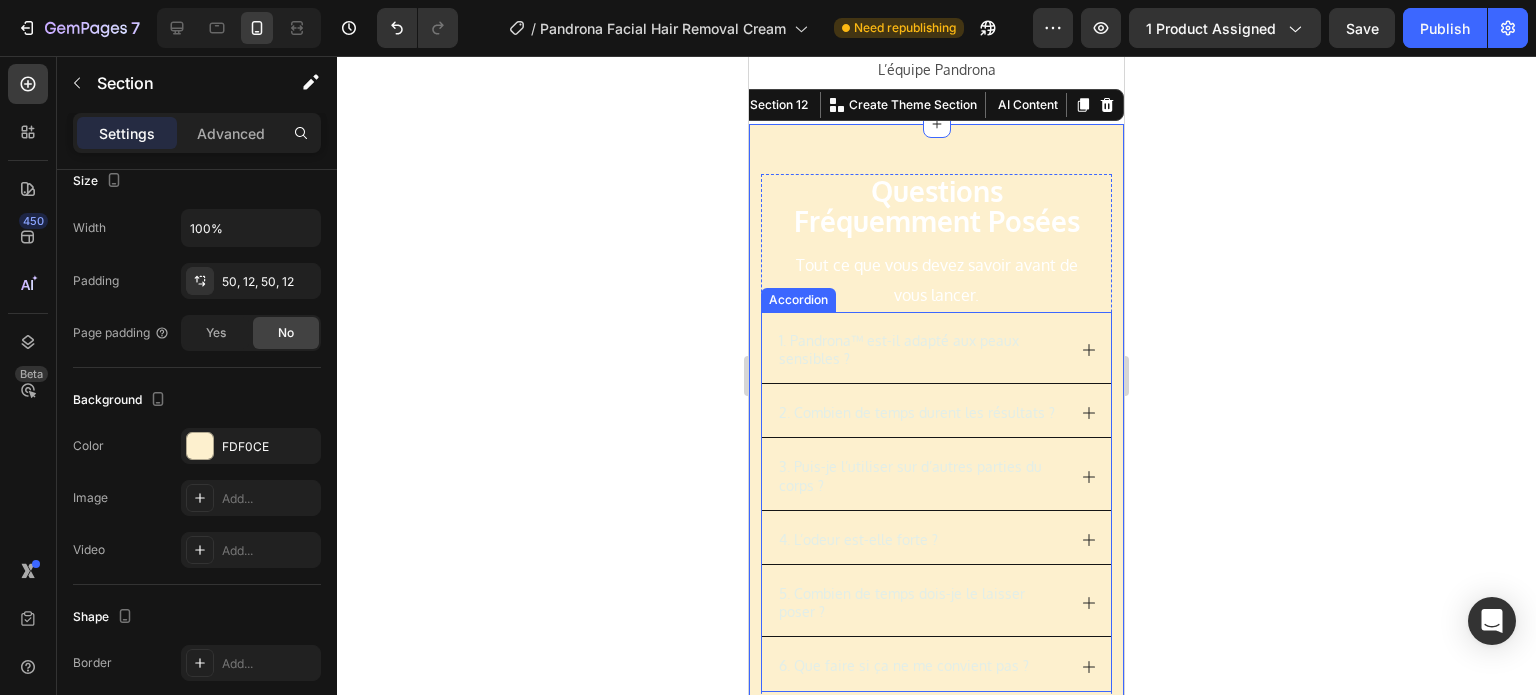 scroll, scrollTop: 11794, scrollLeft: 0, axis: vertical 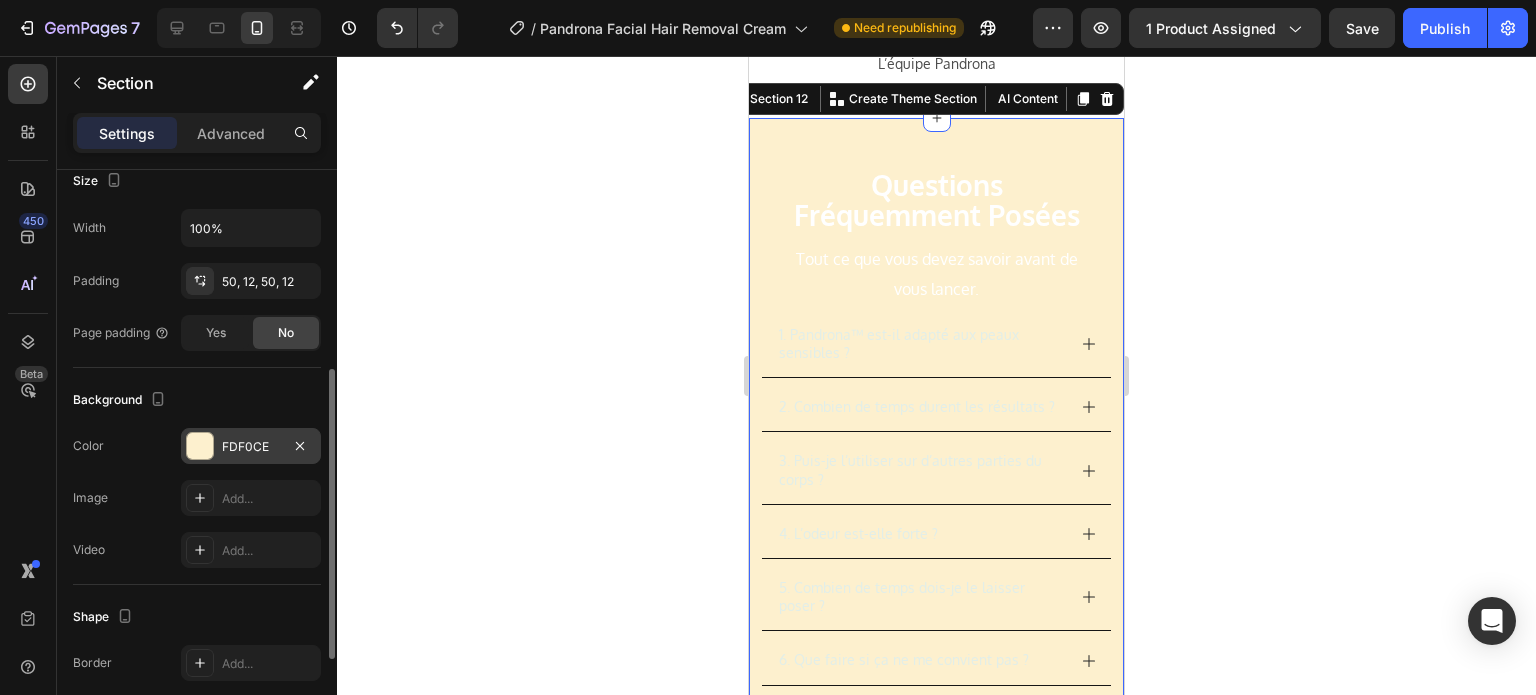 drag, startPoint x: 228, startPoint y: 425, endPoint x: 231, endPoint y: 444, distance: 19.235384 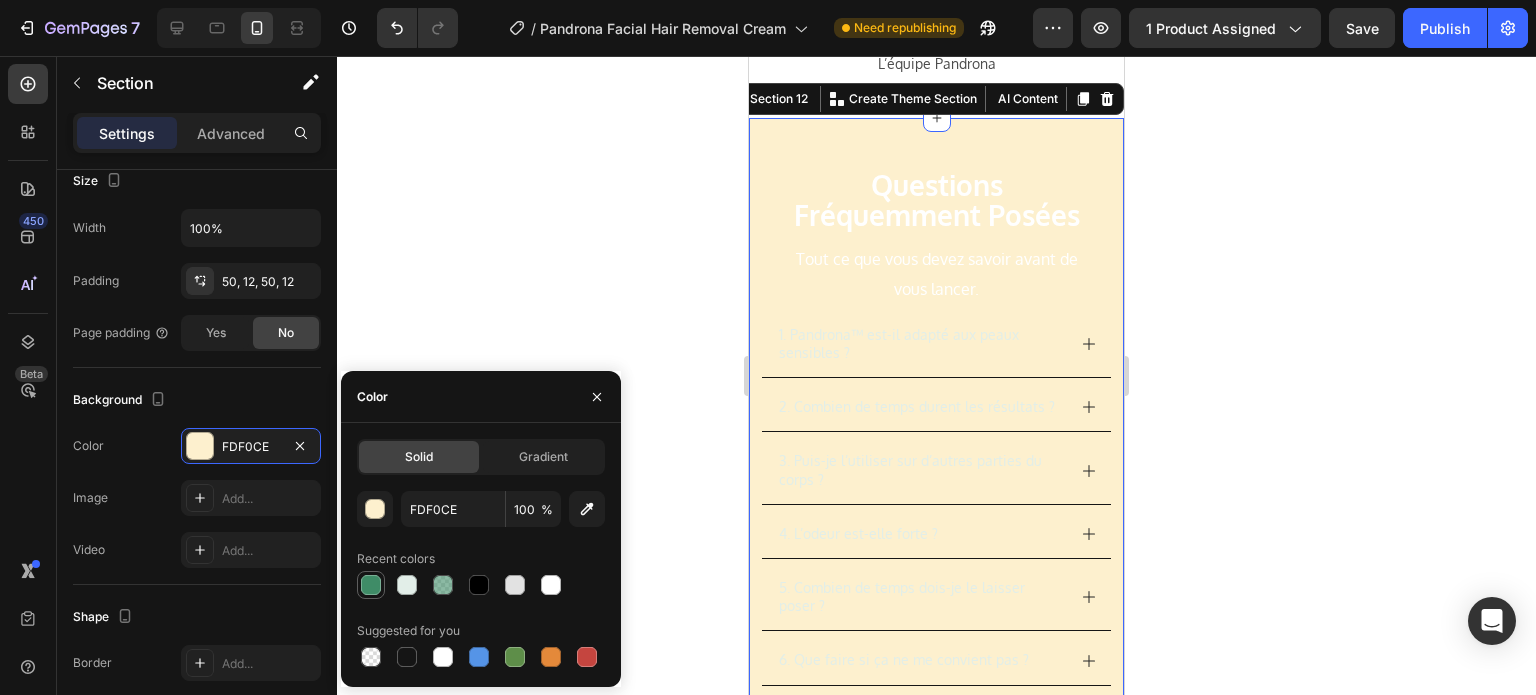 click at bounding box center [371, 585] 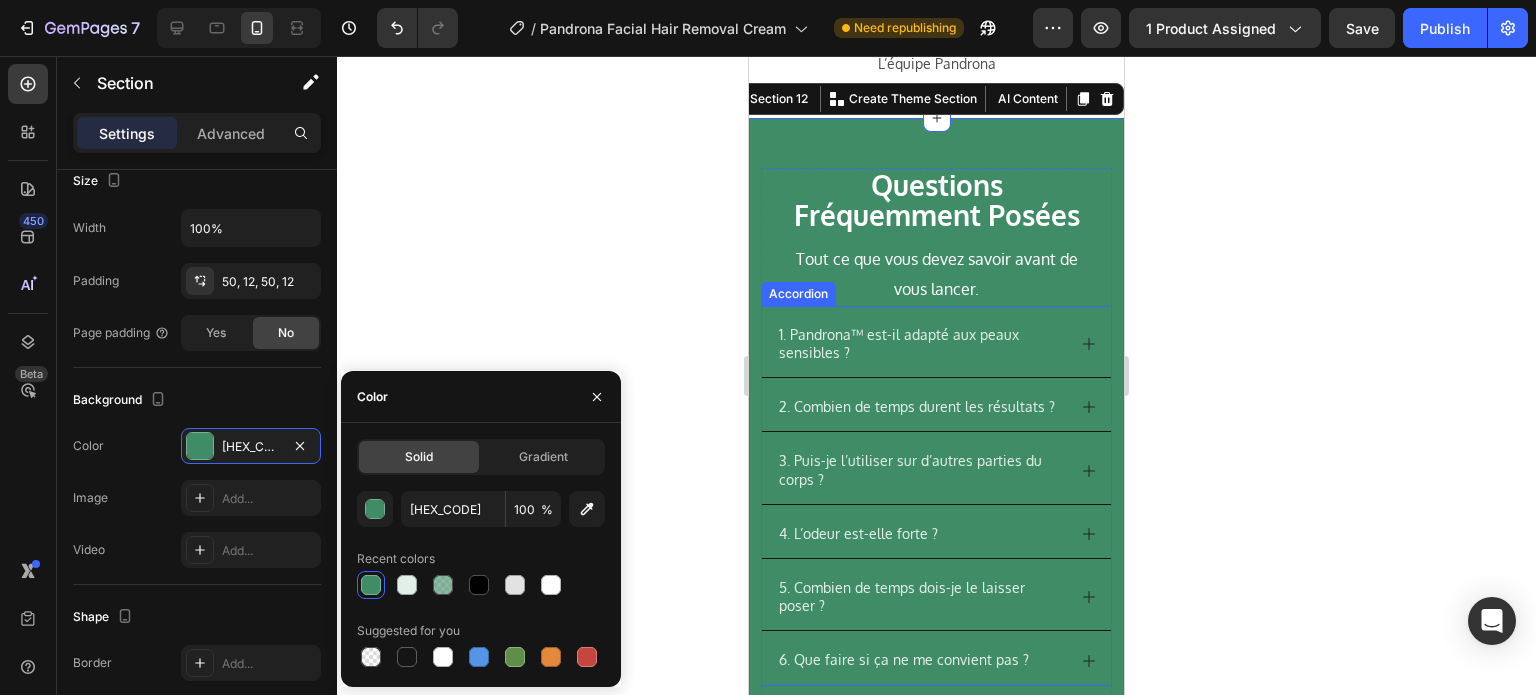 click on "1. Pandrona™ est-il adapté aux peaux sensibles ?" at bounding box center (920, 344) 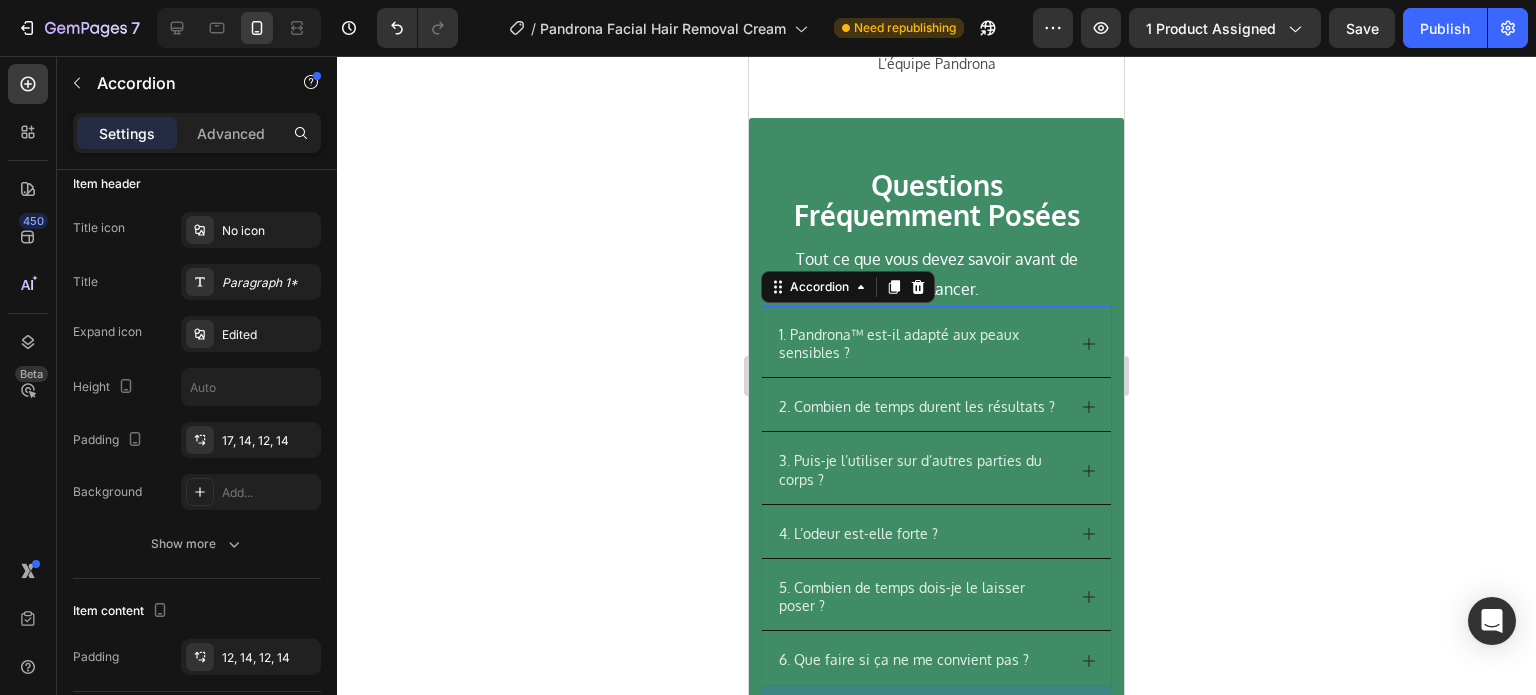 scroll, scrollTop: 0, scrollLeft: 0, axis: both 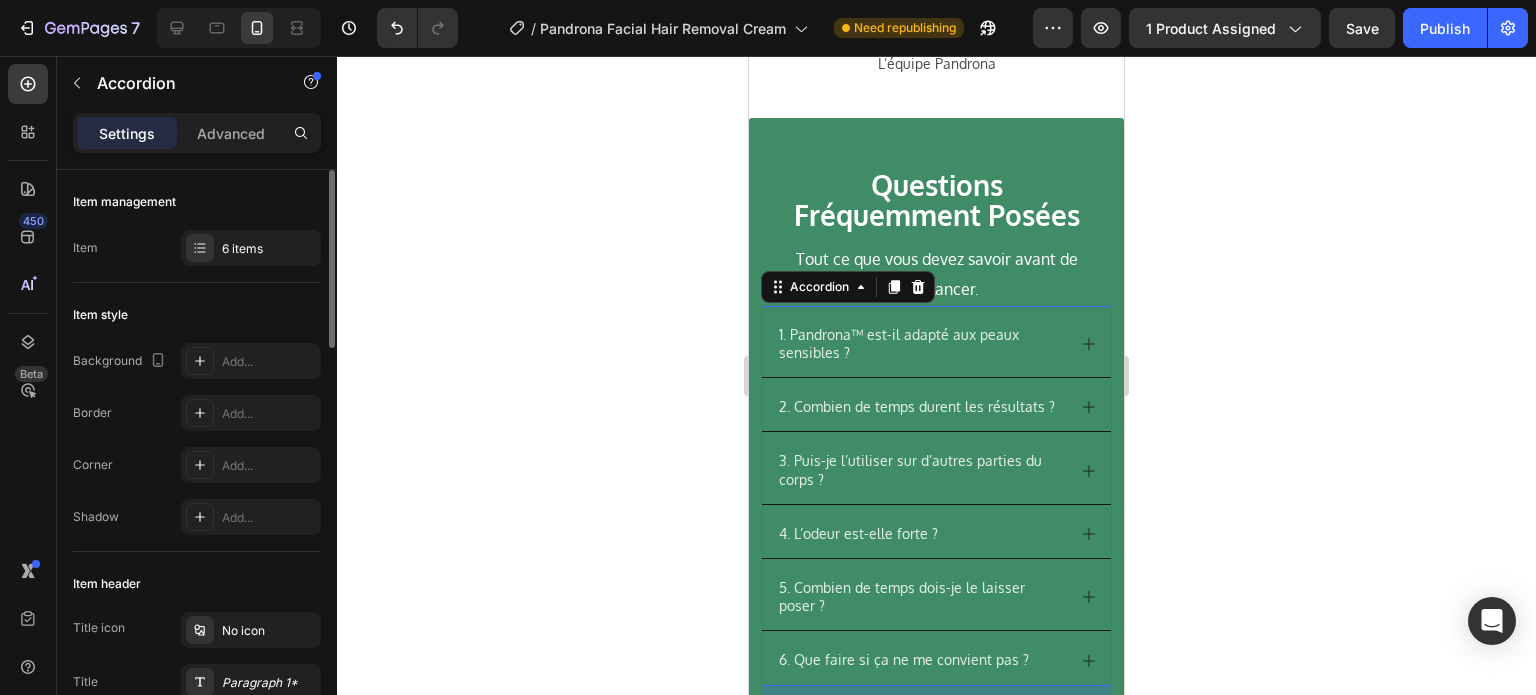 click on "1. Pandrona™ est-il adapté aux peaux sensibles ?
2. Combien de temps durent les résultats ?
3. Puis-je l’utiliser sur d’autres parties du corps ?
4. L’odeur est-elle forte ?
5. Combien de temps dois-je le laisser poser ?
6. Que faire si ça ne me convient pas ?" at bounding box center (936, 496) 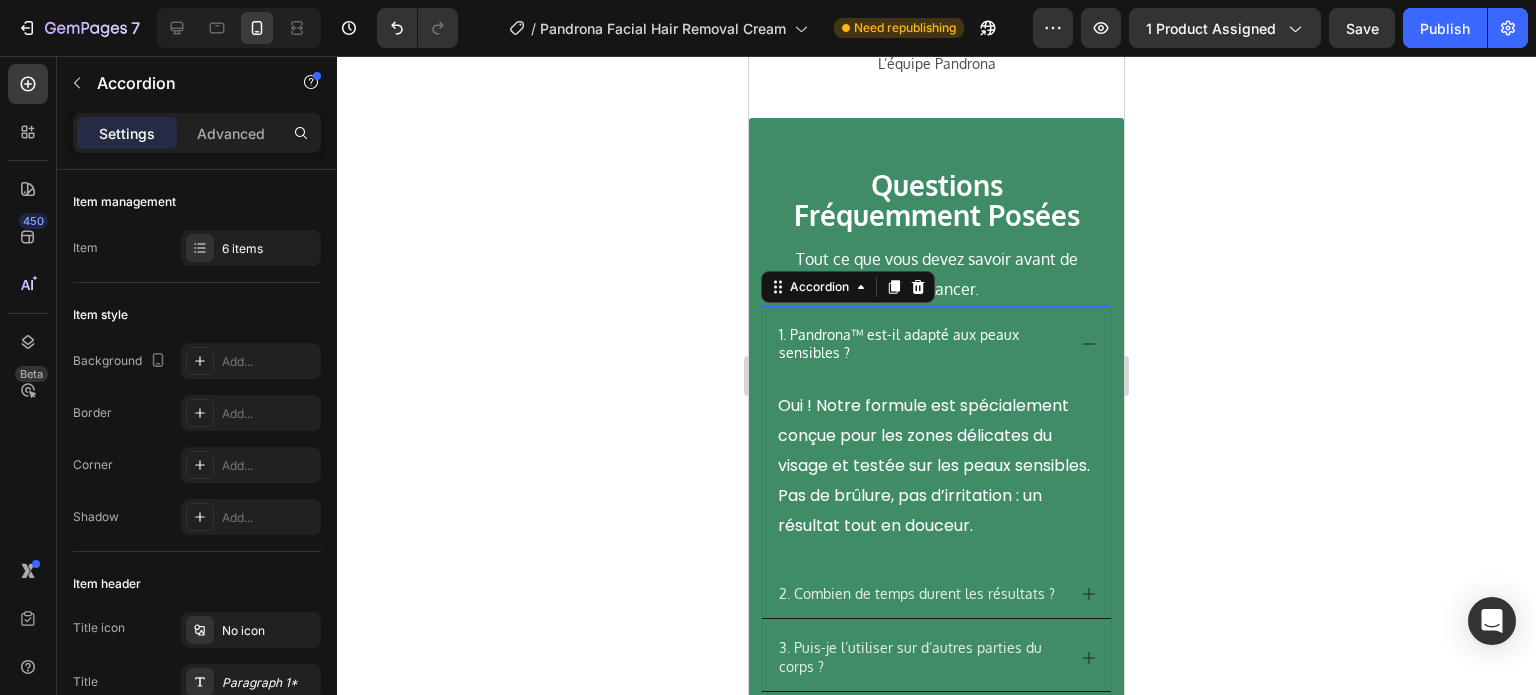 click 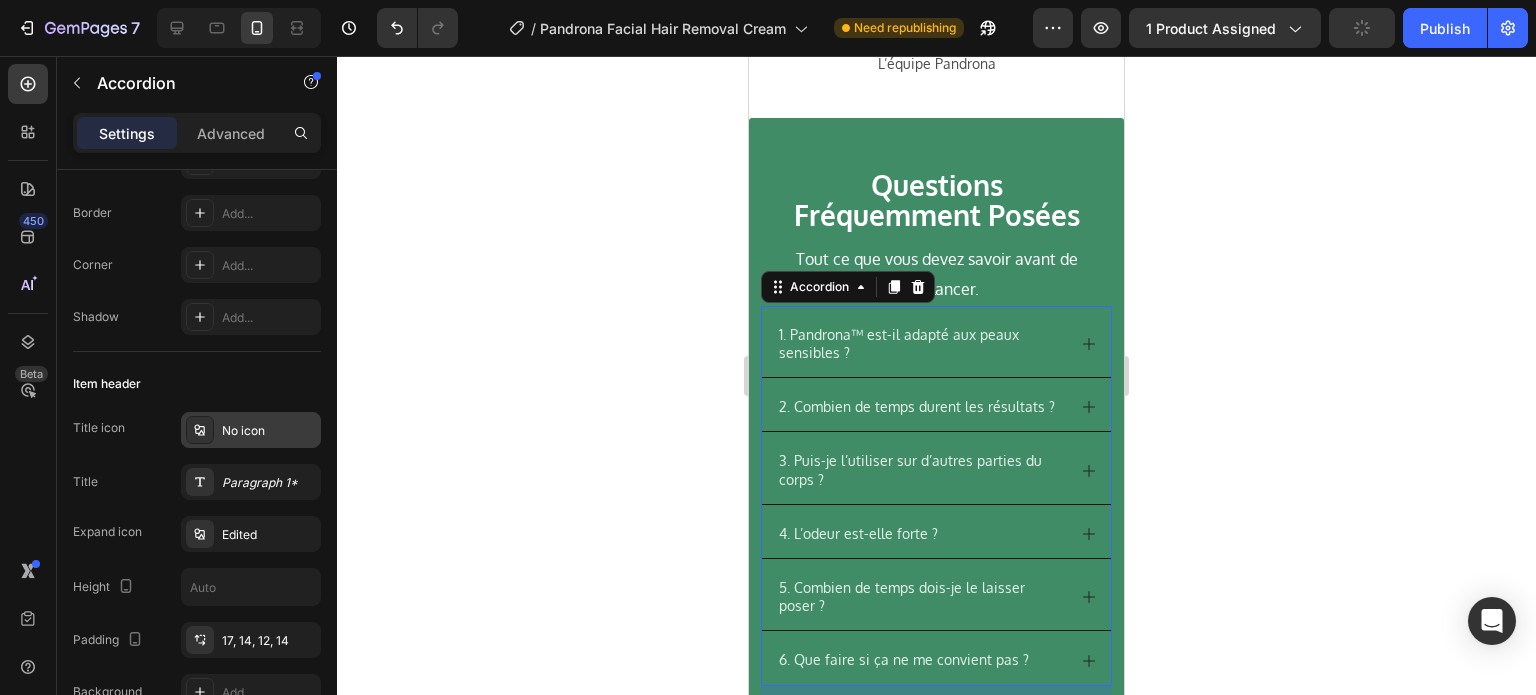 scroll, scrollTop: 0, scrollLeft: 0, axis: both 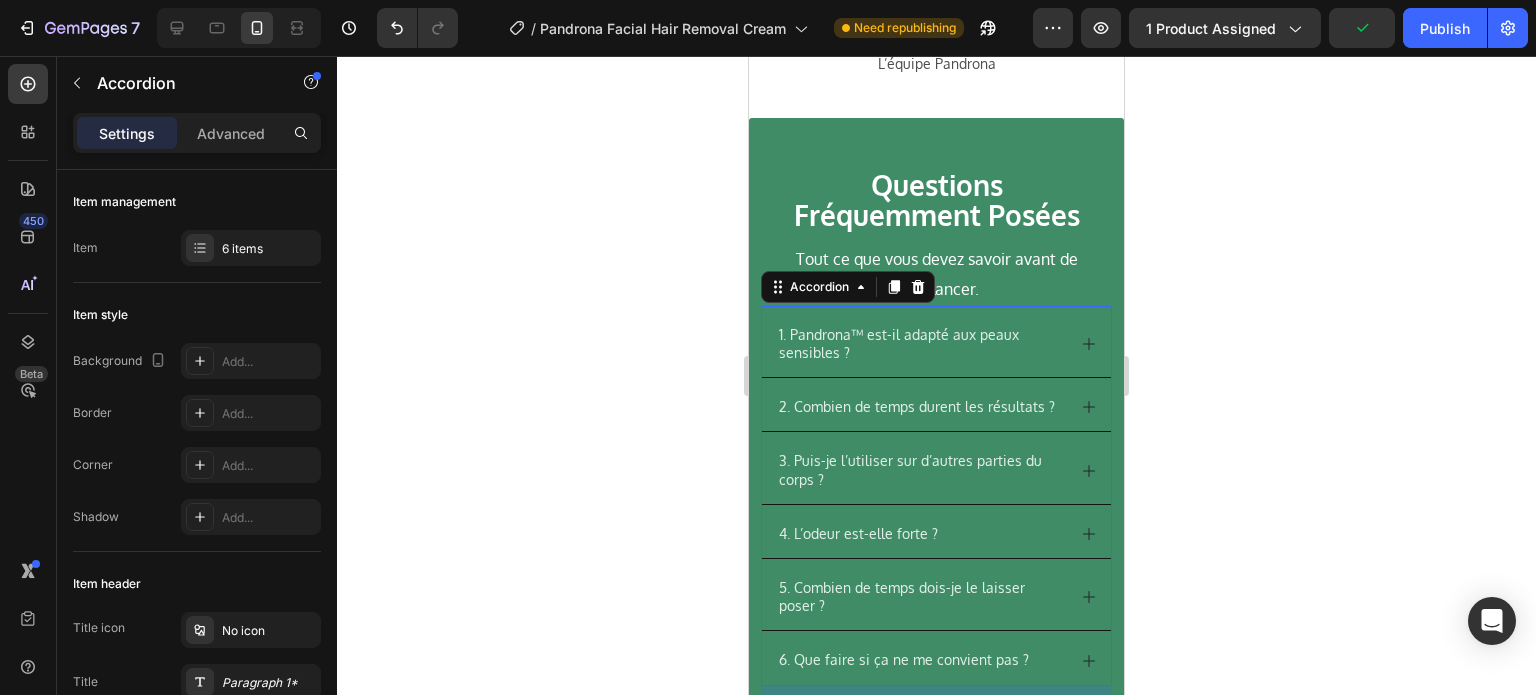click on "1. Pandrona™ est-il adapté aux peaux sensibles ?" at bounding box center [936, 342] 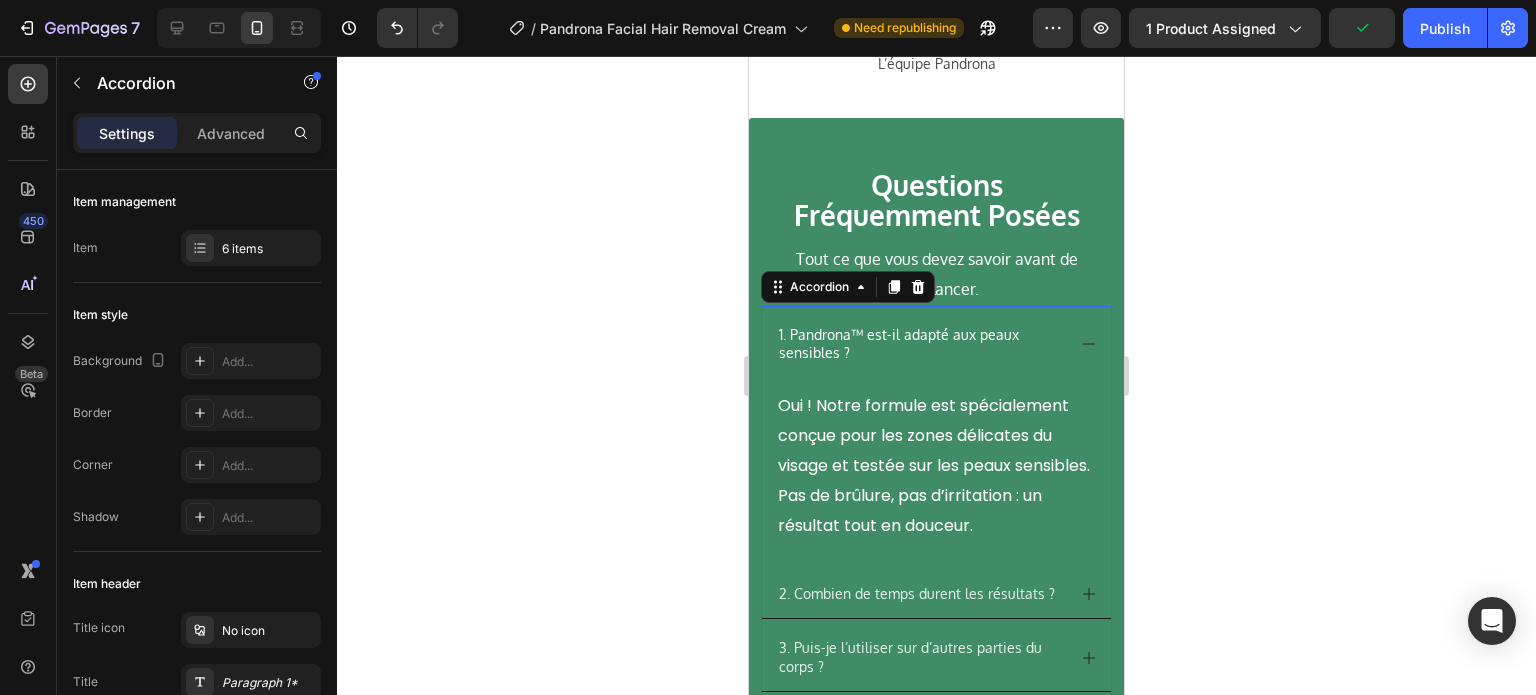 click 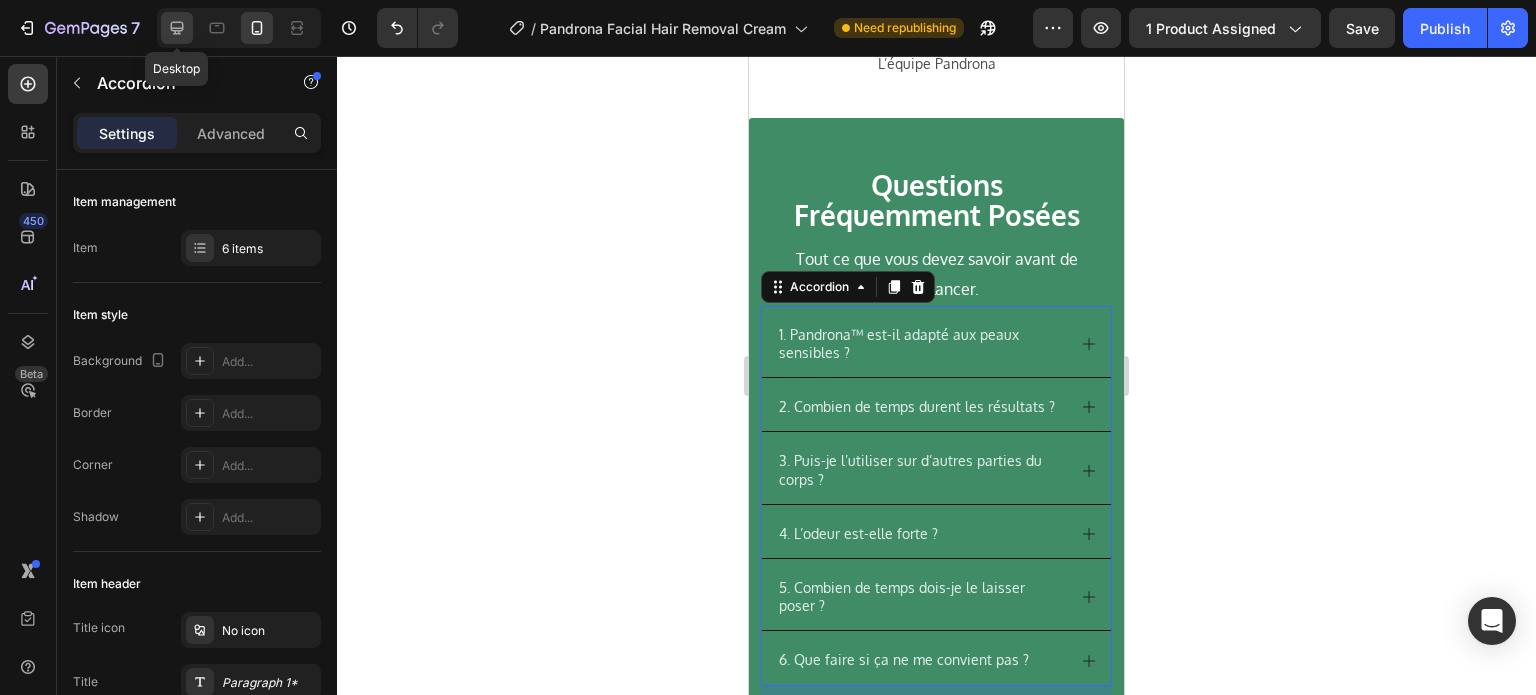 click 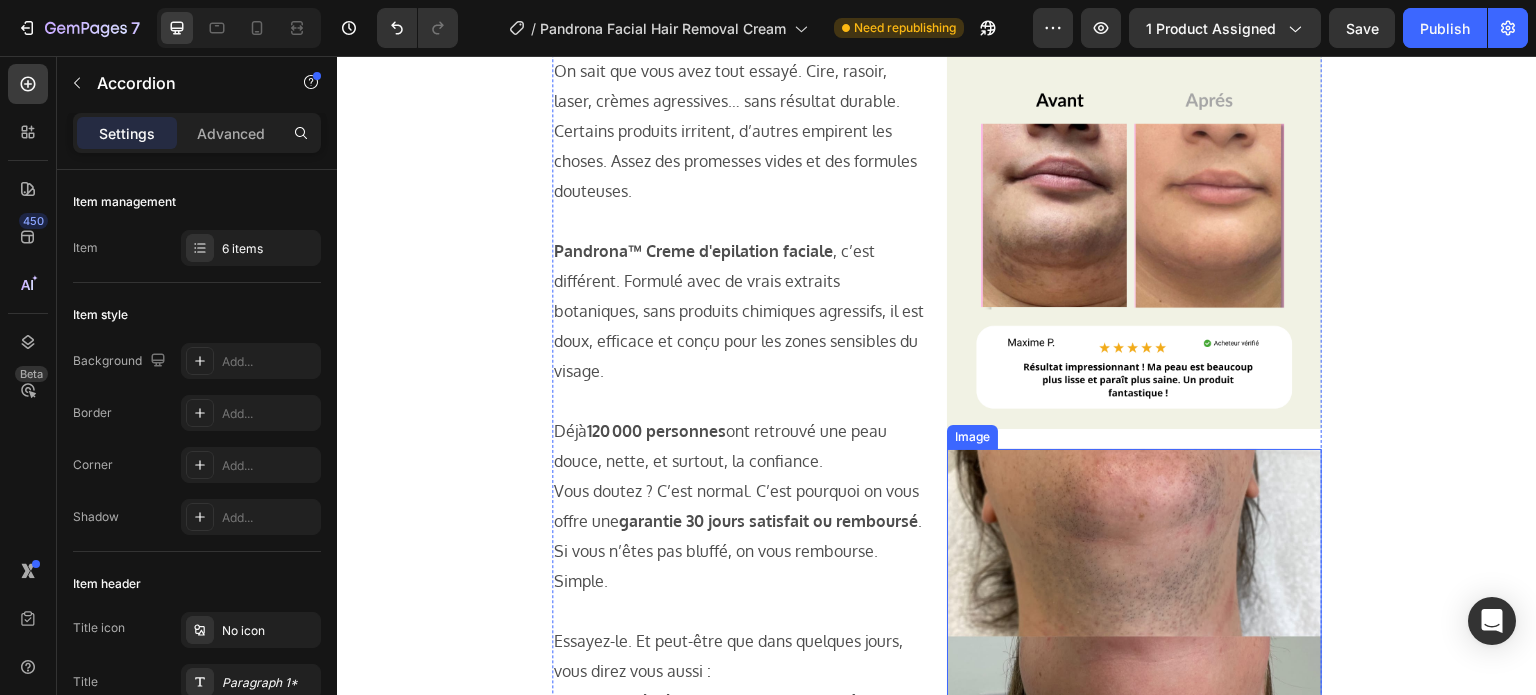 scroll, scrollTop: 10896, scrollLeft: 0, axis: vertical 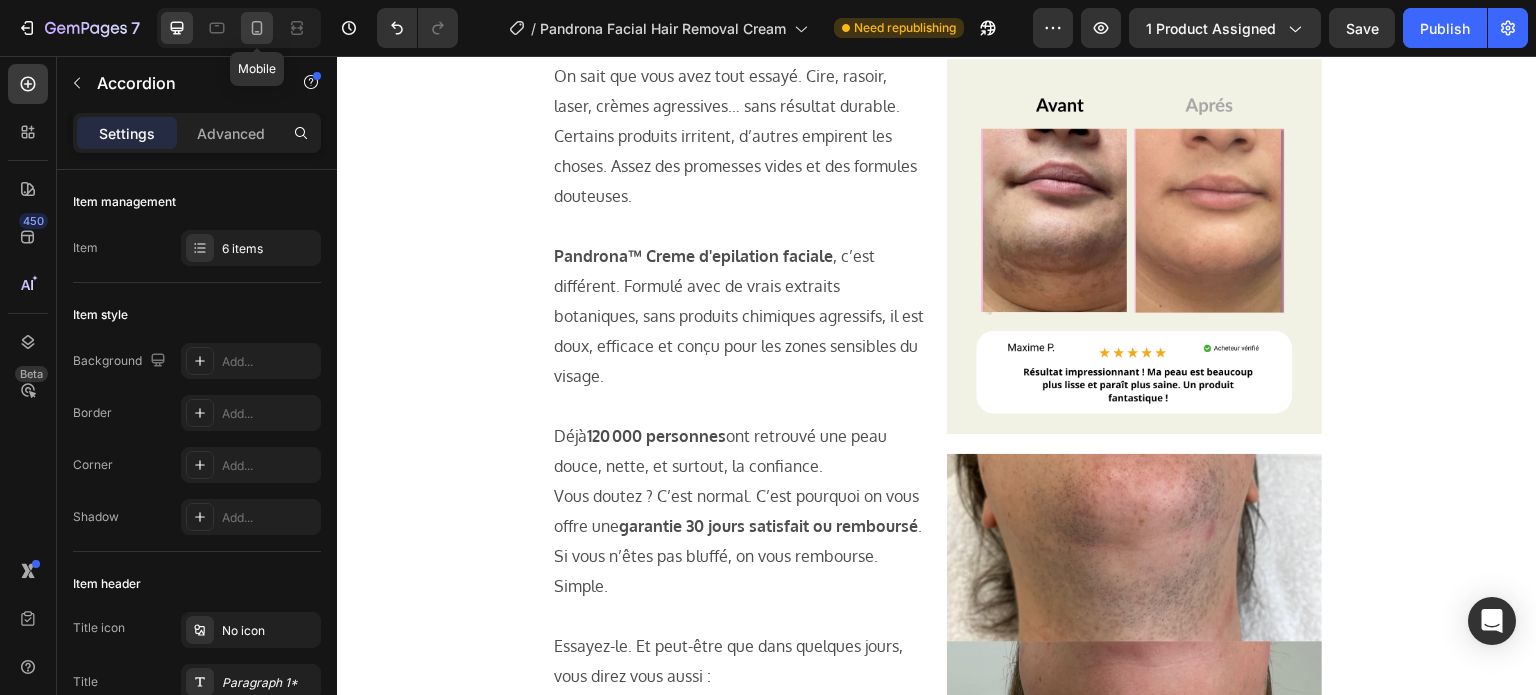 click 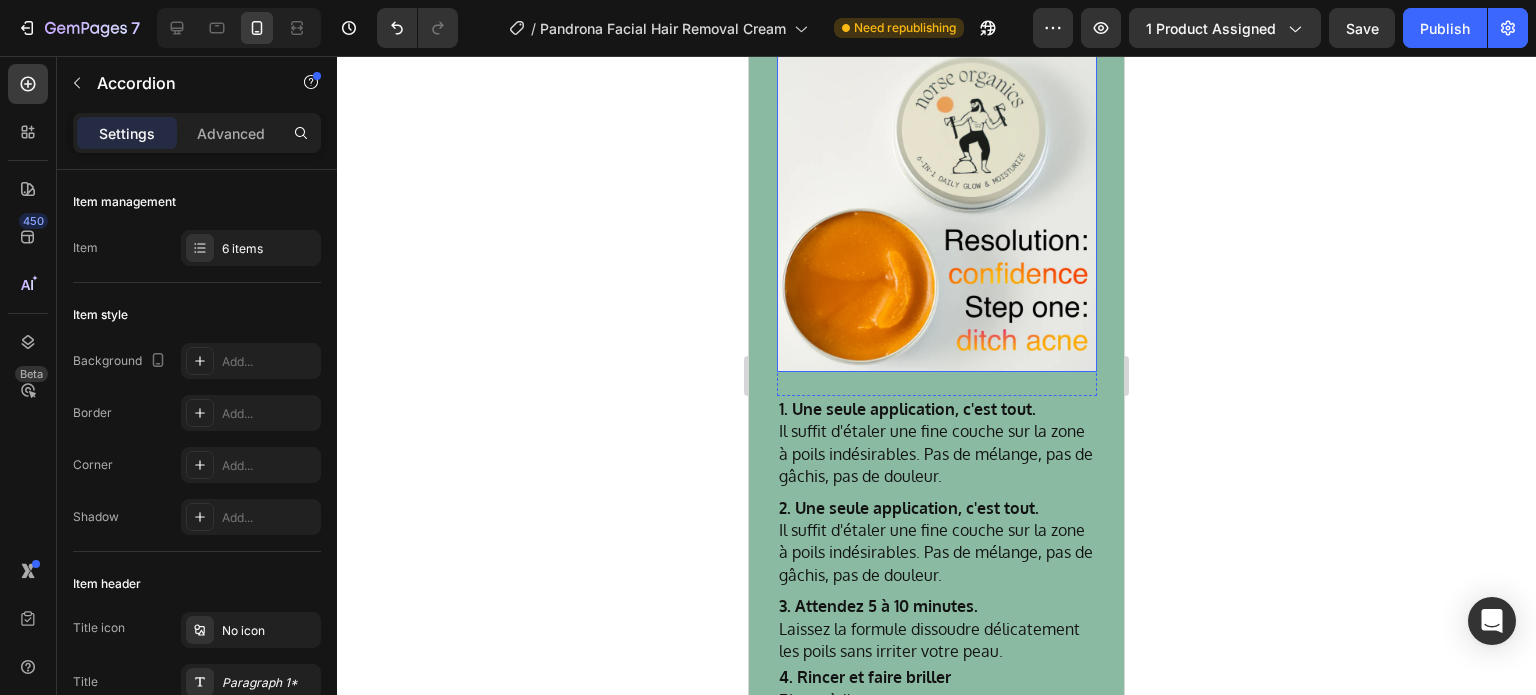 scroll, scrollTop: 5465, scrollLeft: 0, axis: vertical 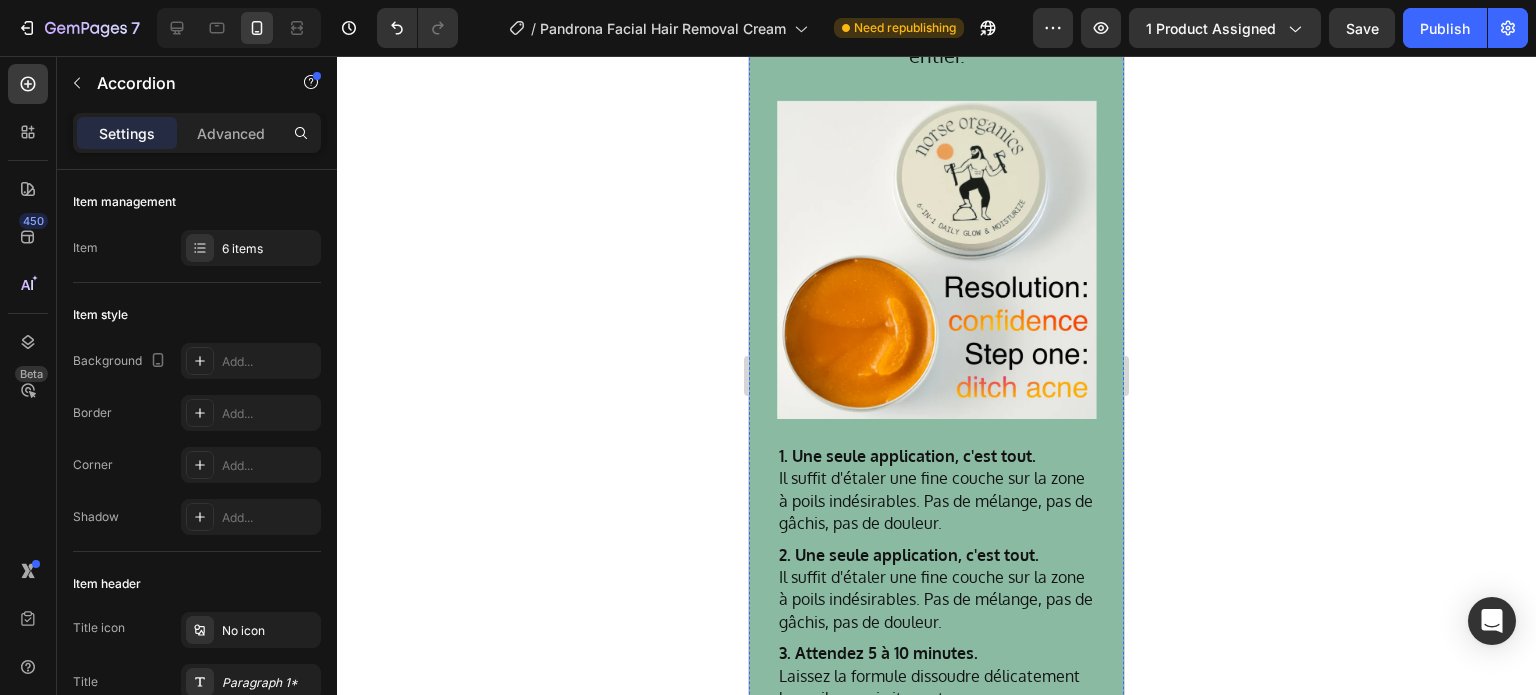 click on "Tellement simple que les ados ne jurent que par lui." at bounding box center (937, -66) 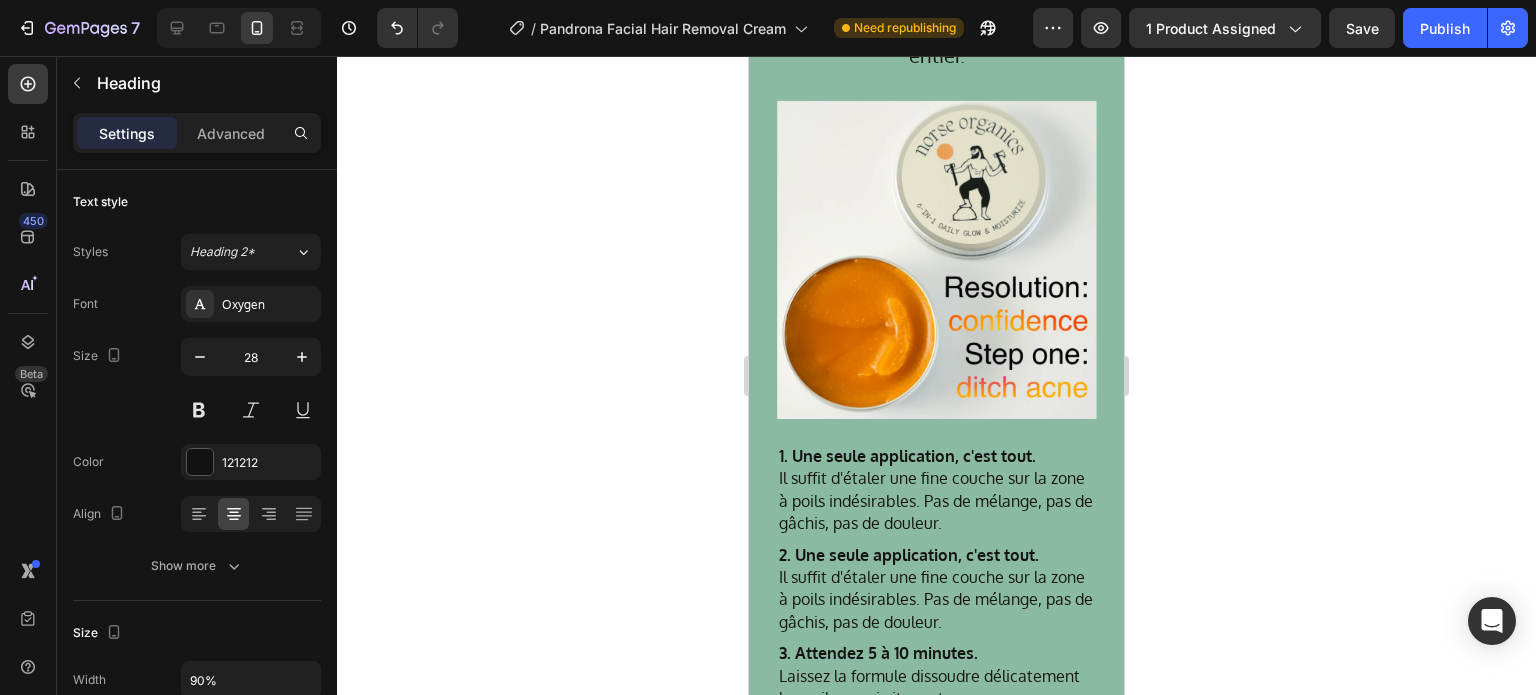 click on "Heading" at bounding box center (801, -141) 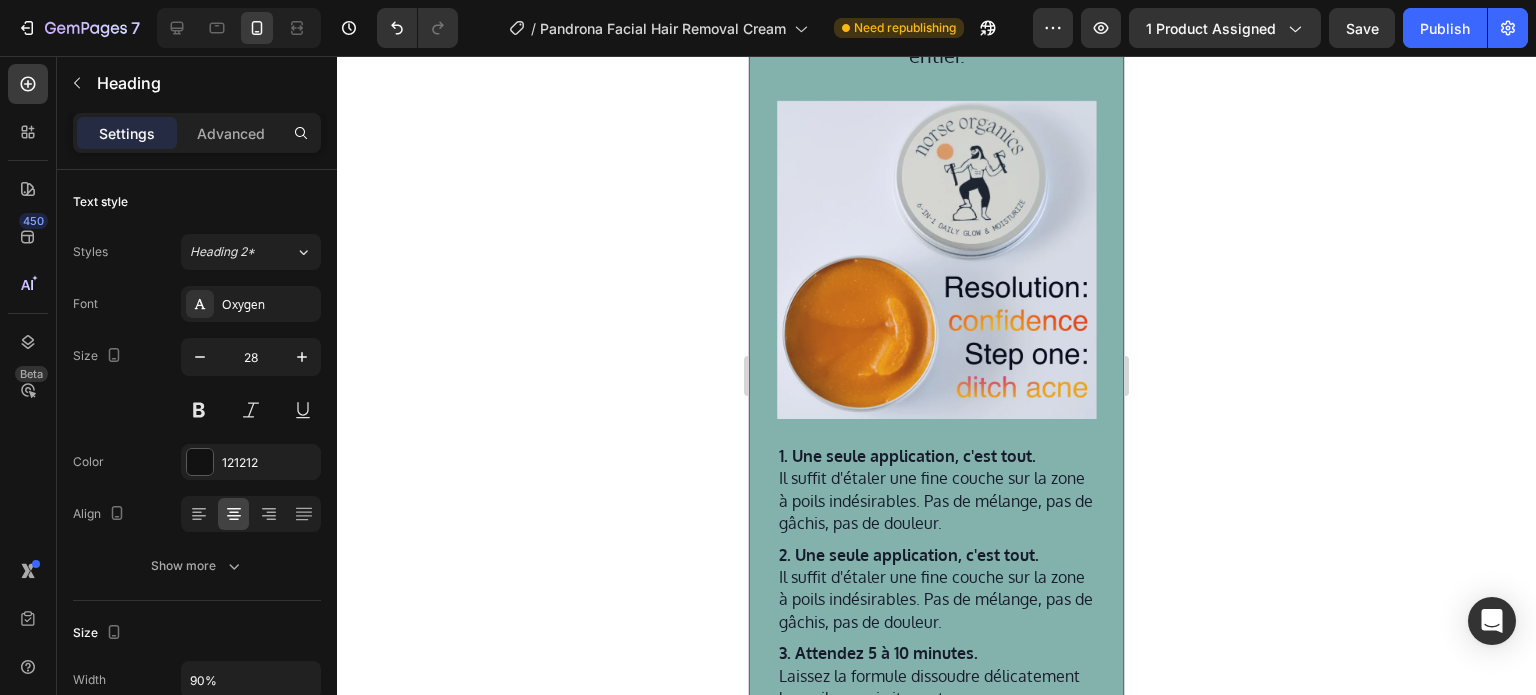 click on "Section" at bounding box center (783, -212) 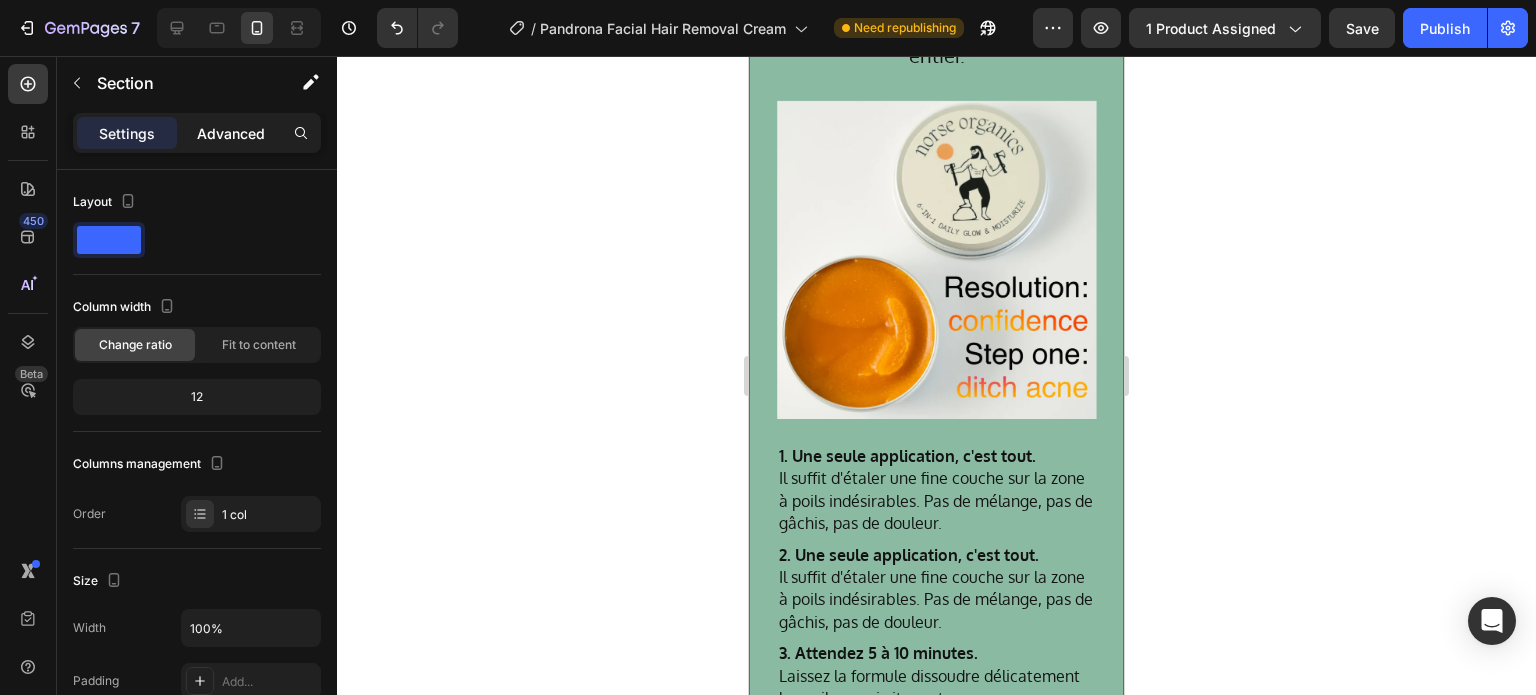 click on "Advanced" at bounding box center [231, 133] 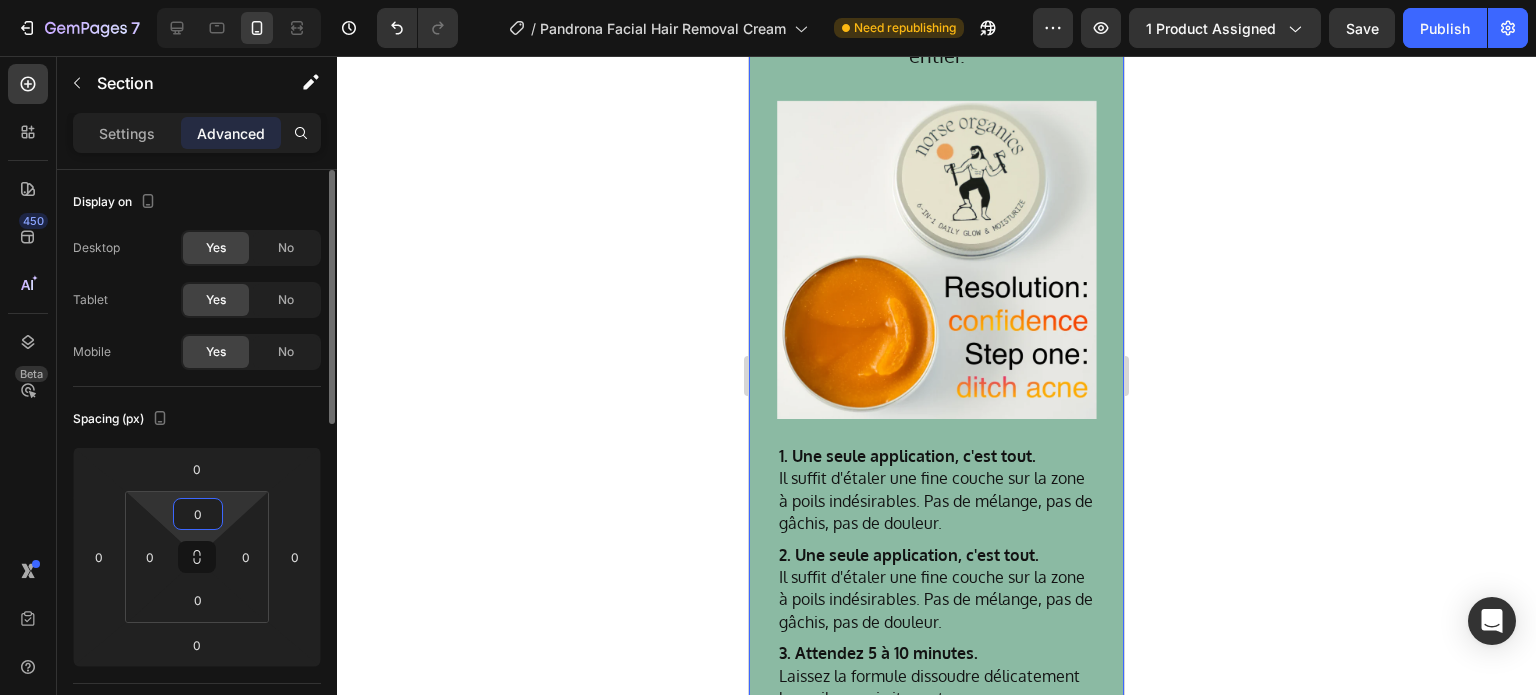 click on "0" at bounding box center [198, 514] 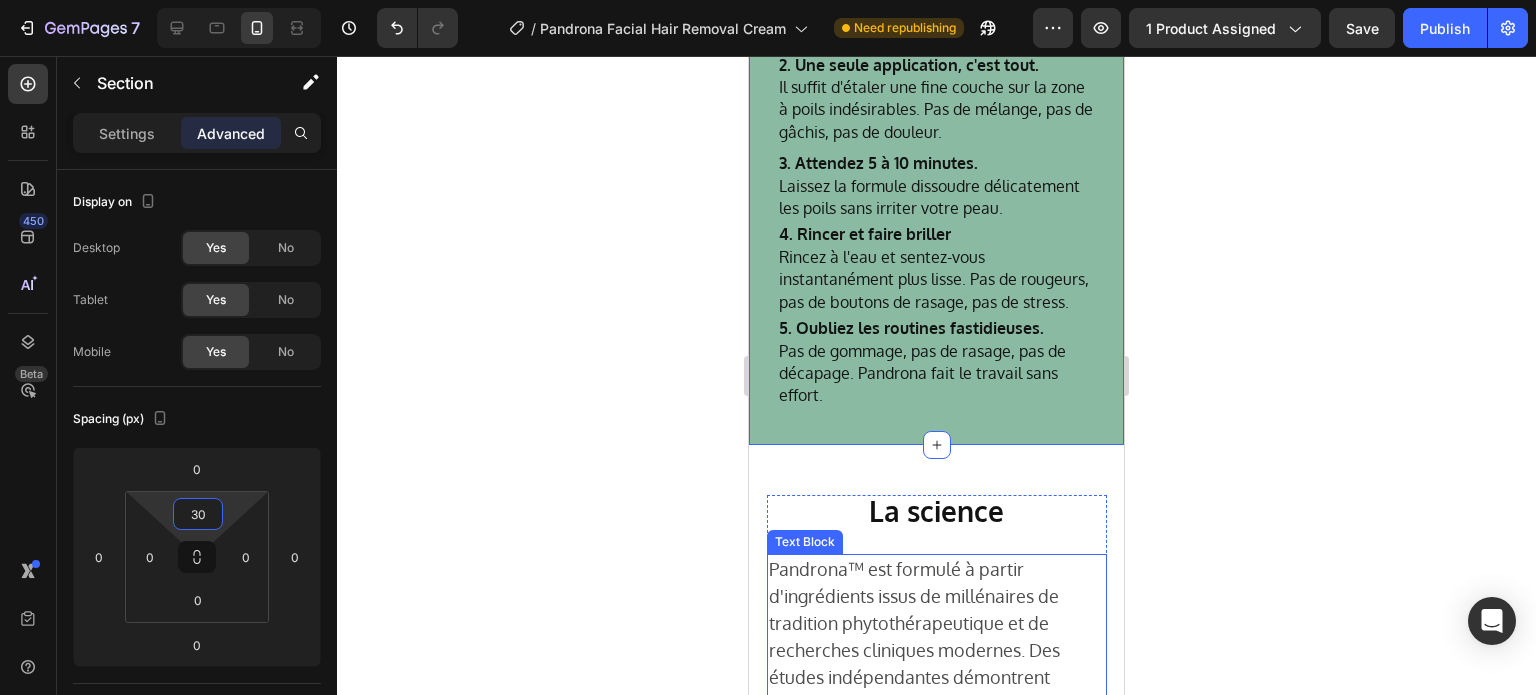 scroll, scrollTop: 6065, scrollLeft: 0, axis: vertical 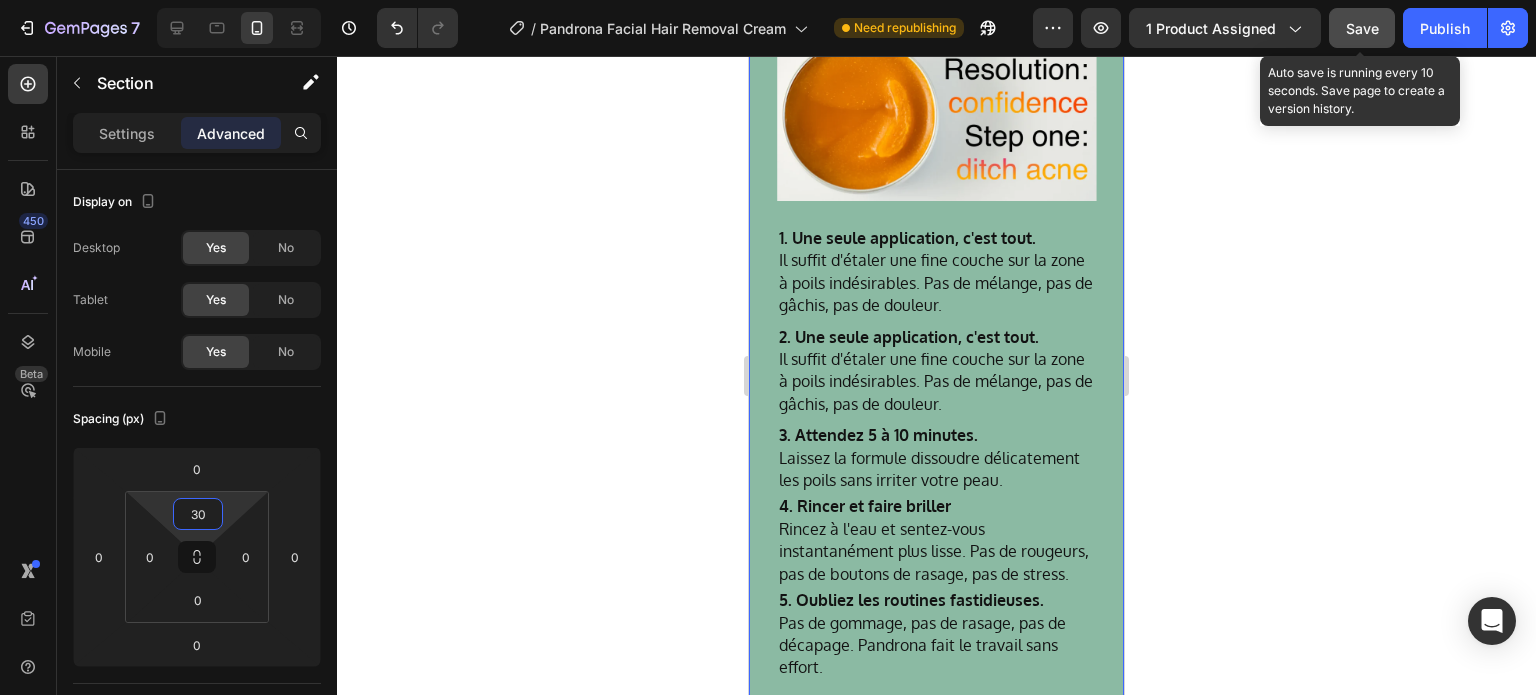 type on "30" 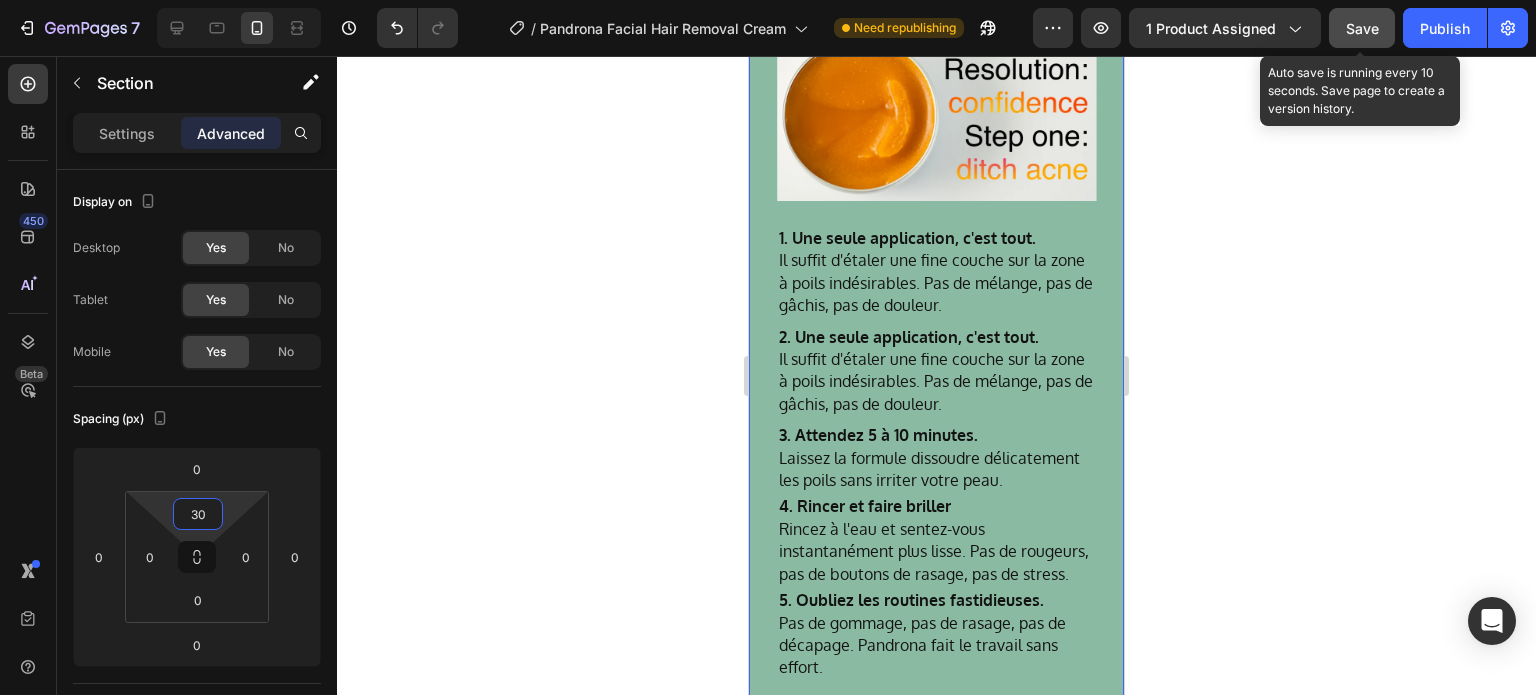 click on "Save" at bounding box center [1362, 28] 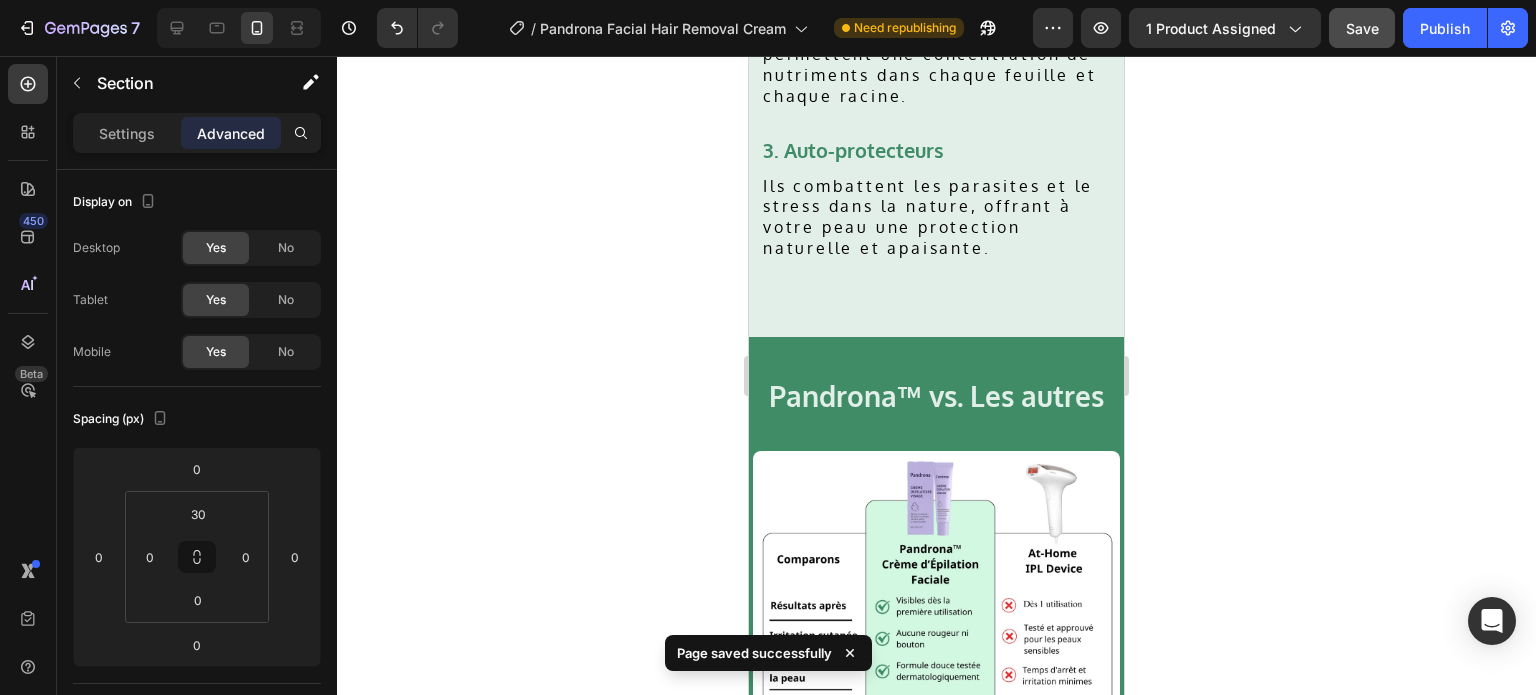 scroll, scrollTop: 4865, scrollLeft: 0, axis: vertical 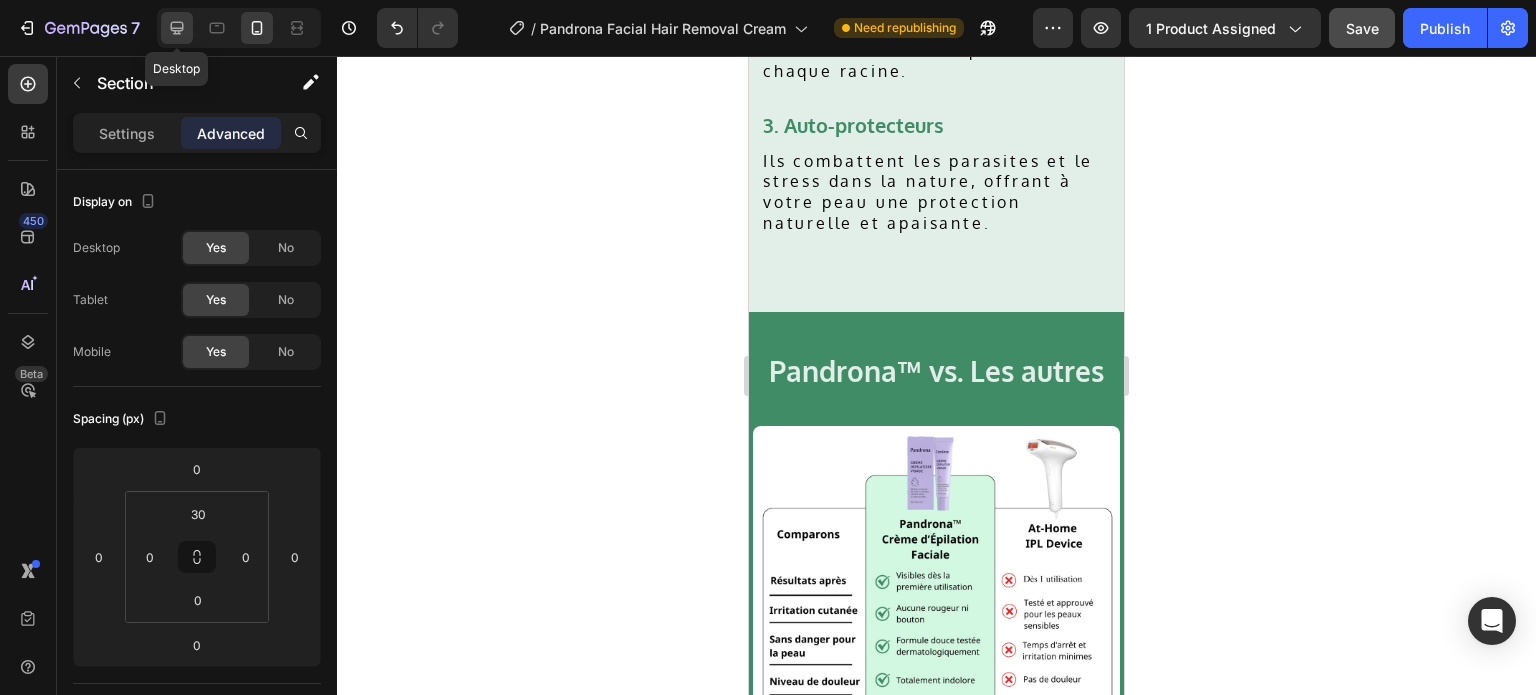 click 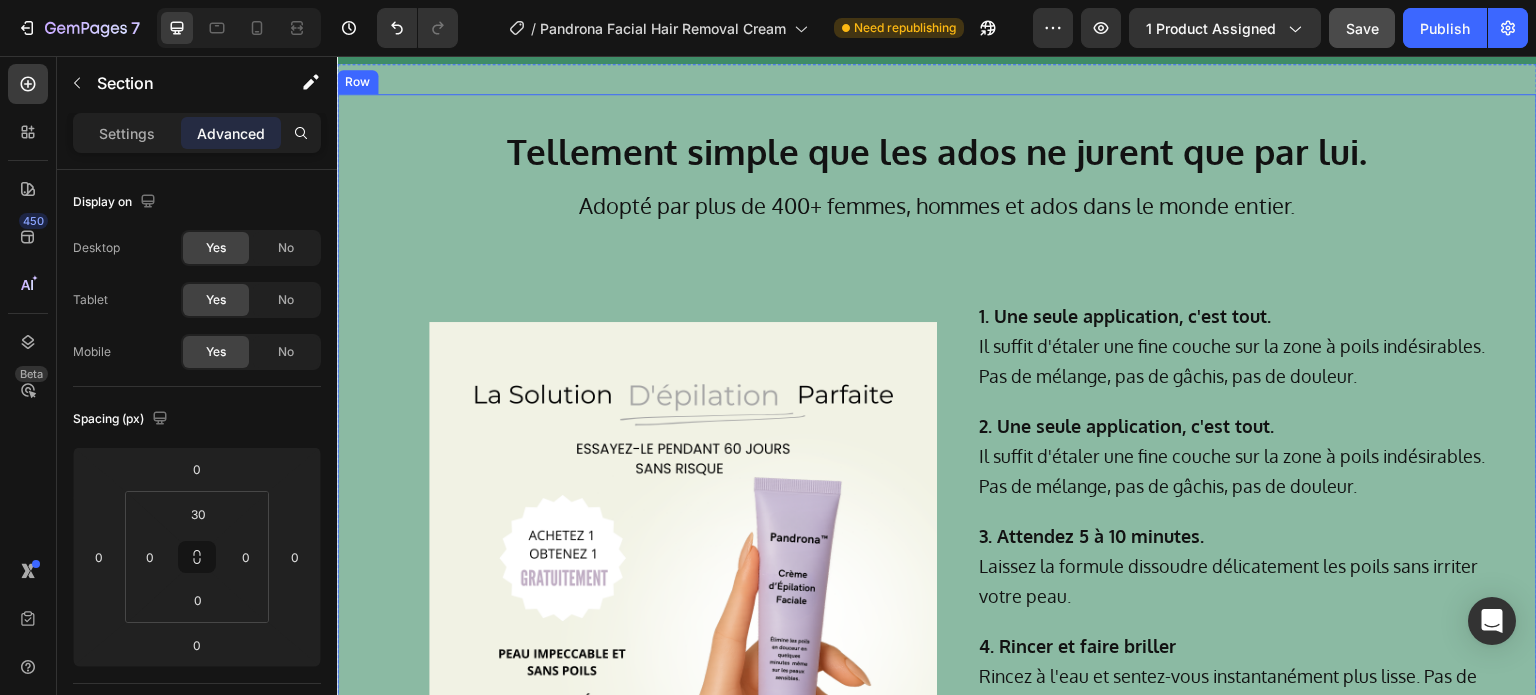 scroll, scrollTop: 5980, scrollLeft: 0, axis: vertical 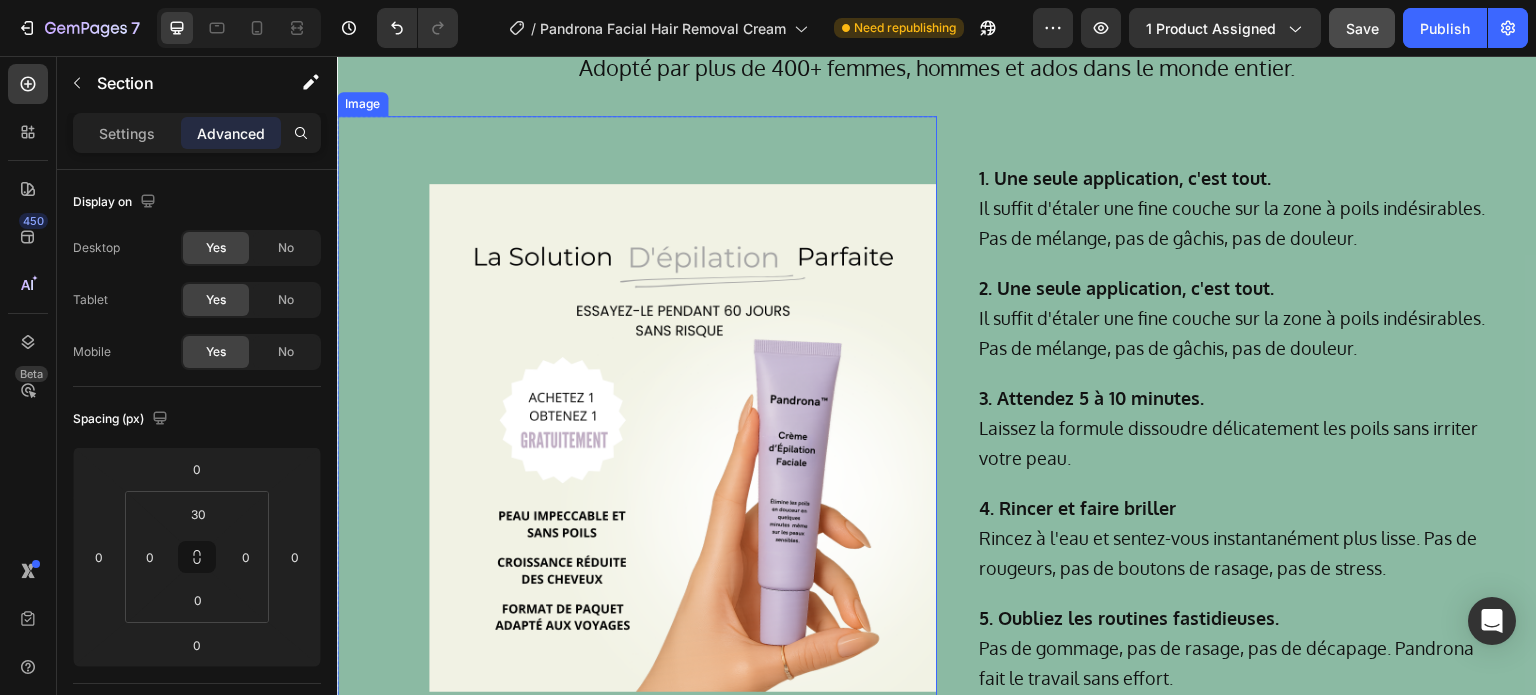 click at bounding box center (683, 438) 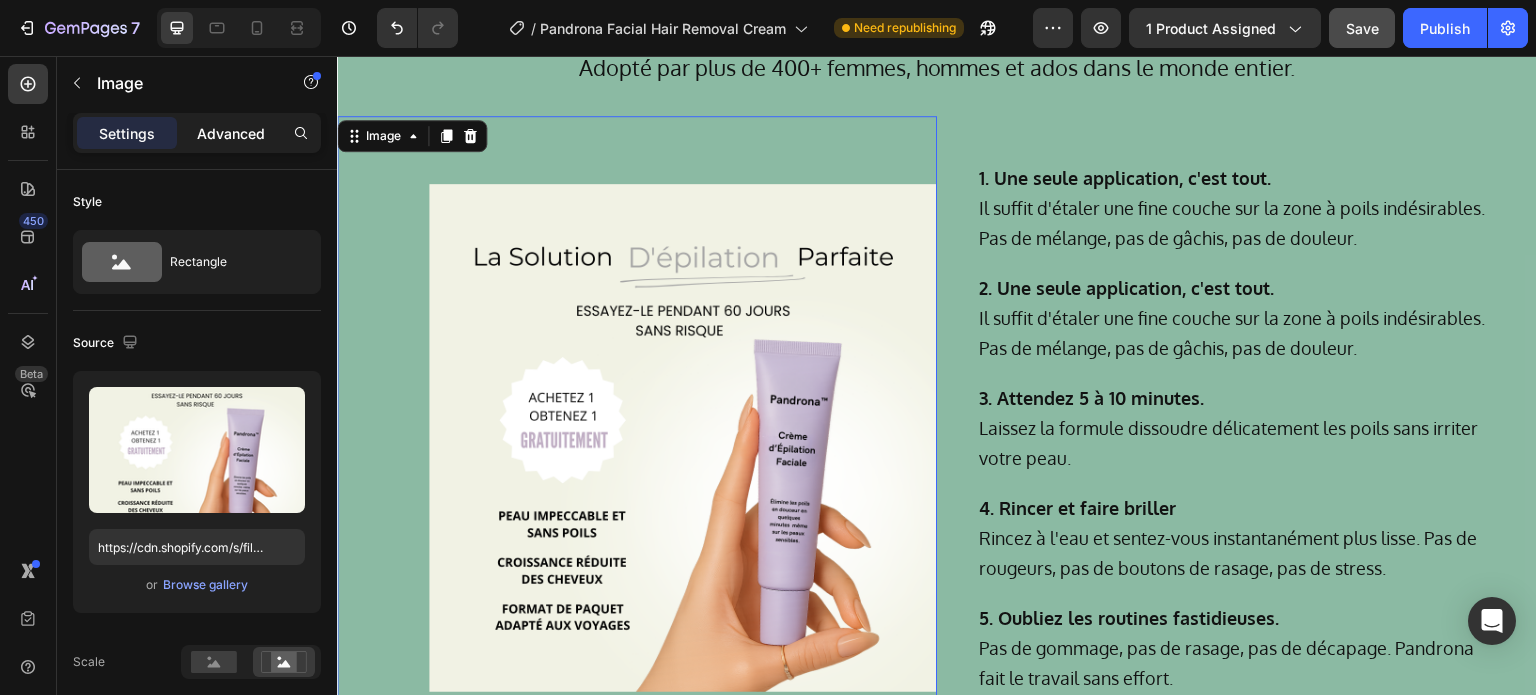 click on "Advanced" at bounding box center (231, 133) 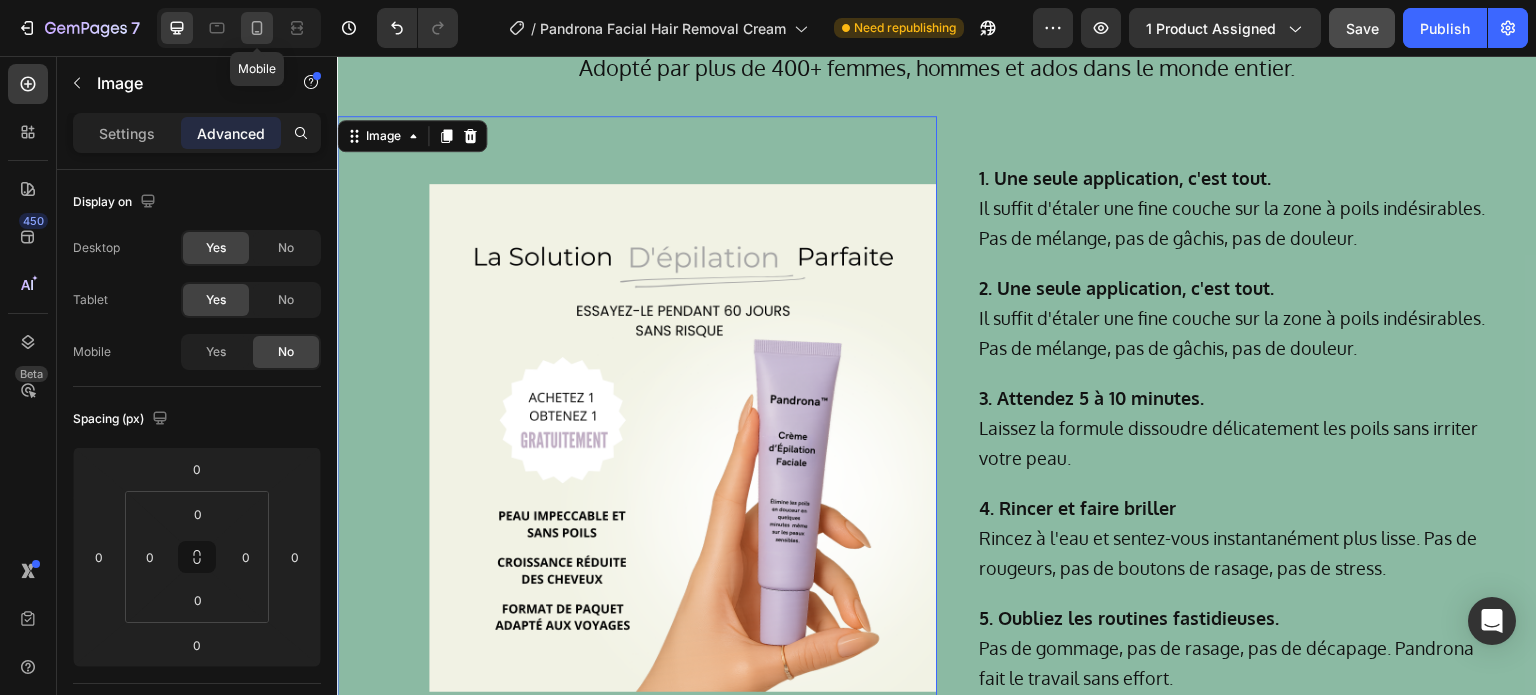 click 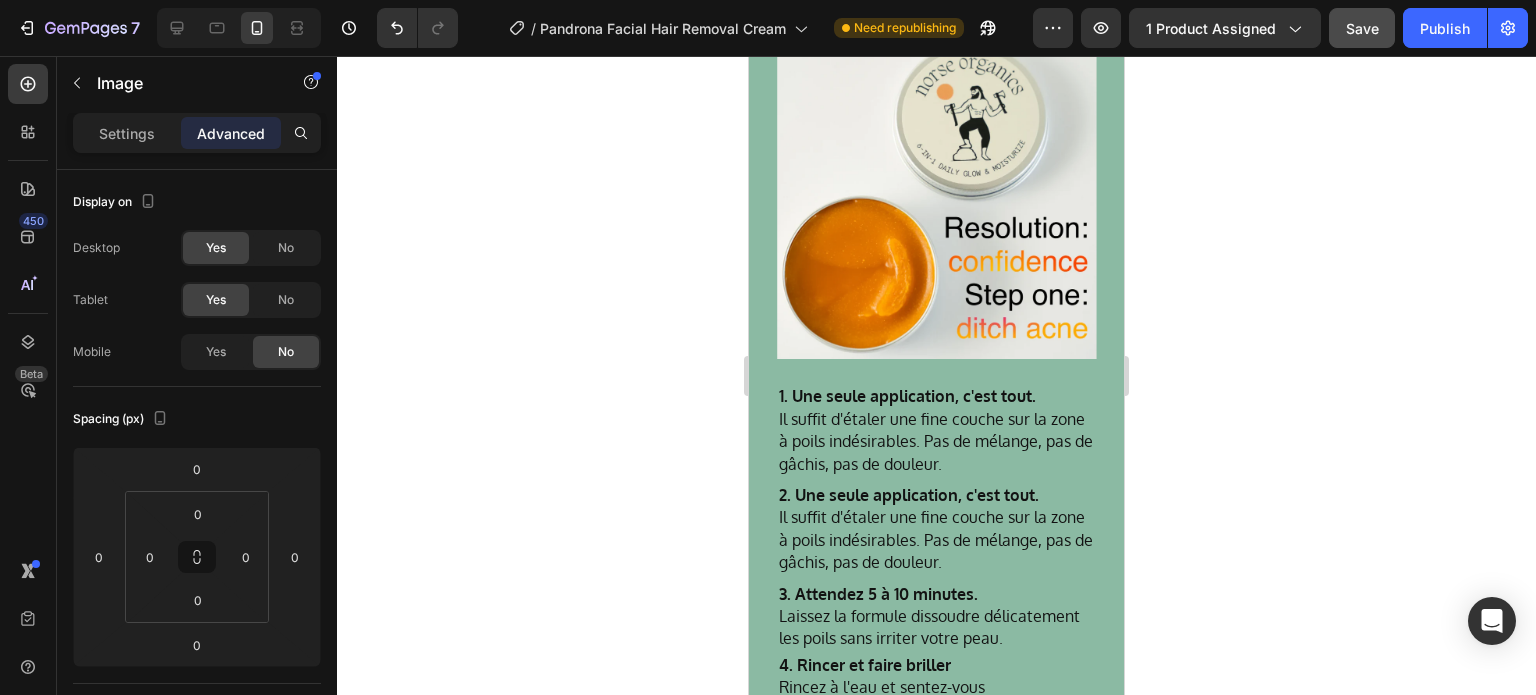 type on "20" 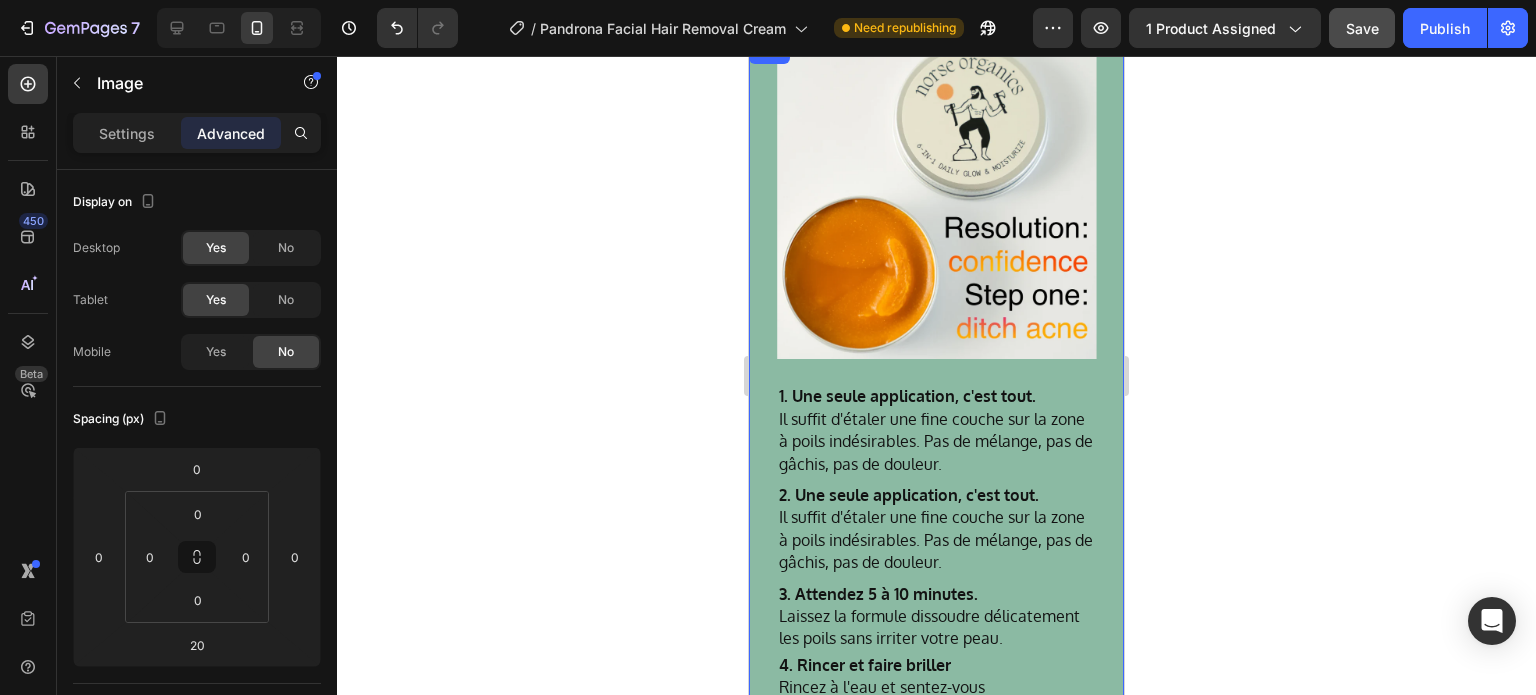 scroll, scrollTop: 5910, scrollLeft: 0, axis: vertical 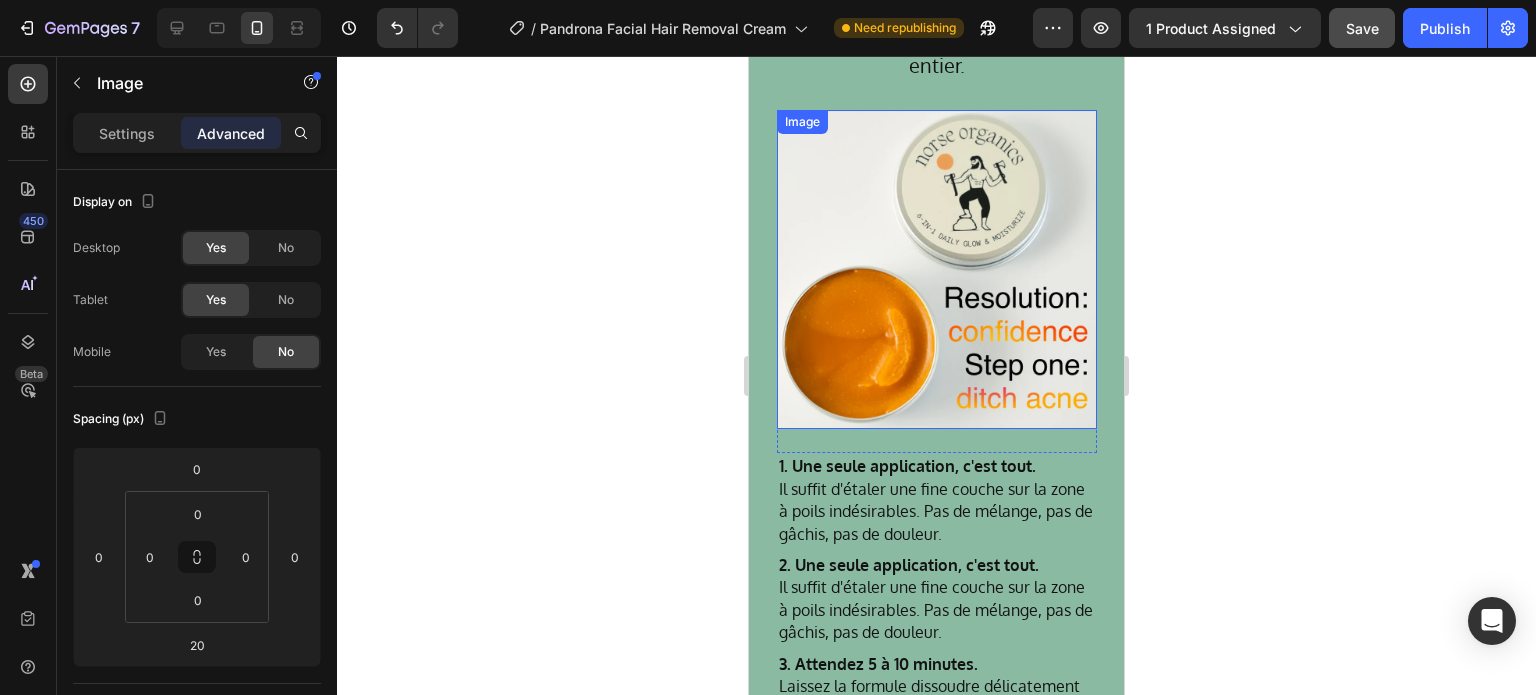 click at bounding box center [937, 269] 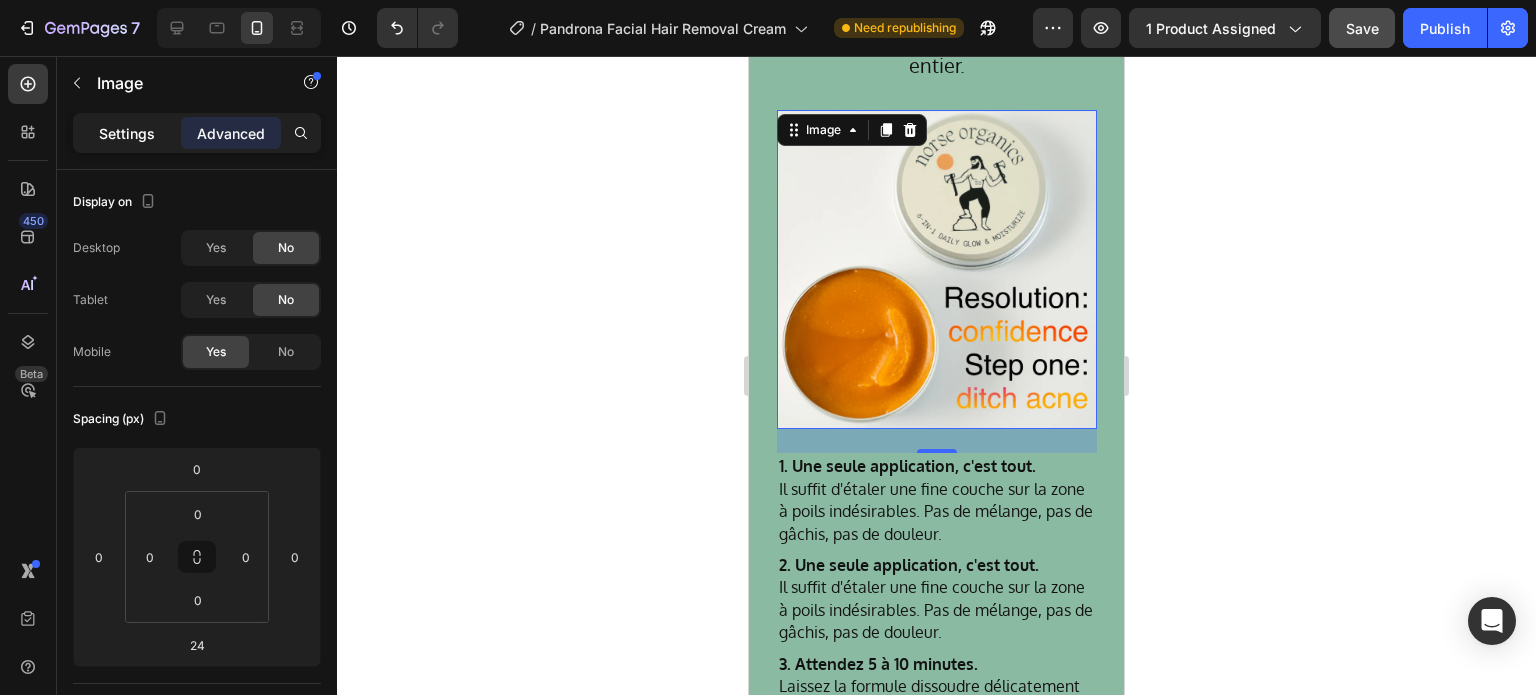 click on "Settings" at bounding box center [127, 133] 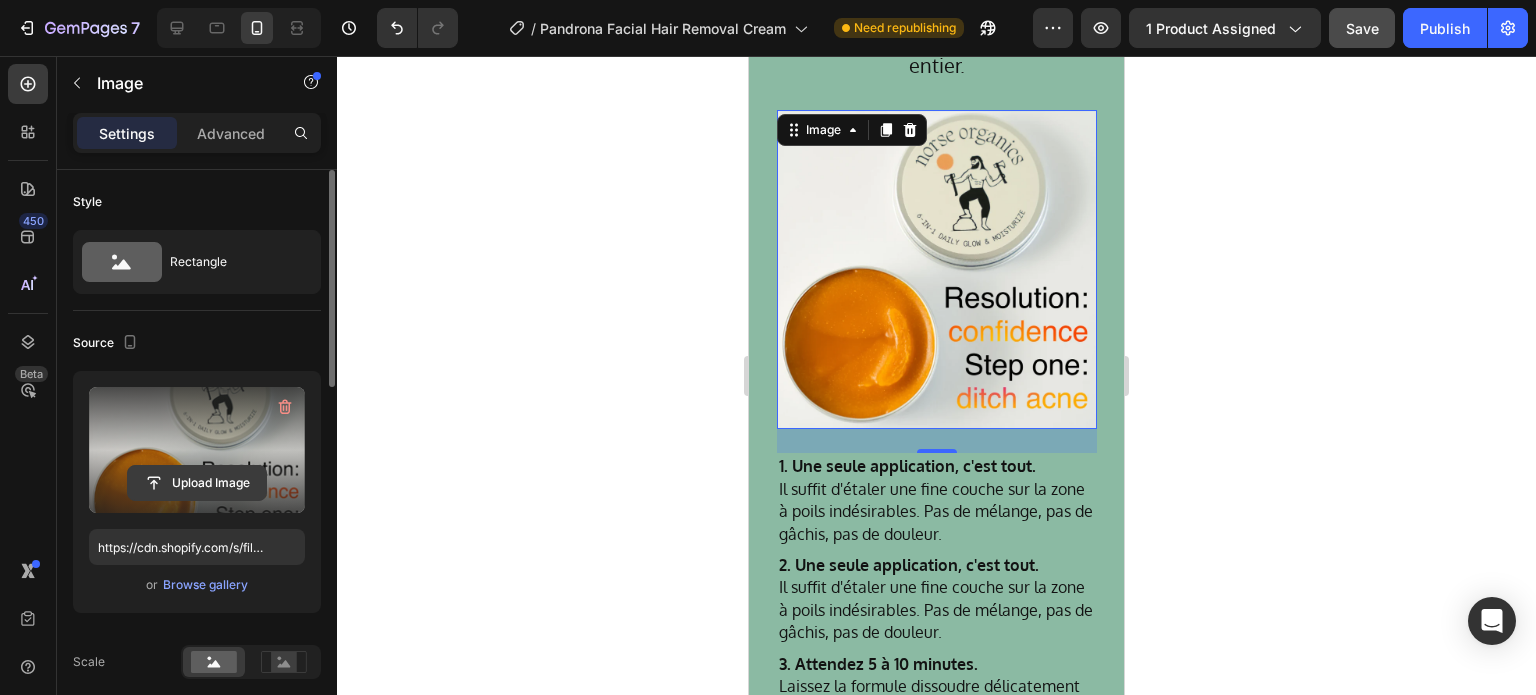 click 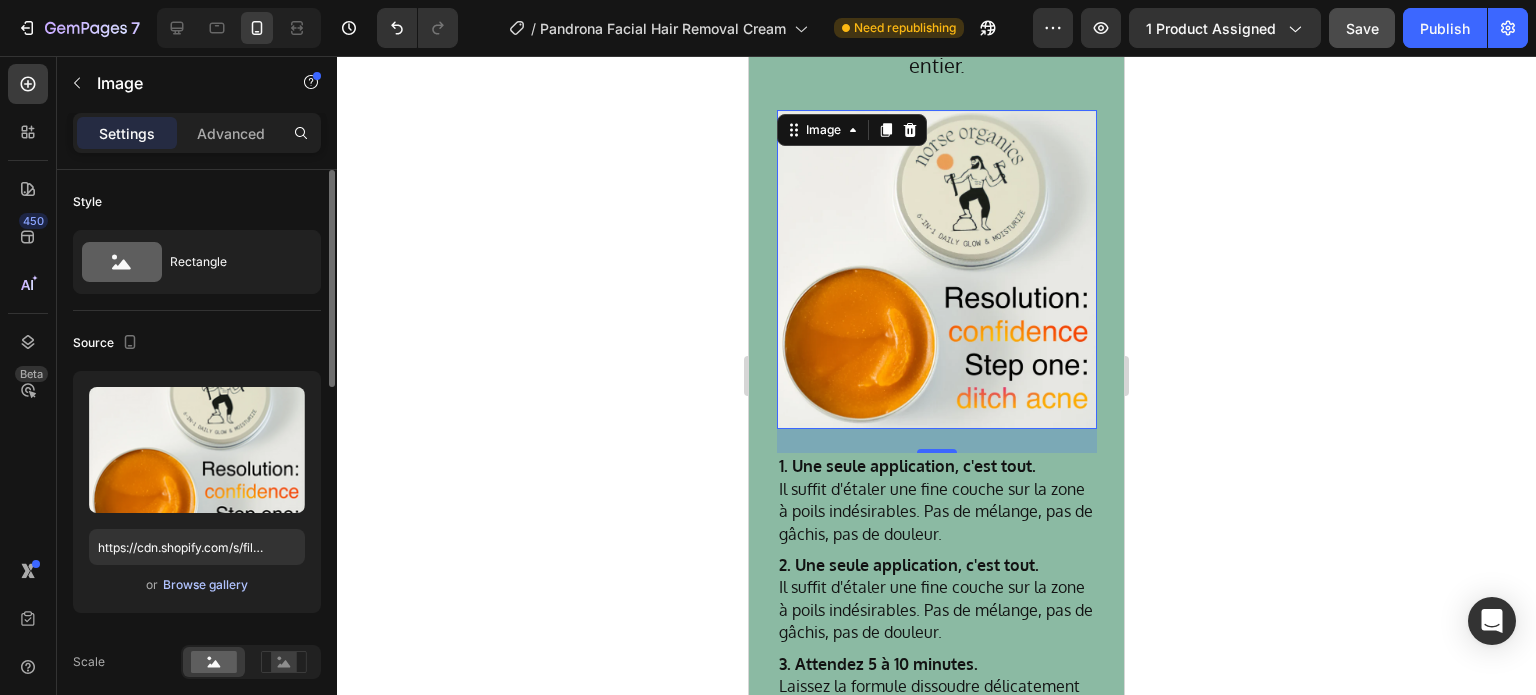 click on "Browse gallery" at bounding box center [205, 585] 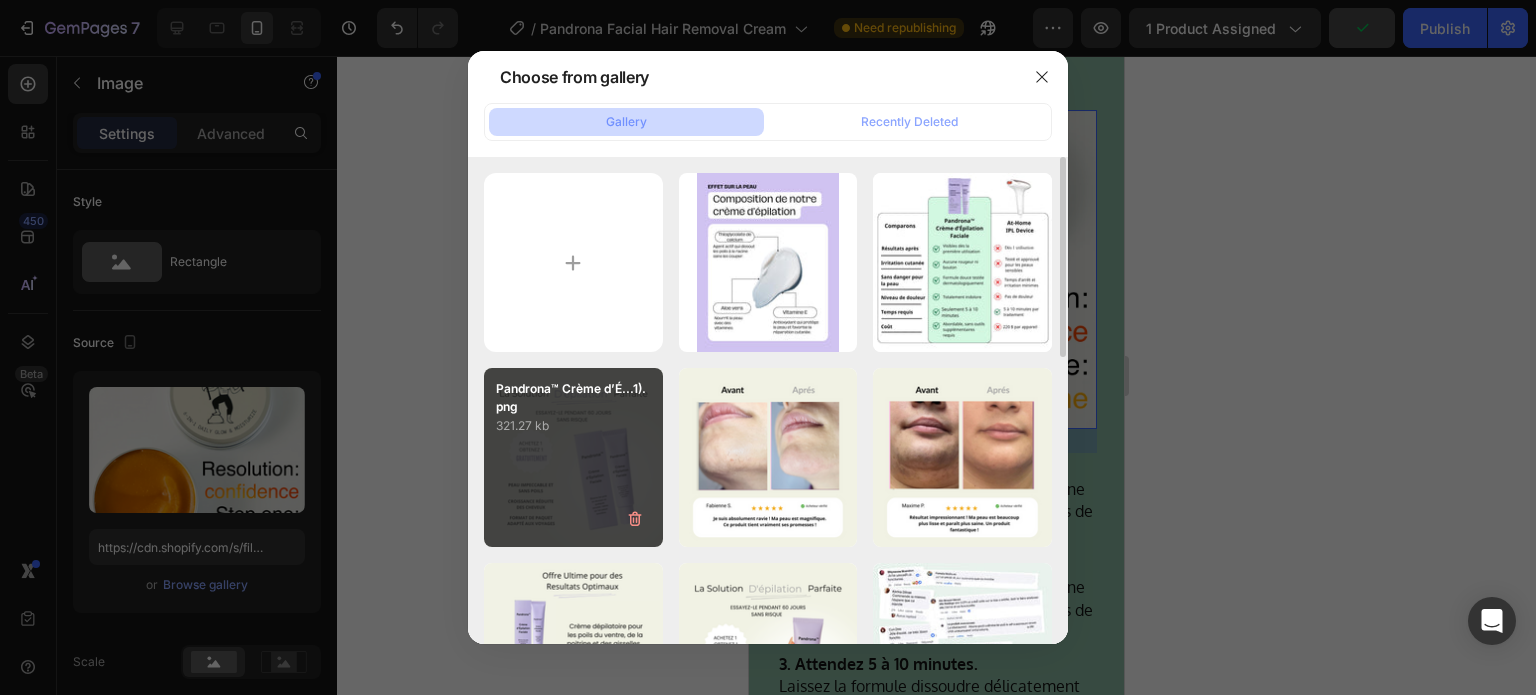 click on "Pandrona™ Crème d’É...1).png 321.27 kb" at bounding box center [573, 457] 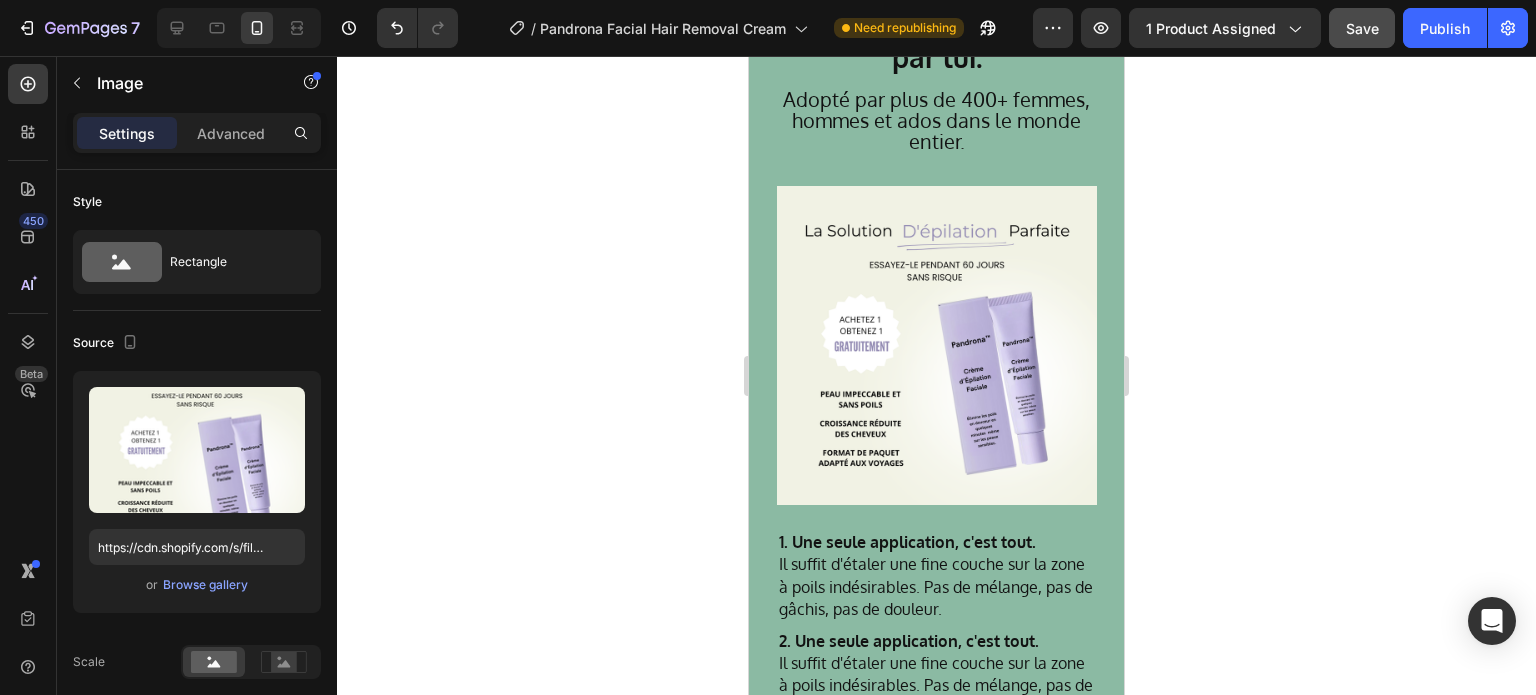 scroll, scrollTop: 5110, scrollLeft: 0, axis: vertical 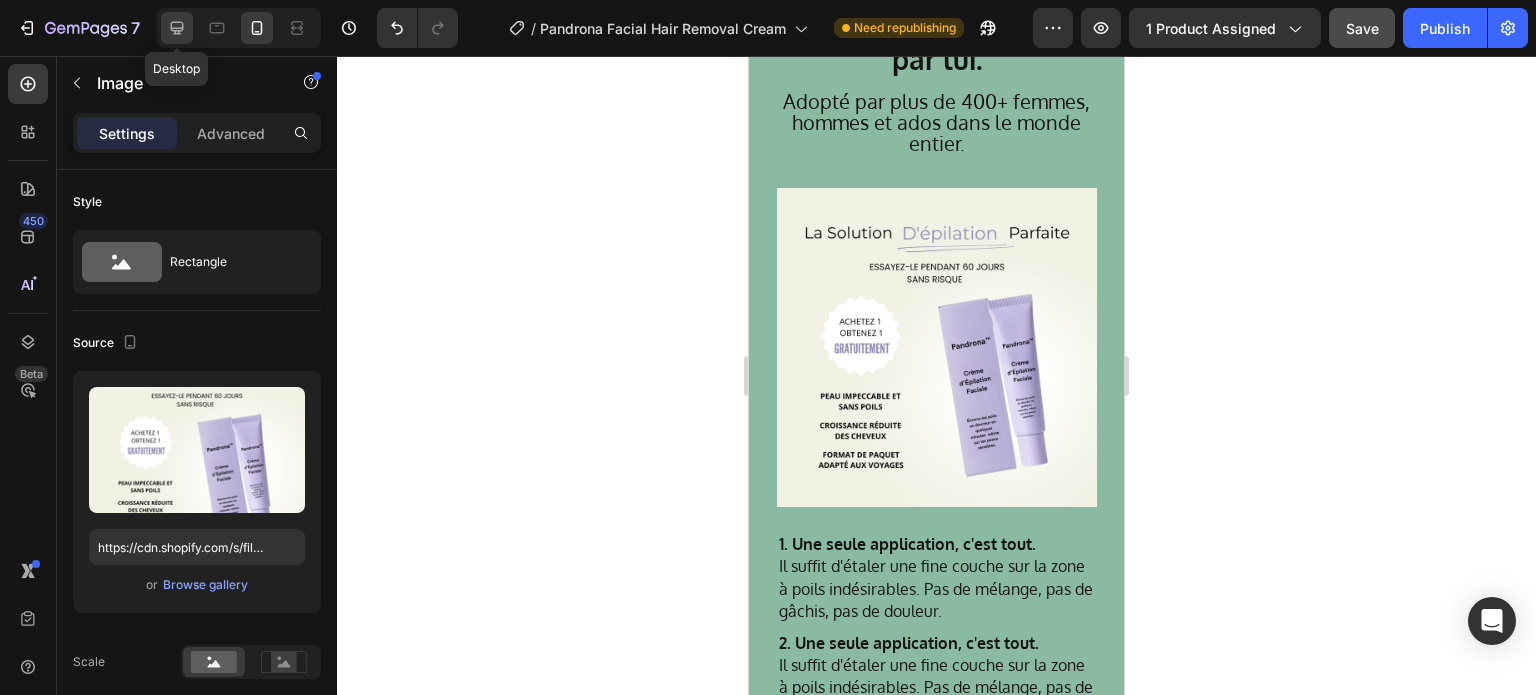 click 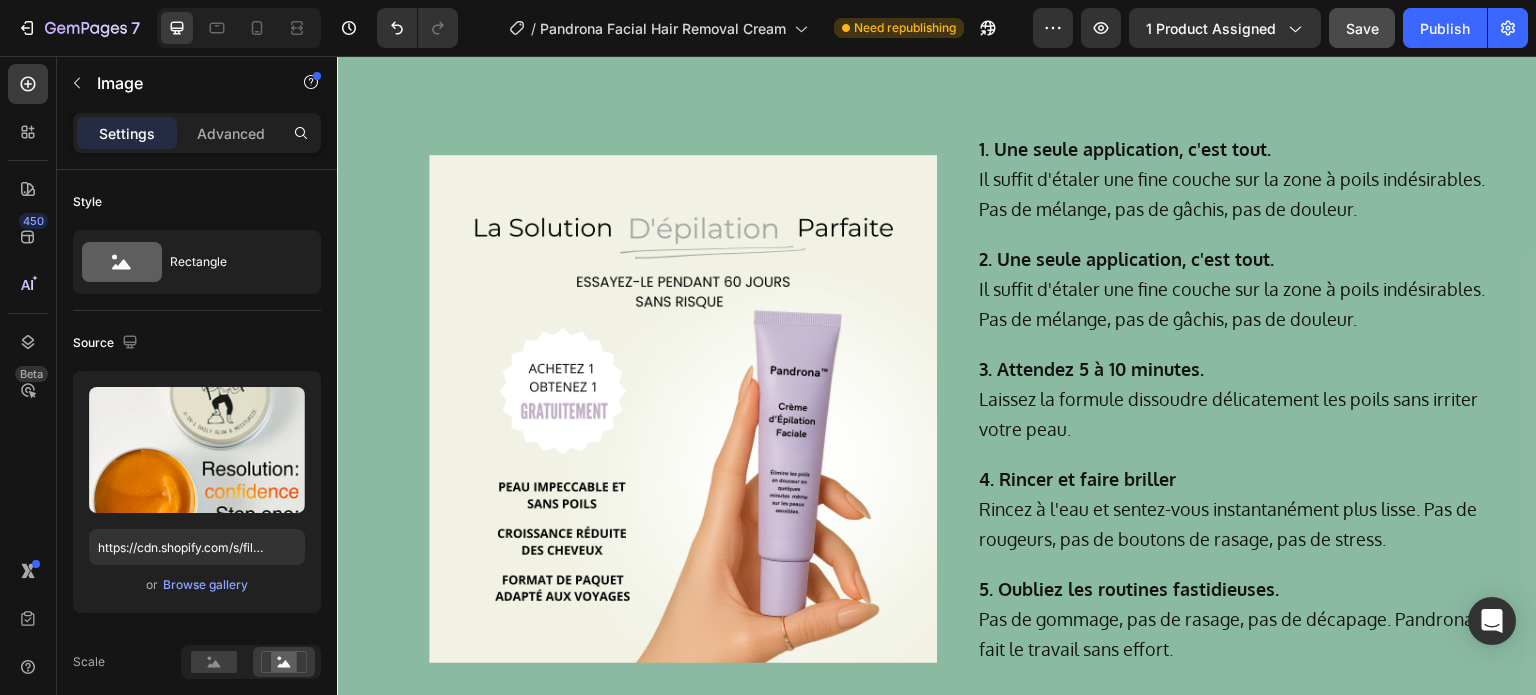 scroll, scrollTop: 6040, scrollLeft: 0, axis: vertical 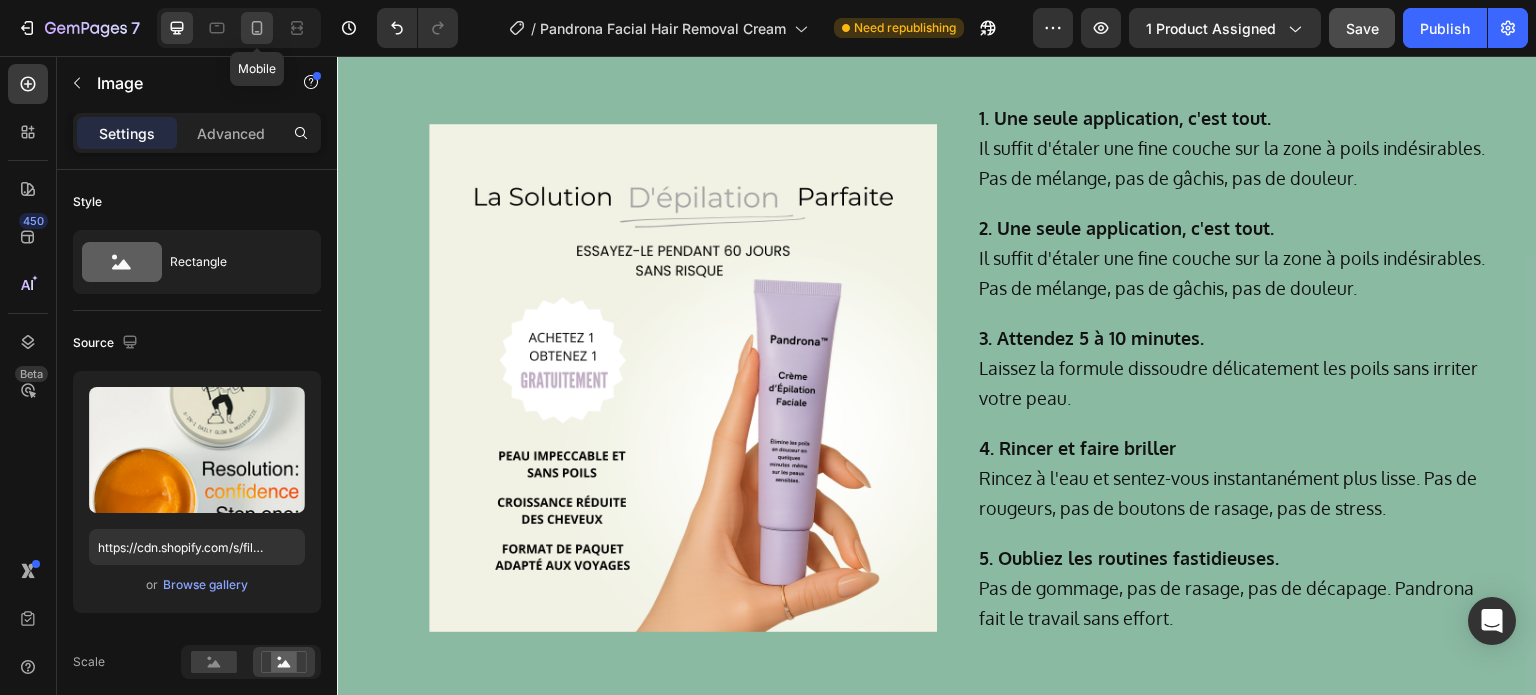 click 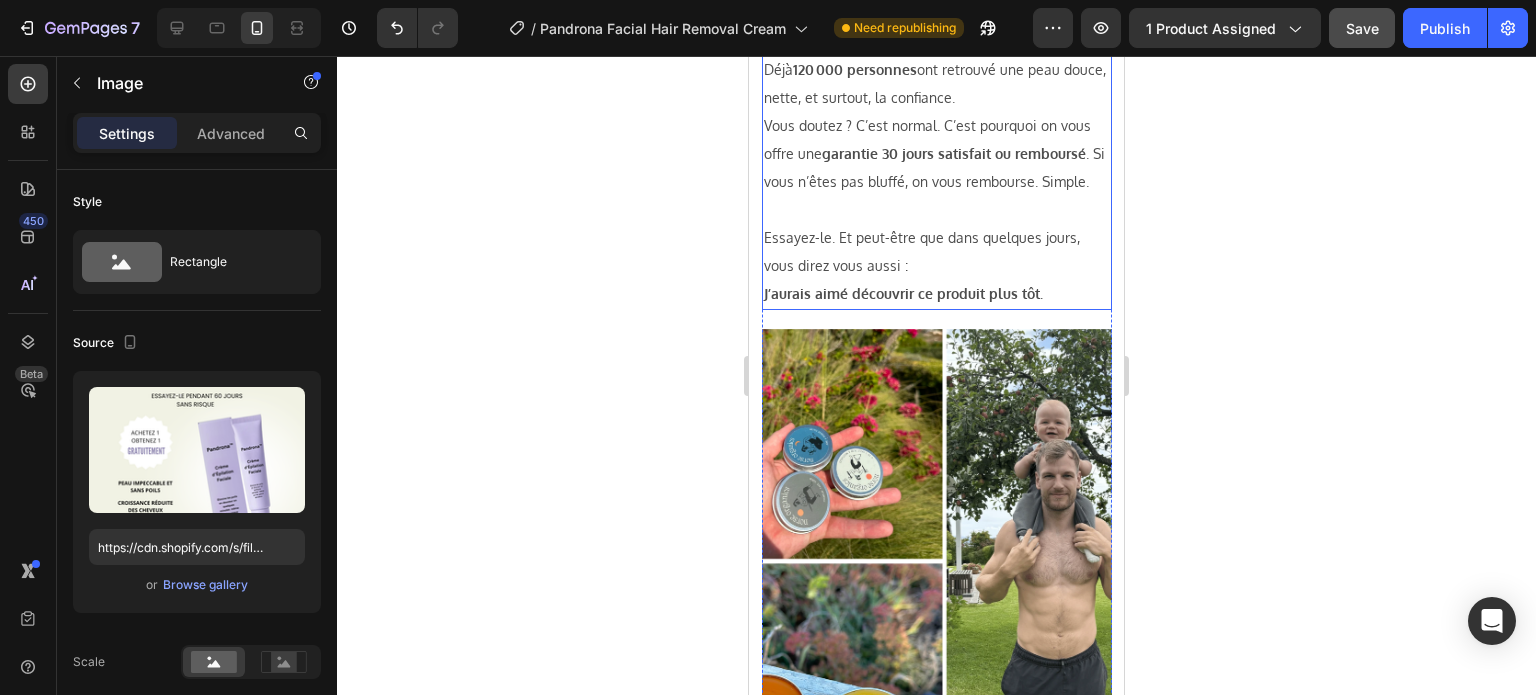 scroll, scrollTop: 11924, scrollLeft: 0, axis: vertical 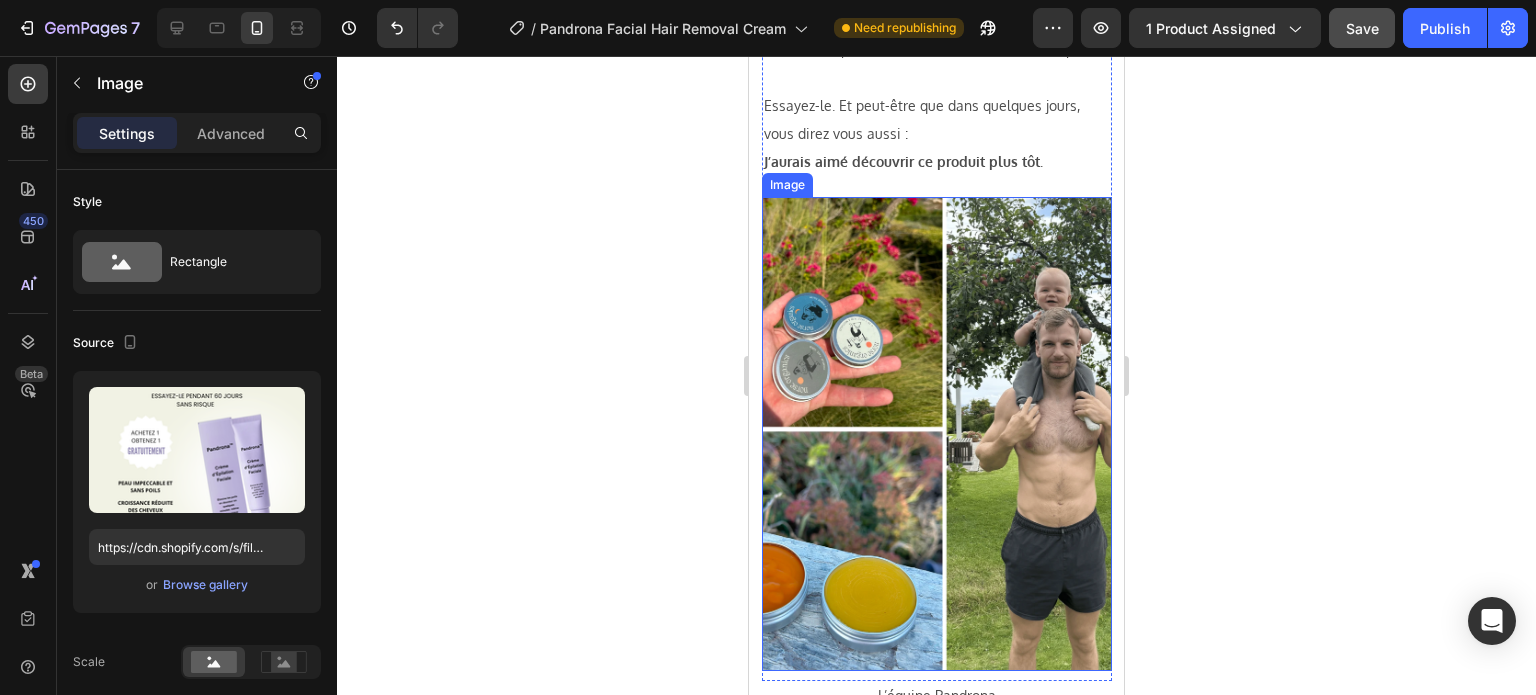 click at bounding box center [937, 434] 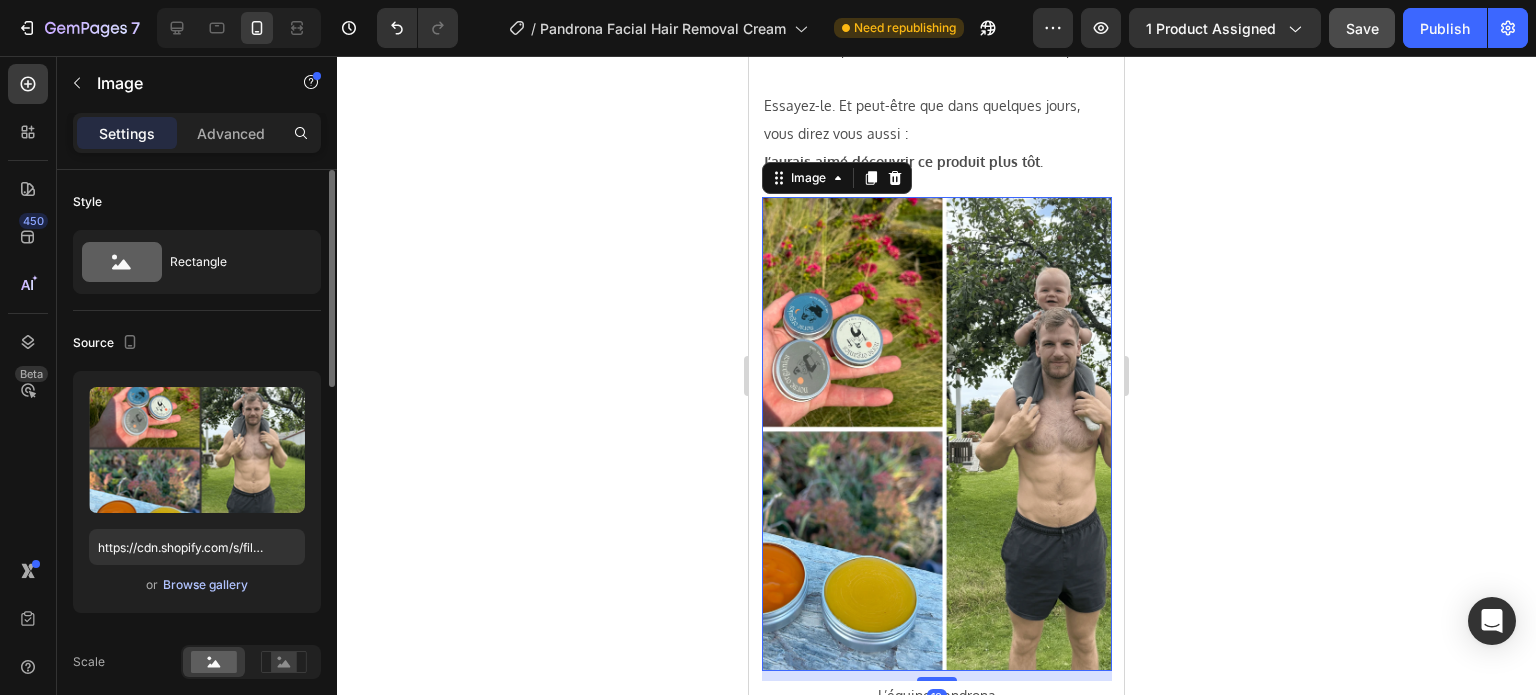 click on "Browse gallery" at bounding box center [205, 585] 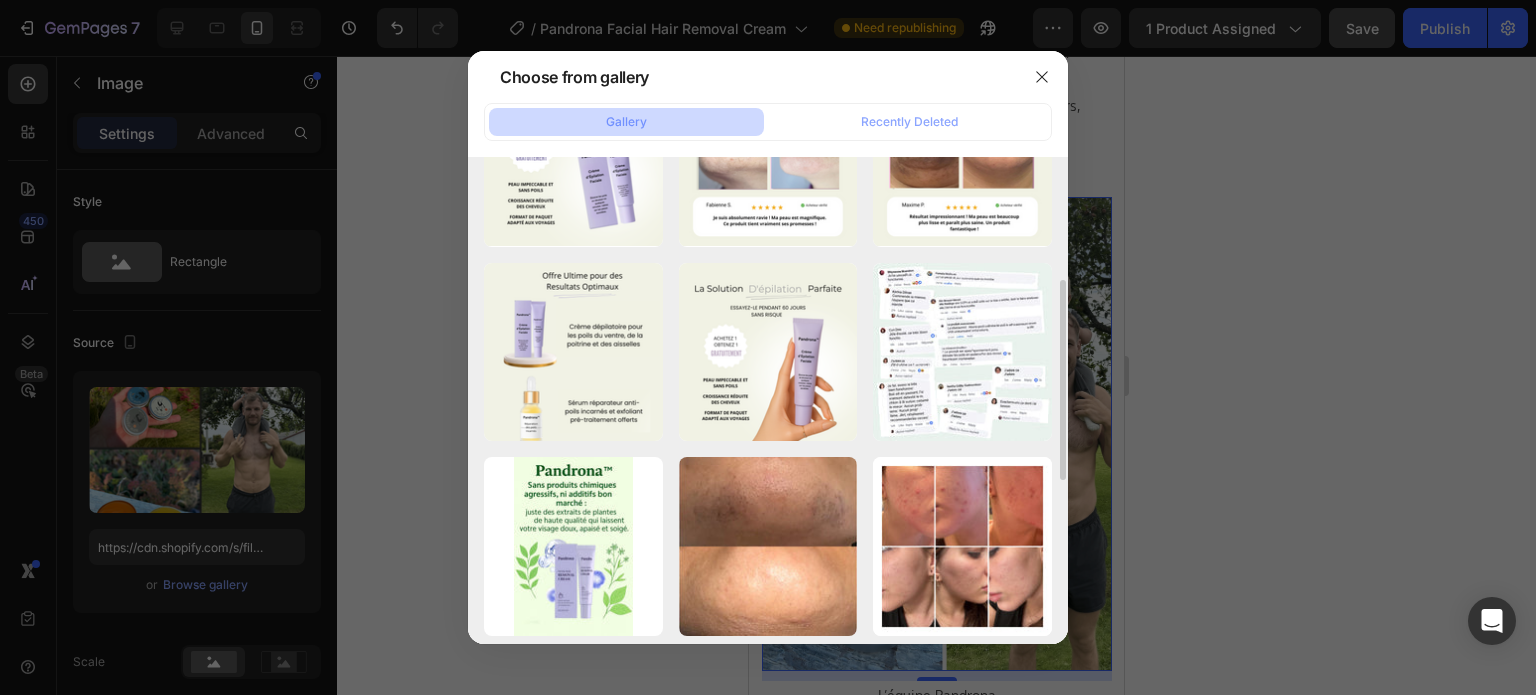 scroll, scrollTop: 100, scrollLeft: 0, axis: vertical 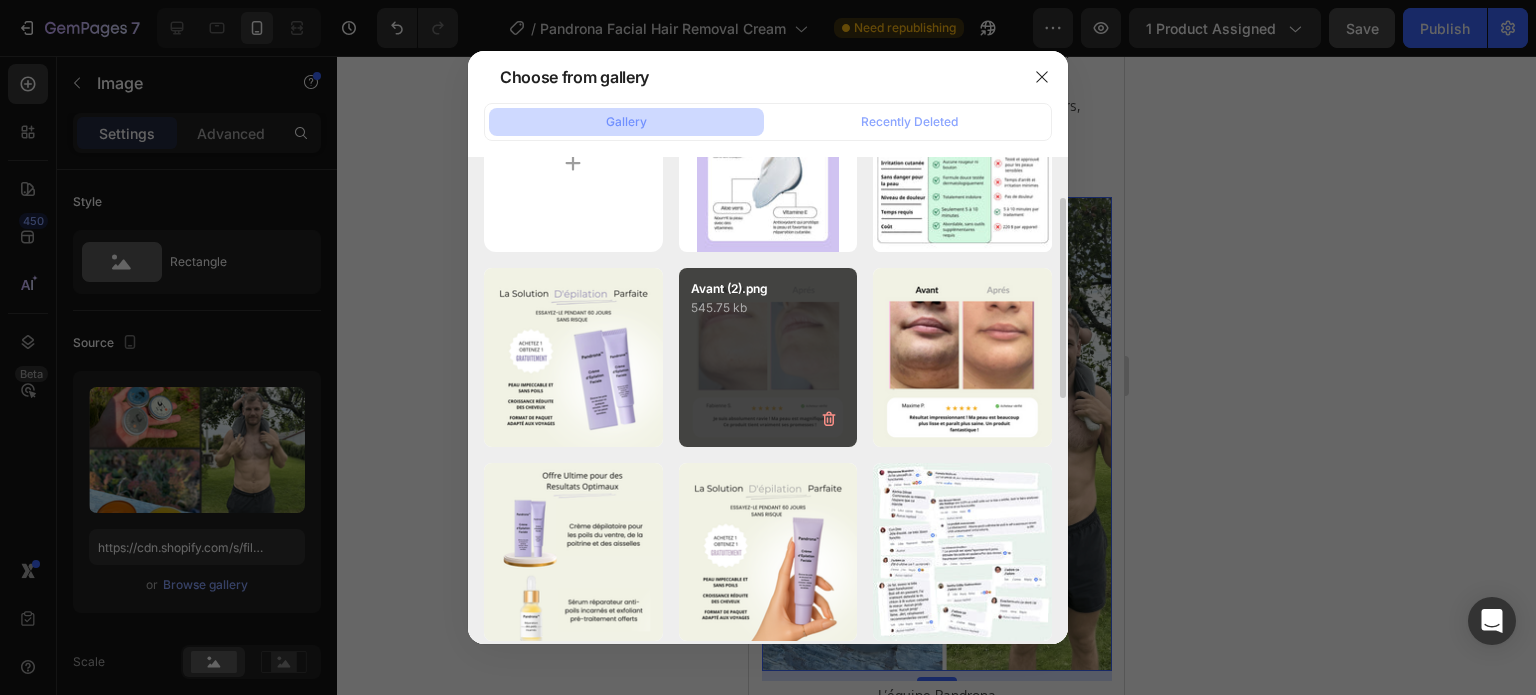 click on "Avant (2).png 545.75 kb" at bounding box center [768, 357] 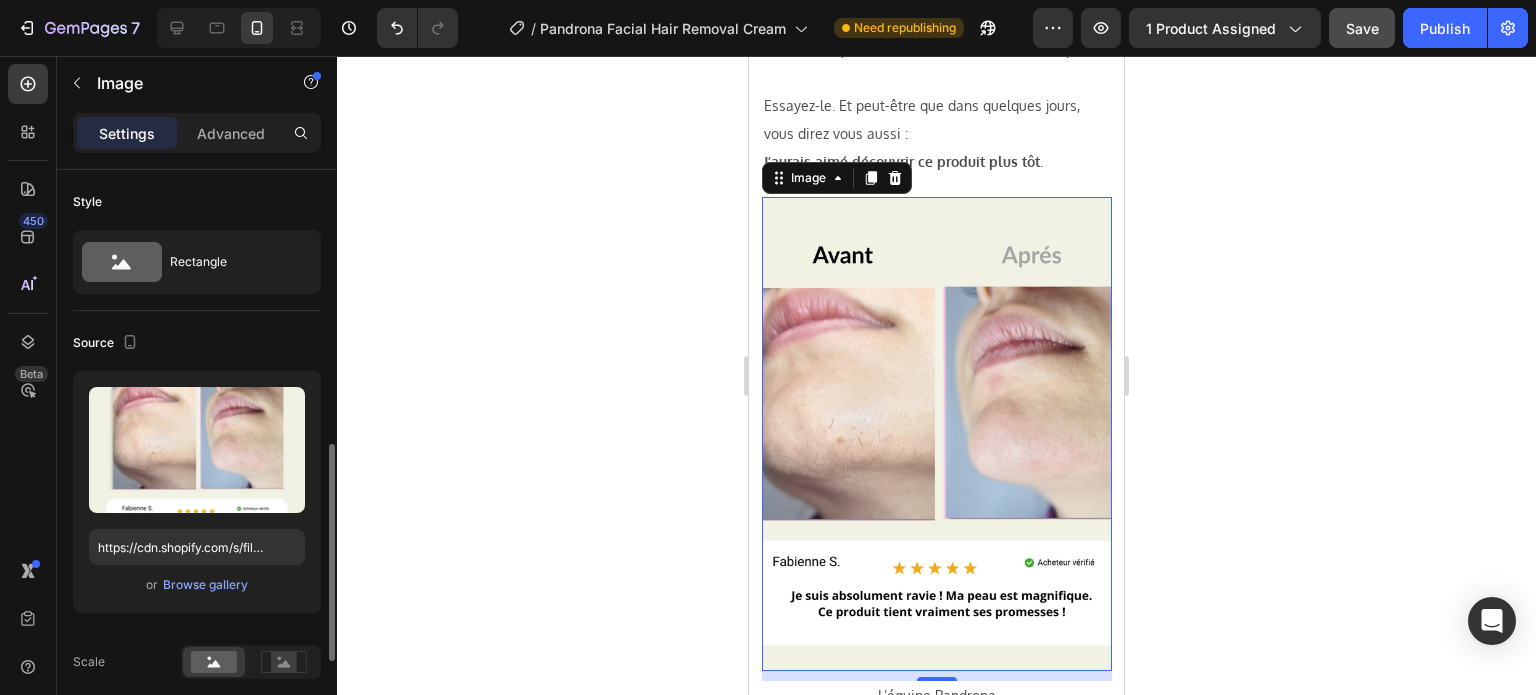 scroll, scrollTop: 200, scrollLeft: 0, axis: vertical 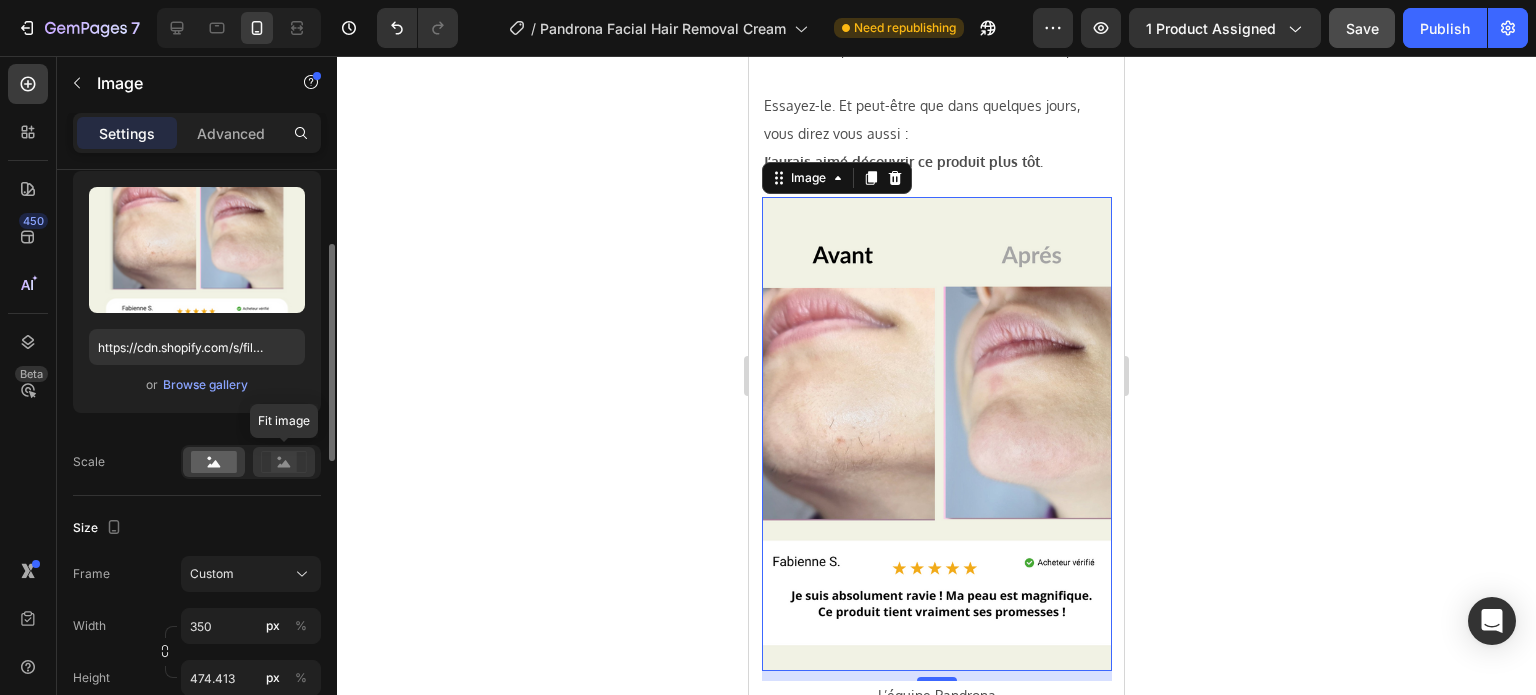 click 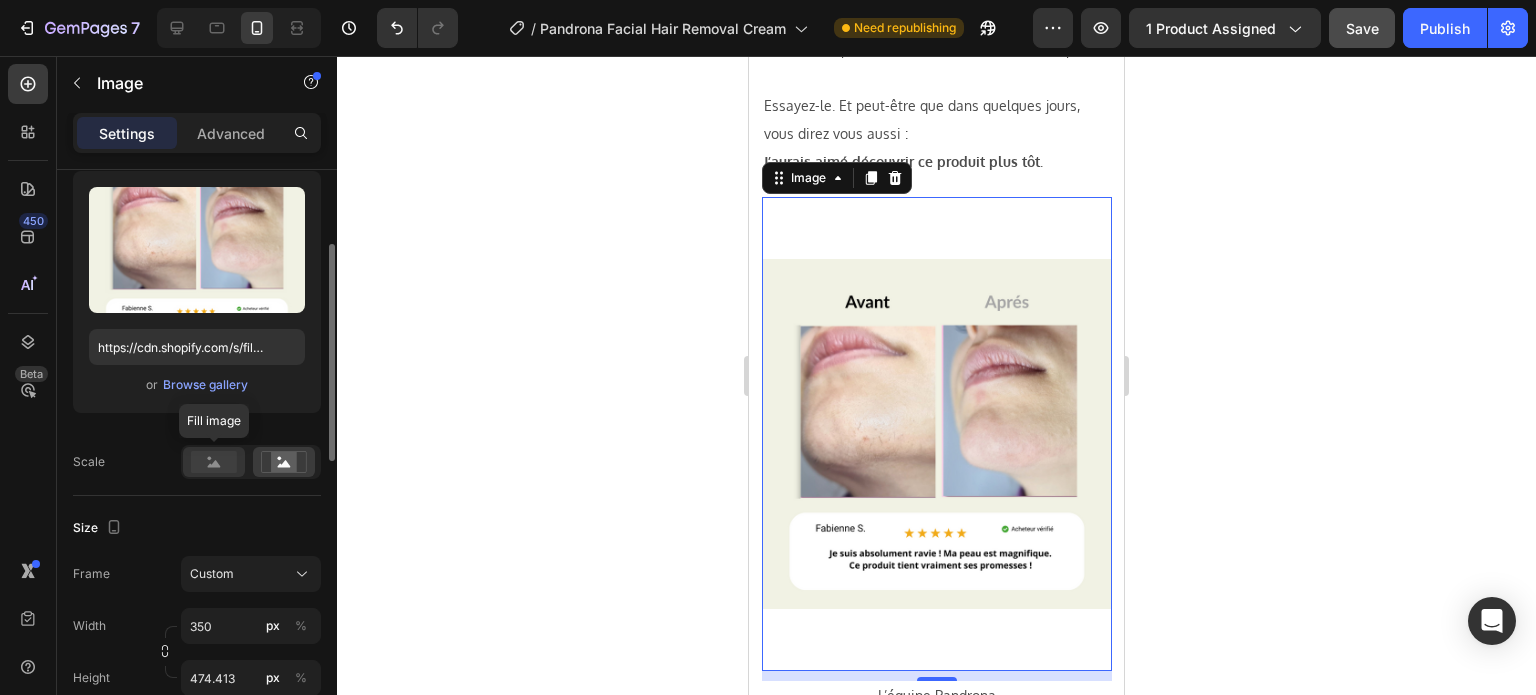 click 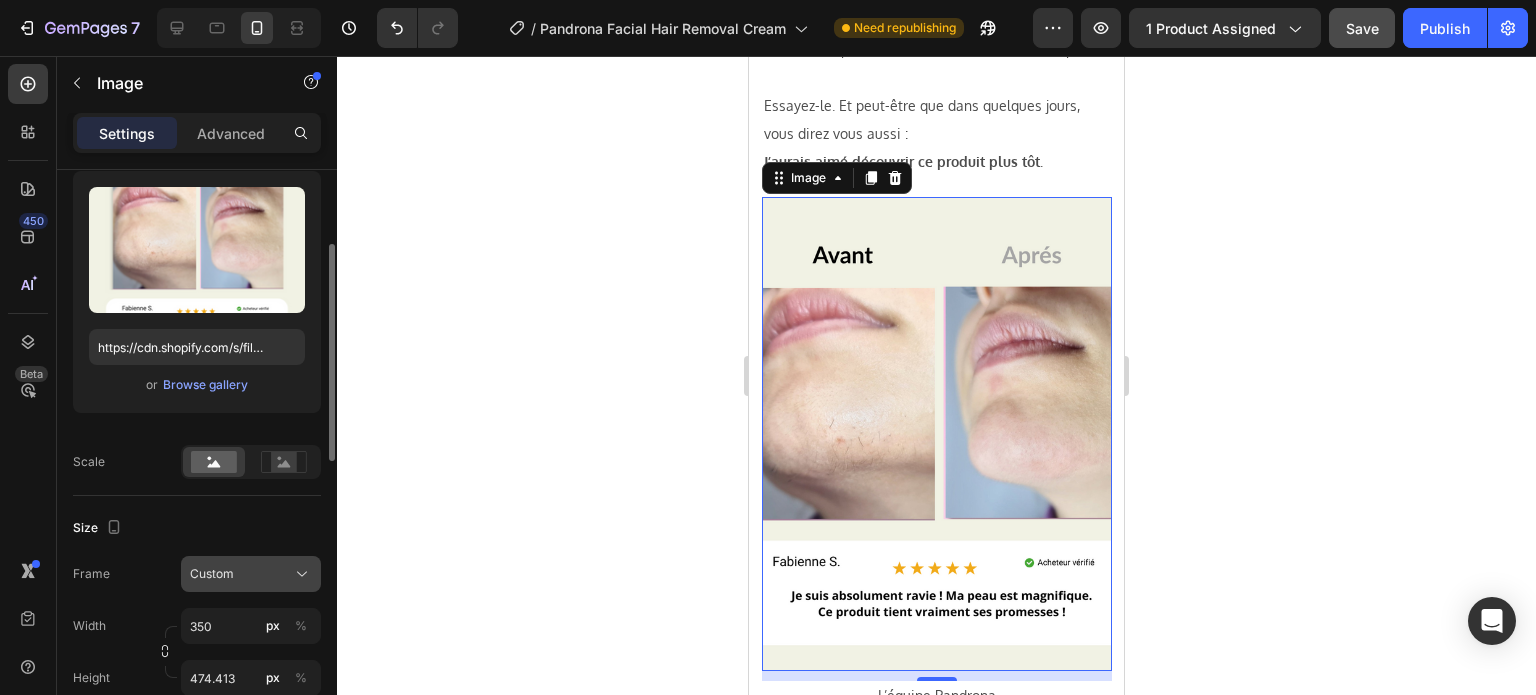 click on "Custom" 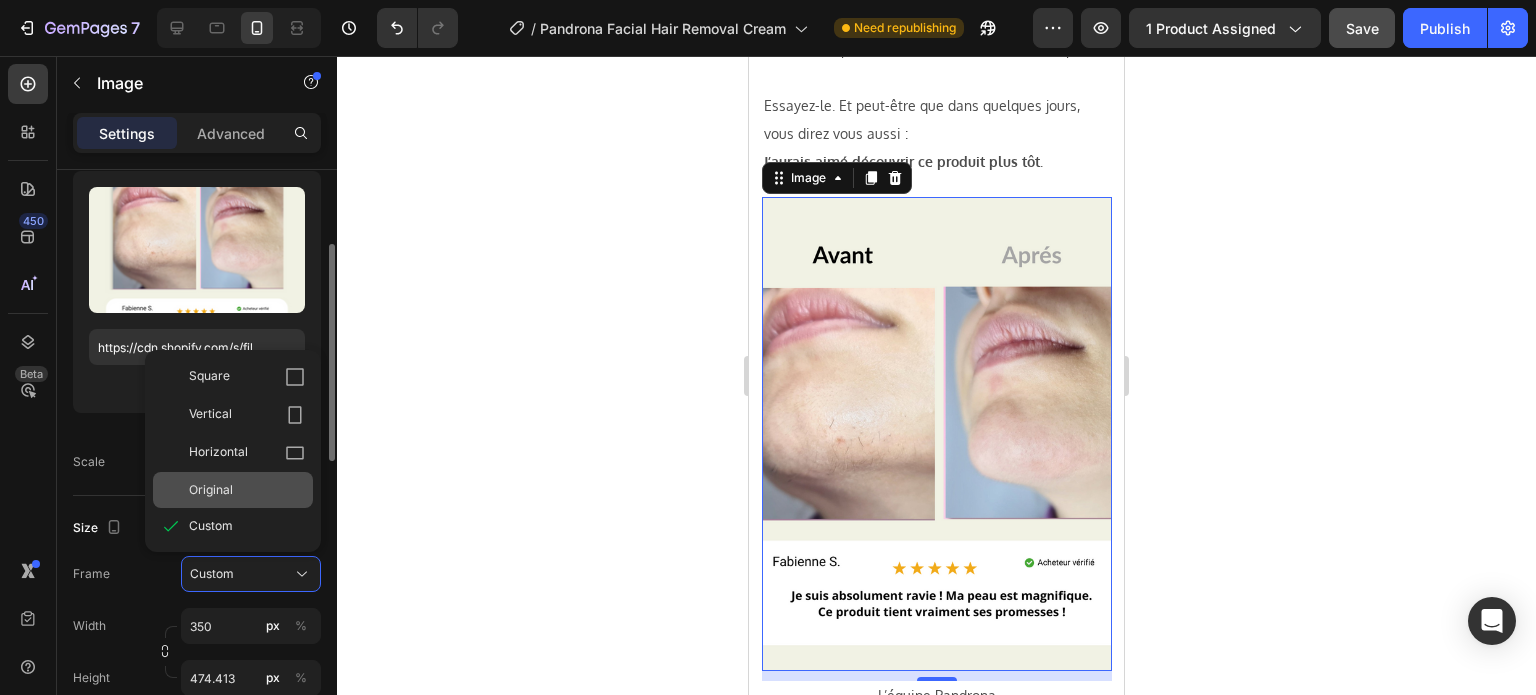 click on "Original" 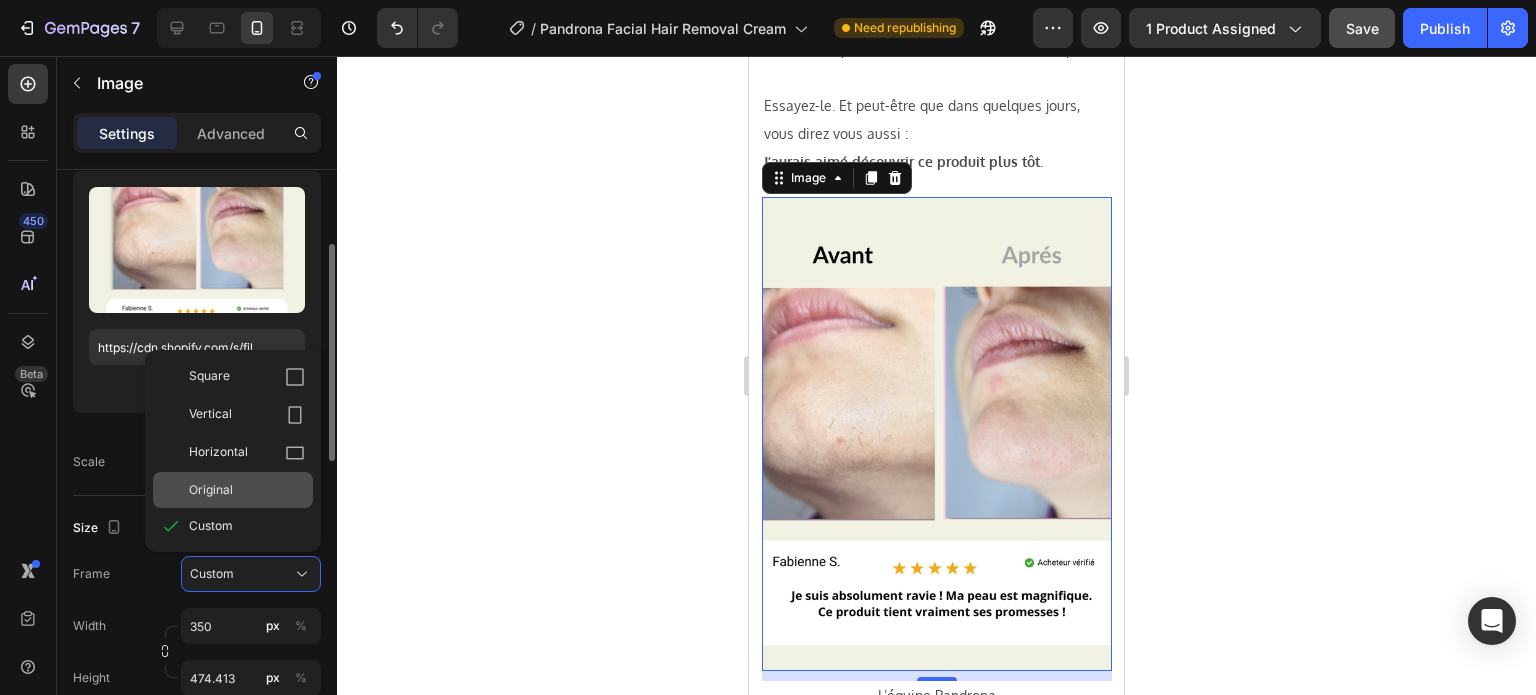 type 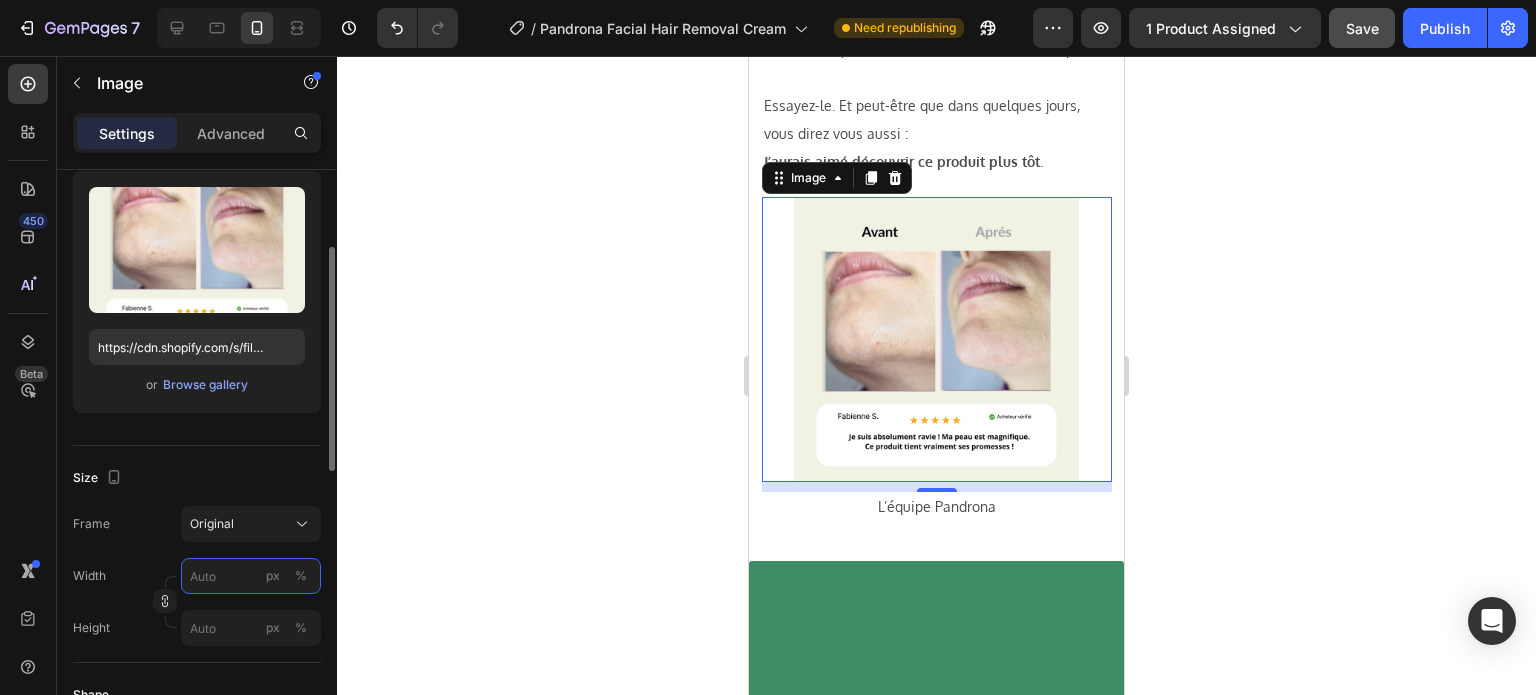 click on "px %" at bounding box center [251, 576] 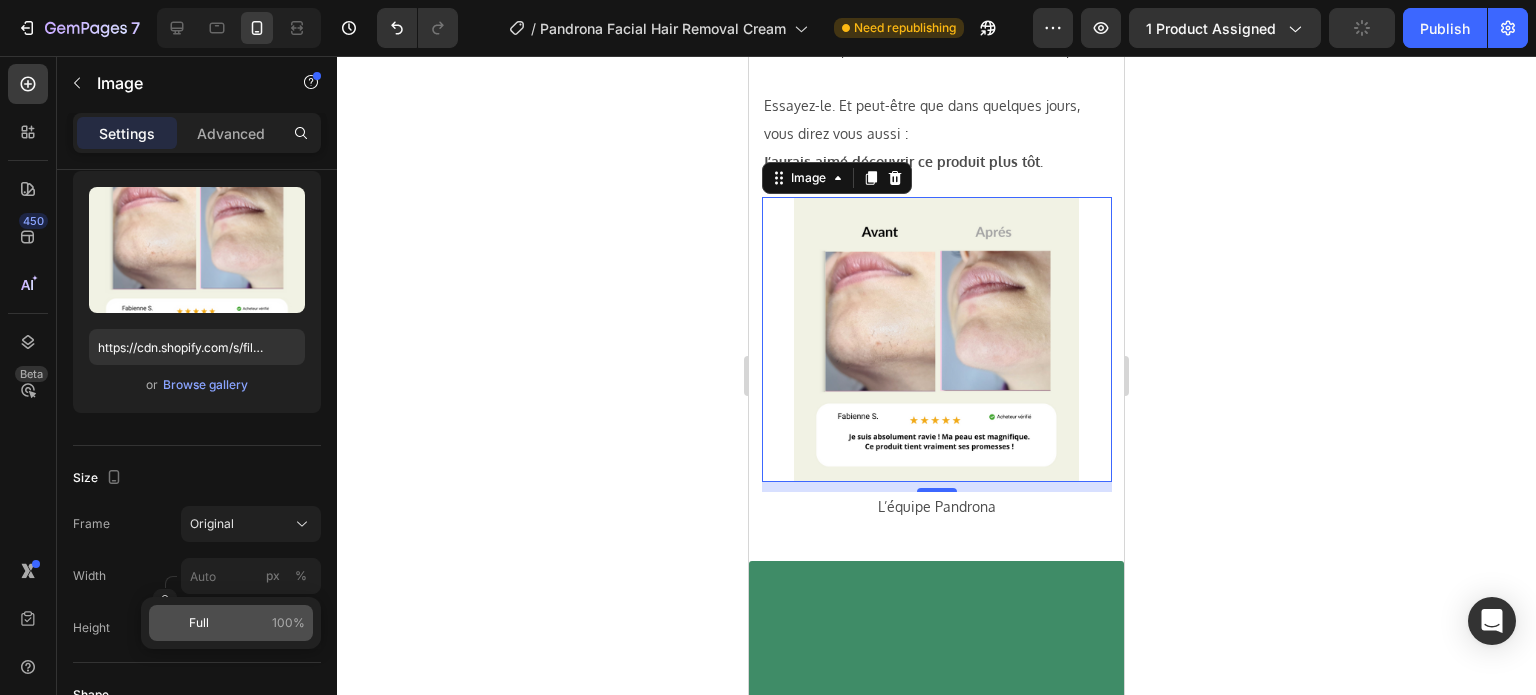 click on "Full 100%" at bounding box center (247, 623) 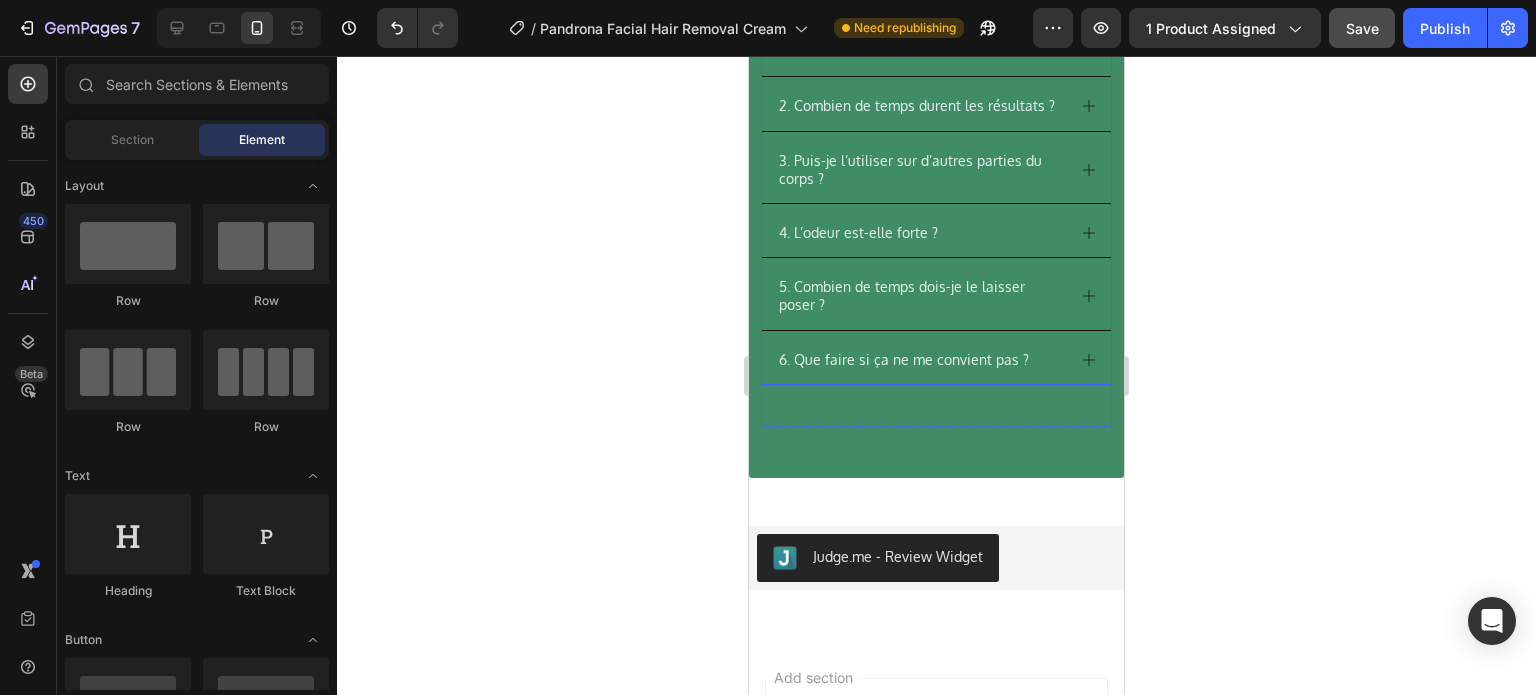 scroll, scrollTop: 12963, scrollLeft: 0, axis: vertical 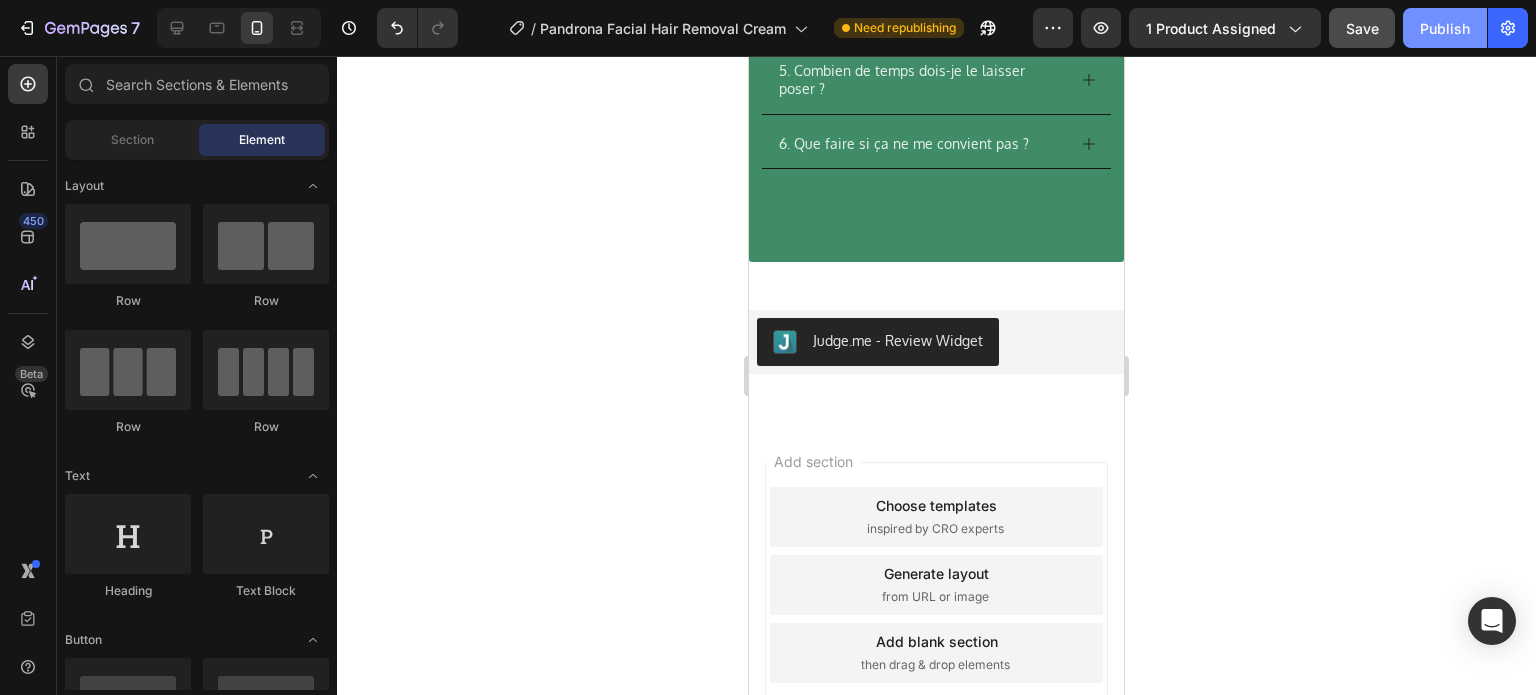 click on "Publish" at bounding box center (1445, 28) 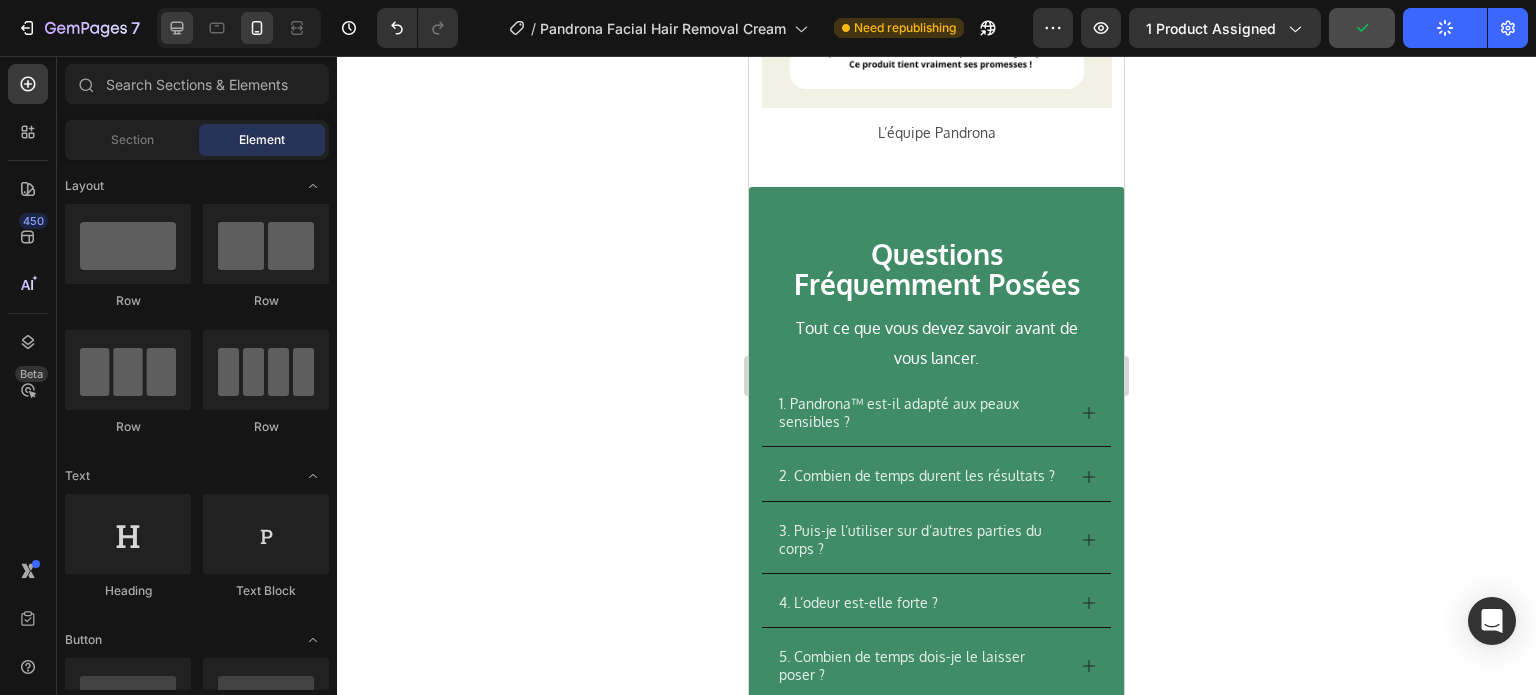 click 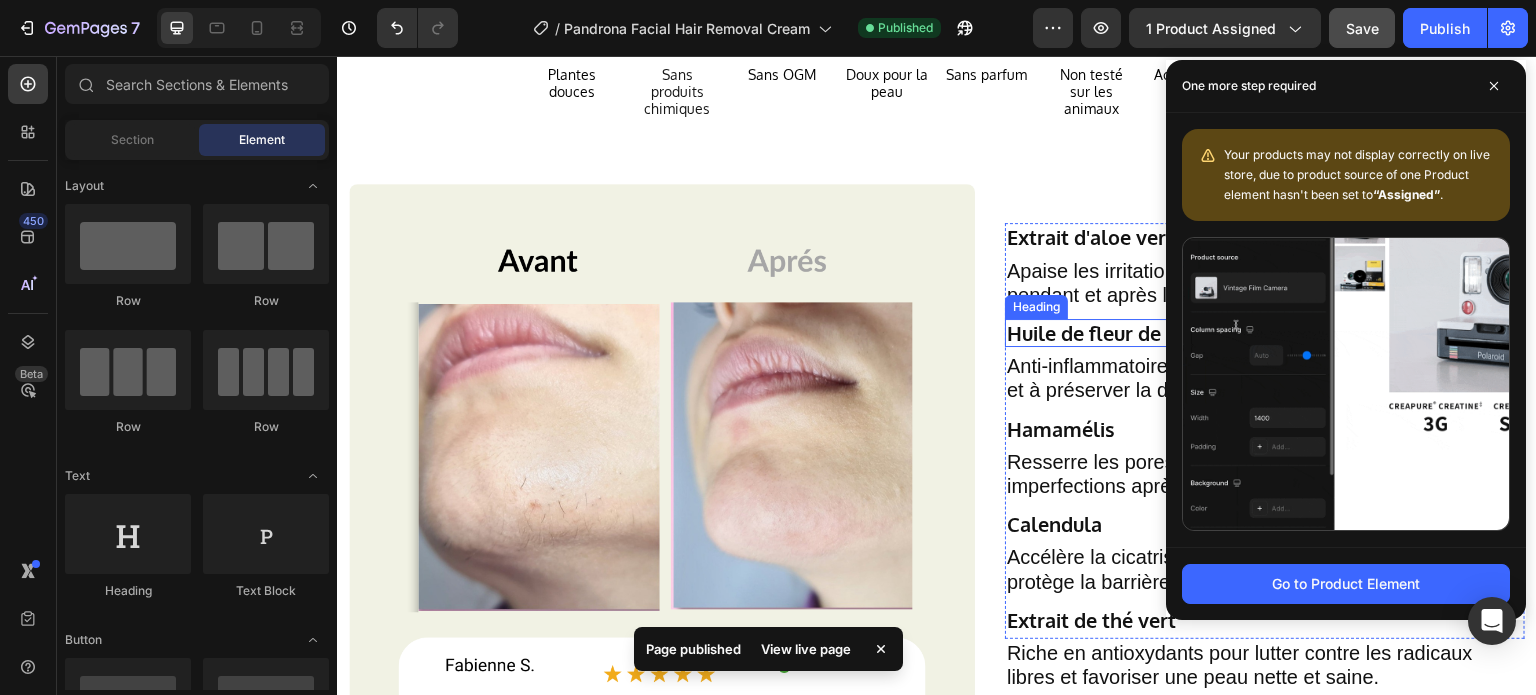 scroll, scrollTop: 2235, scrollLeft: 0, axis: vertical 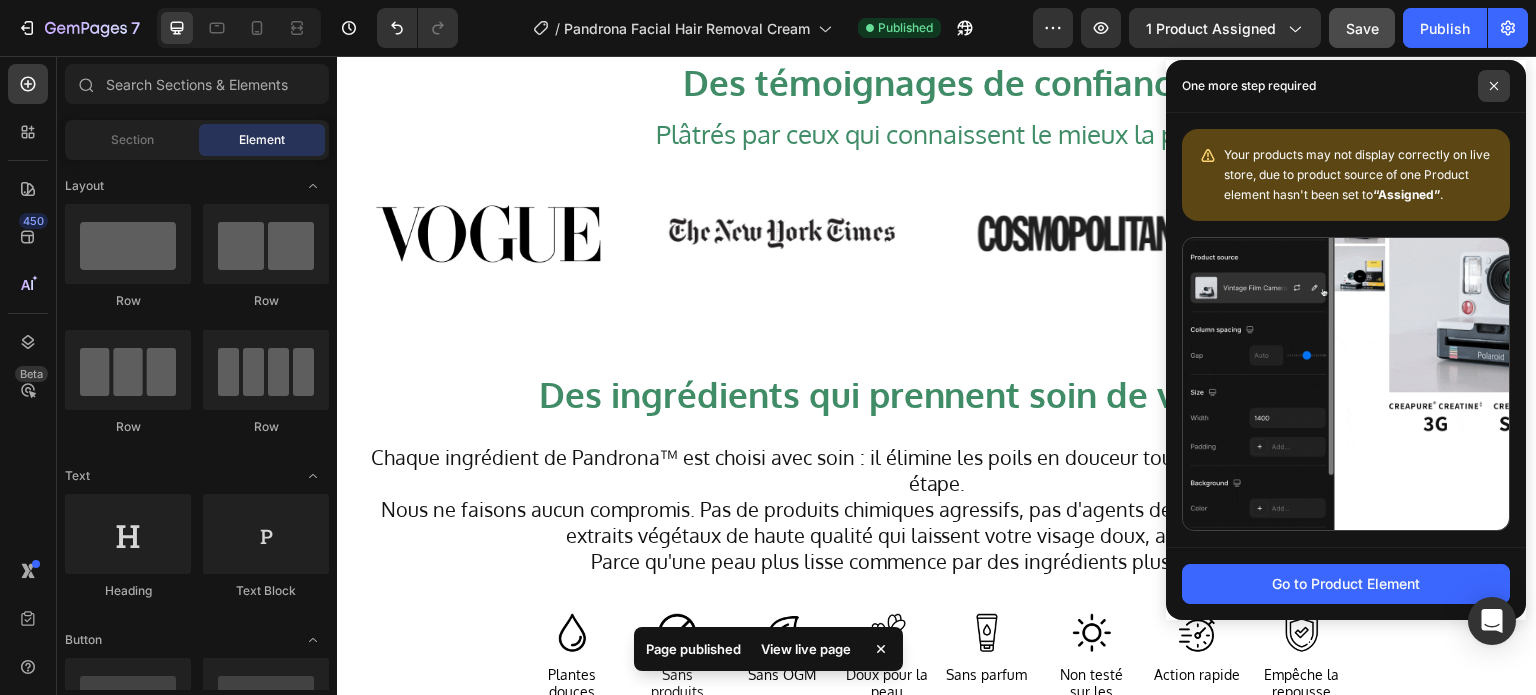 click at bounding box center [1494, 86] 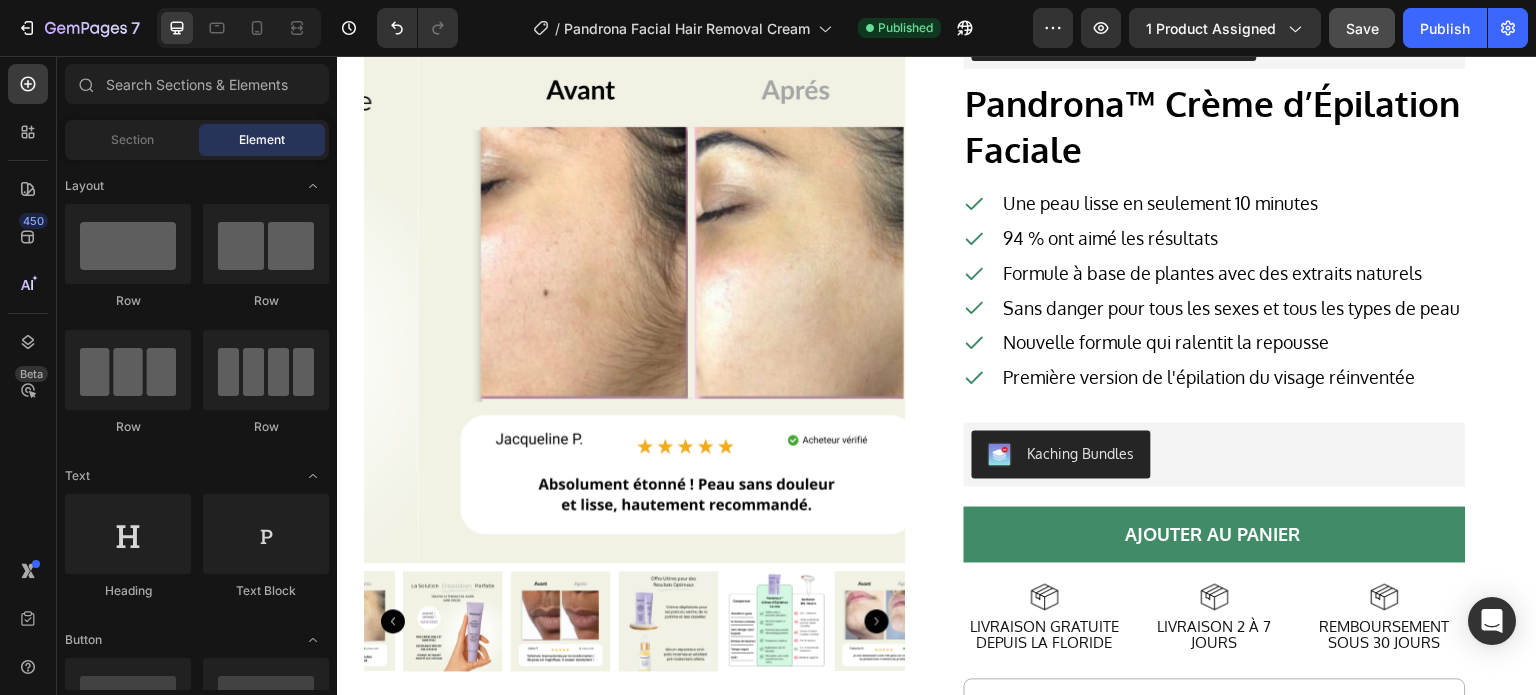 scroll, scrollTop: 0, scrollLeft: 0, axis: both 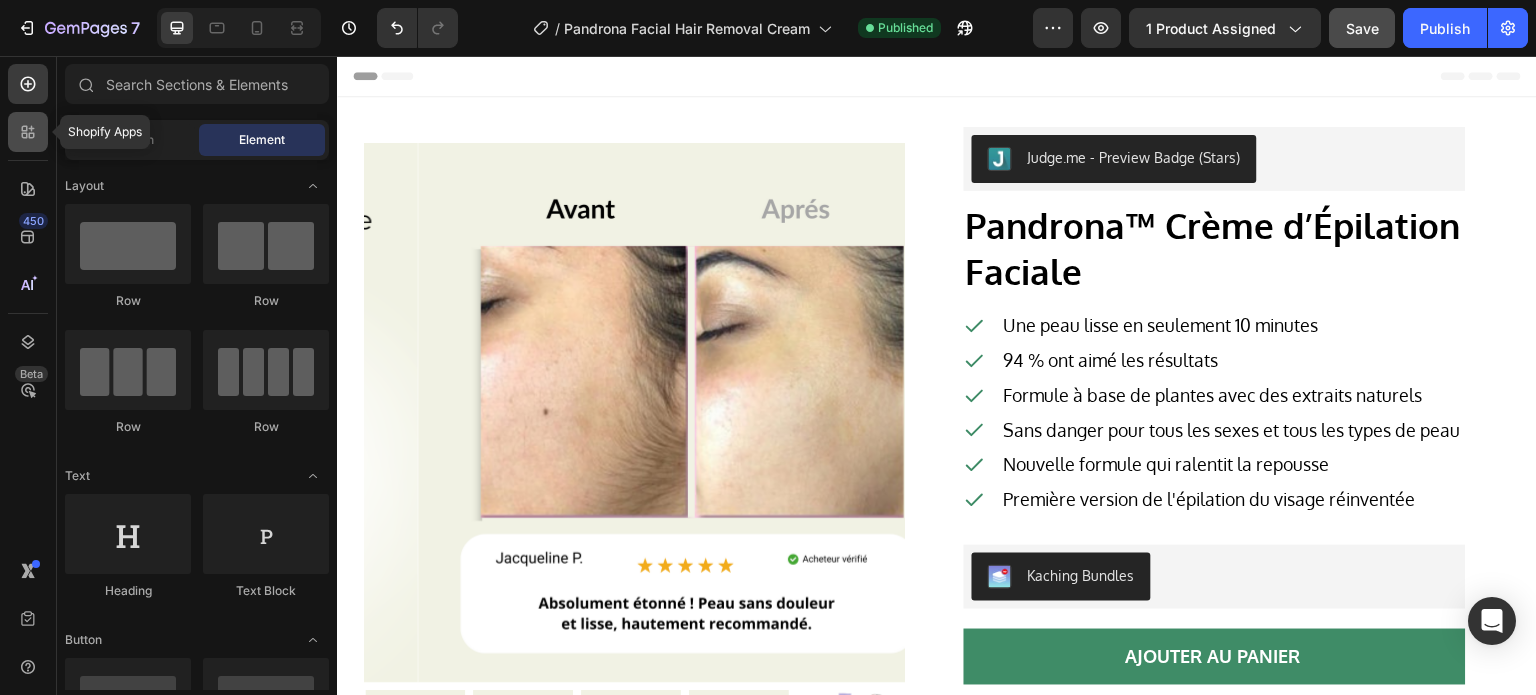 click 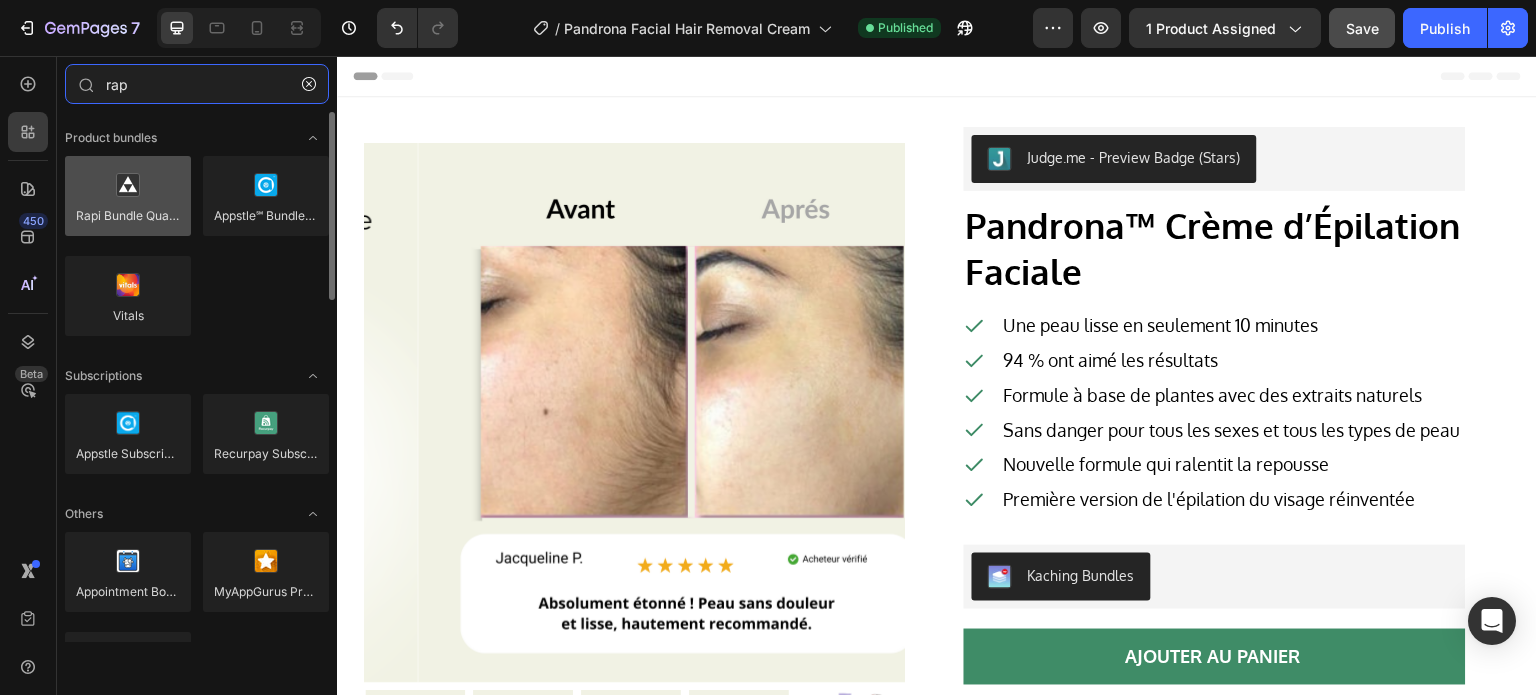 type on "rap" 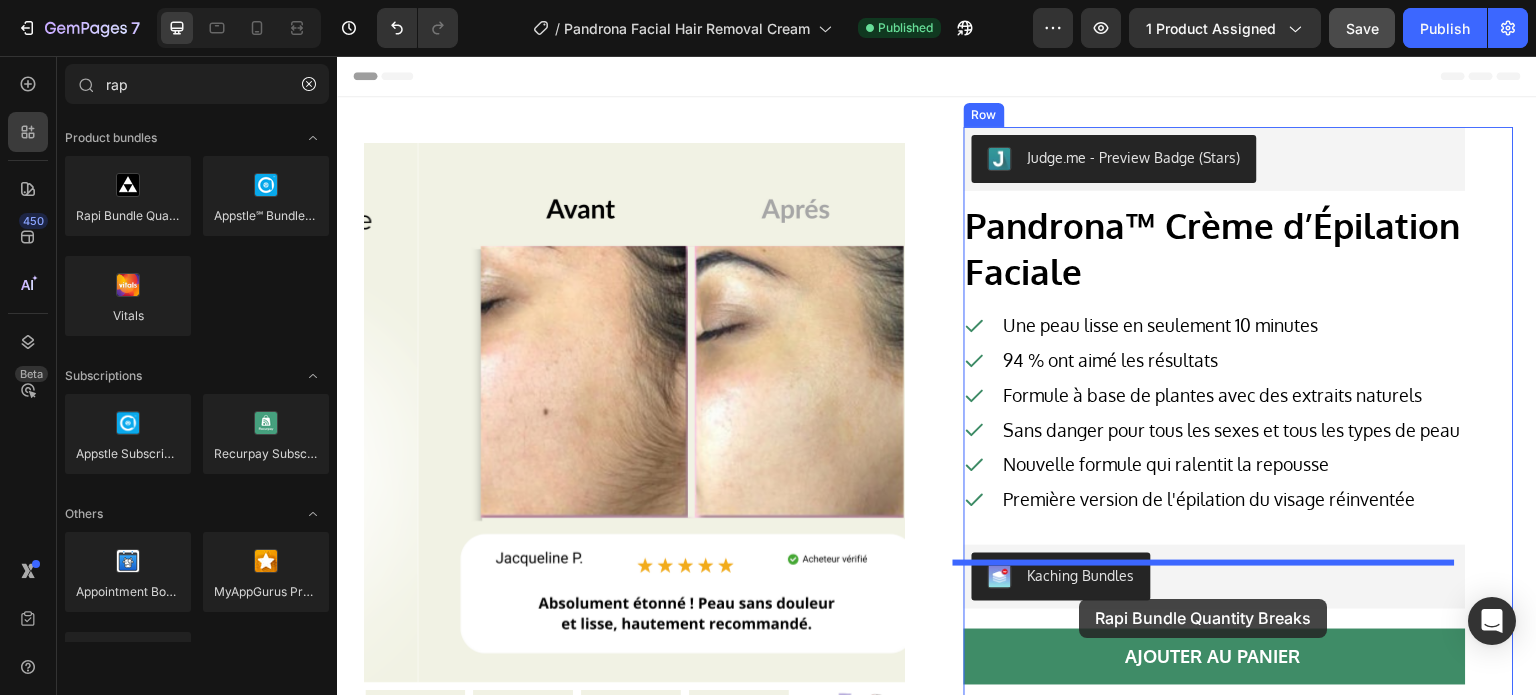 drag, startPoint x: 474, startPoint y: 263, endPoint x: 1080, endPoint y: 600, distance: 693.40106 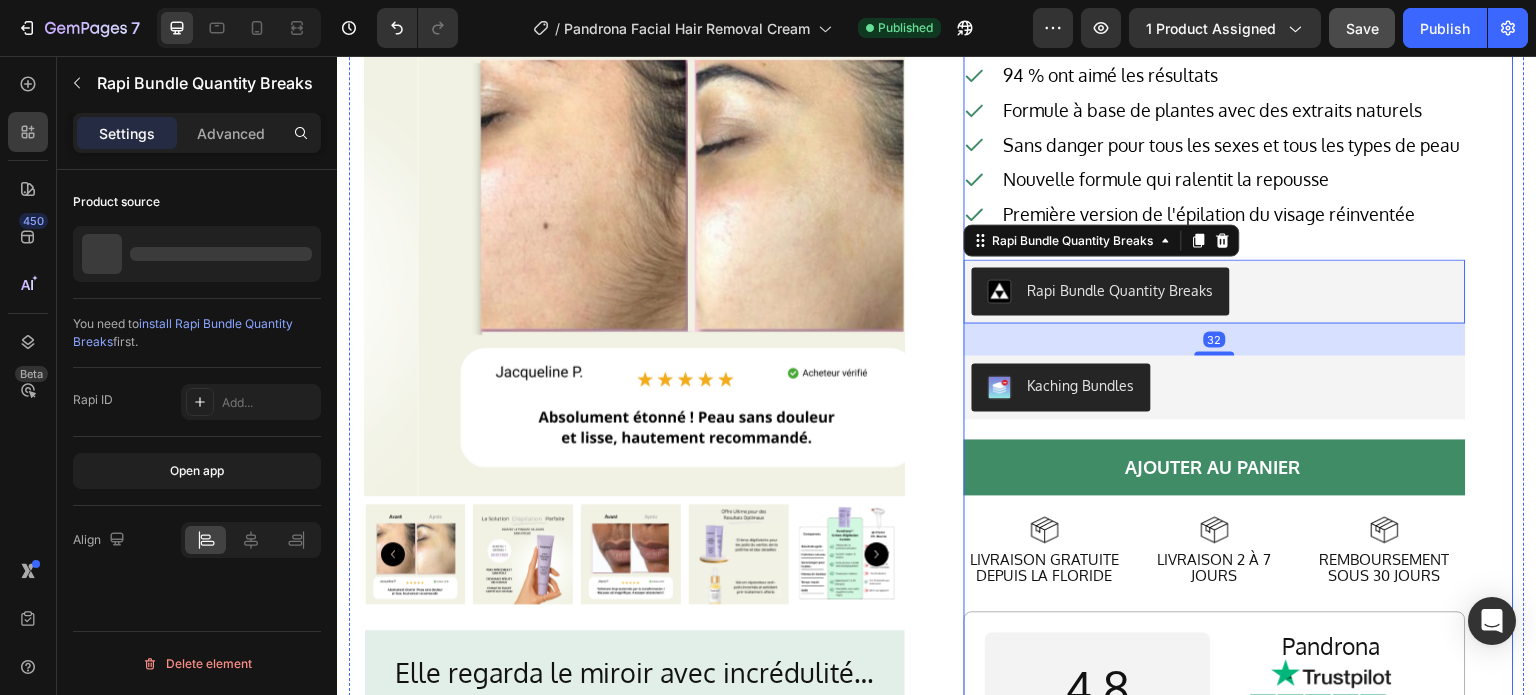 scroll, scrollTop: 300, scrollLeft: 0, axis: vertical 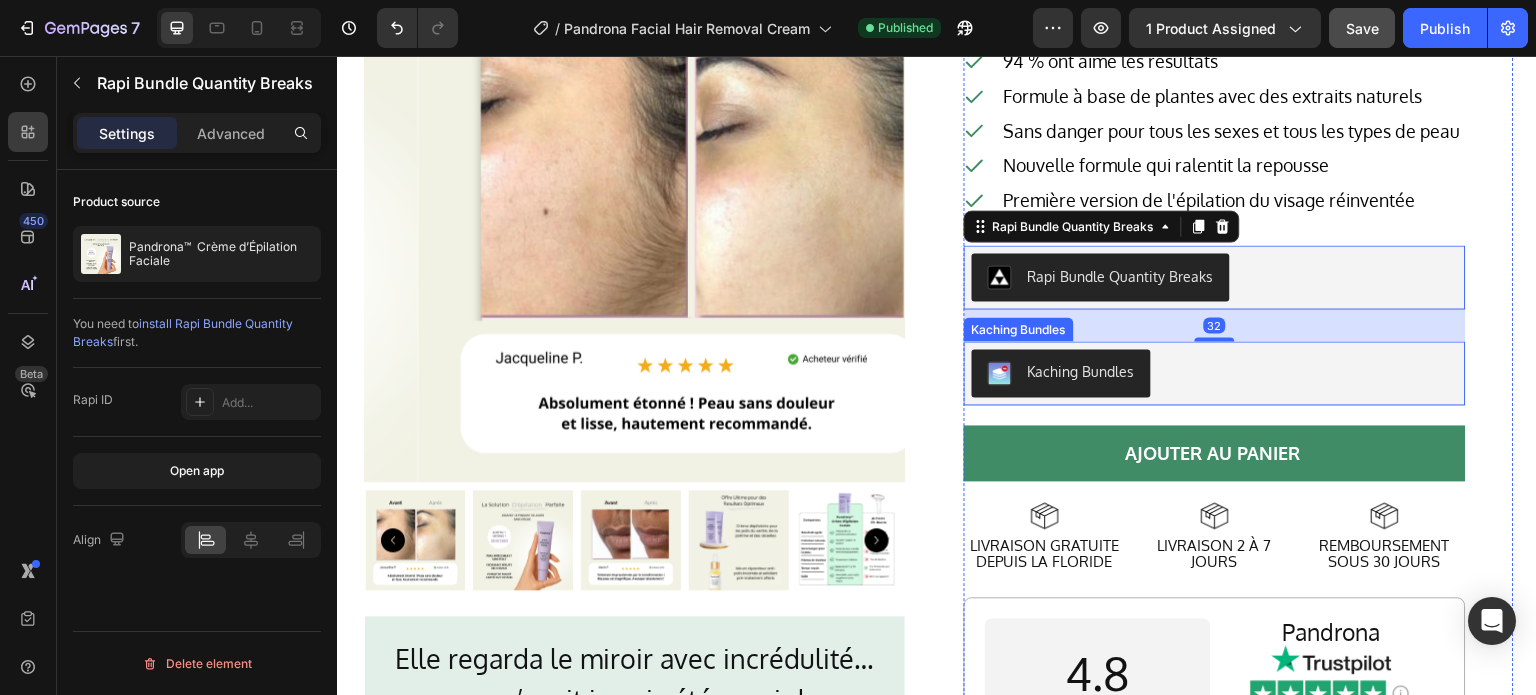 click on "Kaching Bundles" at bounding box center [1215, 373] 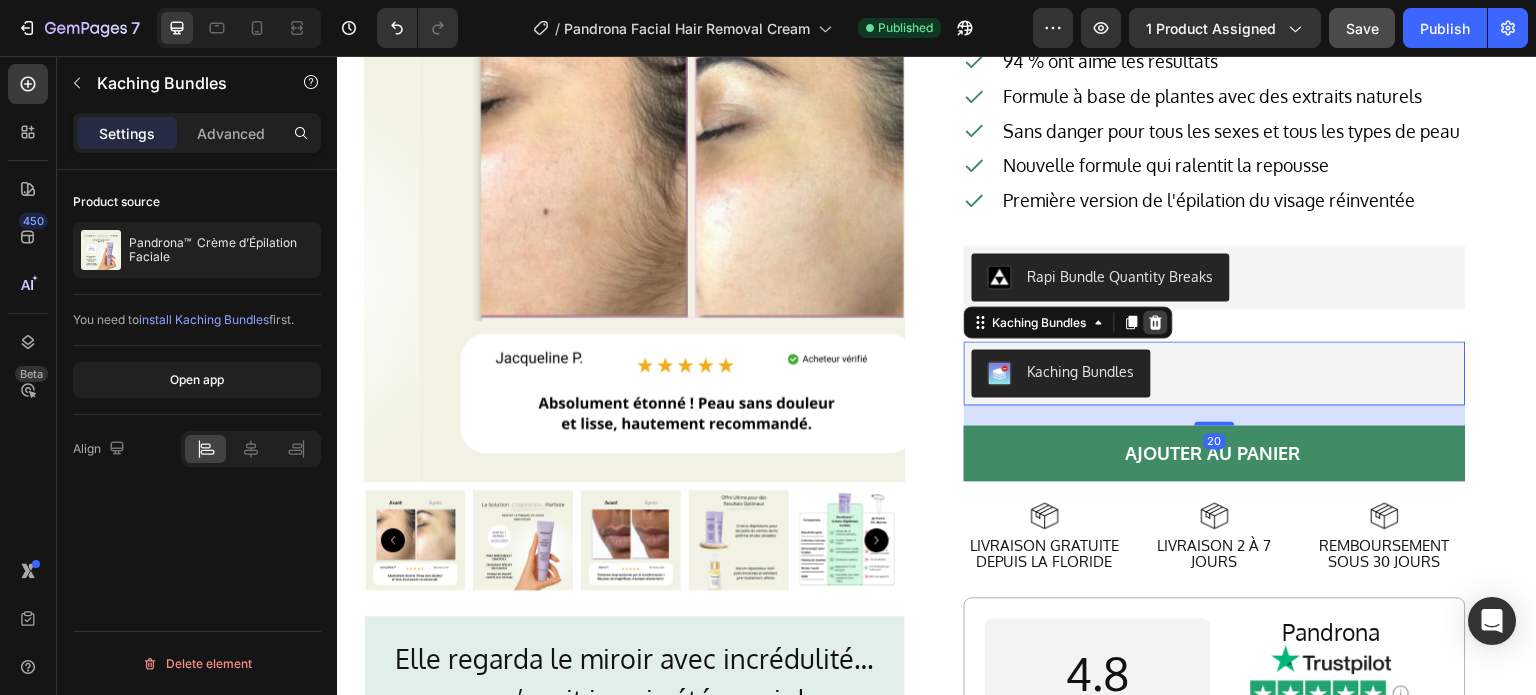 click 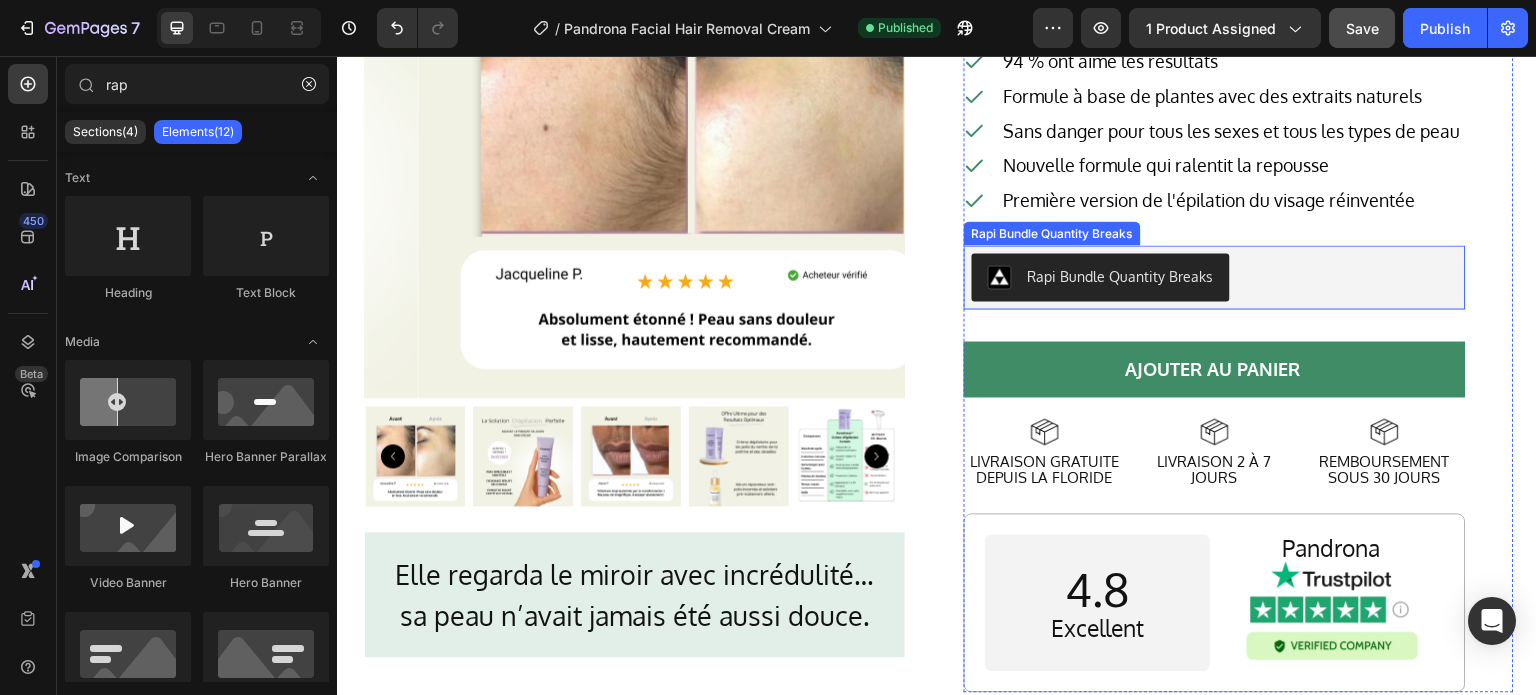 click on "Rapi Bundle Quantity Breaks" at bounding box center [1101, 277] 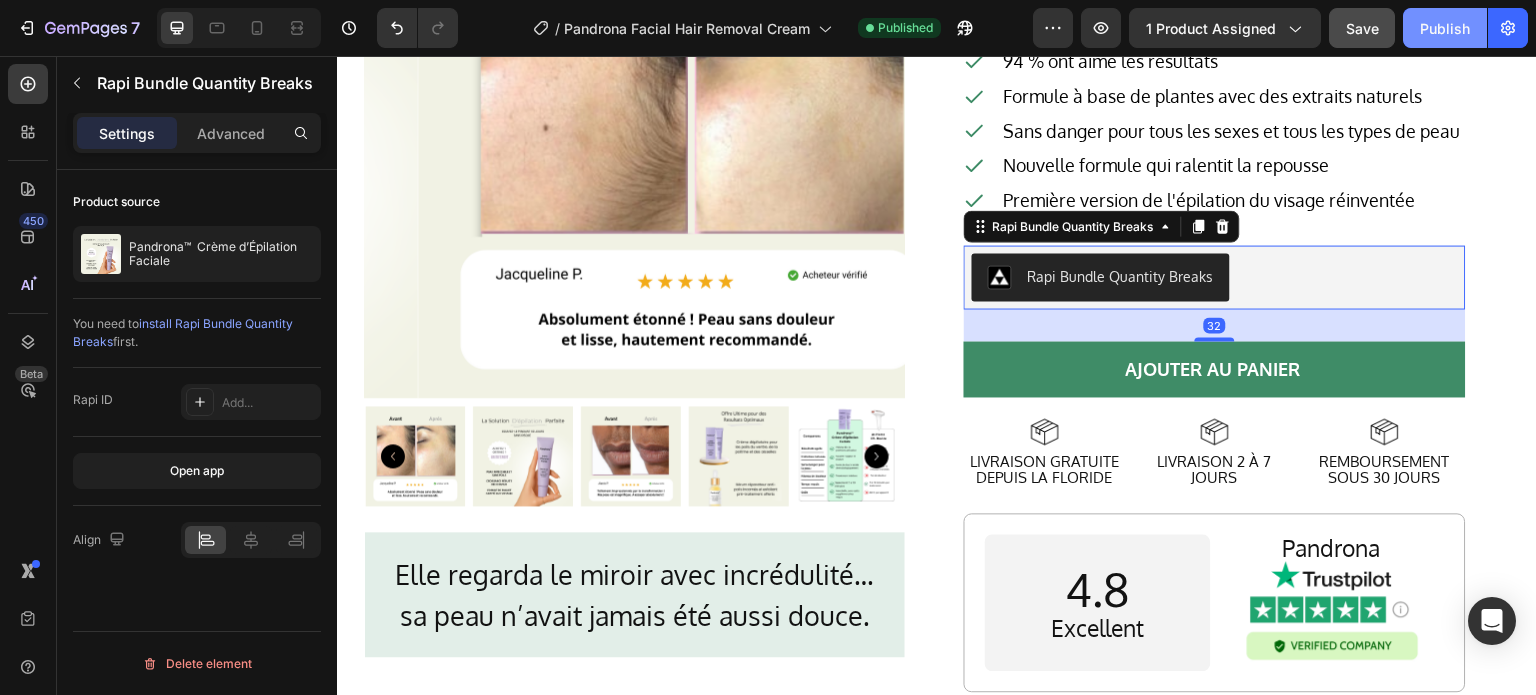 click on "Publish" at bounding box center (1445, 28) 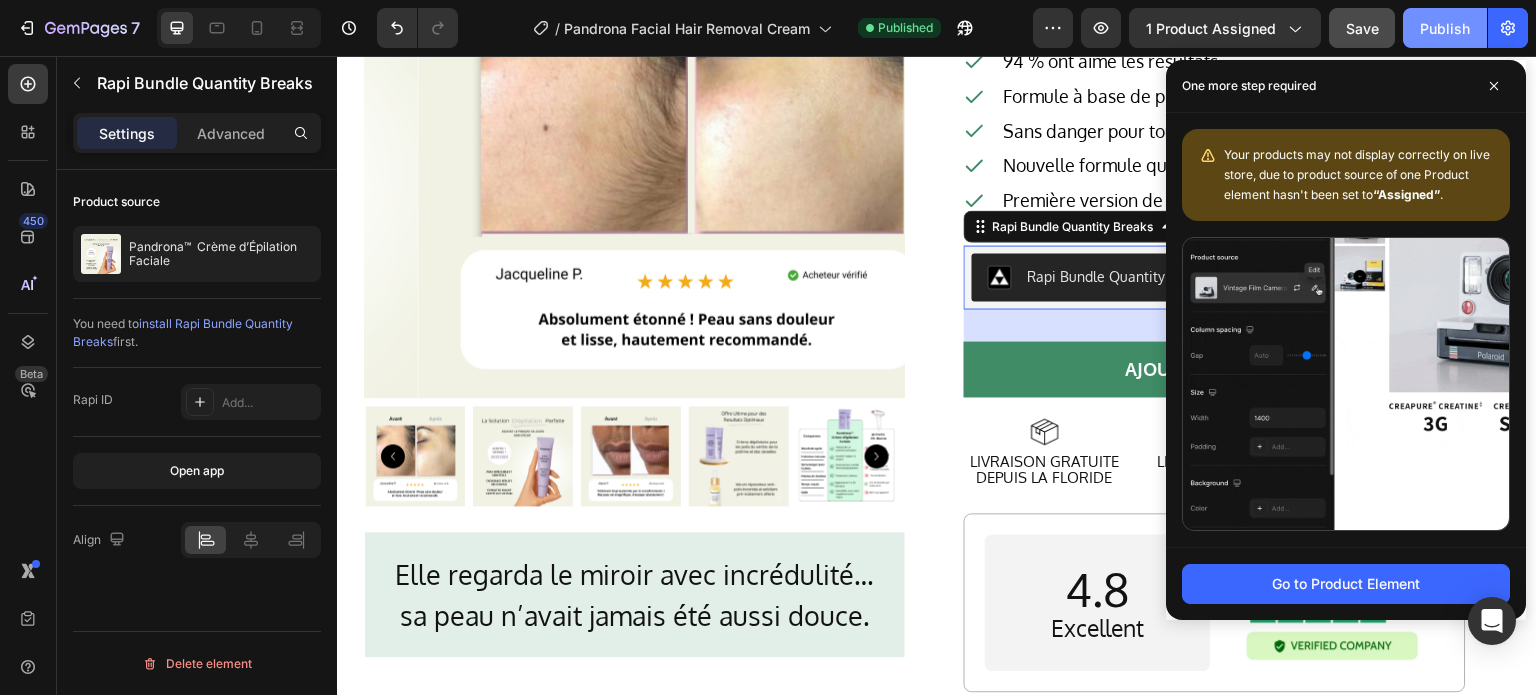 click on "Publish" at bounding box center [1445, 28] 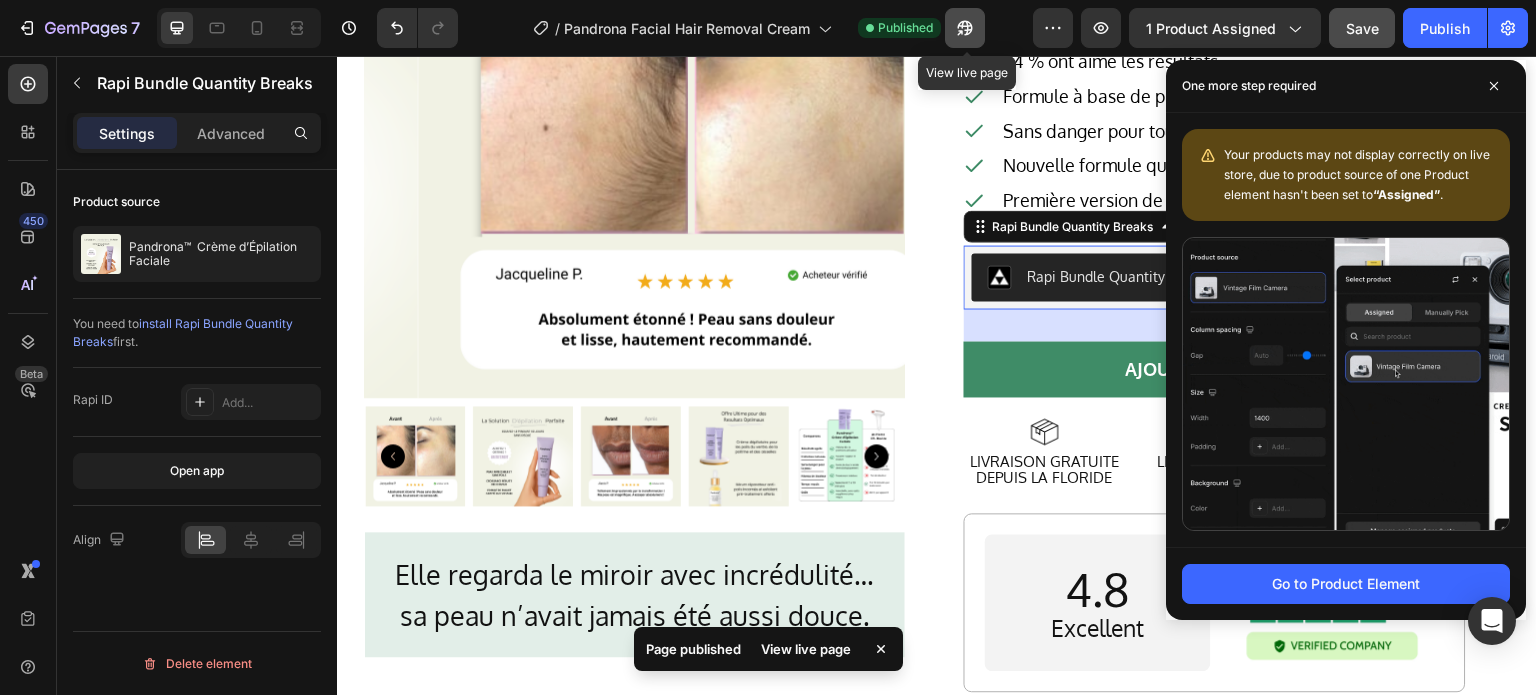 click 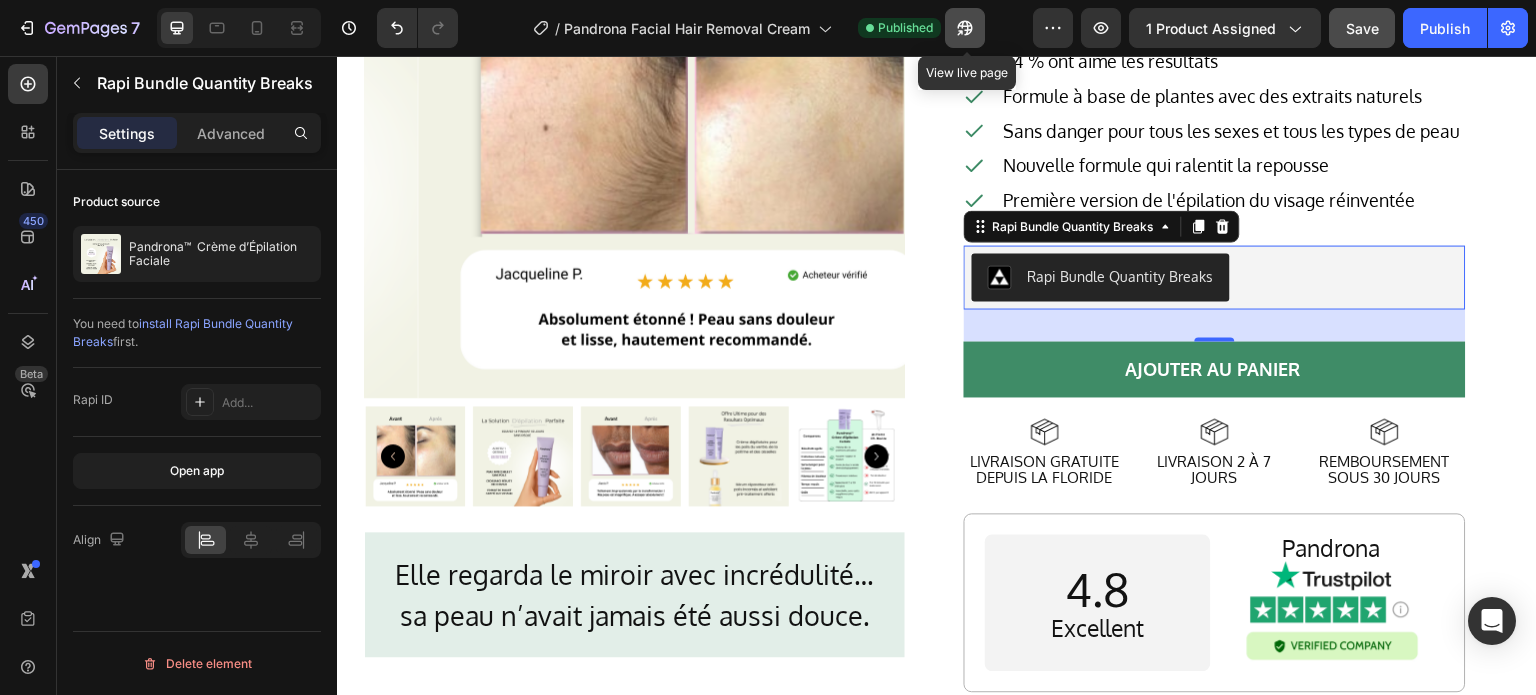 click 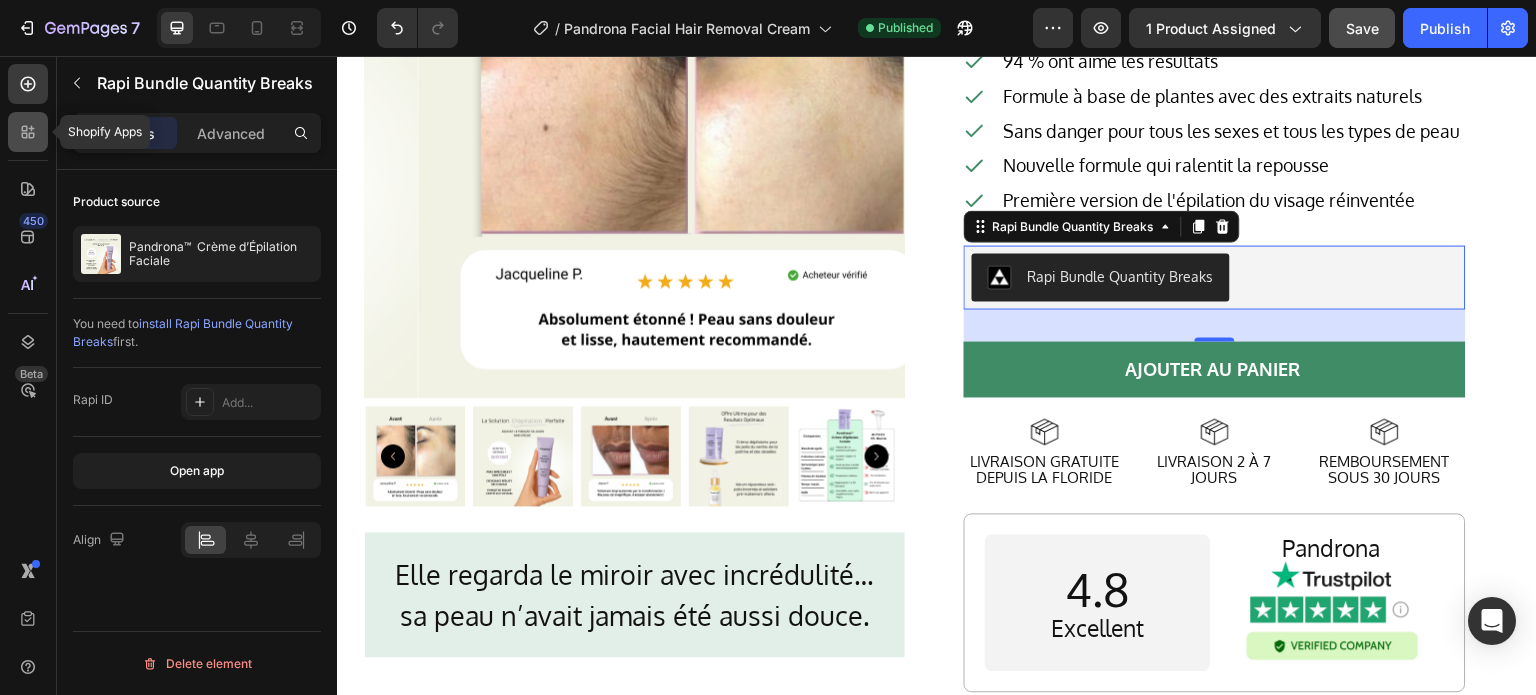 click 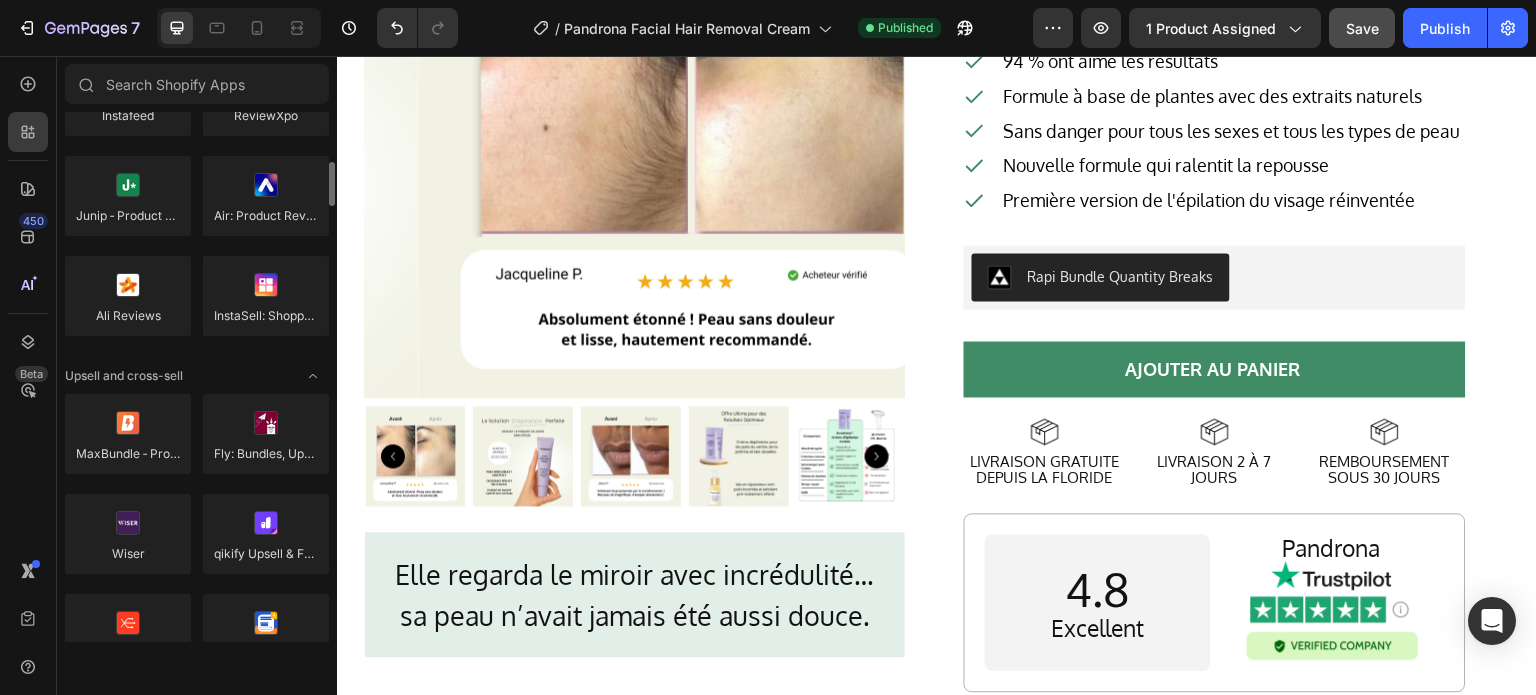 scroll, scrollTop: 0, scrollLeft: 0, axis: both 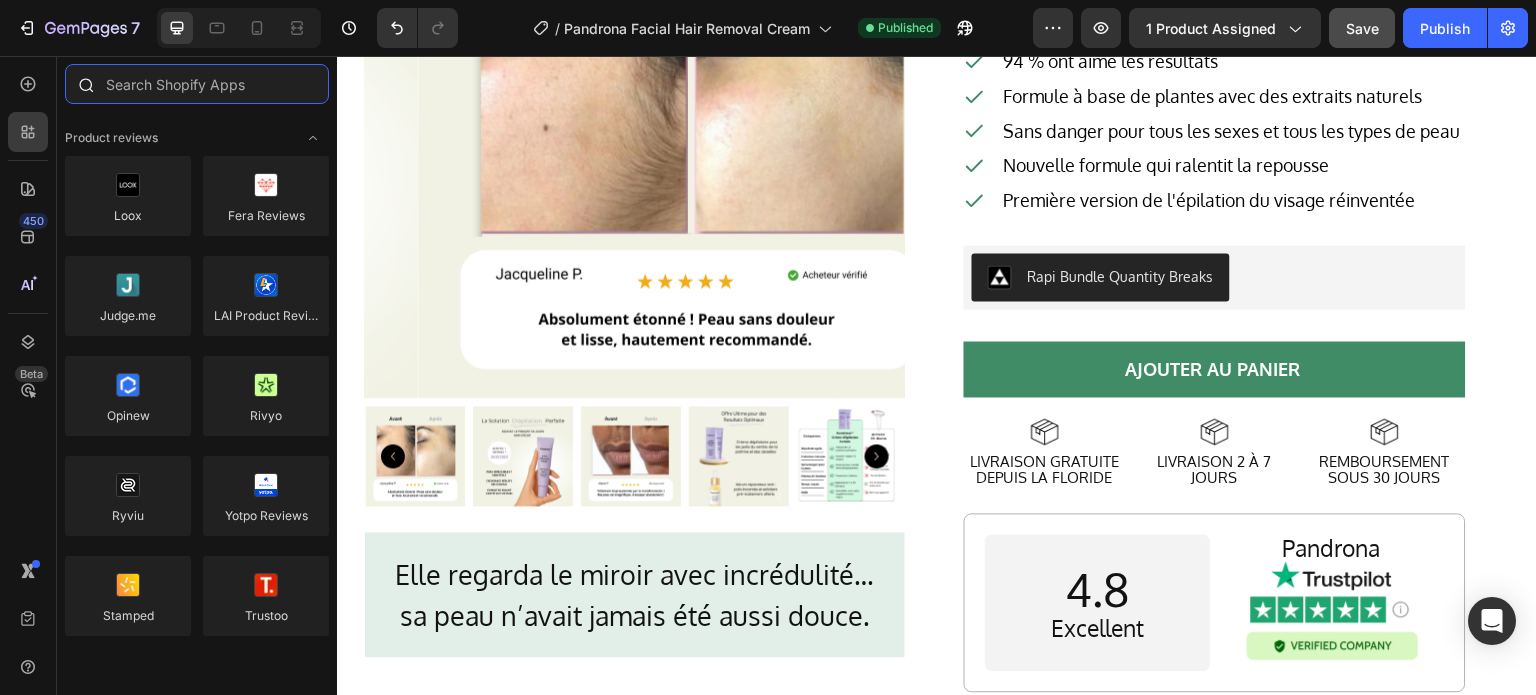 click at bounding box center (197, 84) 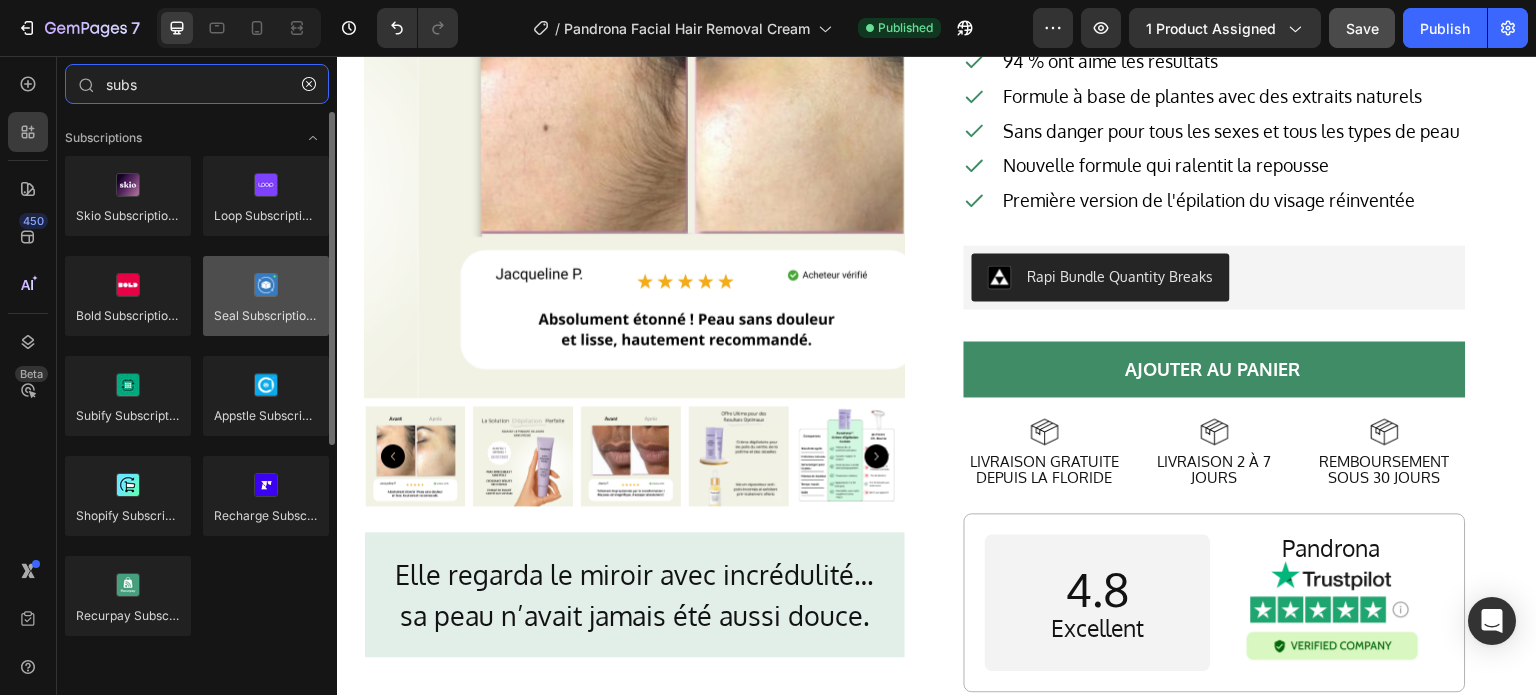 type on "subs" 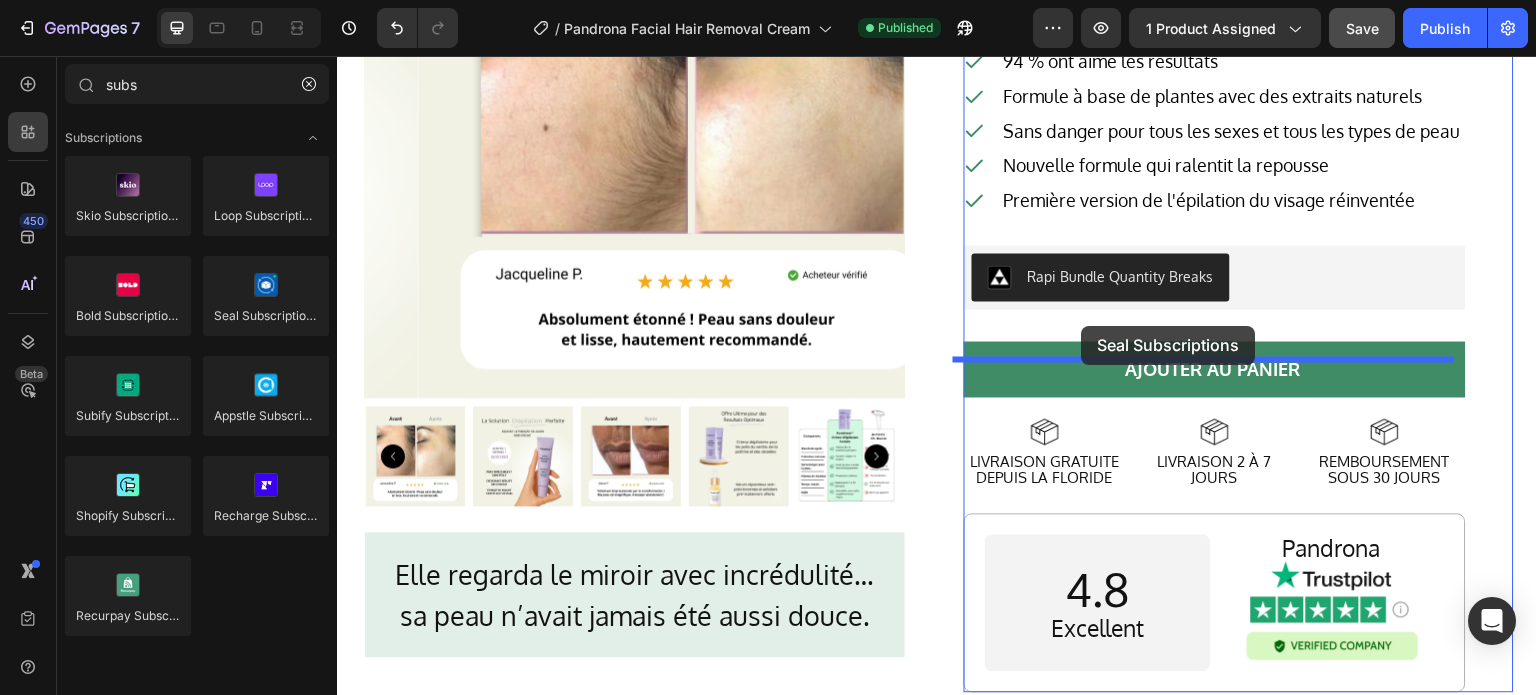 drag, startPoint x: 612, startPoint y: 345, endPoint x: 1082, endPoint y: 327, distance: 470.34454 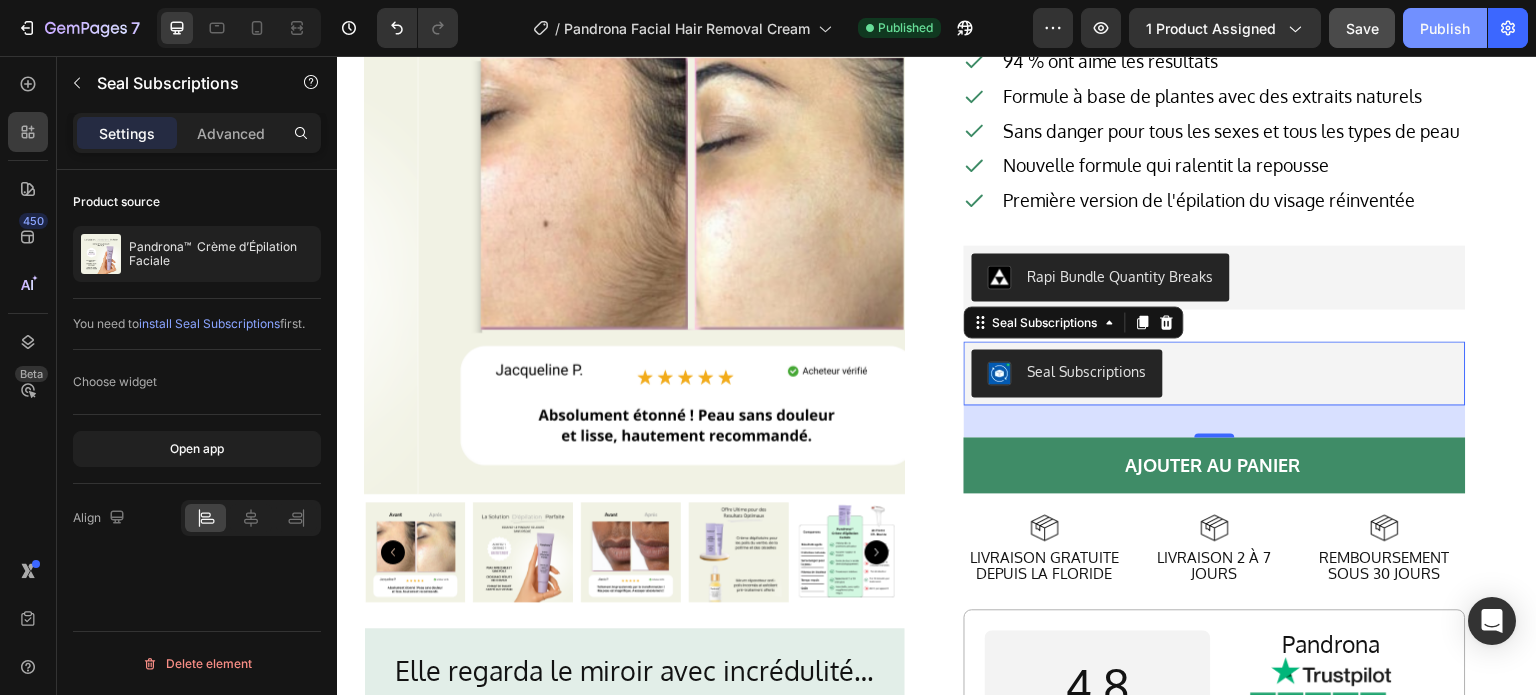 click on "Publish" at bounding box center (1445, 28) 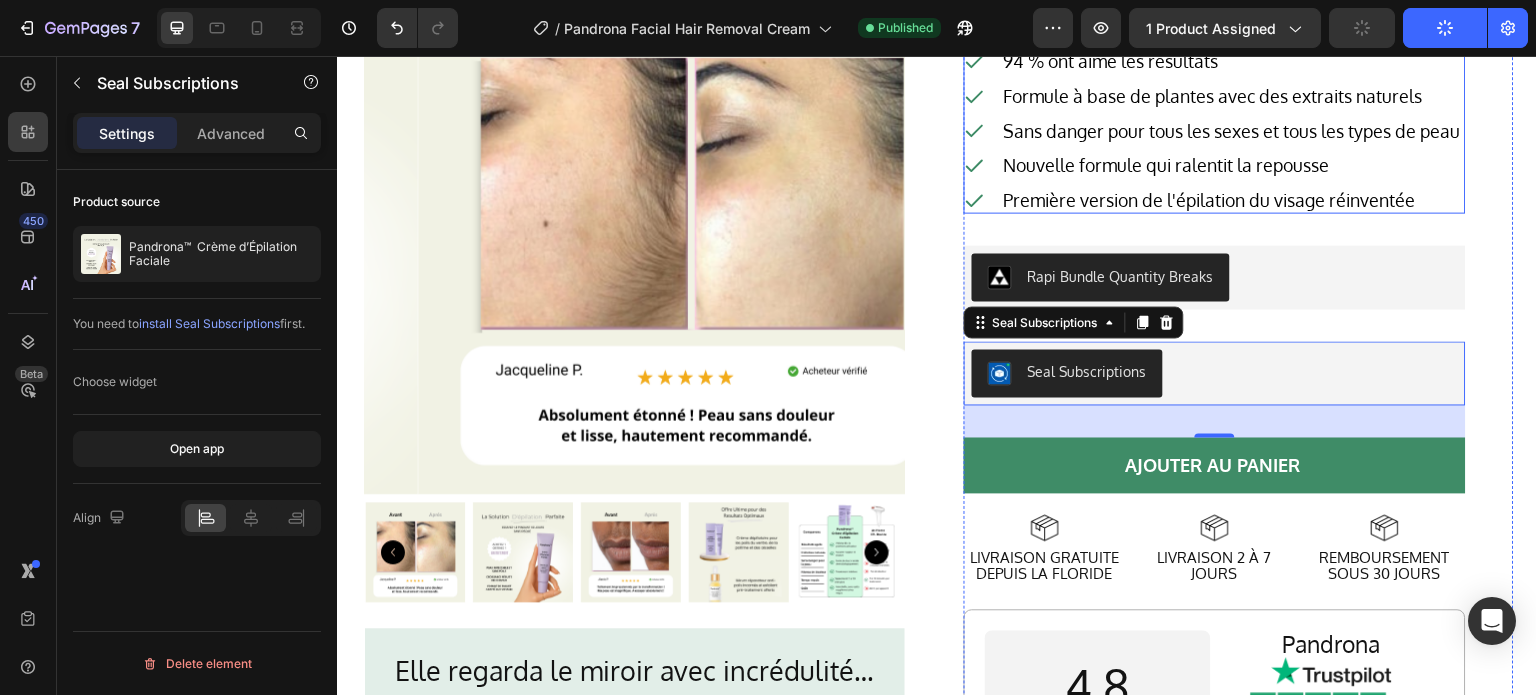 click on "Nouvelle formule qui ralentit la repousse" at bounding box center [1232, 164] 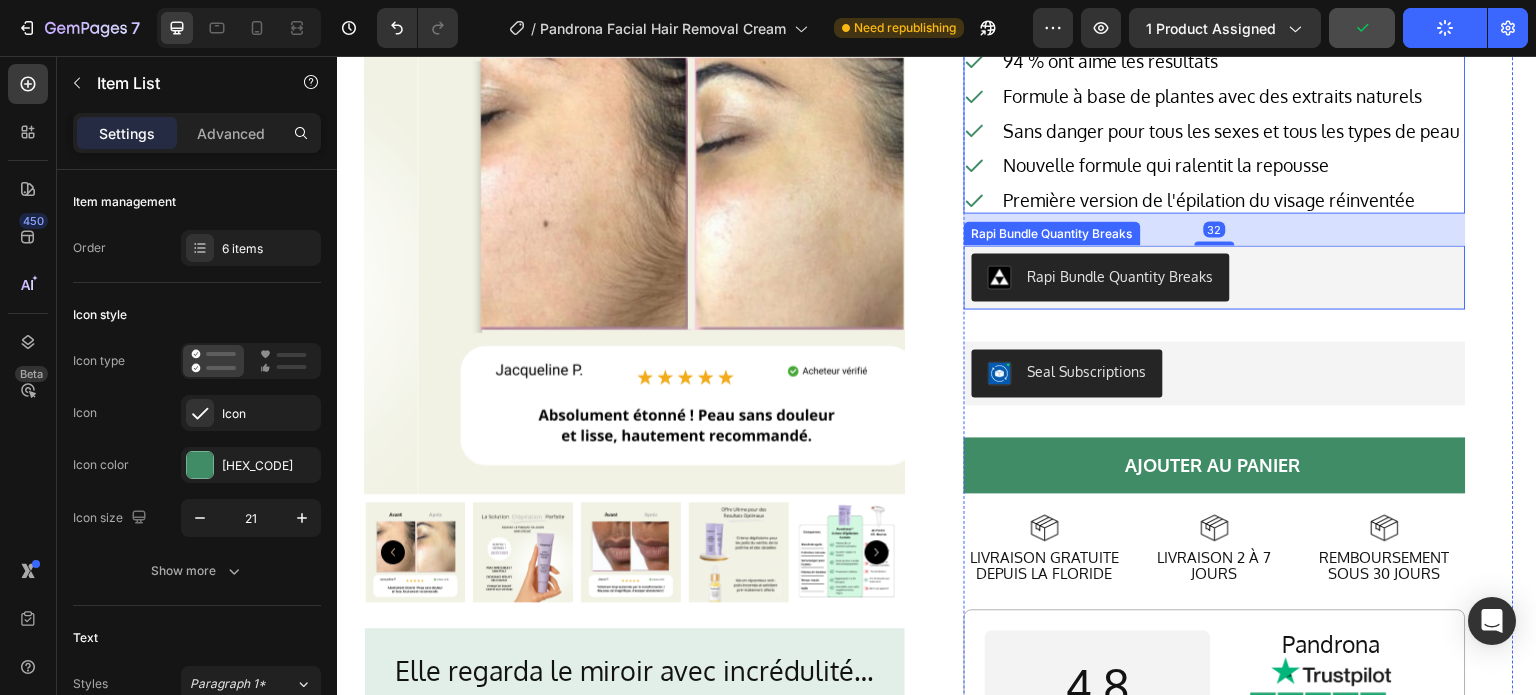 click on "Rapi Bundle Quantity Breaks" at bounding box center (1101, 277) 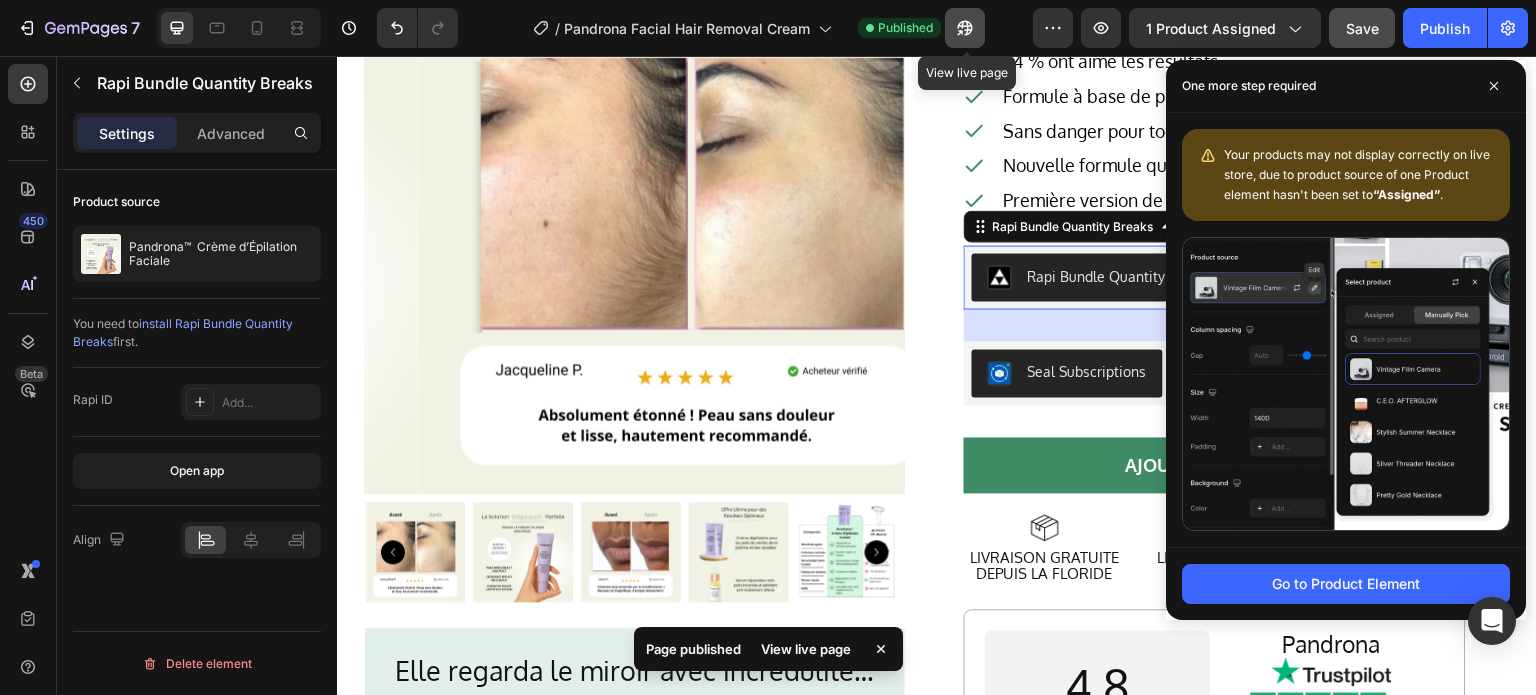 click 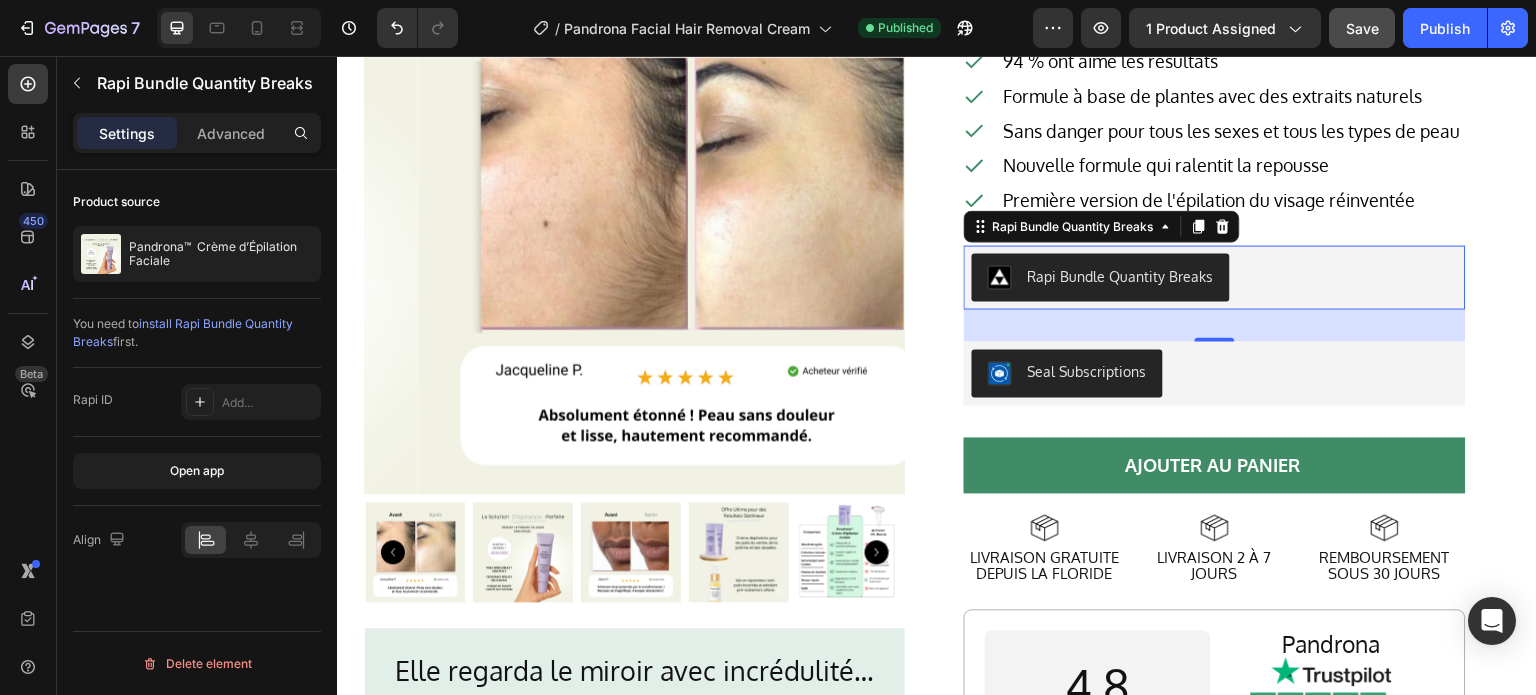 drag, startPoint x: 1205, startPoint y: 359, endPoint x: 1205, endPoint y: 347, distance: 12 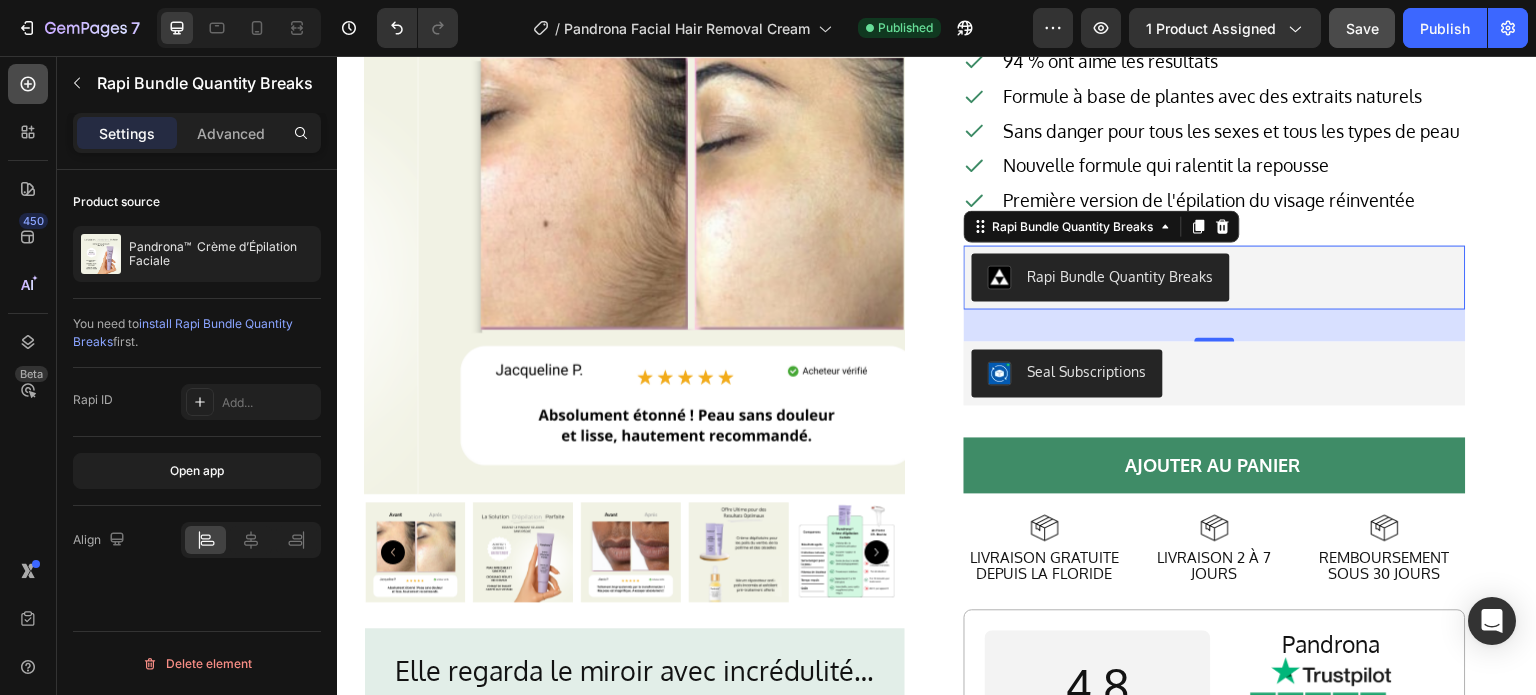 click 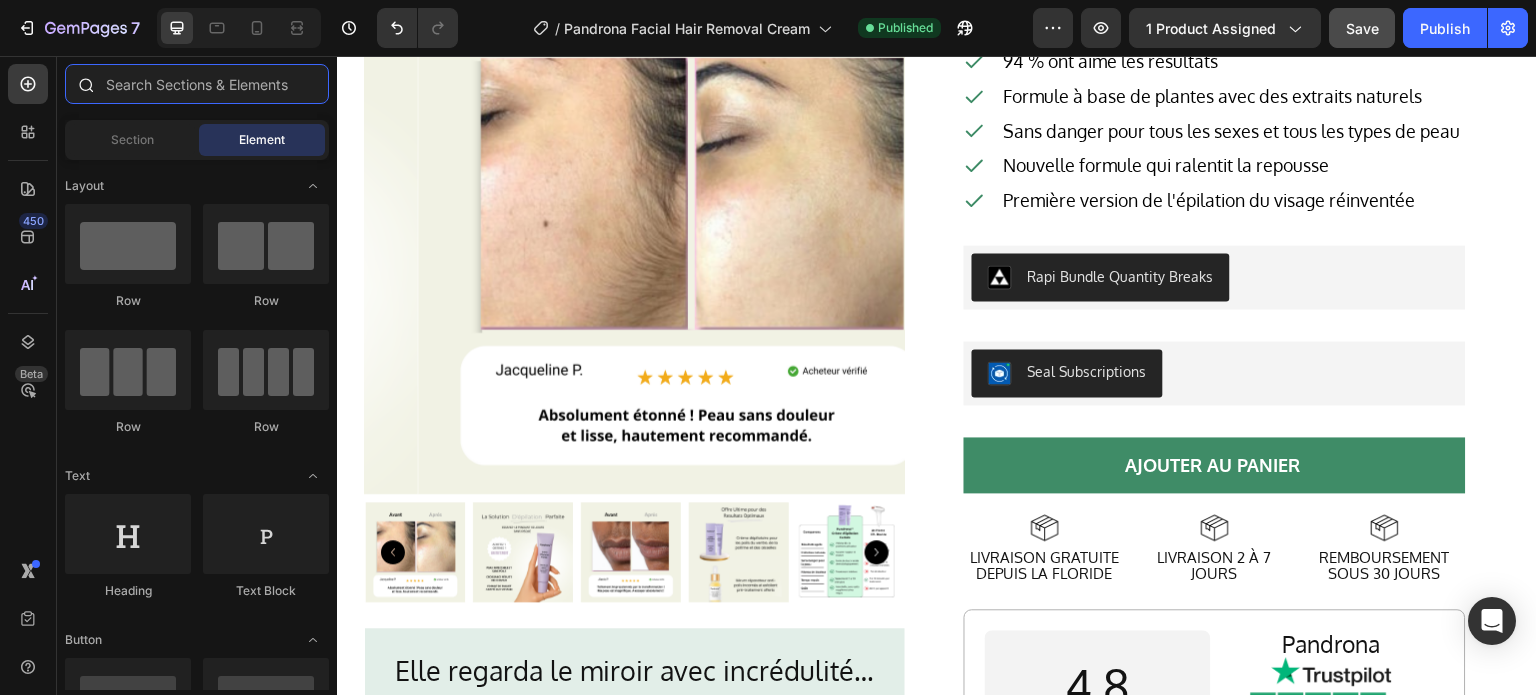 click at bounding box center (197, 84) 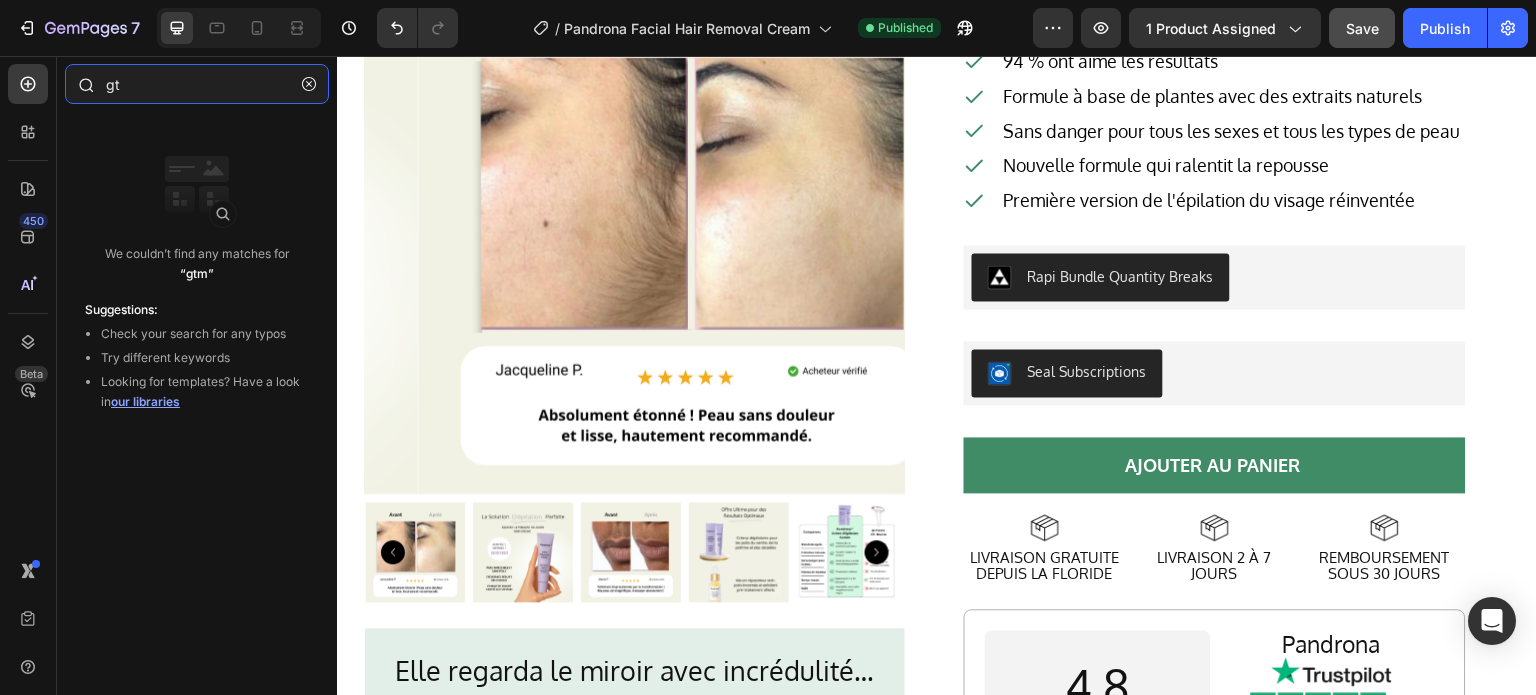 type on "g" 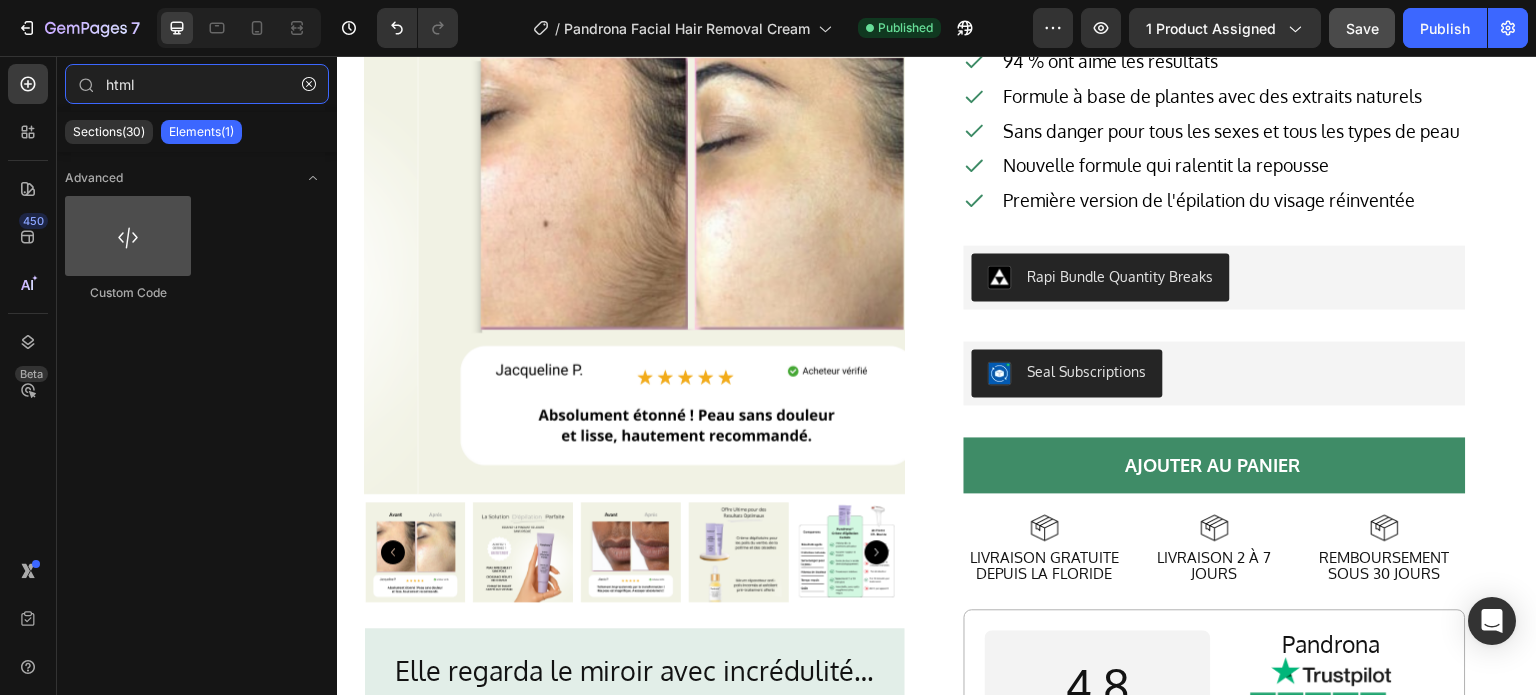 type on "html" 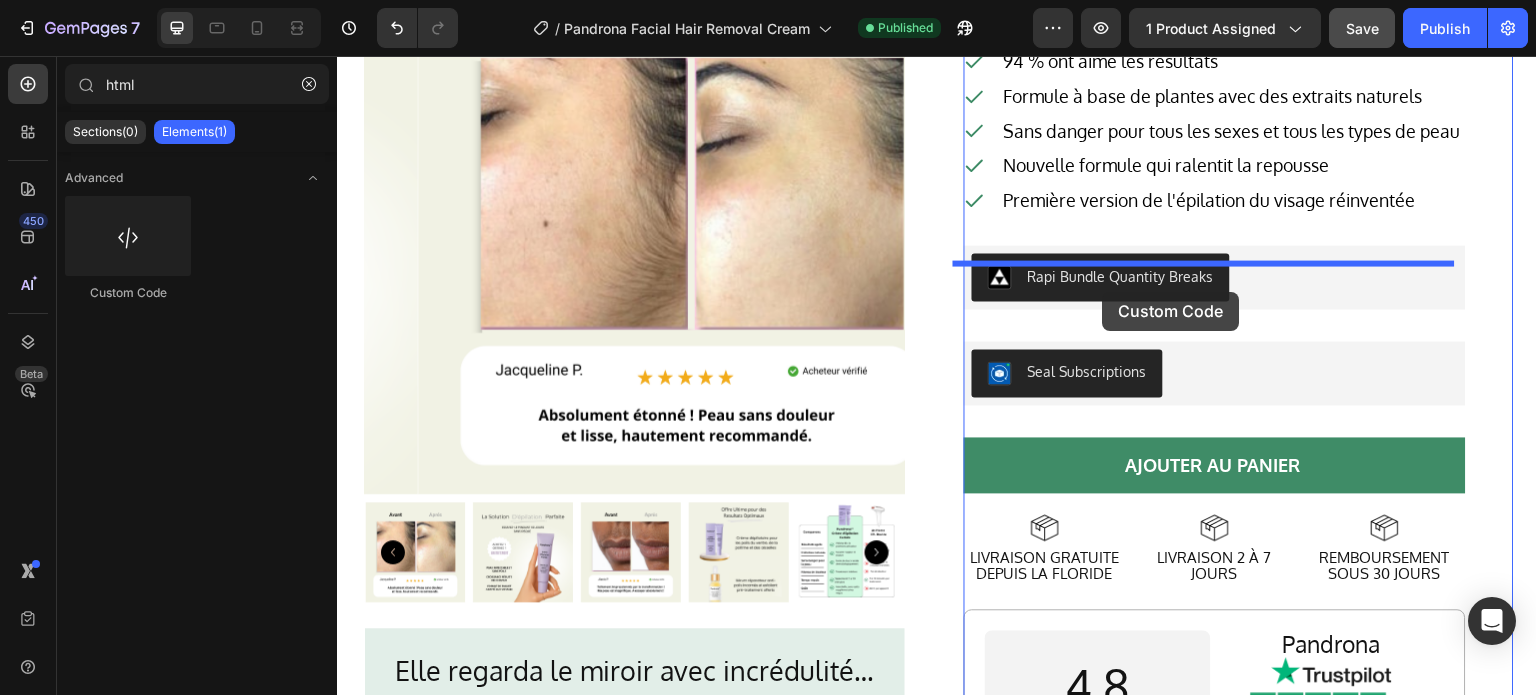 drag, startPoint x: 476, startPoint y: 288, endPoint x: 1086, endPoint y: 329, distance: 611.37634 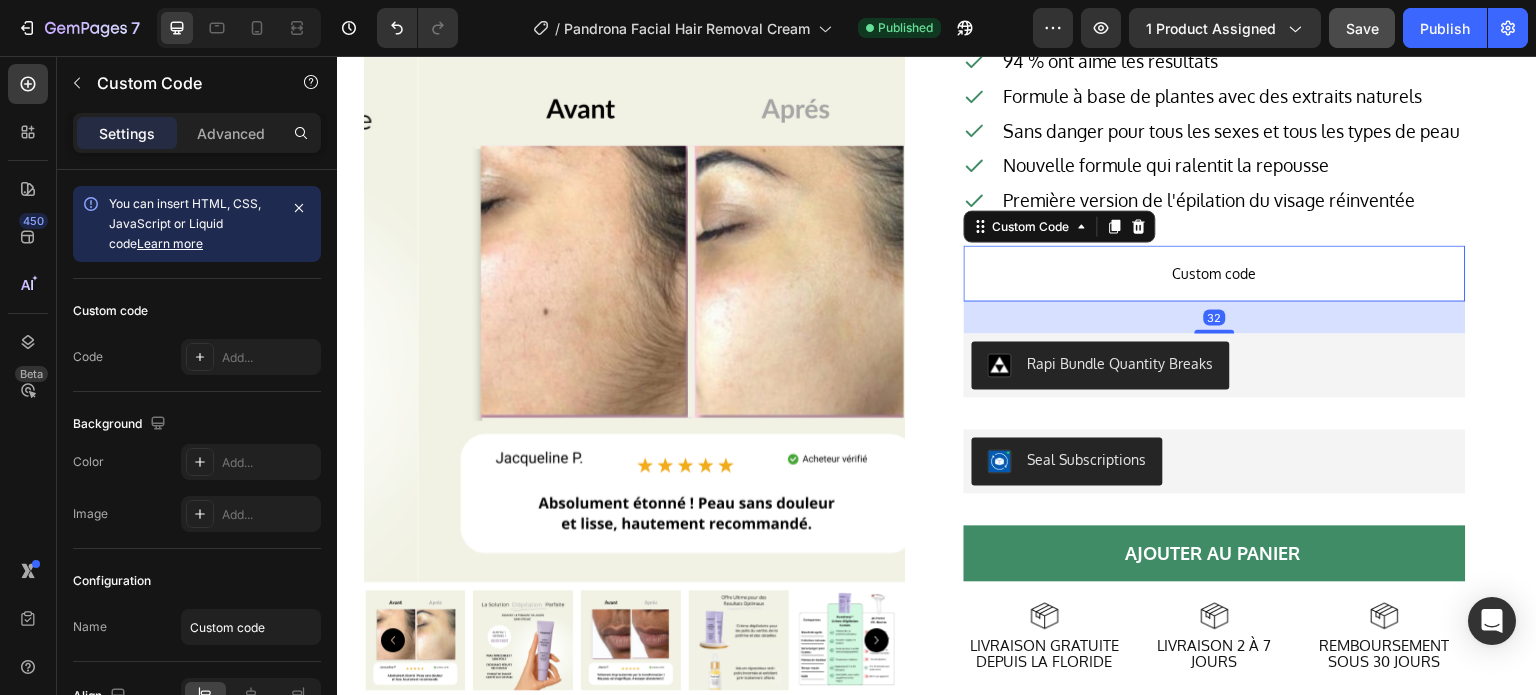 click on "Custom code" at bounding box center [1215, 273] 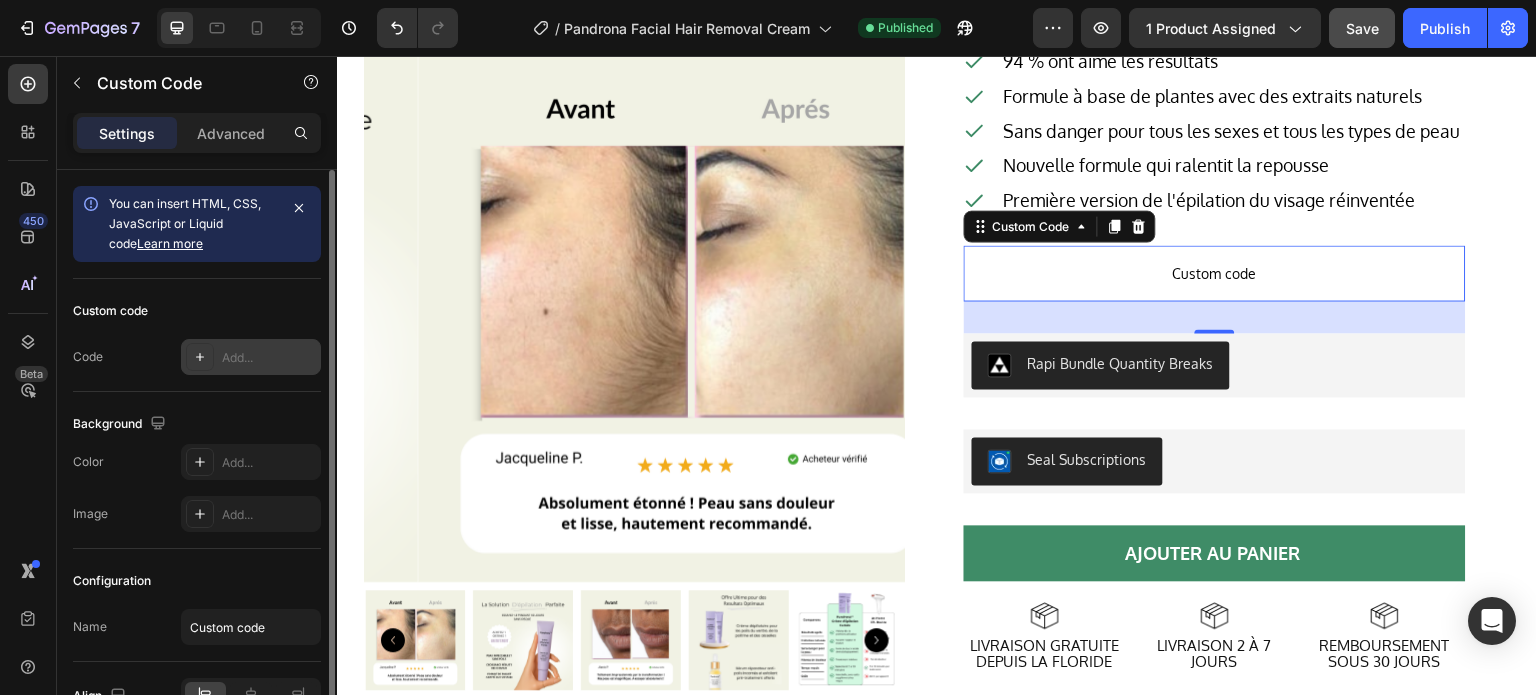 click on "Add..." at bounding box center [269, 358] 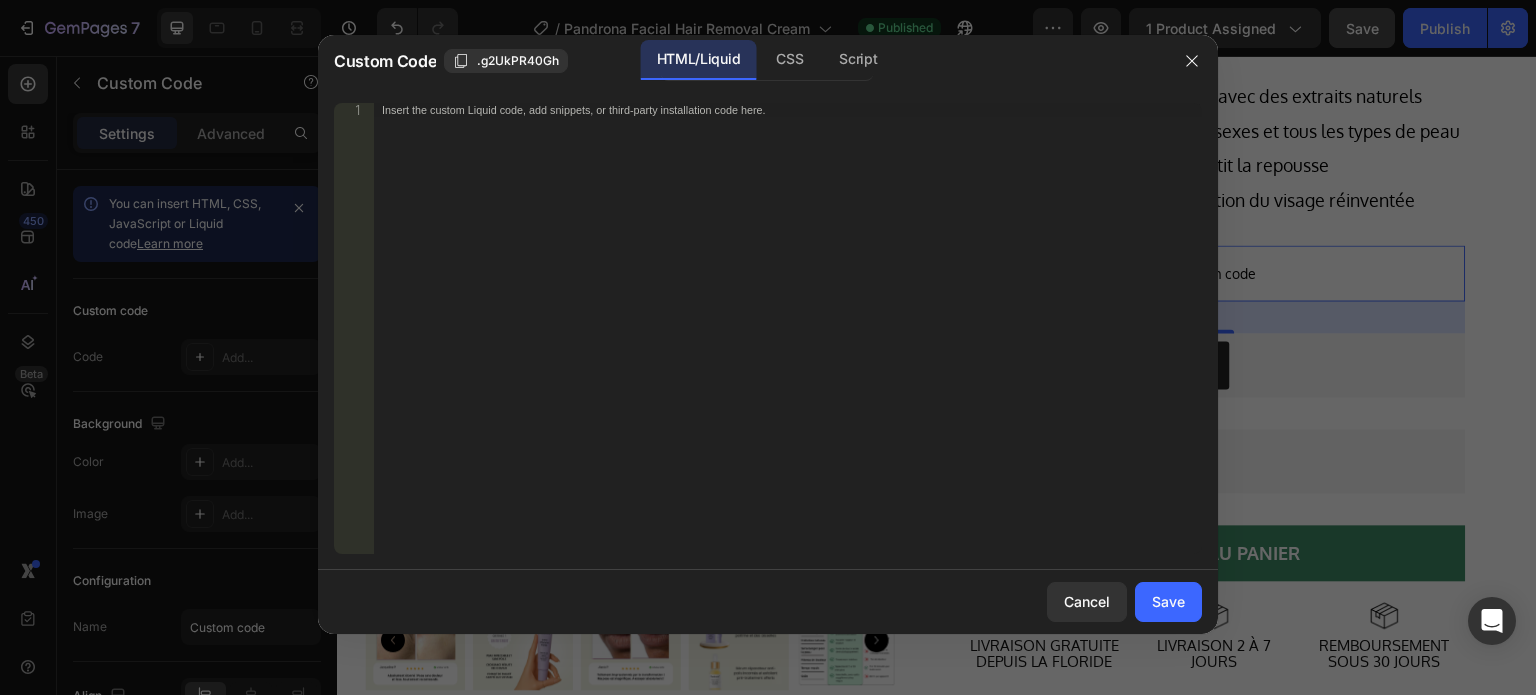 click on "Insert the custom Liquid code, add snippets, or third-party installation code here." at bounding box center (788, 342) 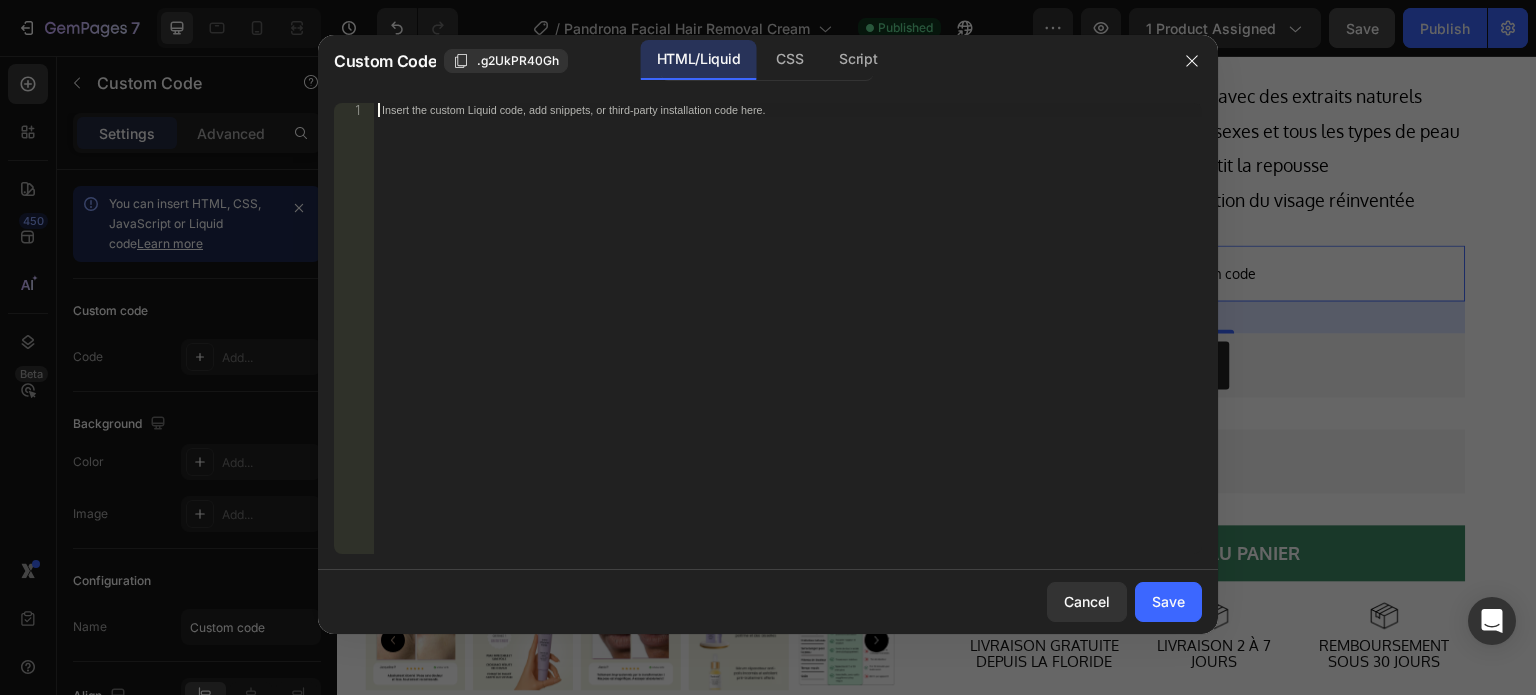 paste on "<div data-rapi-id="rapi_63b84b550e3ad4"></div>" 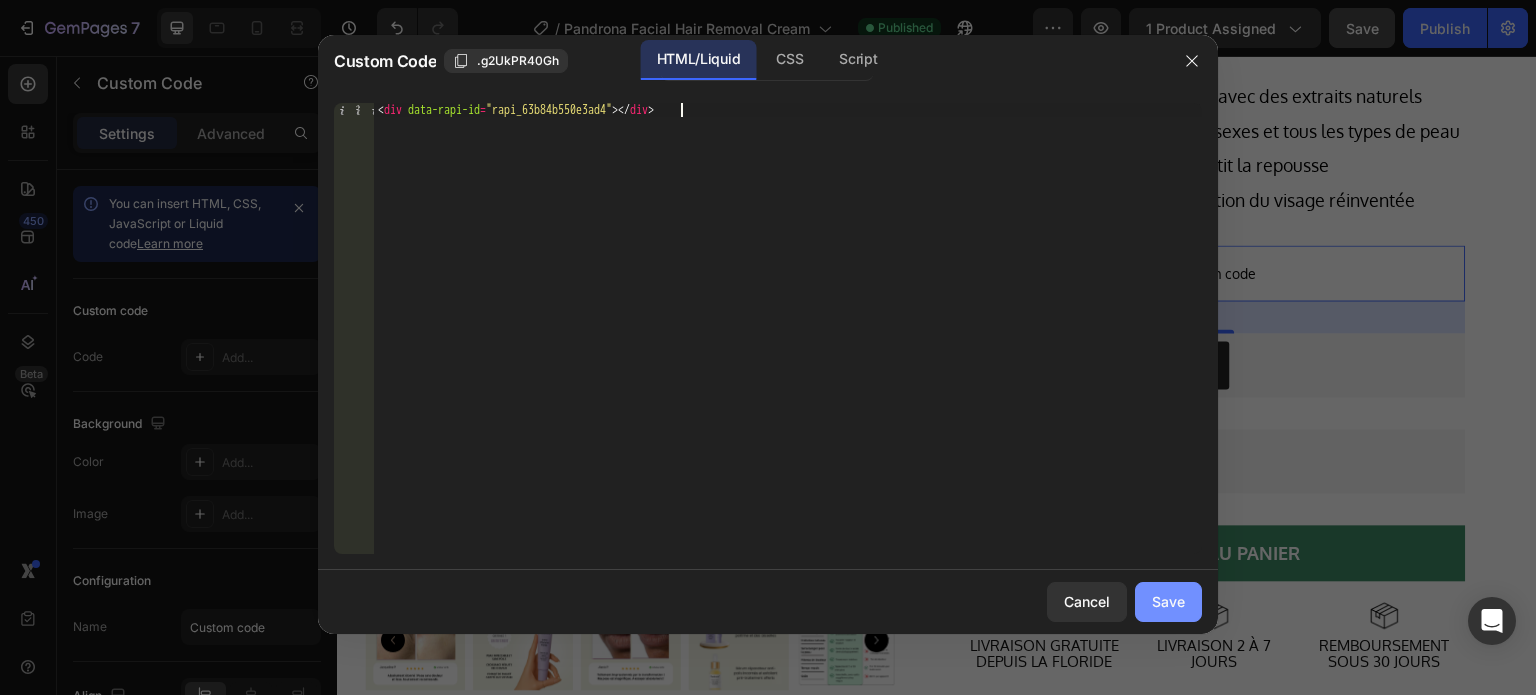 click on "Save" 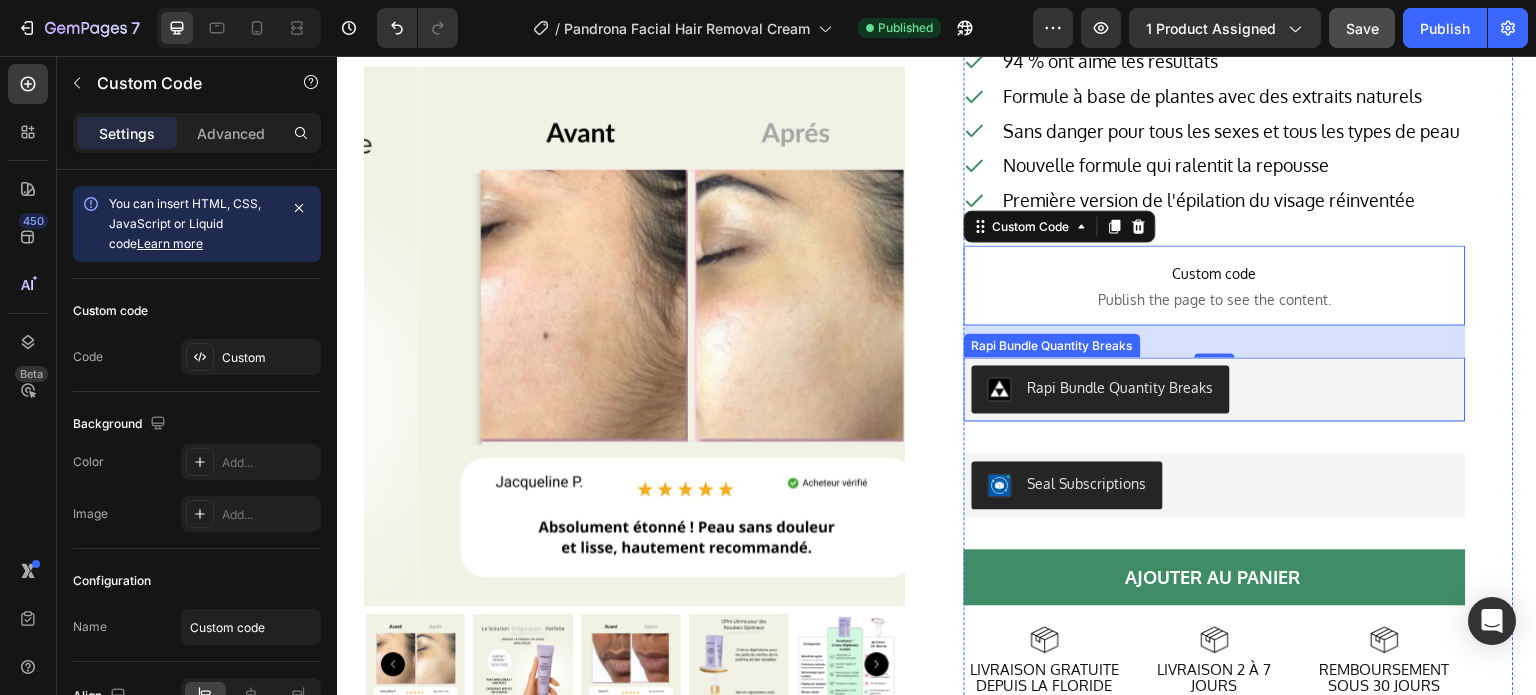 click on "Rapi Bundle Quantity Breaks" at bounding box center (1215, 389) 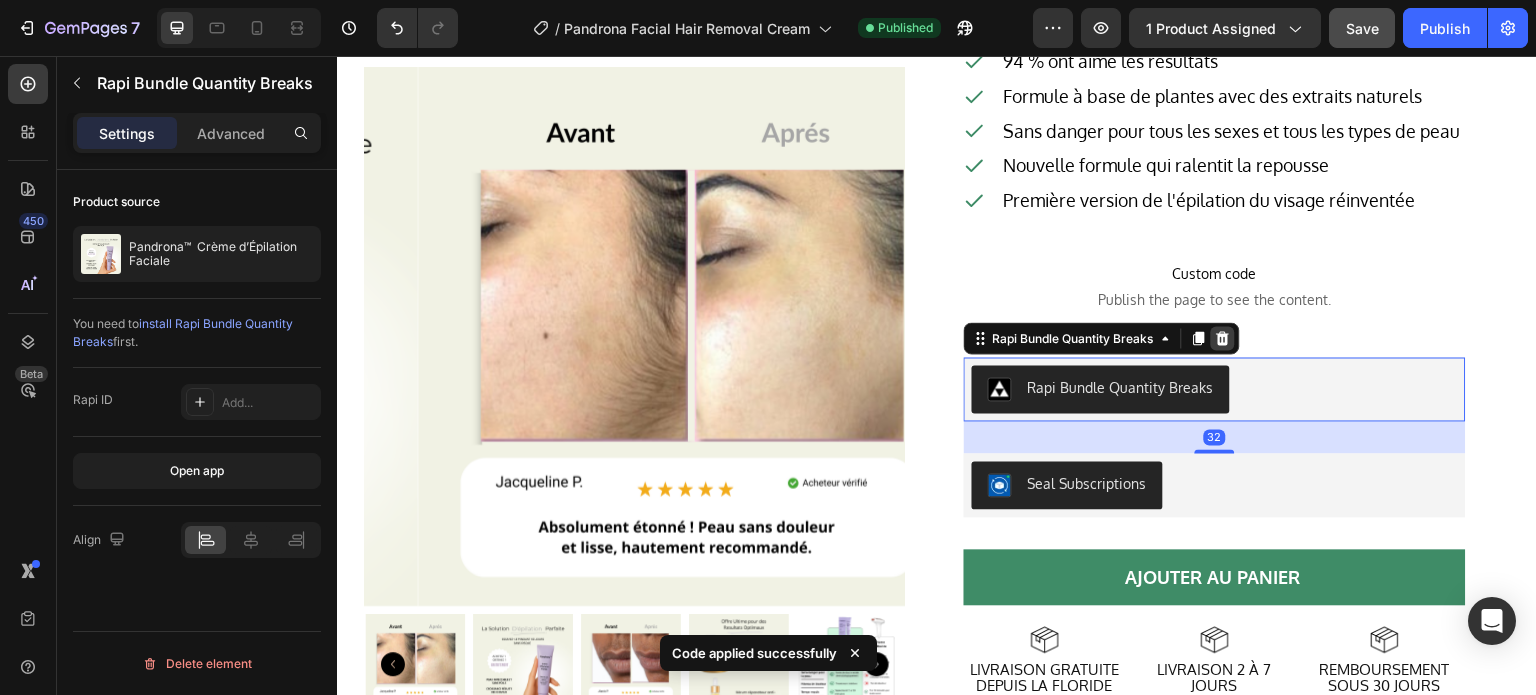 click 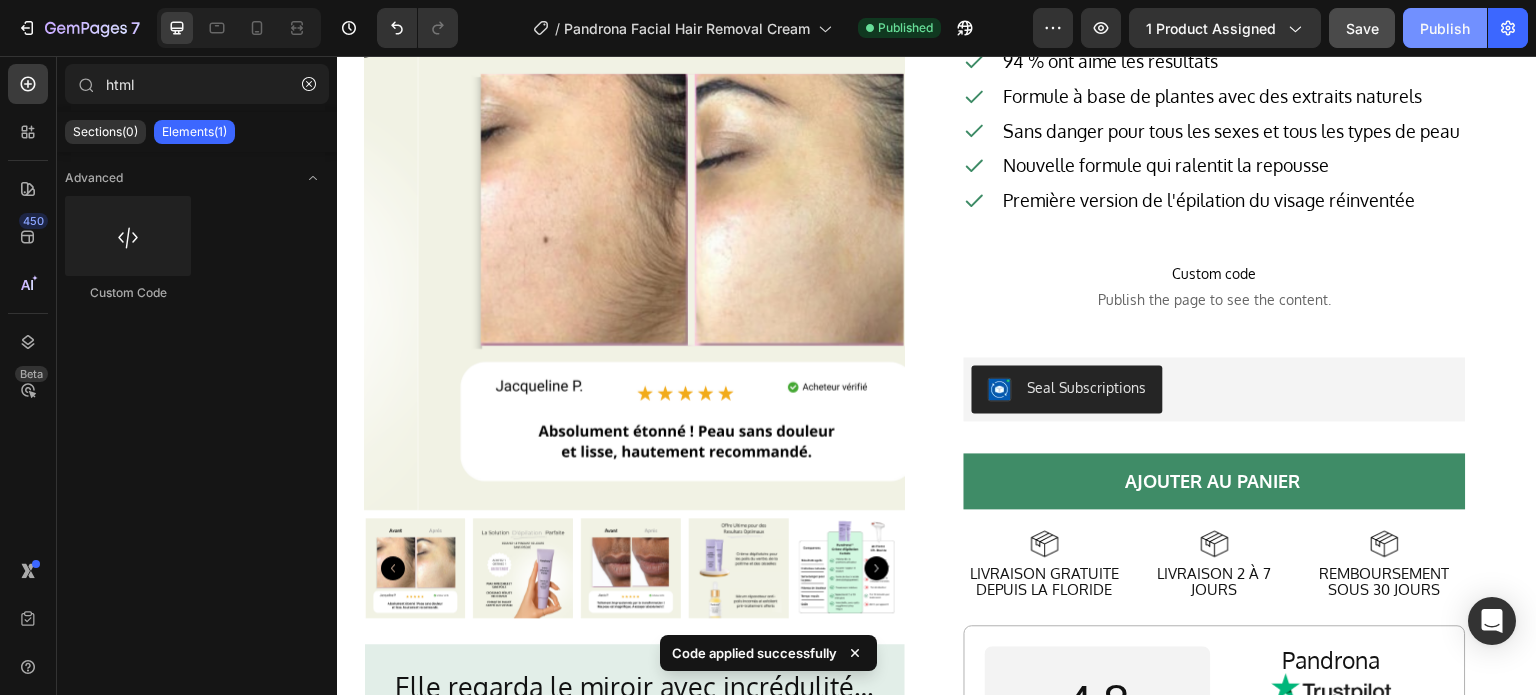 click on "Publish" at bounding box center (1445, 28) 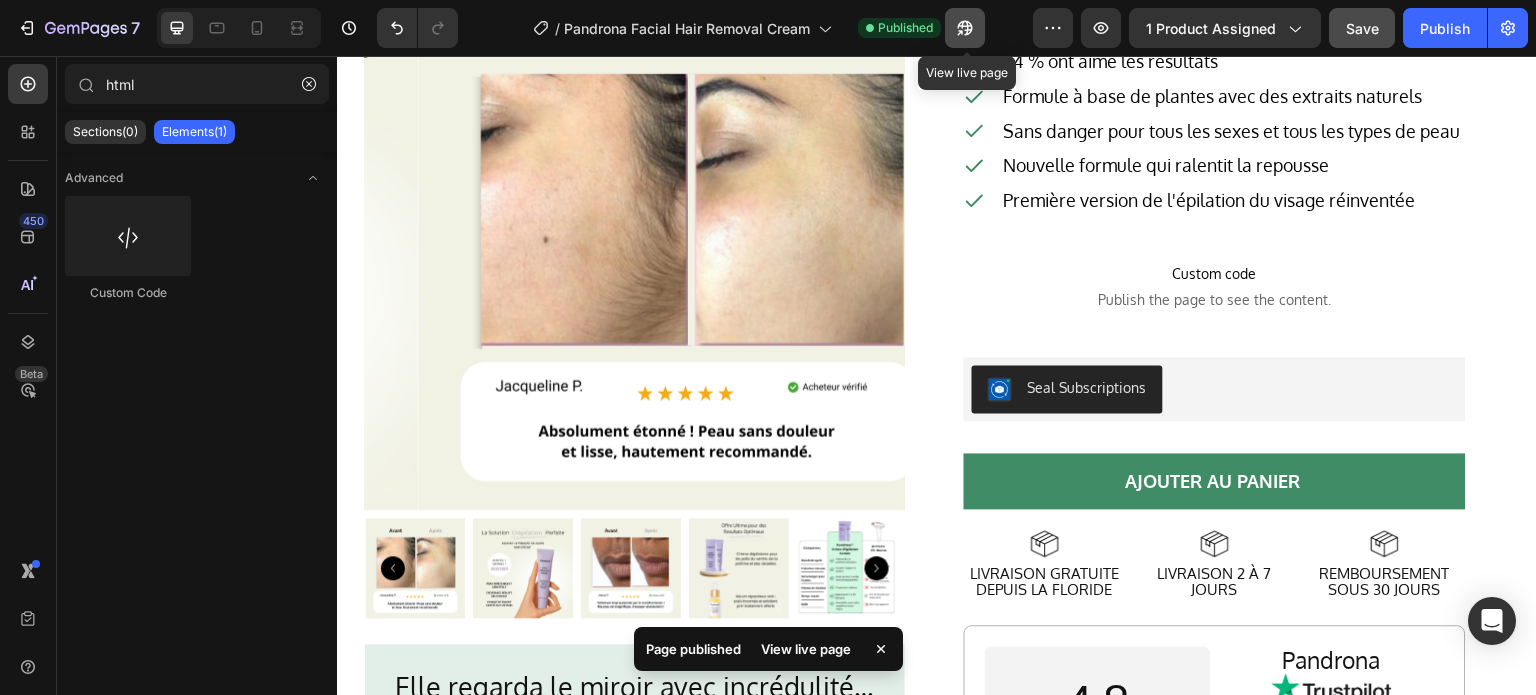click 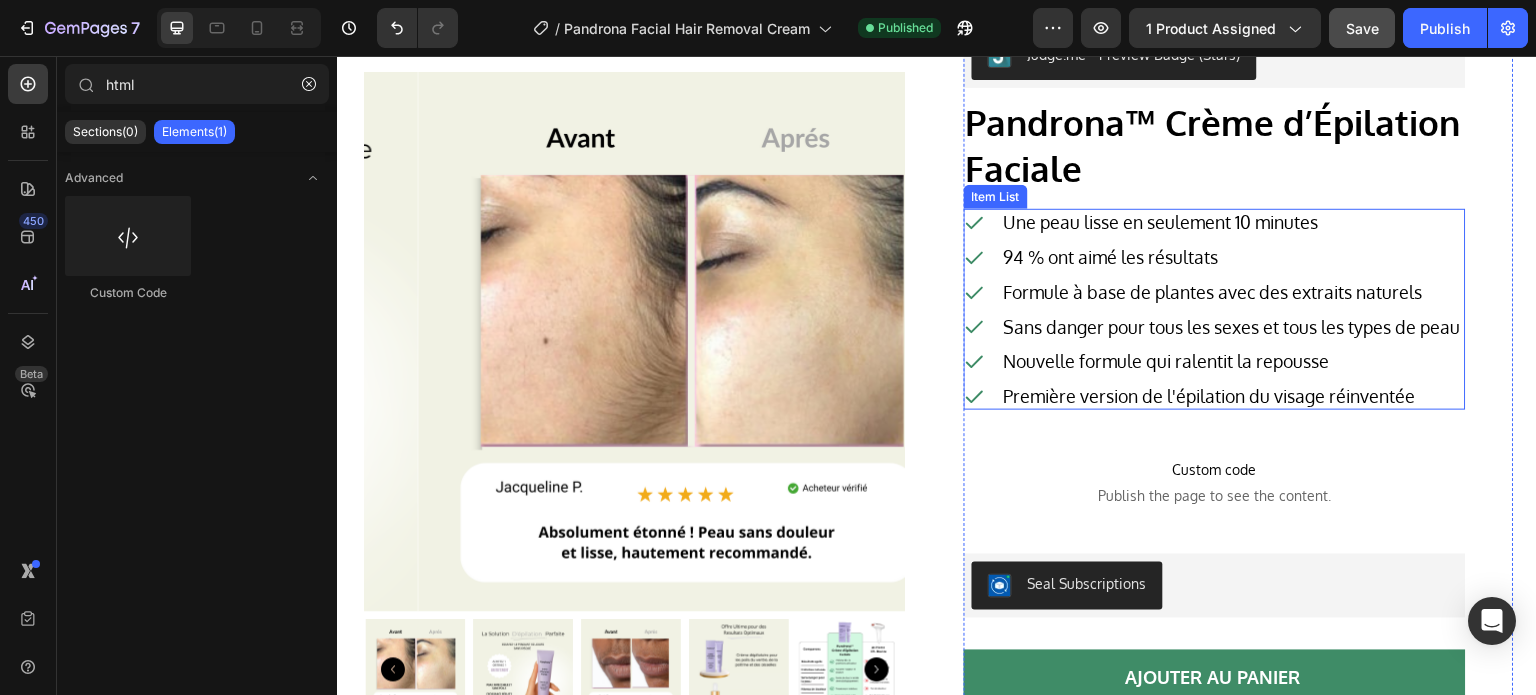 scroll, scrollTop: 100, scrollLeft: 0, axis: vertical 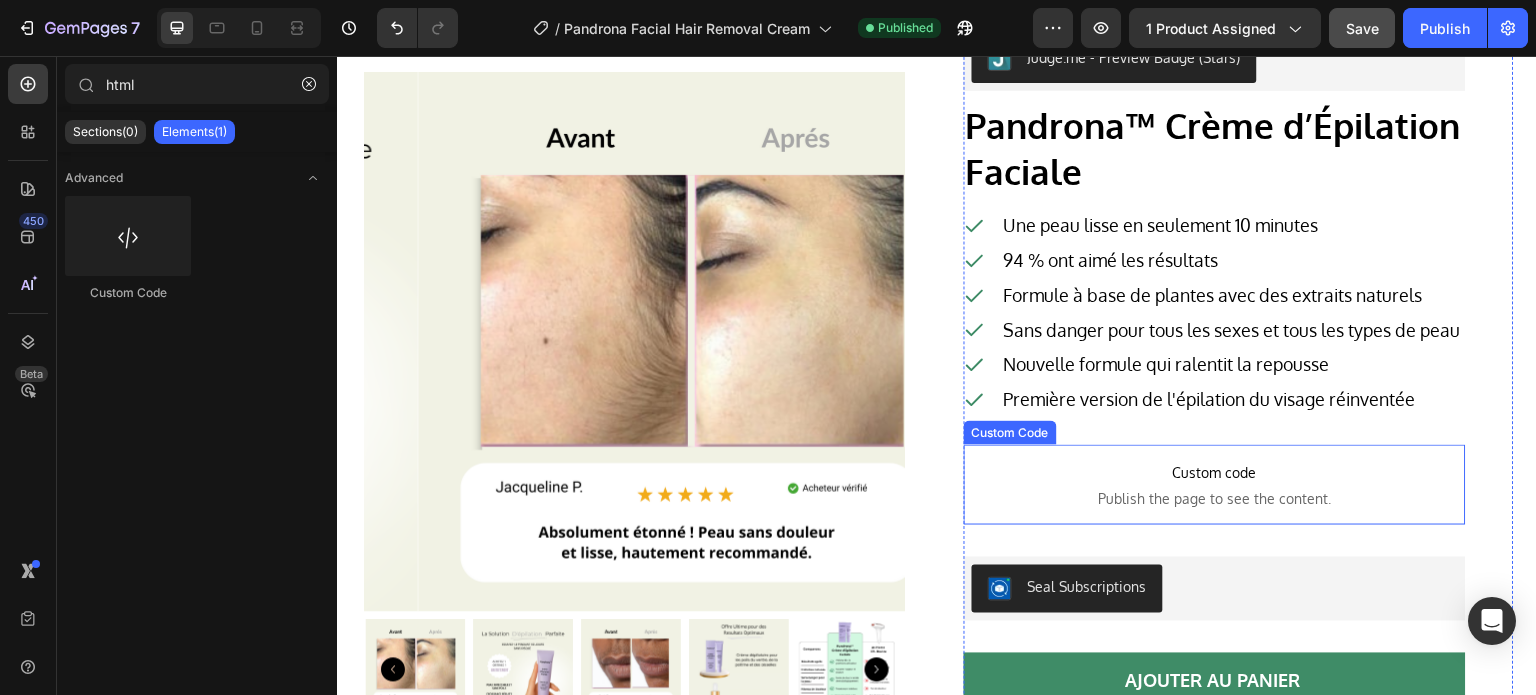 click on "Custom code" at bounding box center (1215, 473) 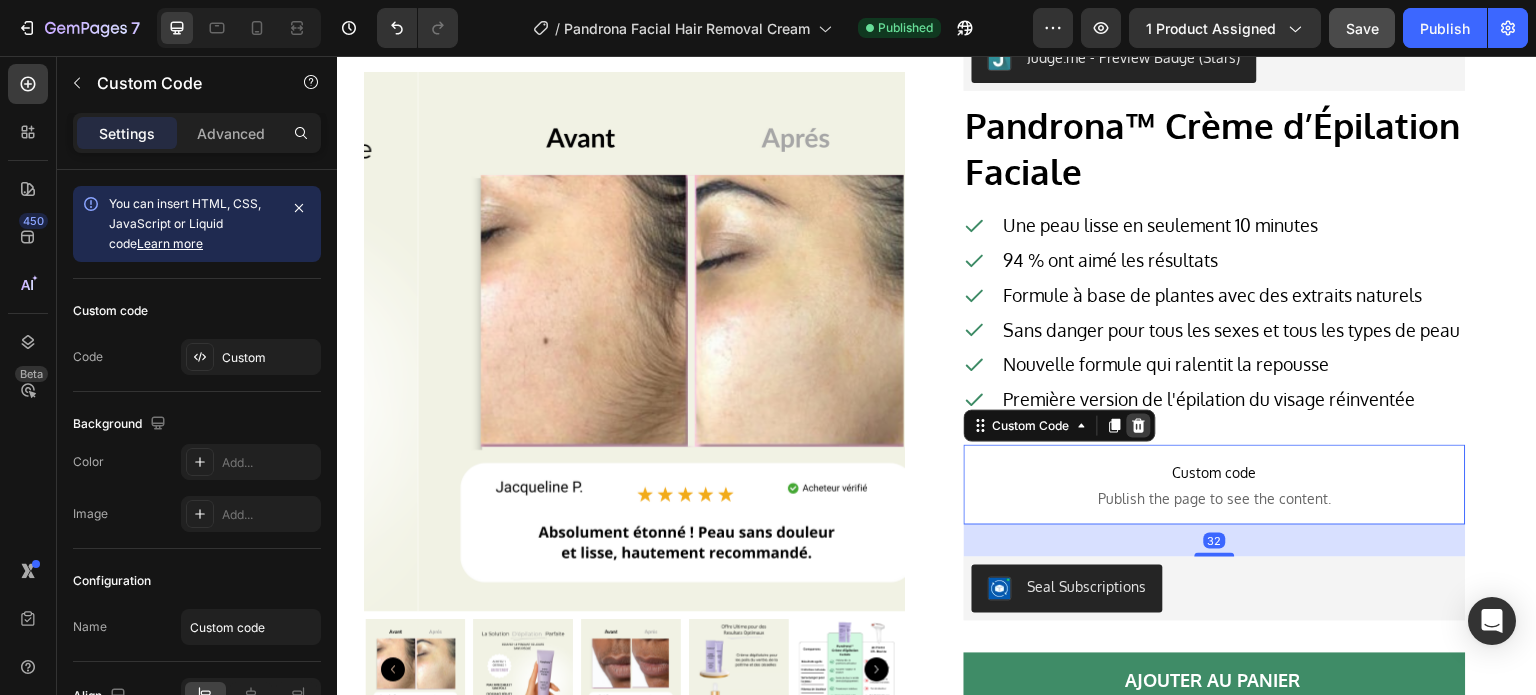 click 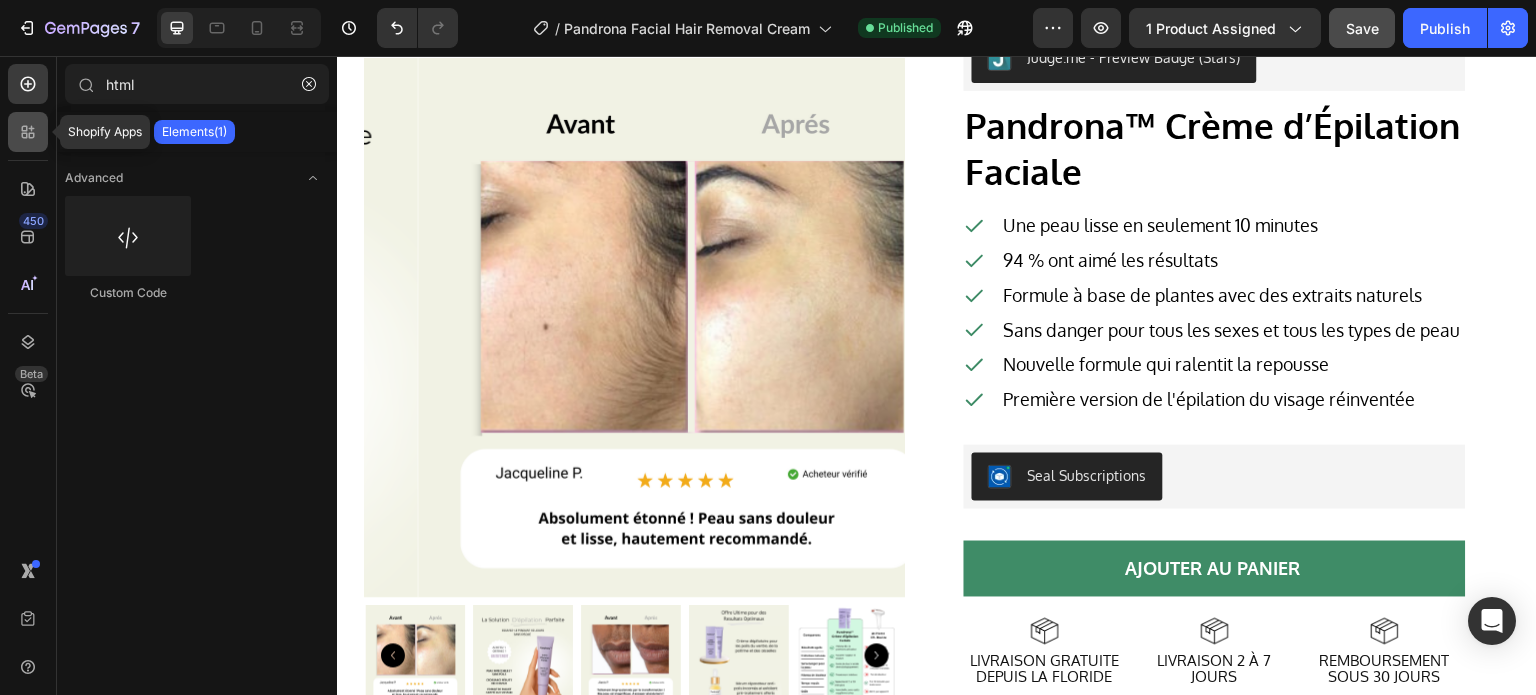 click 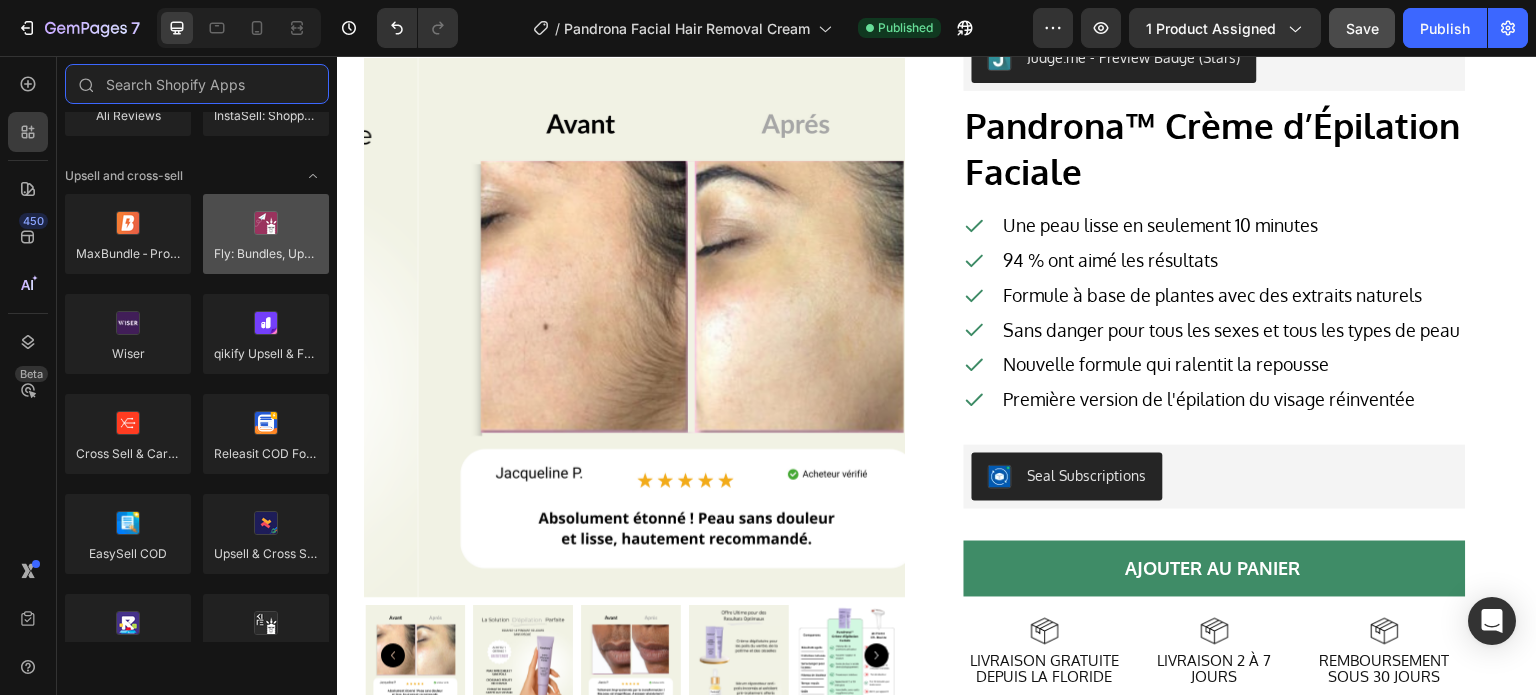 scroll, scrollTop: 300, scrollLeft: 0, axis: vertical 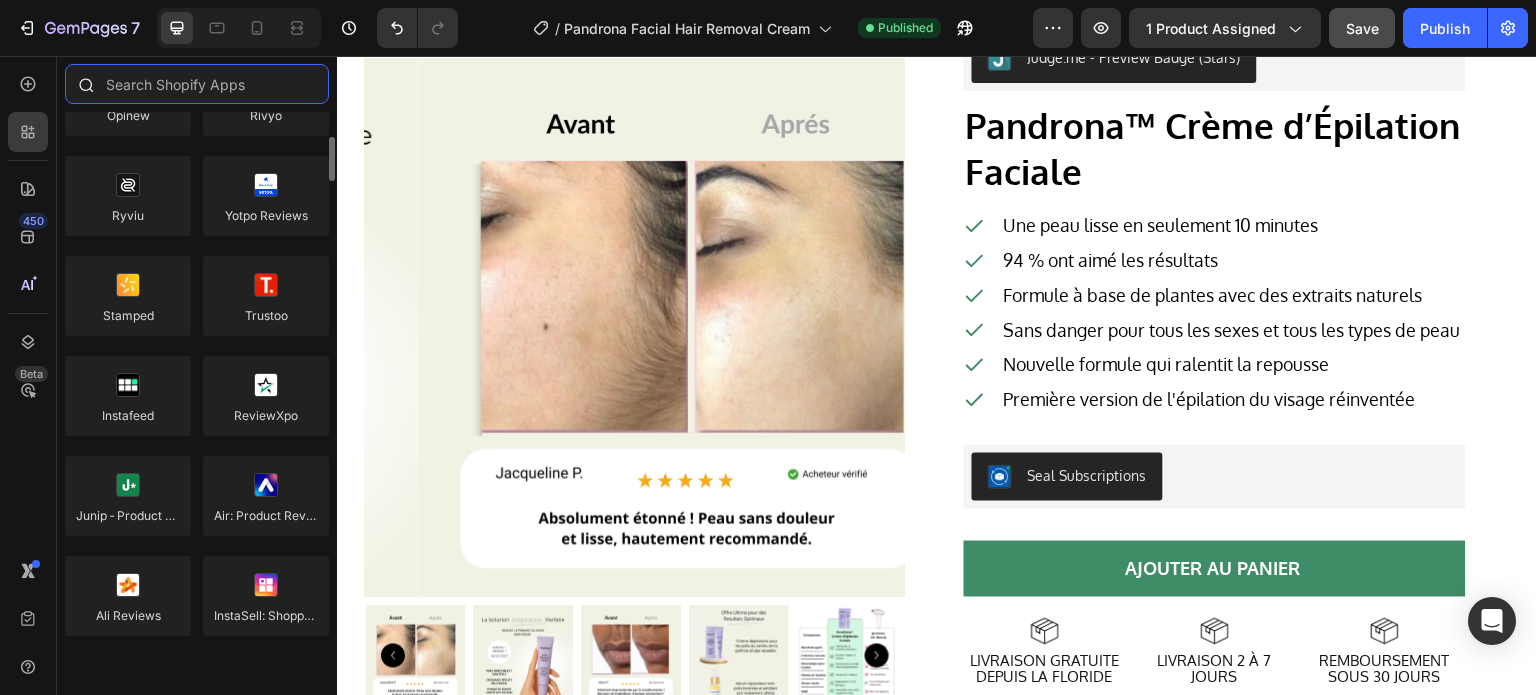 click at bounding box center [197, 84] 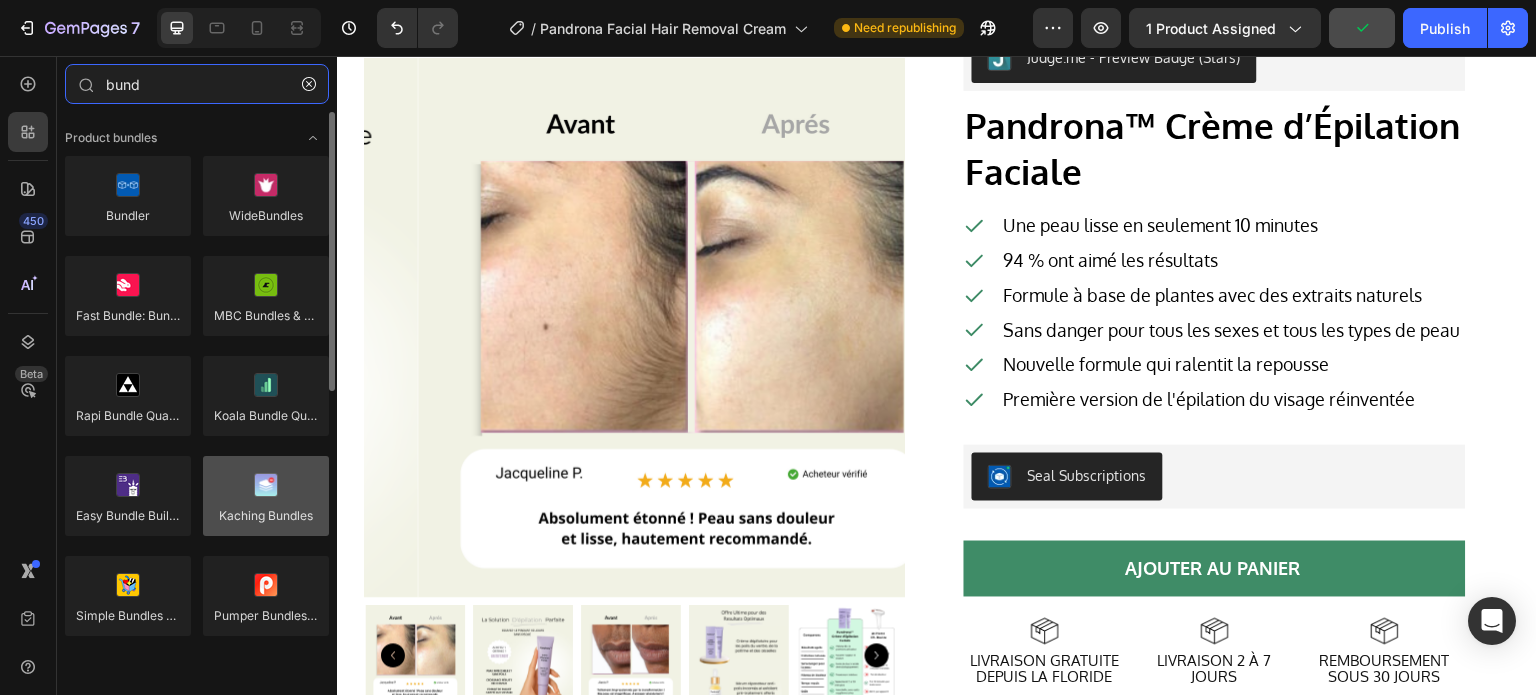 type on "bund" 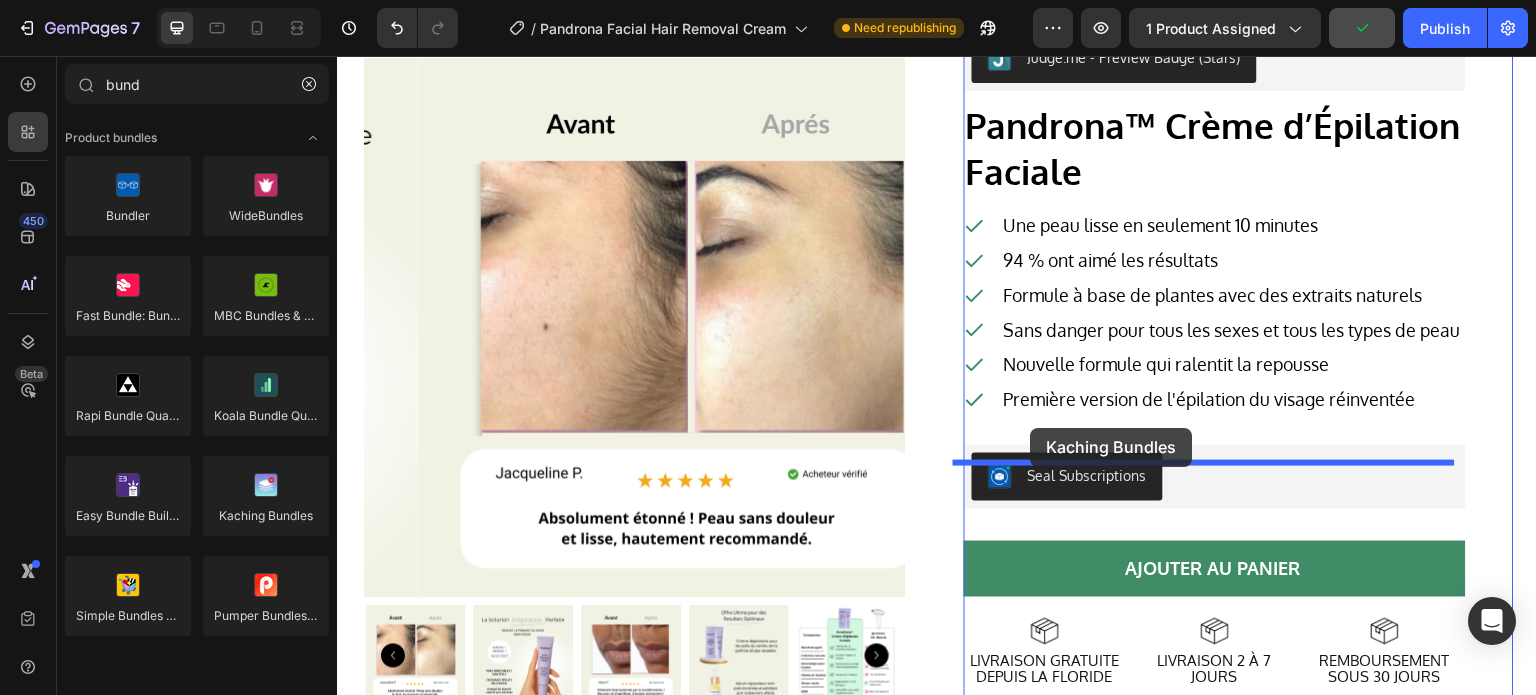 drag, startPoint x: 609, startPoint y: 555, endPoint x: 1031, endPoint y: 428, distance: 440.69604 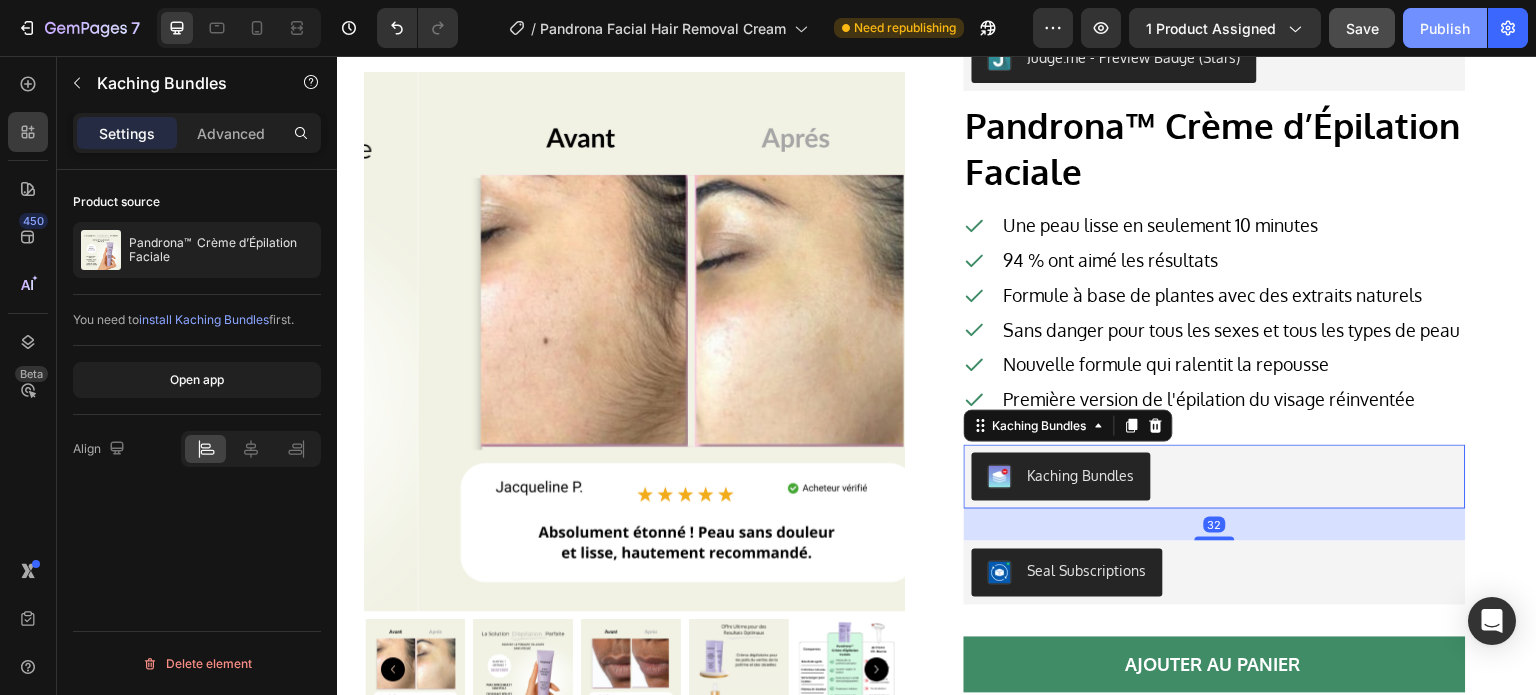 click on "Publish" at bounding box center (1445, 28) 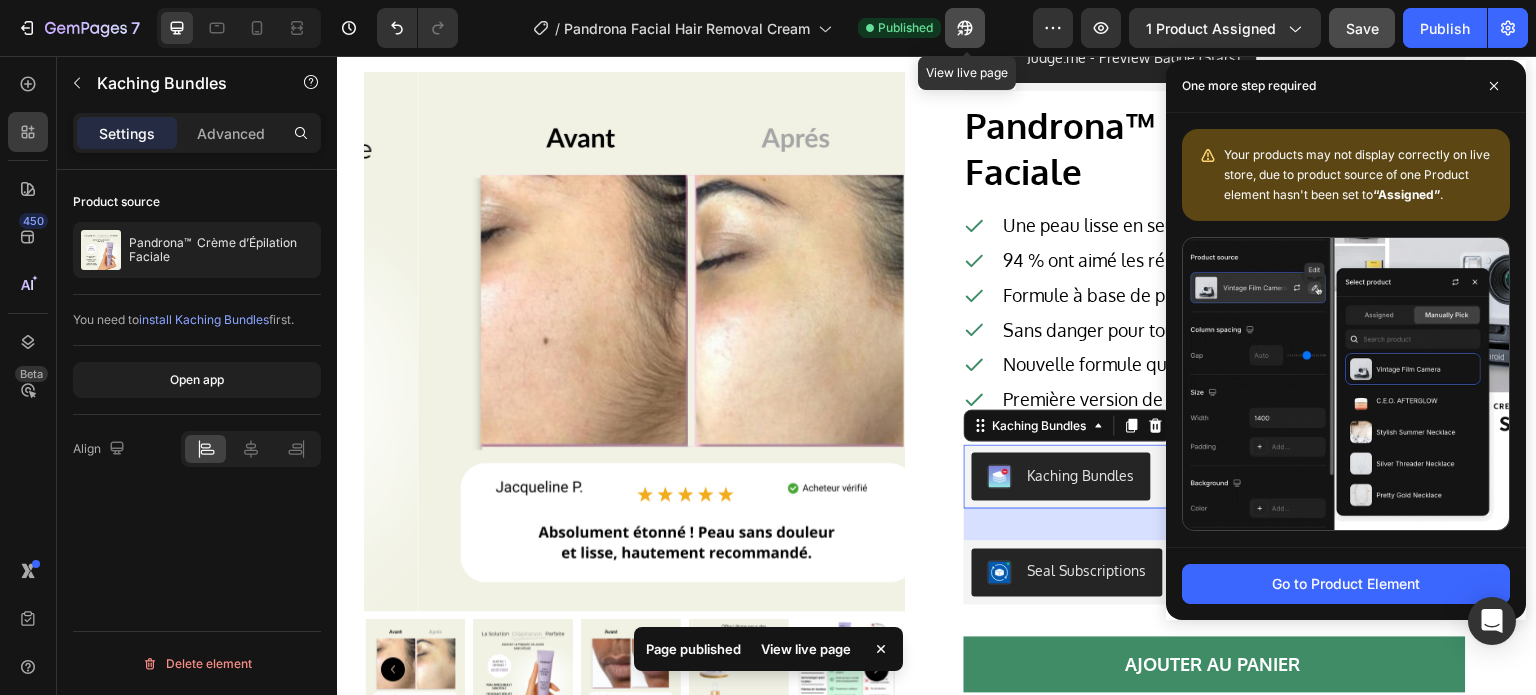 click 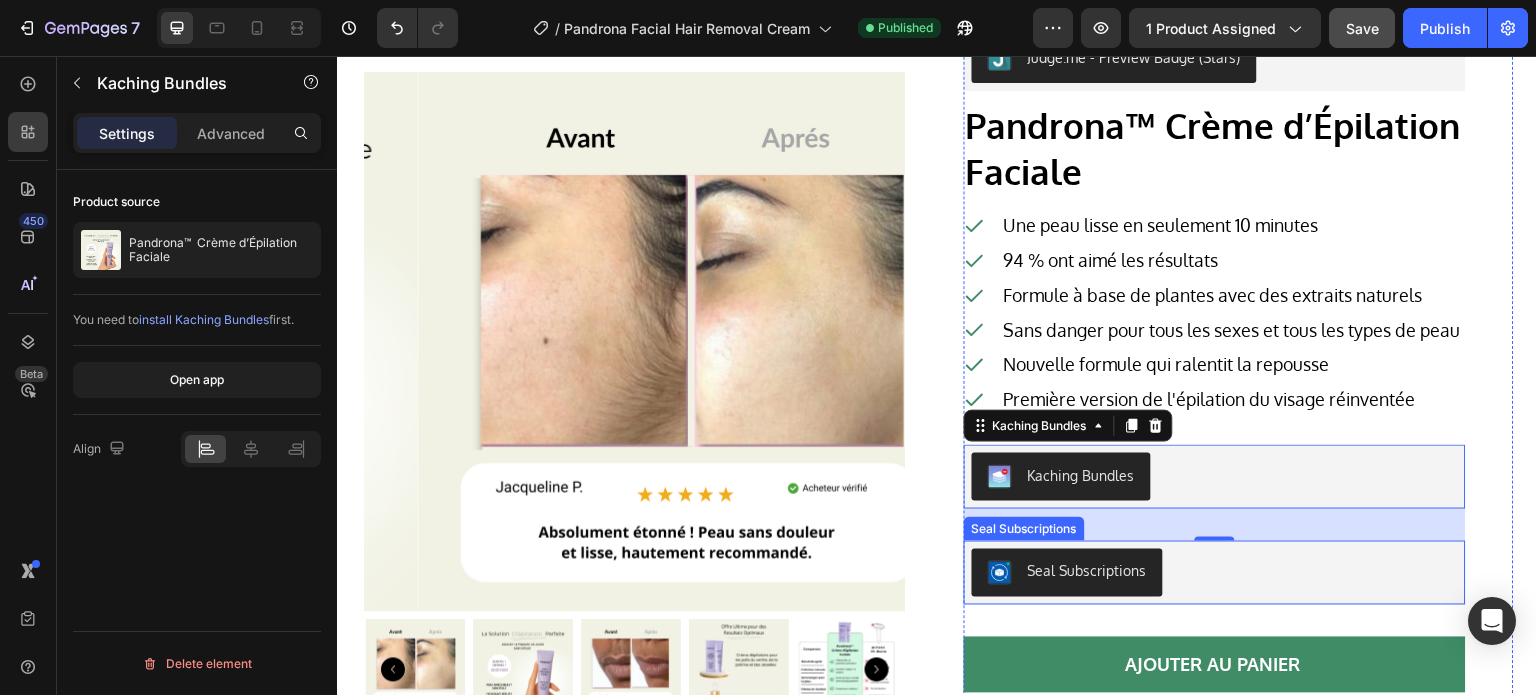 click on "Seal Subscriptions" at bounding box center (1067, 573) 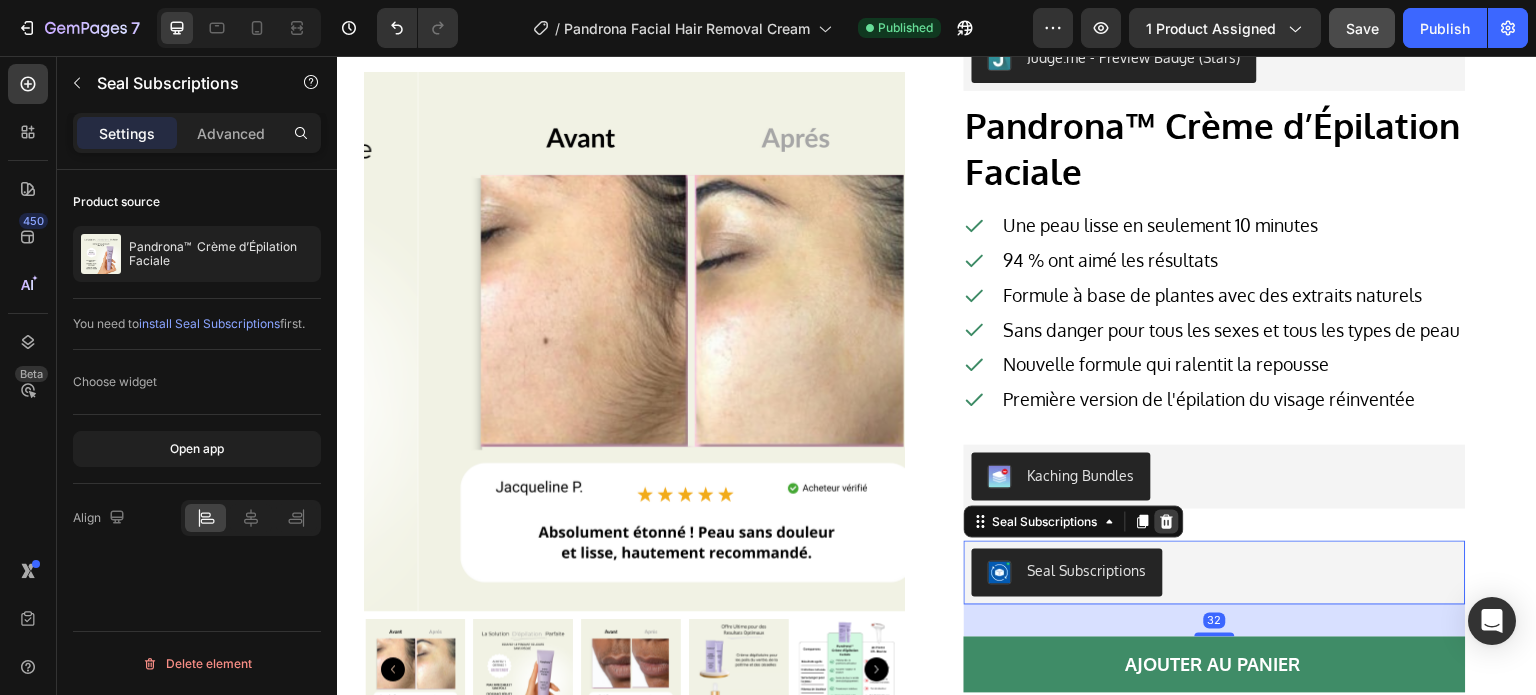 click 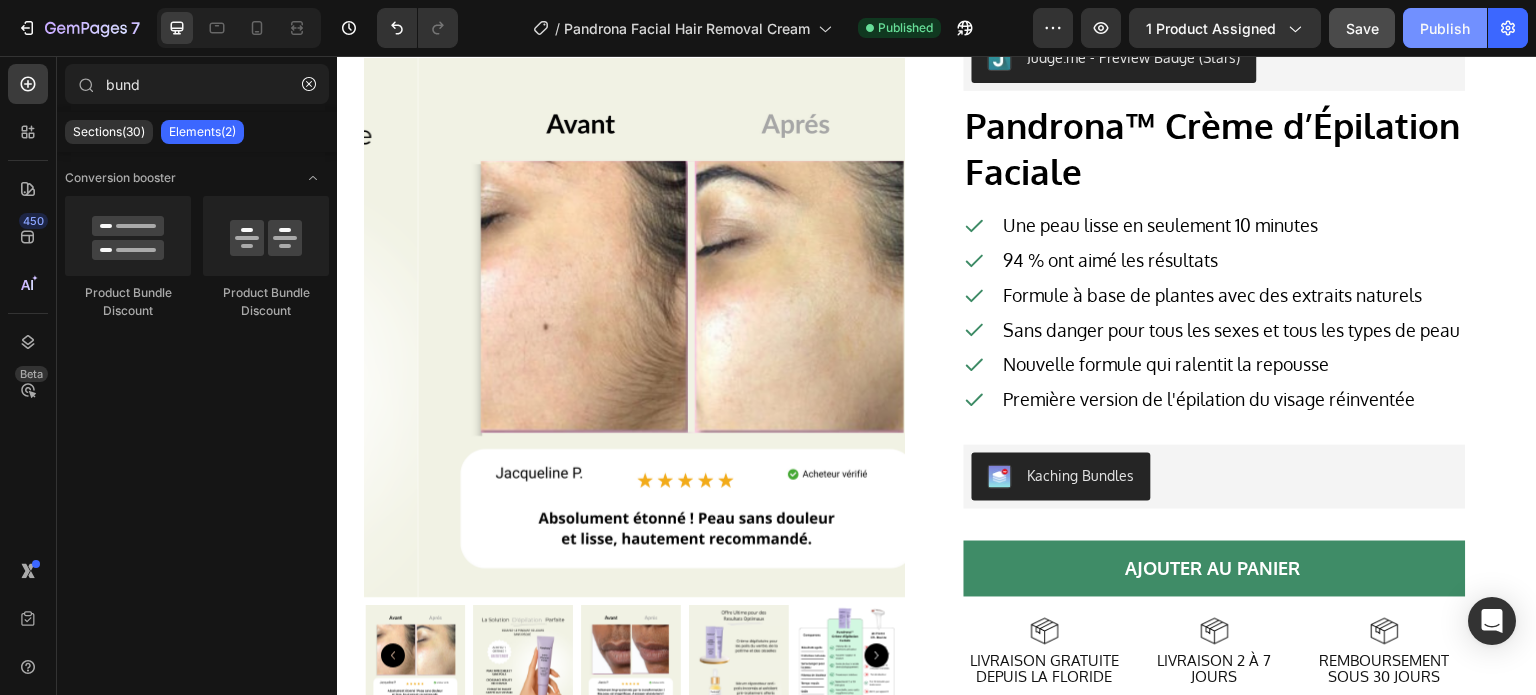 click on "Publish" 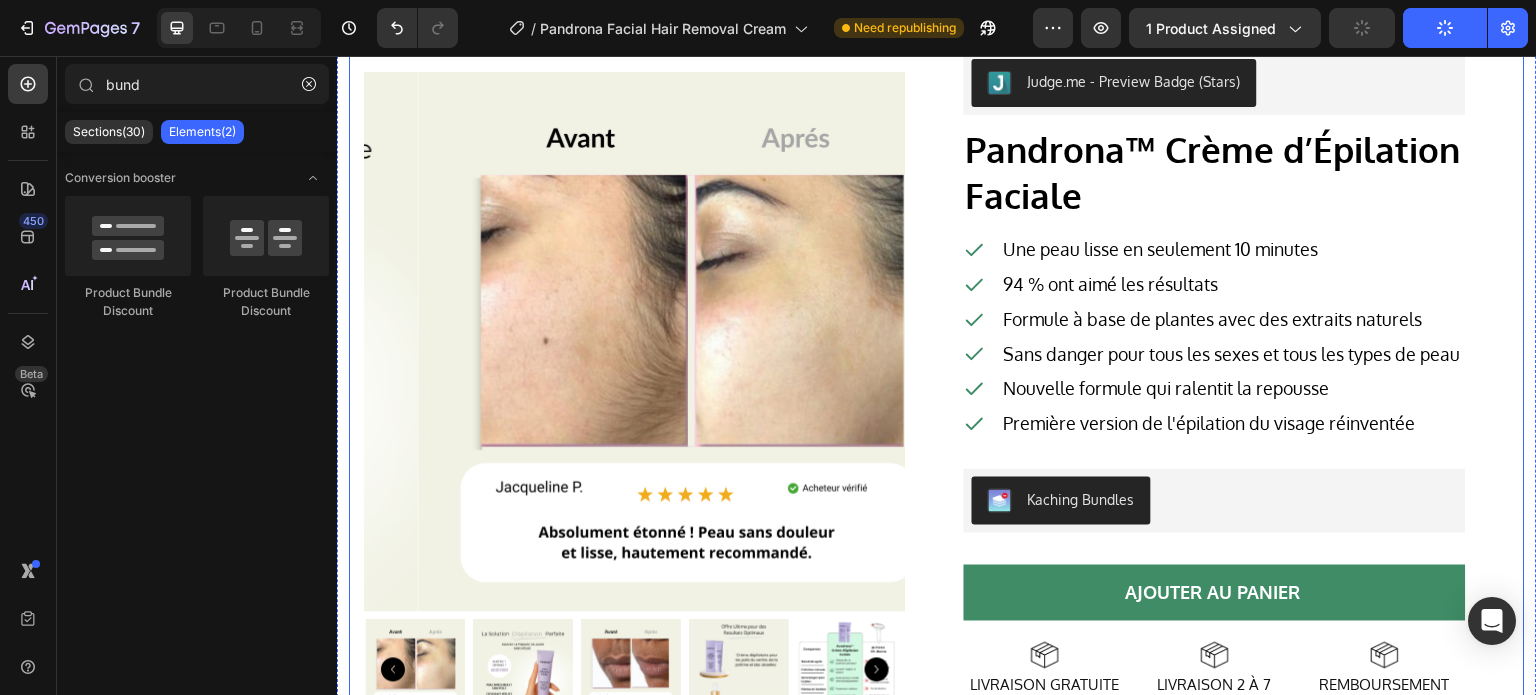 scroll, scrollTop: 200, scrollLeft: 0, axis: vertical 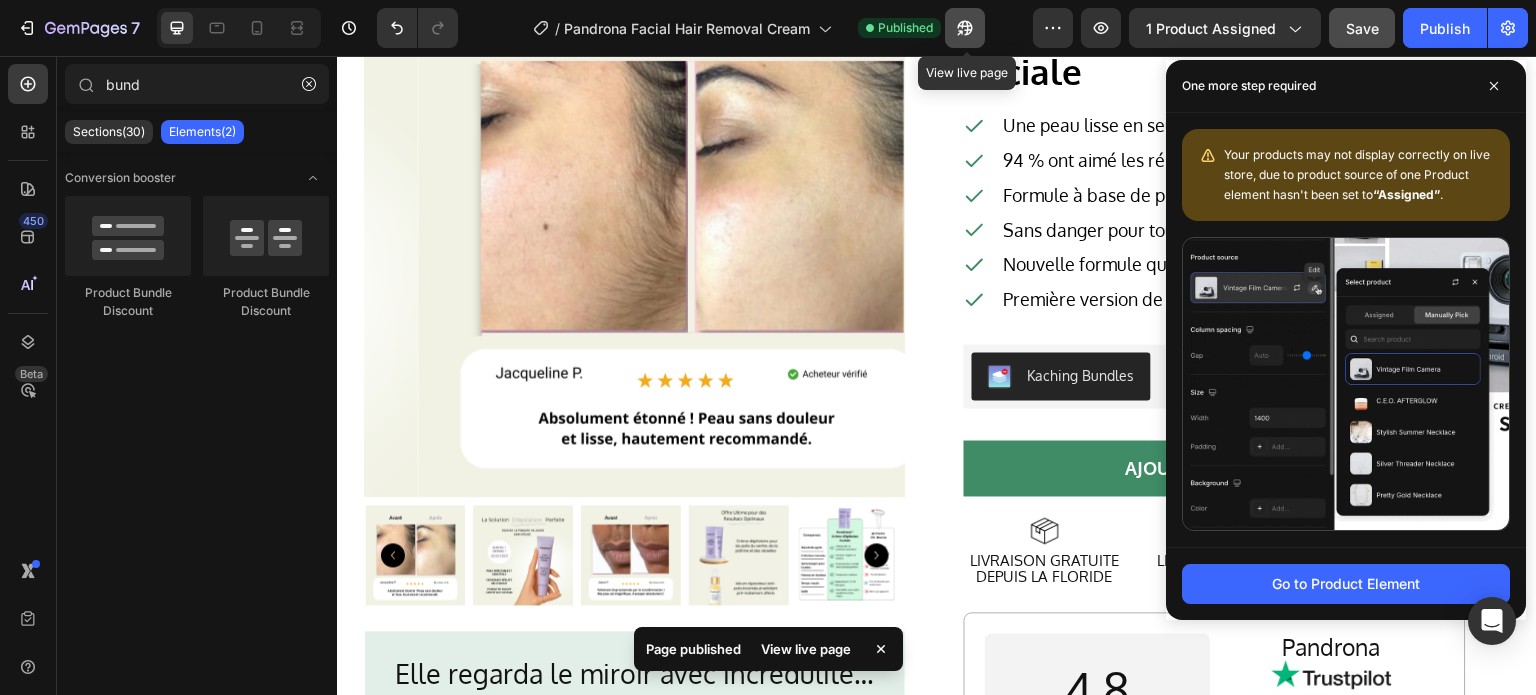 click 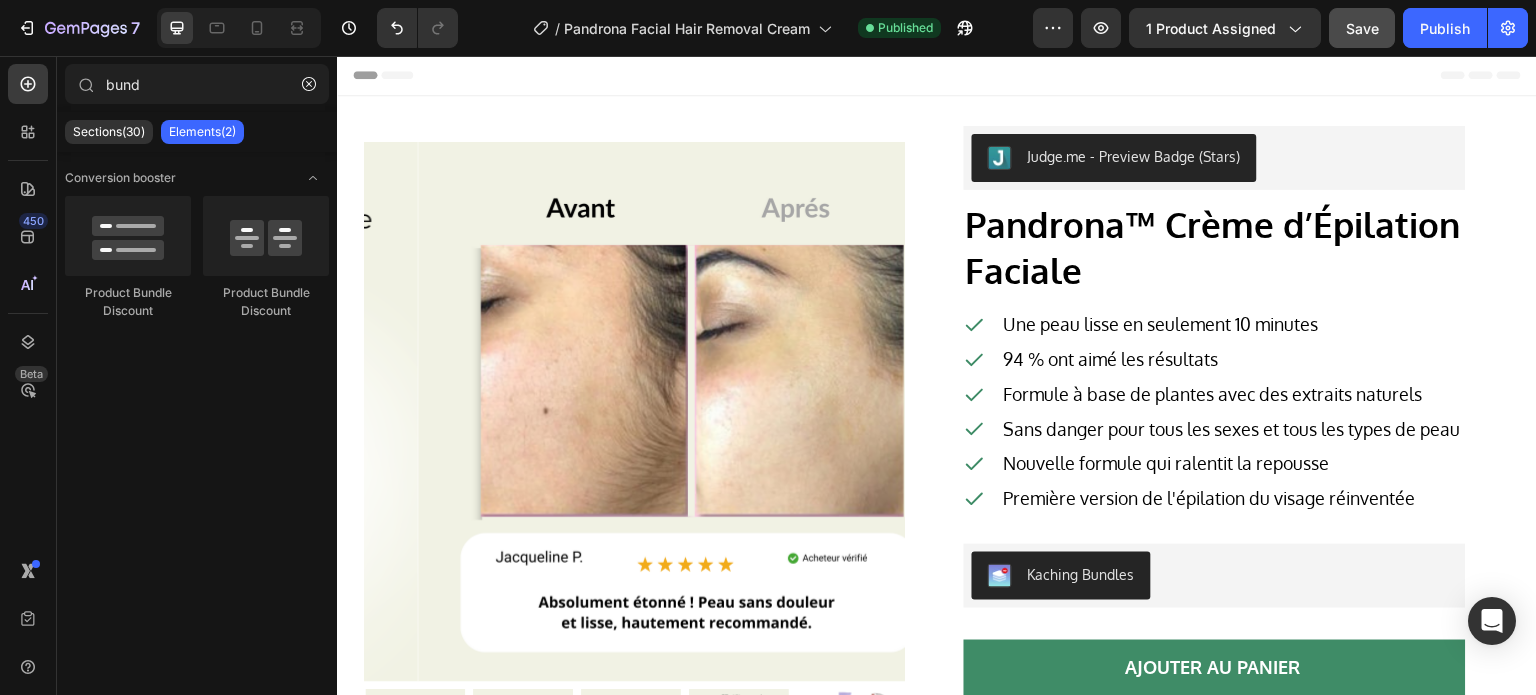 scroll, scrollTop: 0, scrollLeft: 0, axis: both 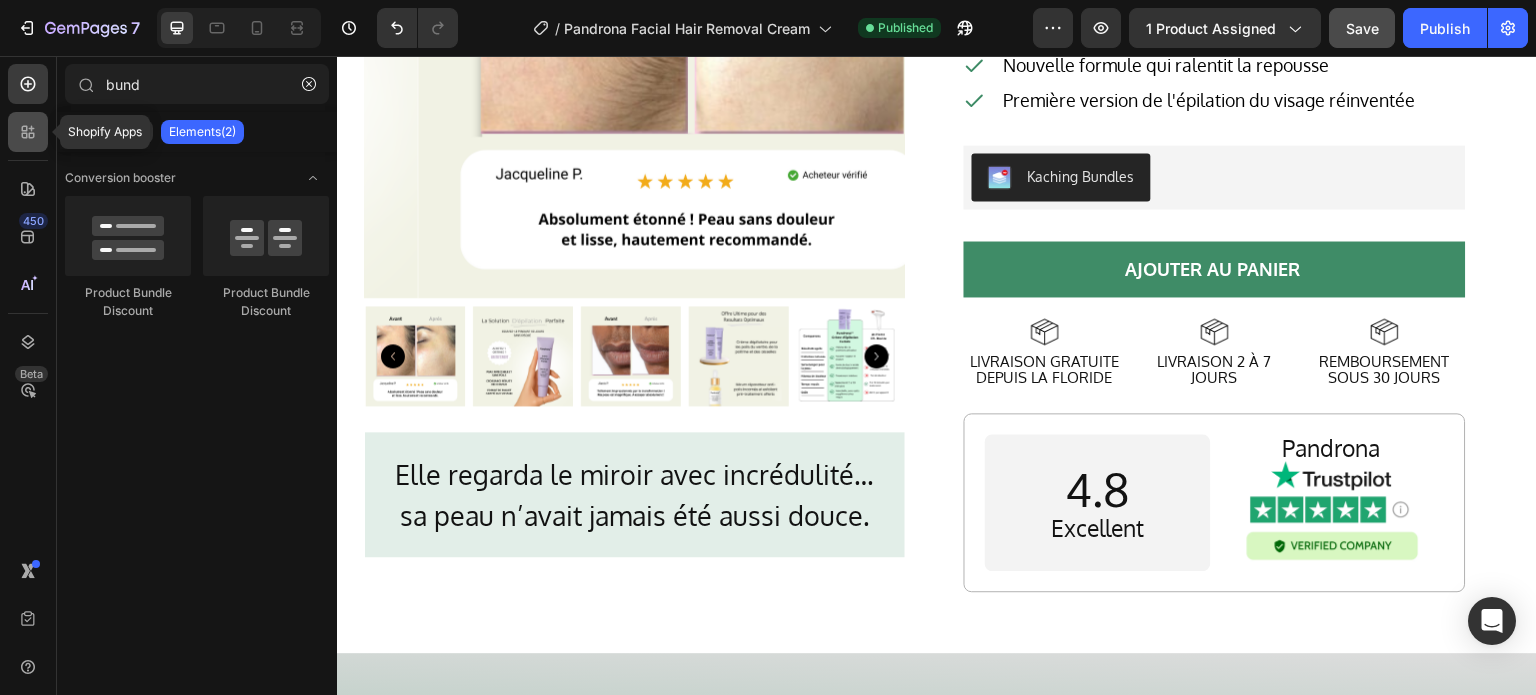 click 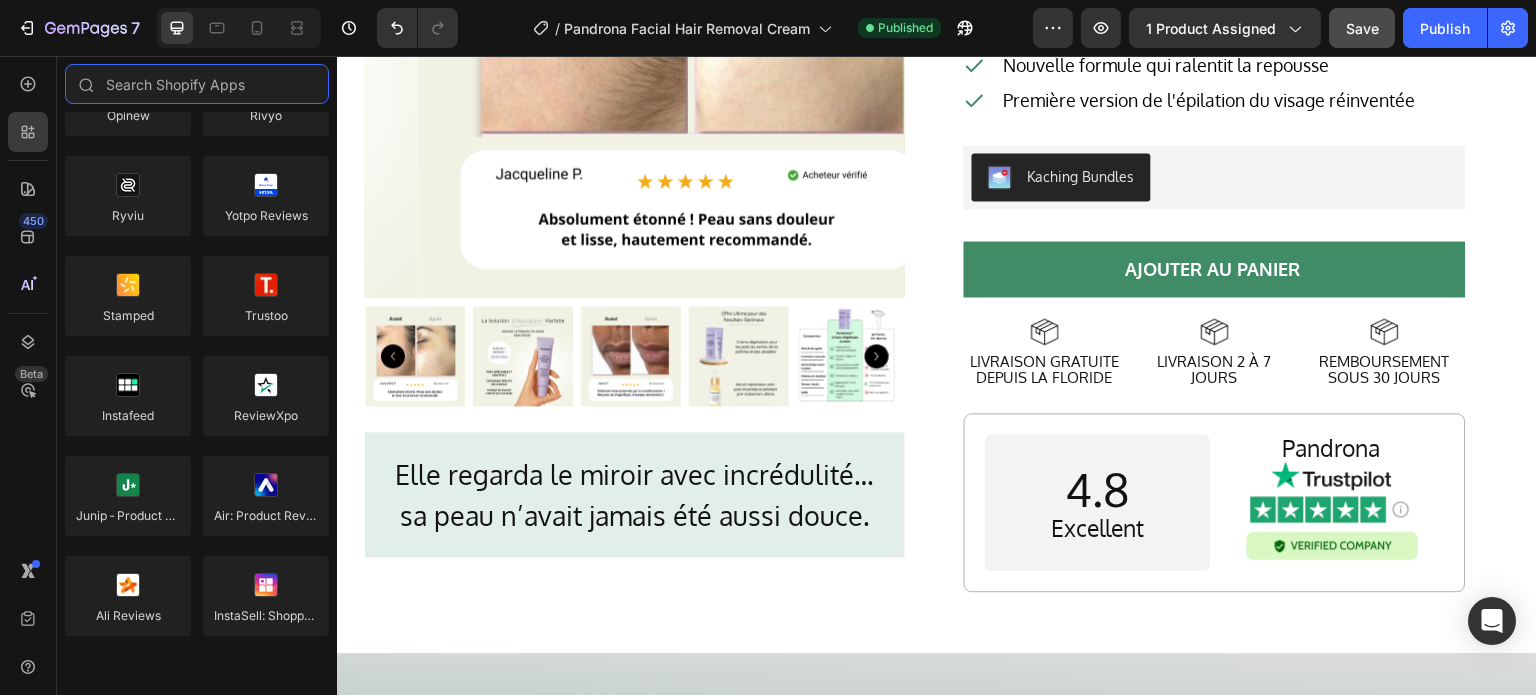 scroll, scrollTop: 0, scrollLeft: 0, axis: both 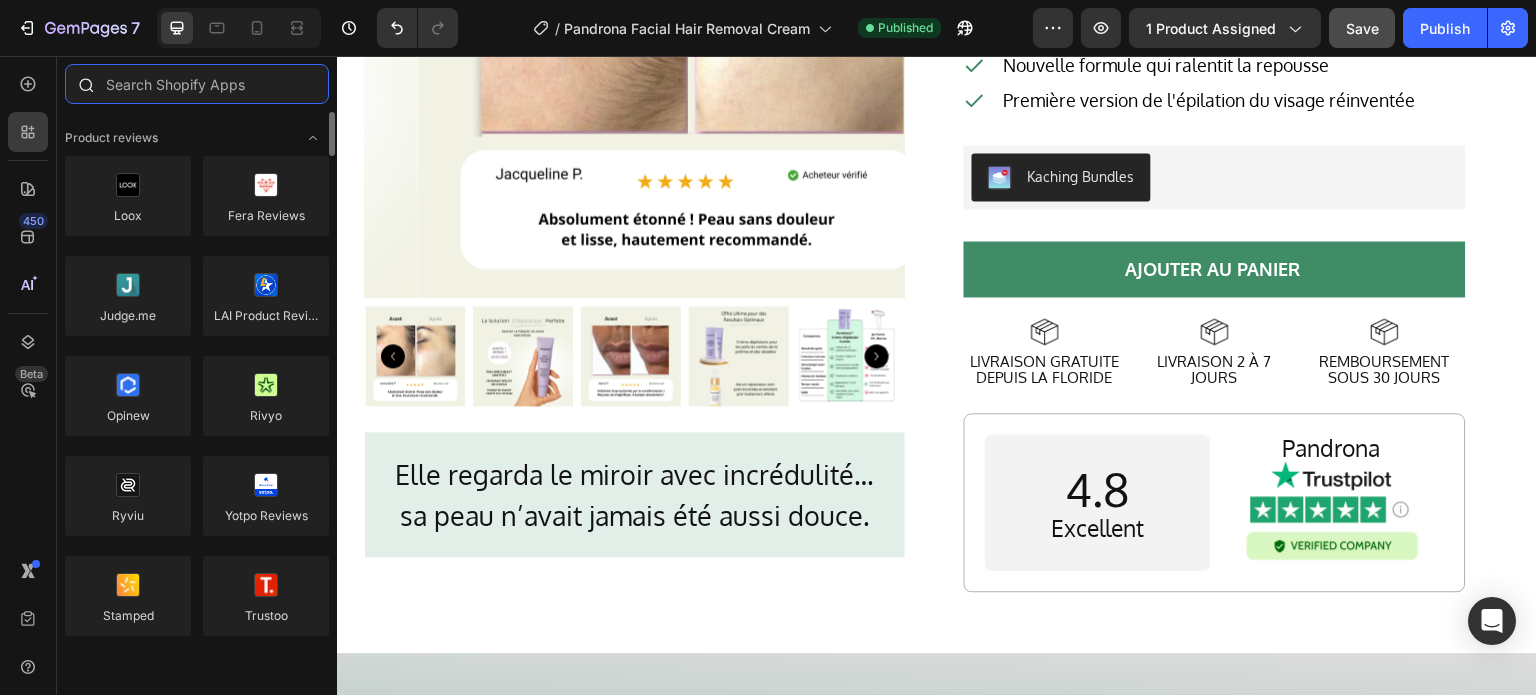 click at bounding box center [197, 84] 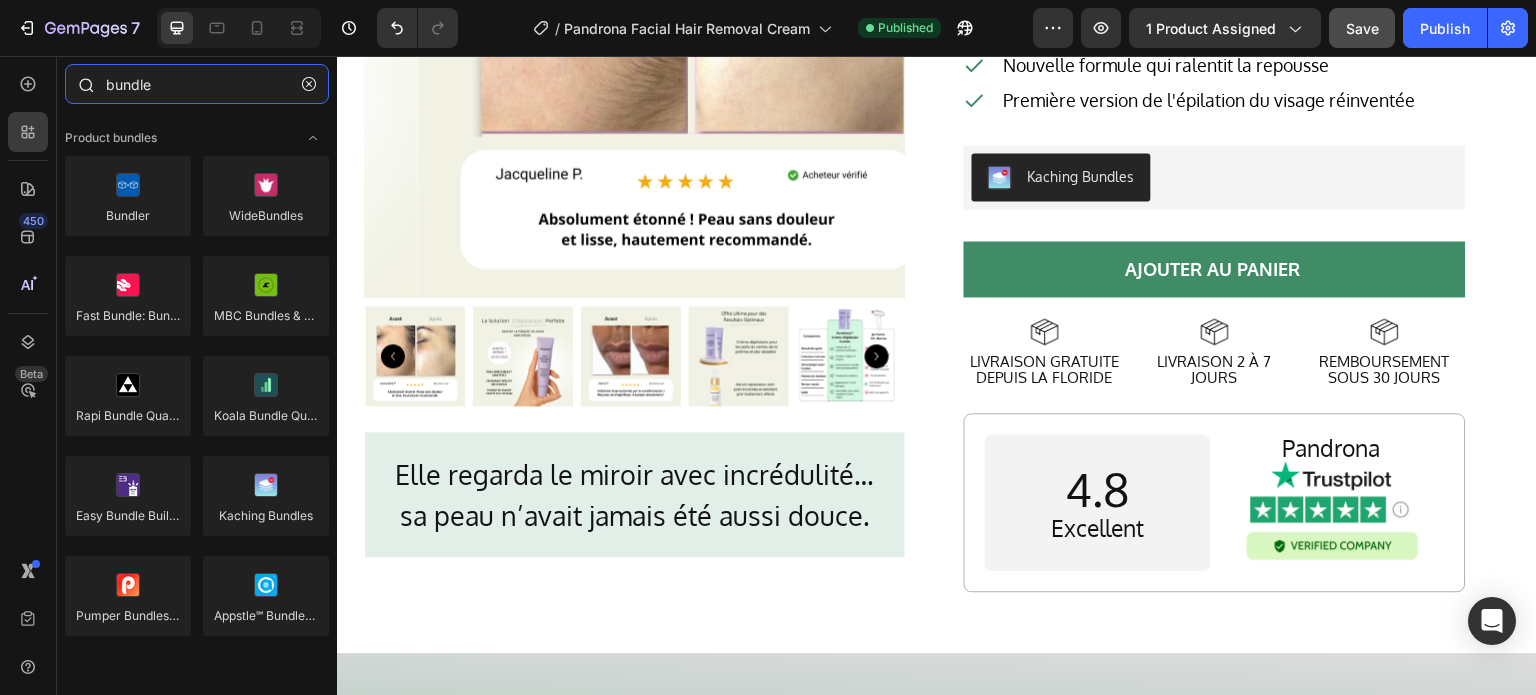 type on "bundle" 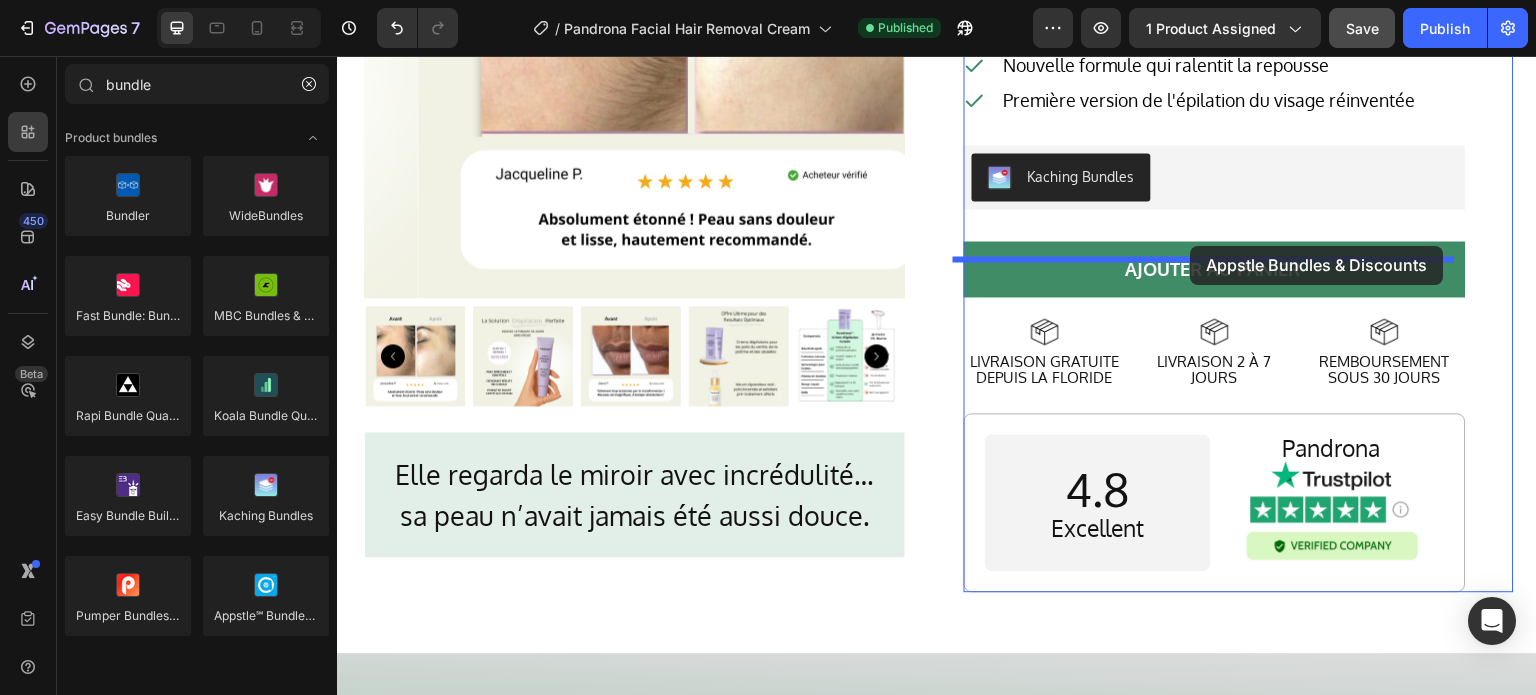 drag, startPoint x: 593, startPoint y: 659, endPoint x: 1191, endPoint y: 246, distance: 726.7551 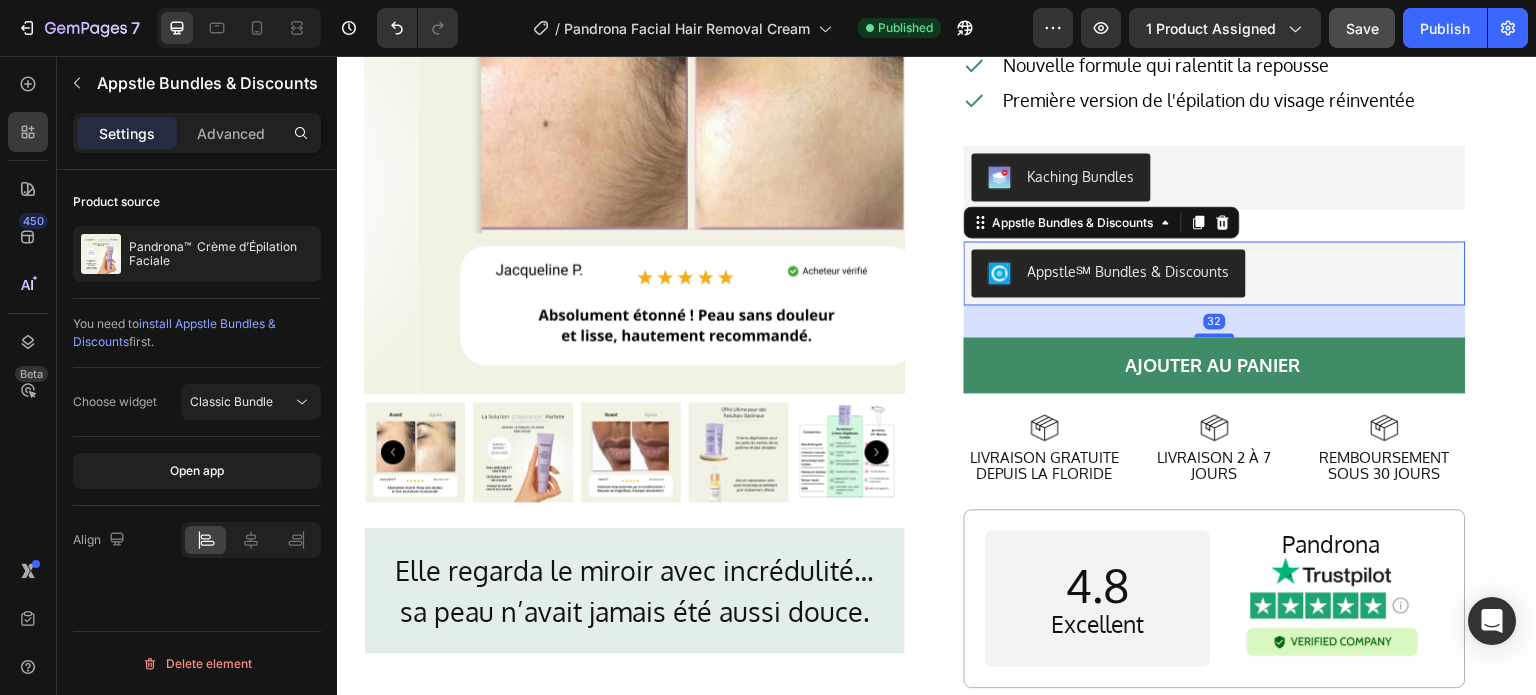 click on "Appstle℠ Bundles & Discounts" at bounding box center (1129, 271) 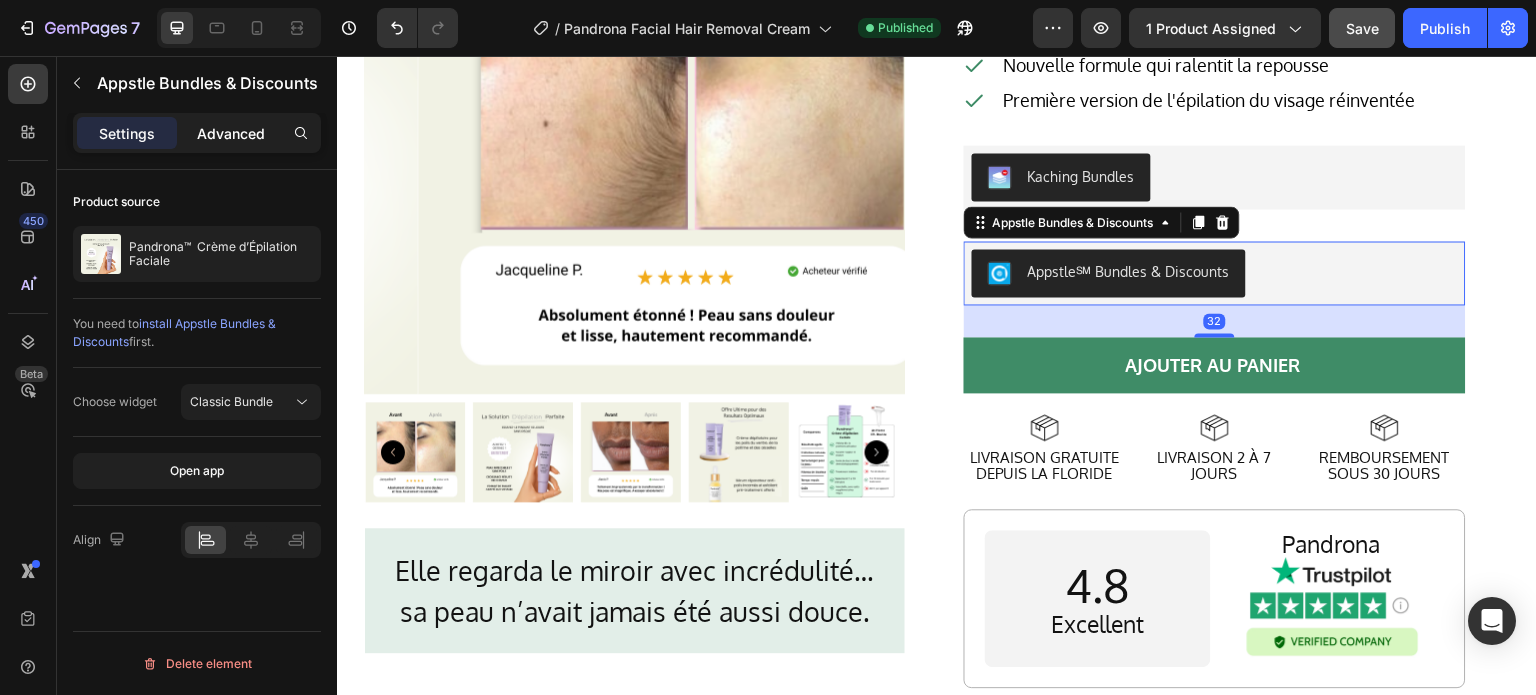 click on "Advanced" 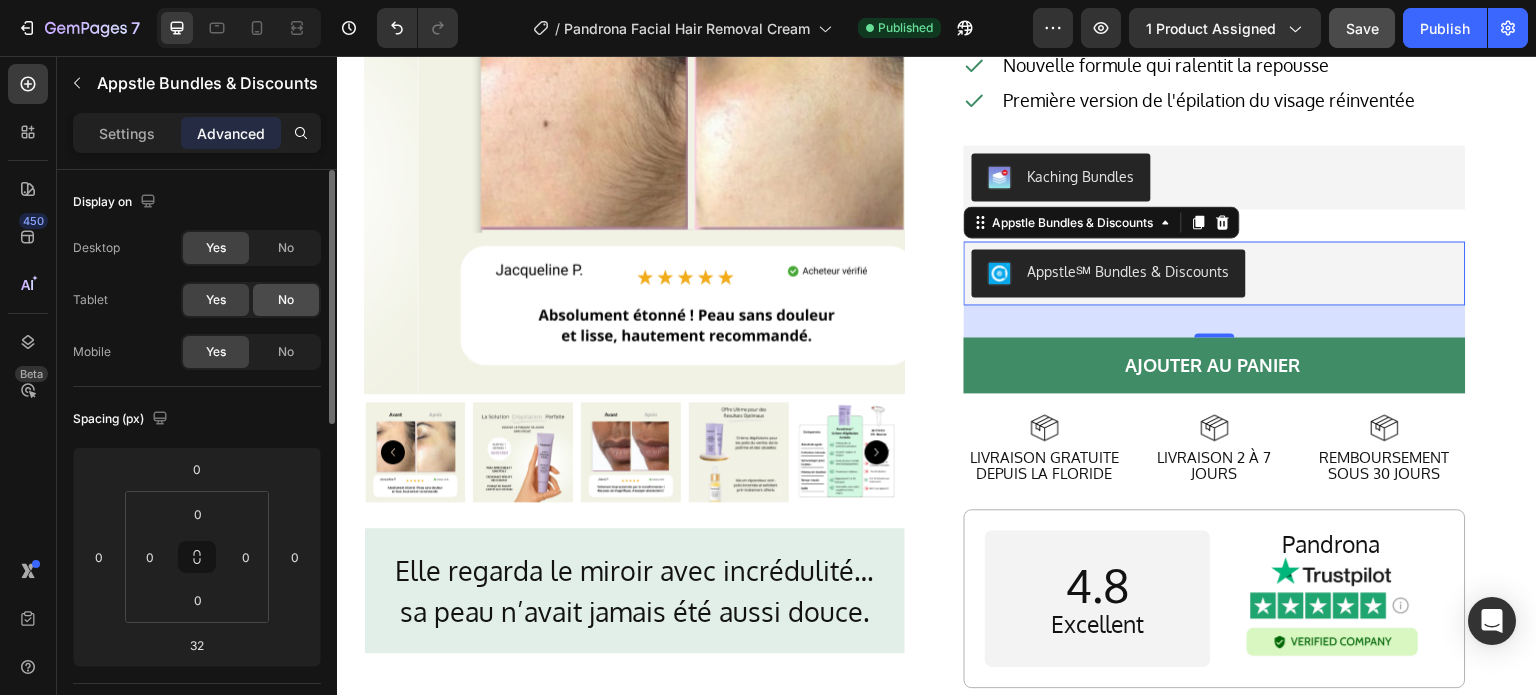 click on "No" 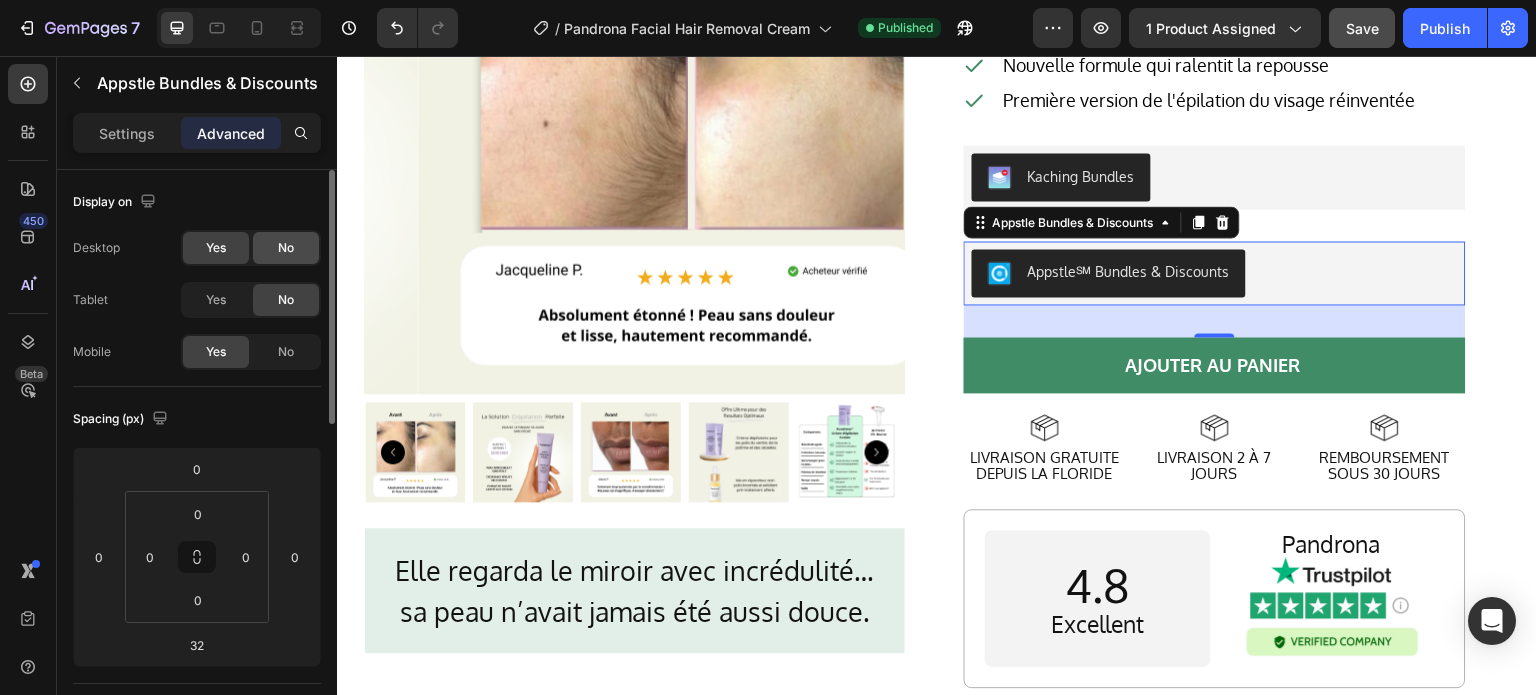 click on "No" 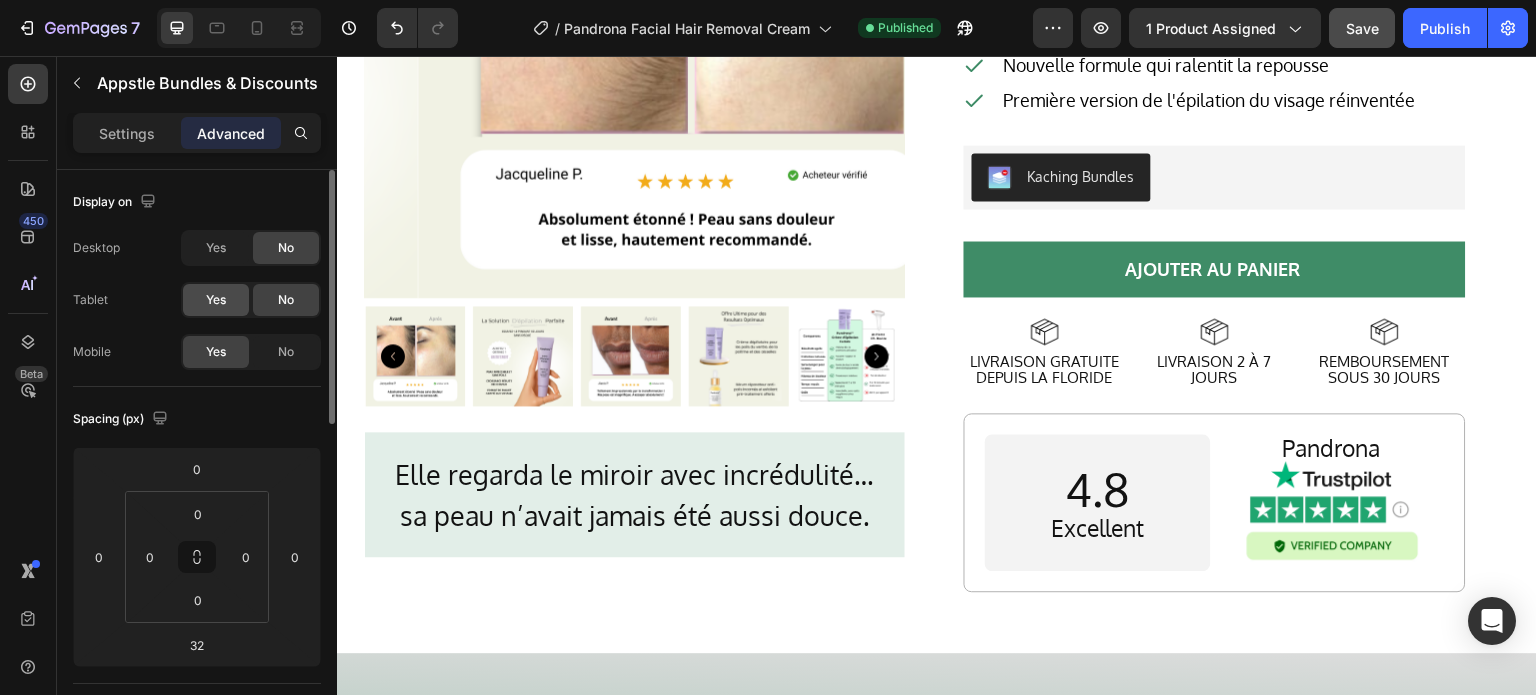click on "Yes" 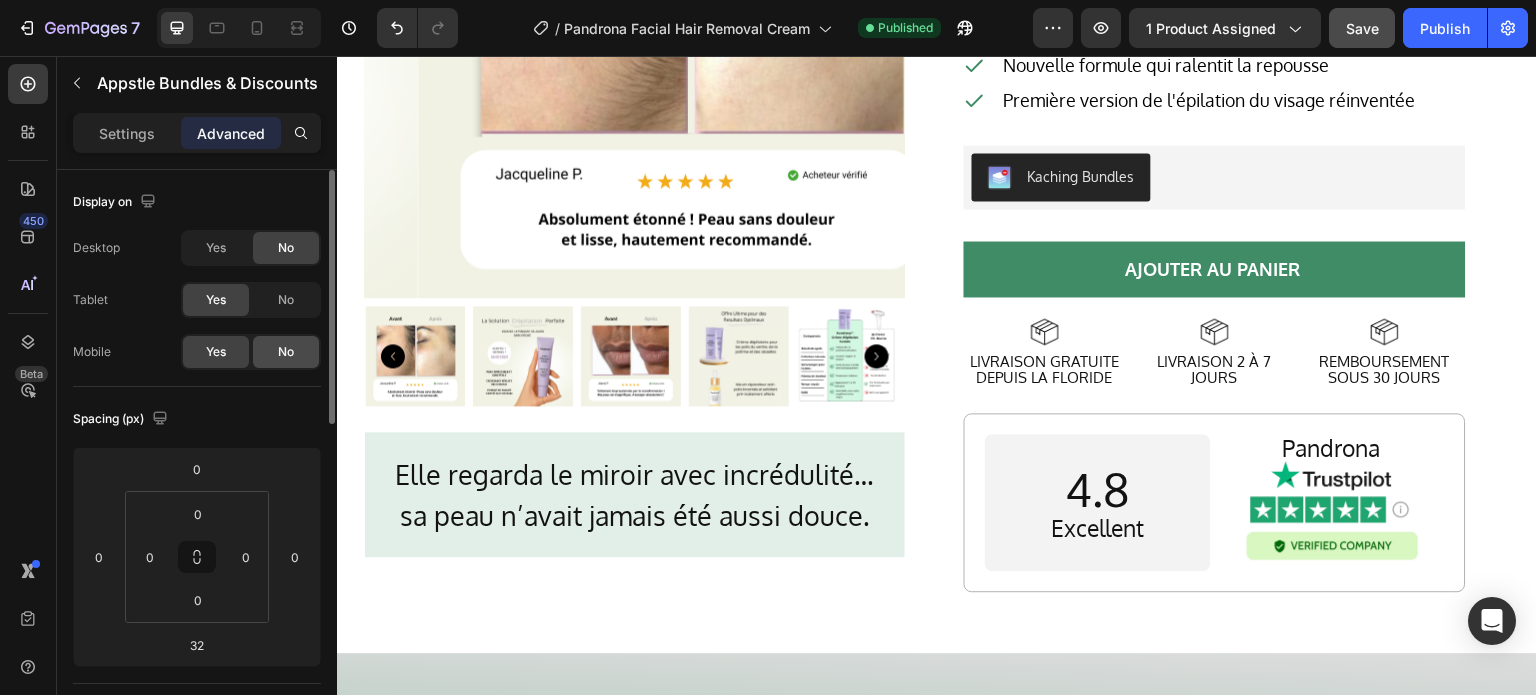 click on "No" 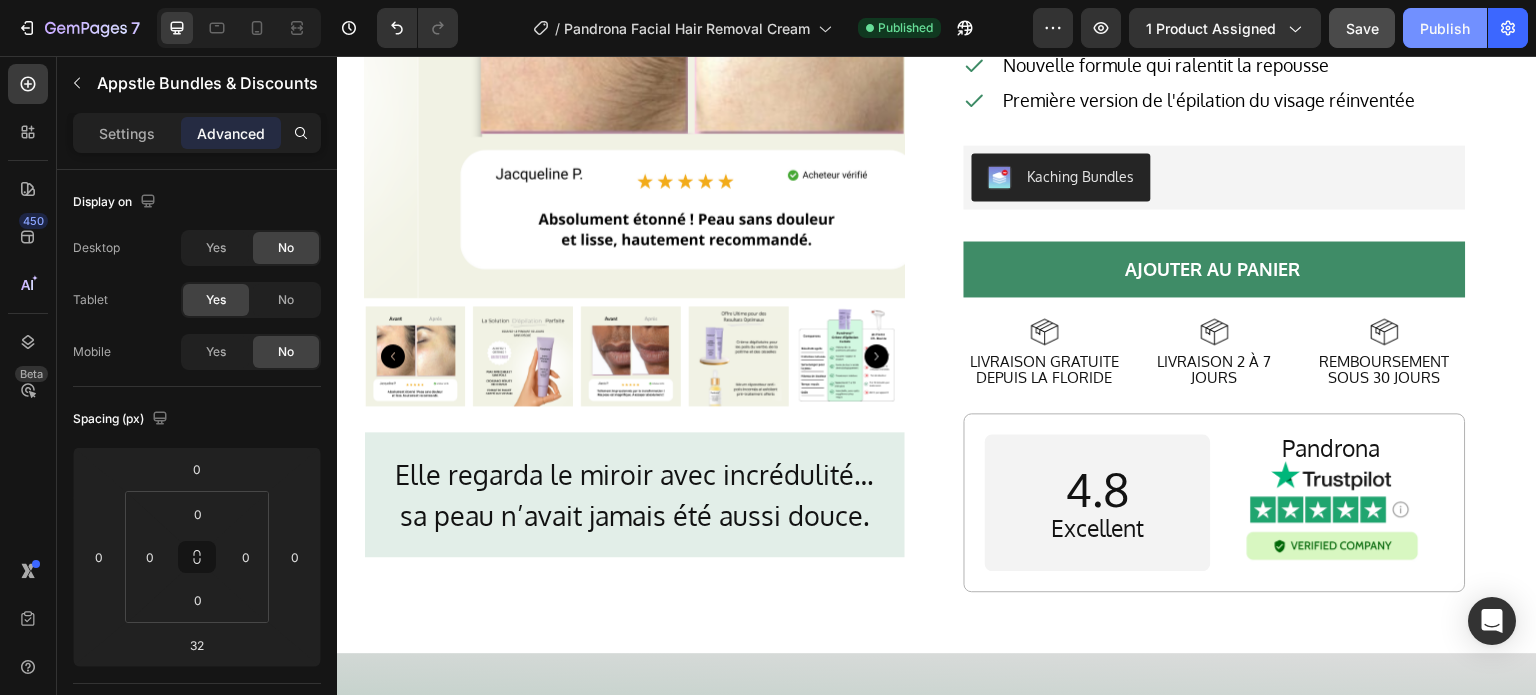 click on "Publish" at bounding box center (1445, 28) 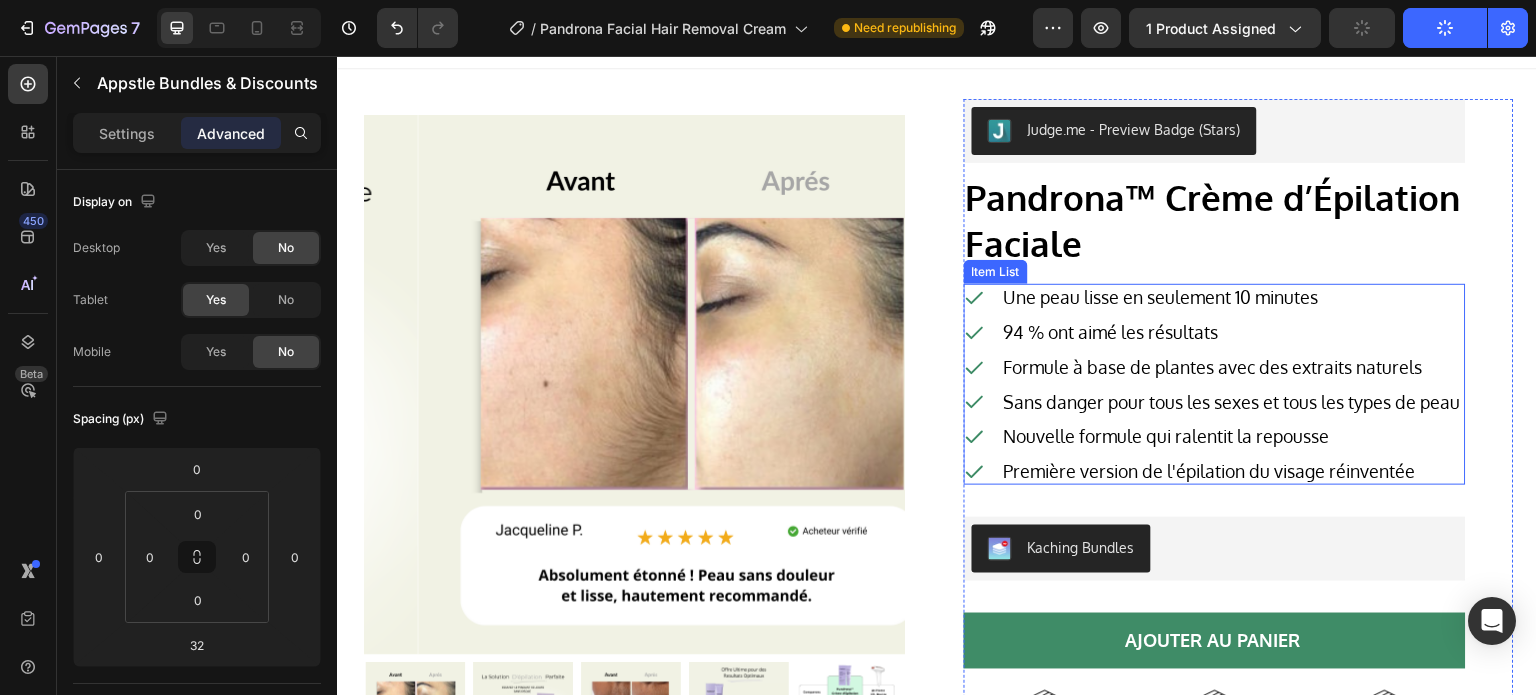 scroll, scrollTop: 0, scrollLeft: 0, axis: both 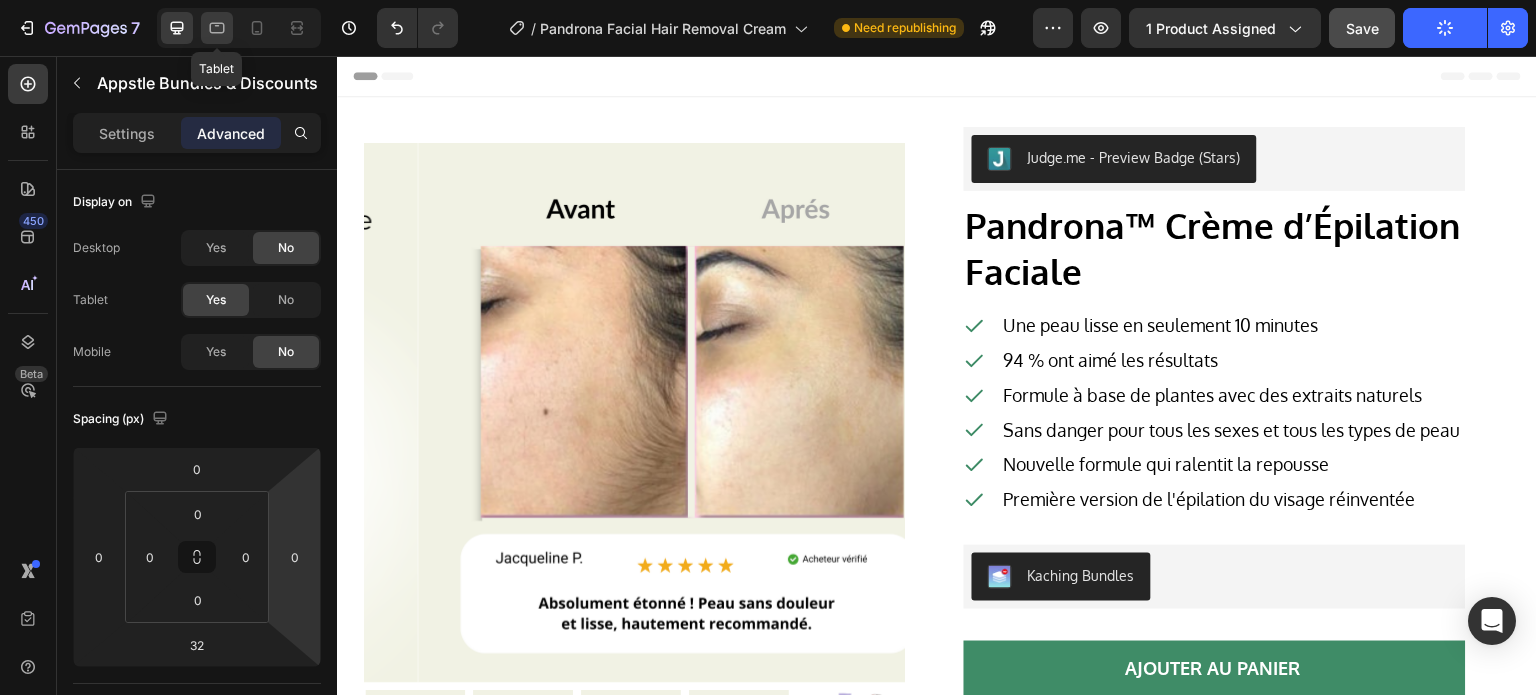 click 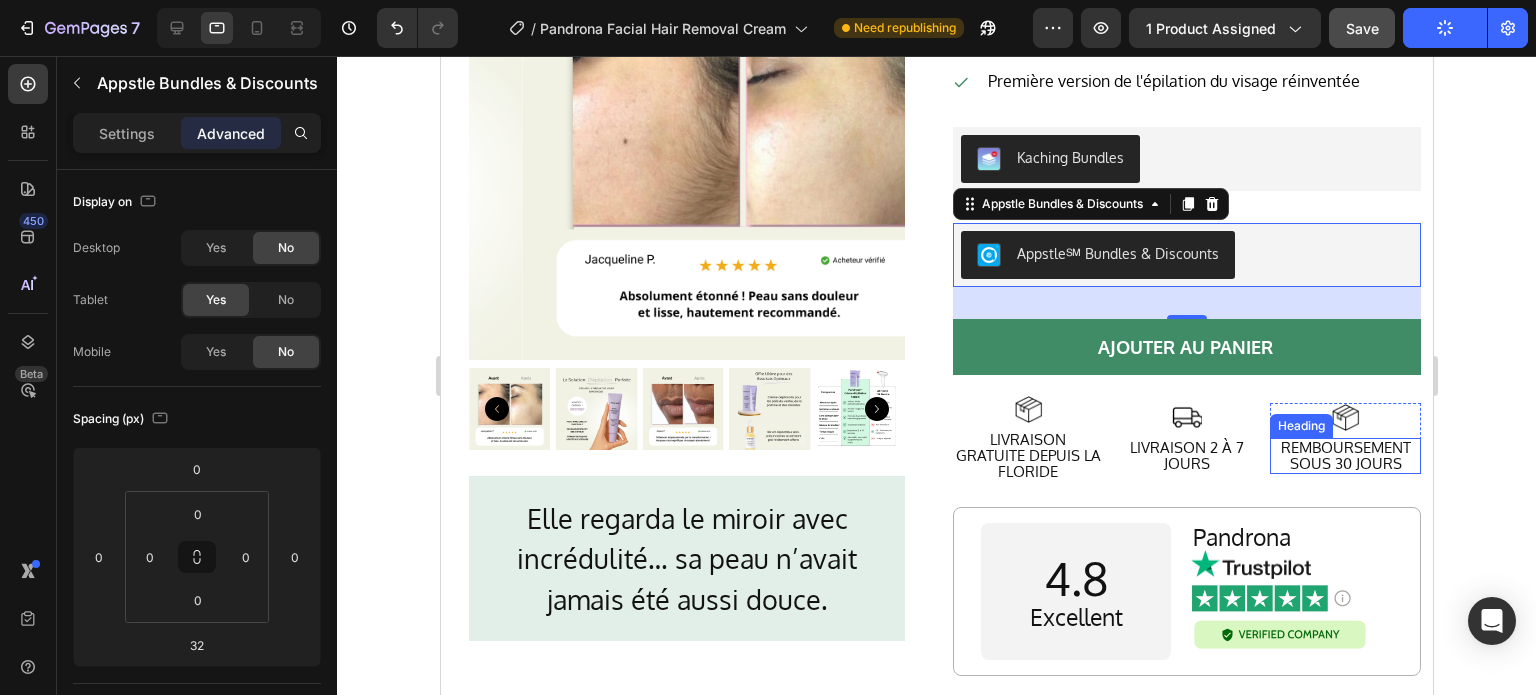 scroll, scrollTop: 282, scrollLeft: 0, axis: vertical 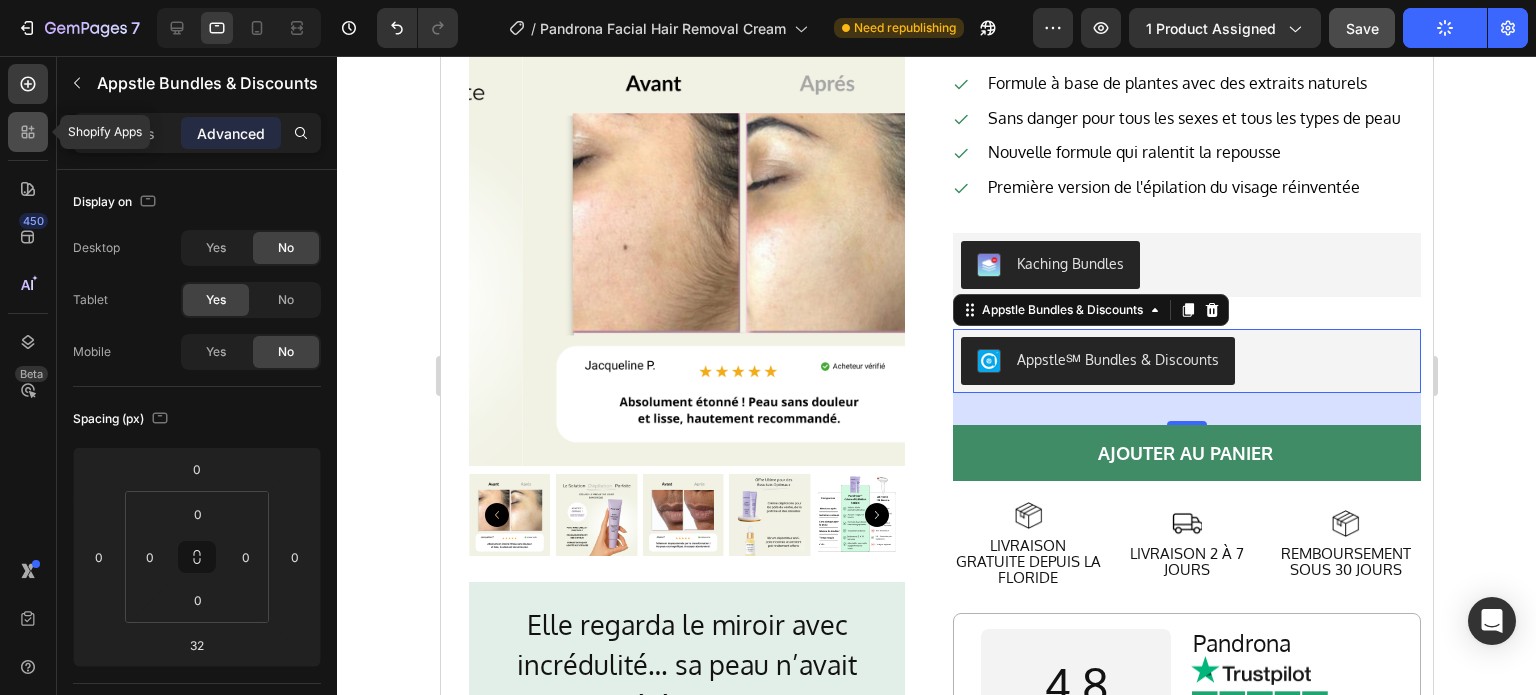 click 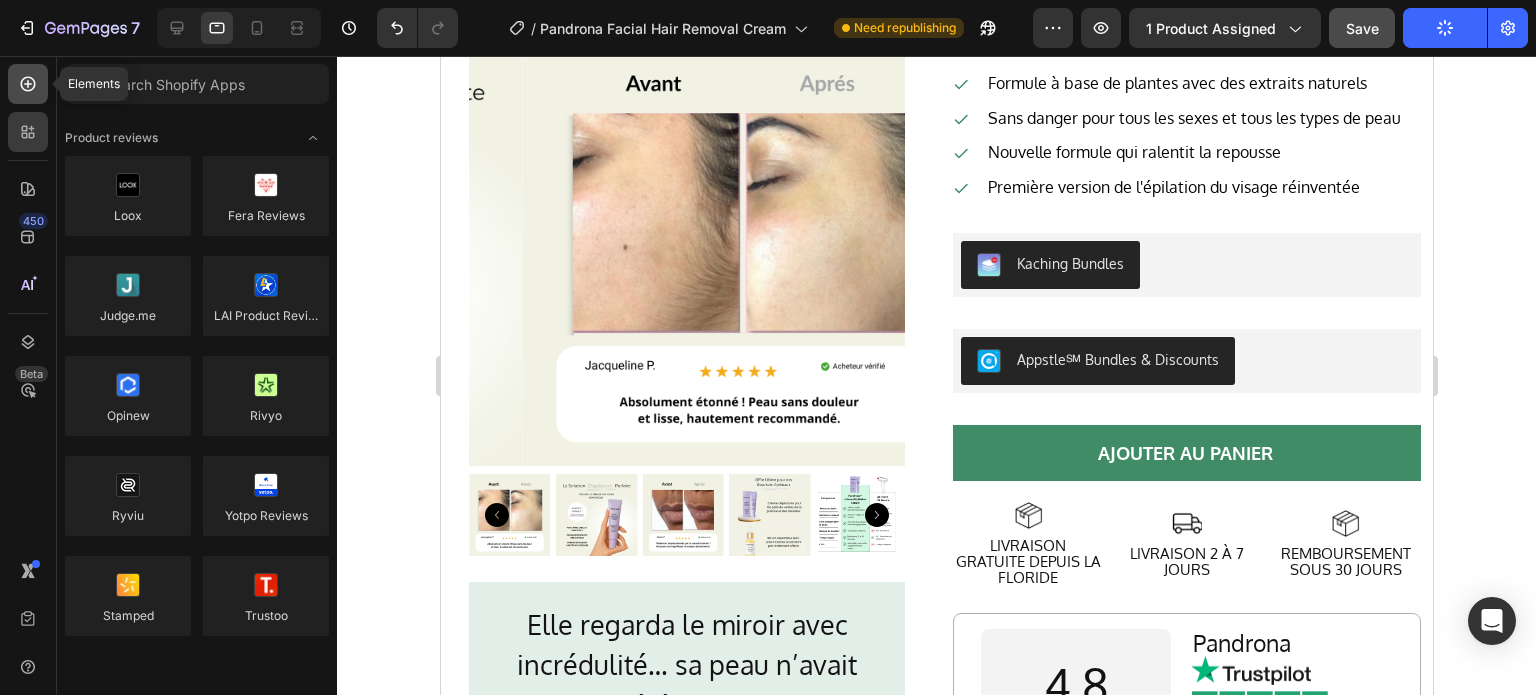 click 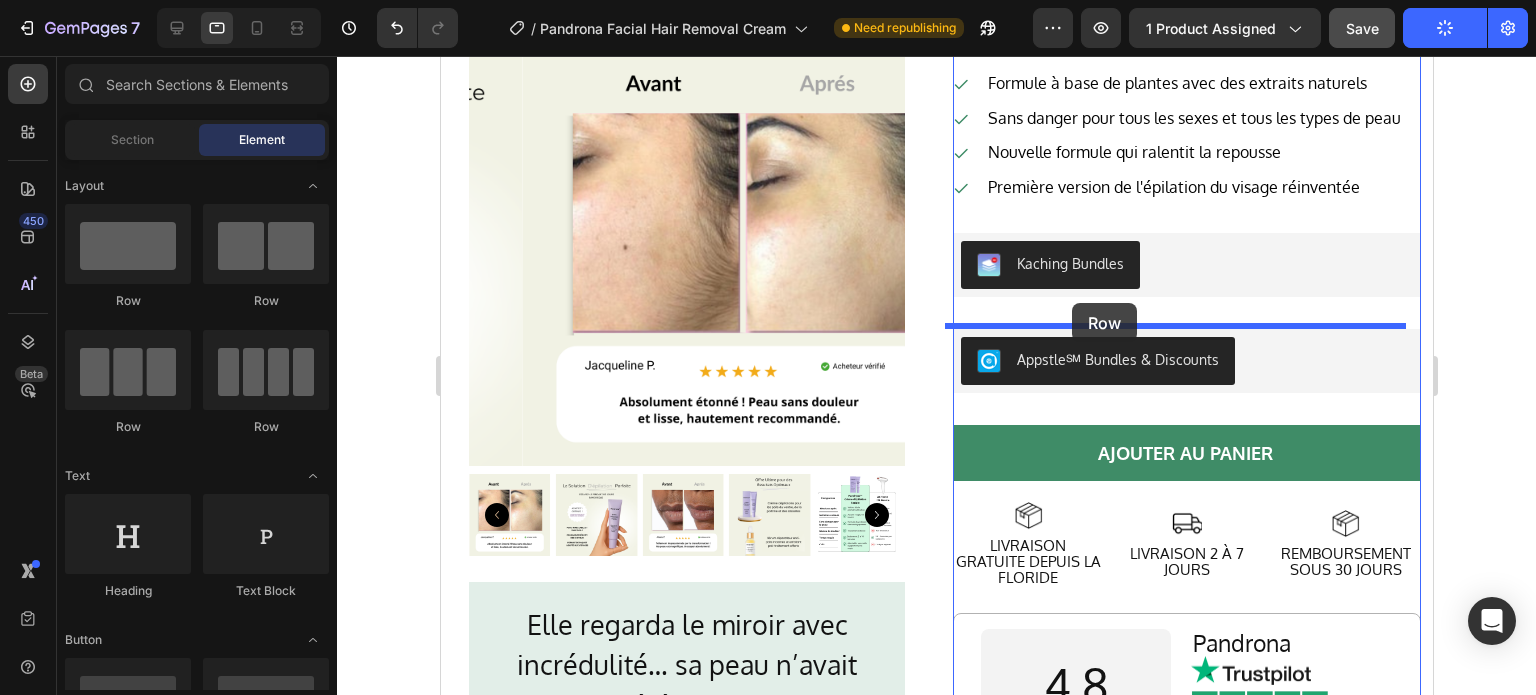 drag, startPoint x: 710, startPoint y: 347, endPoint x: 1071, endPoint y: 303, distance: 363.67157 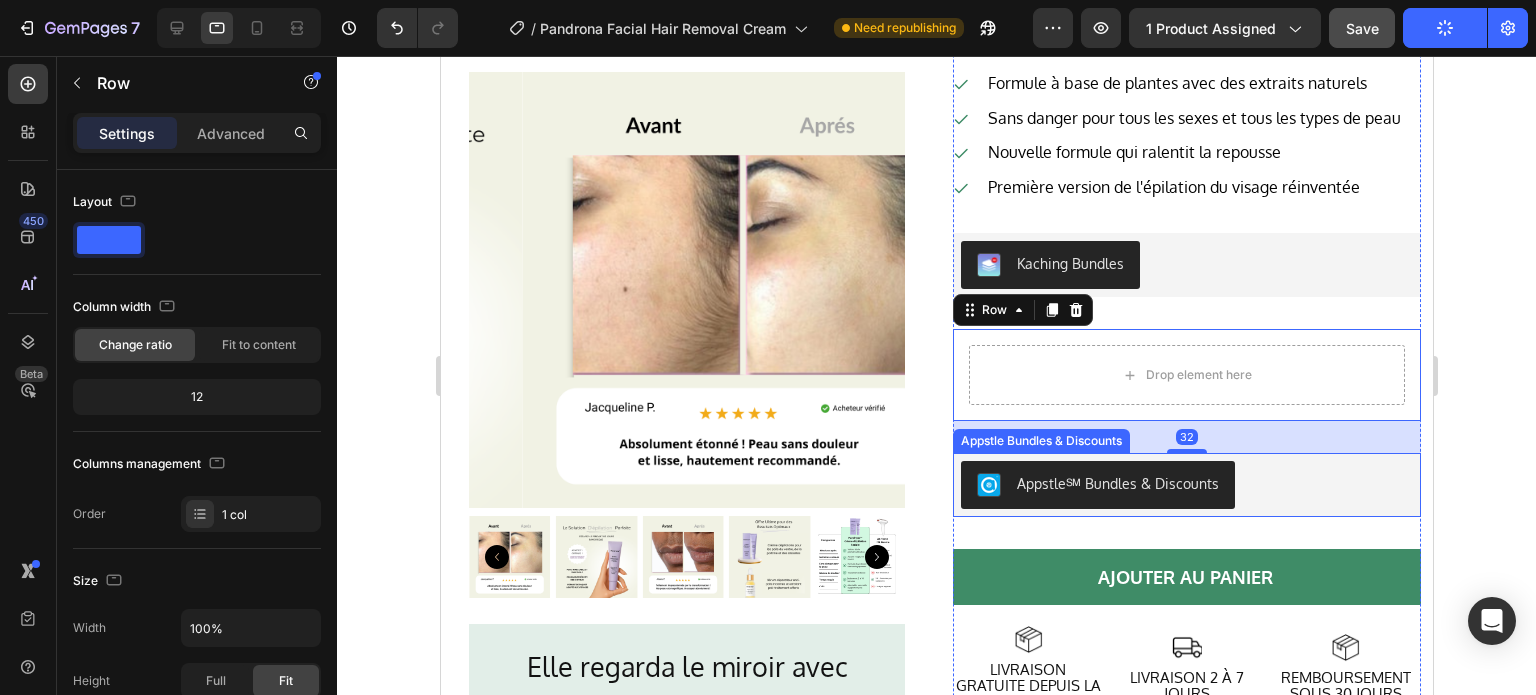 click on "Appstle℠ Bundles & Discounts" at bounding box center (1186, 485) 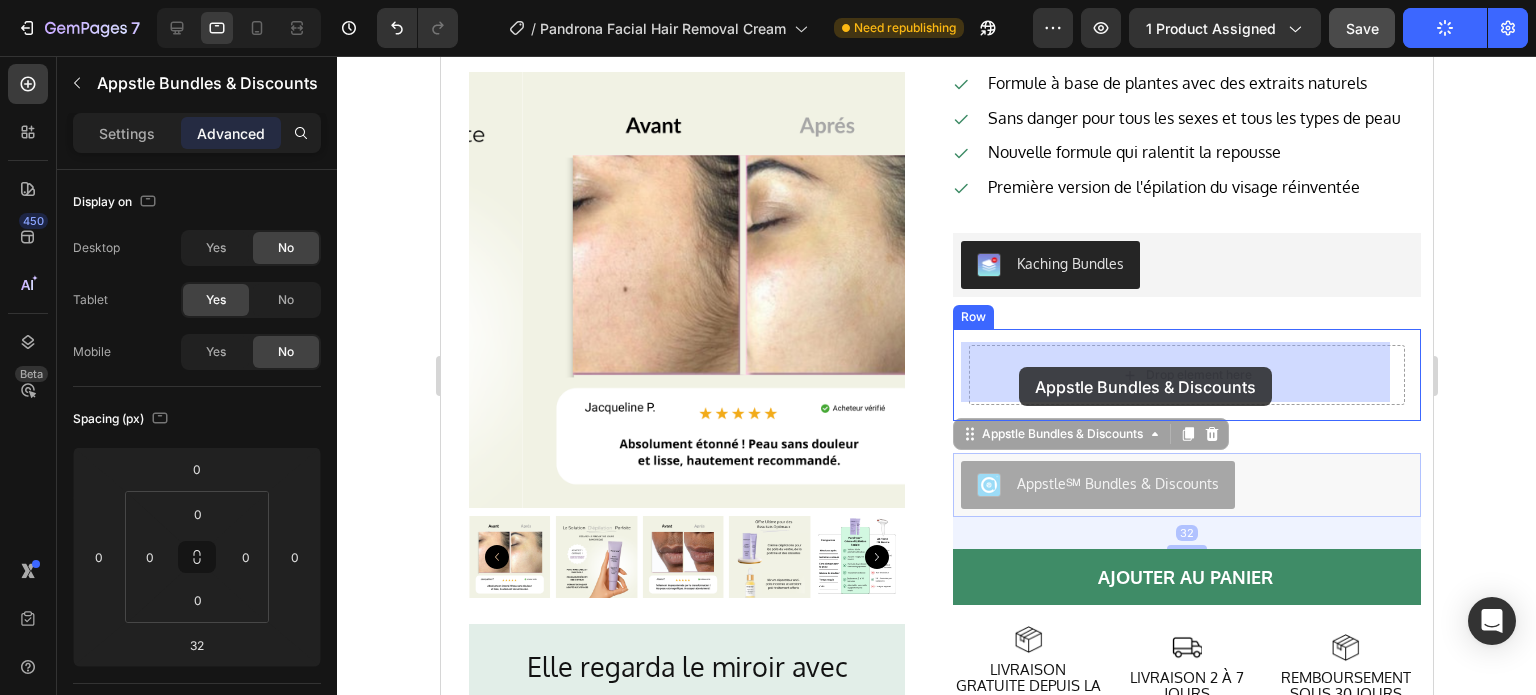 drag, startPoint x: 962, startPoint y: 429, endPoint x: 1018, endPoint y: 367, distance: 83.546394 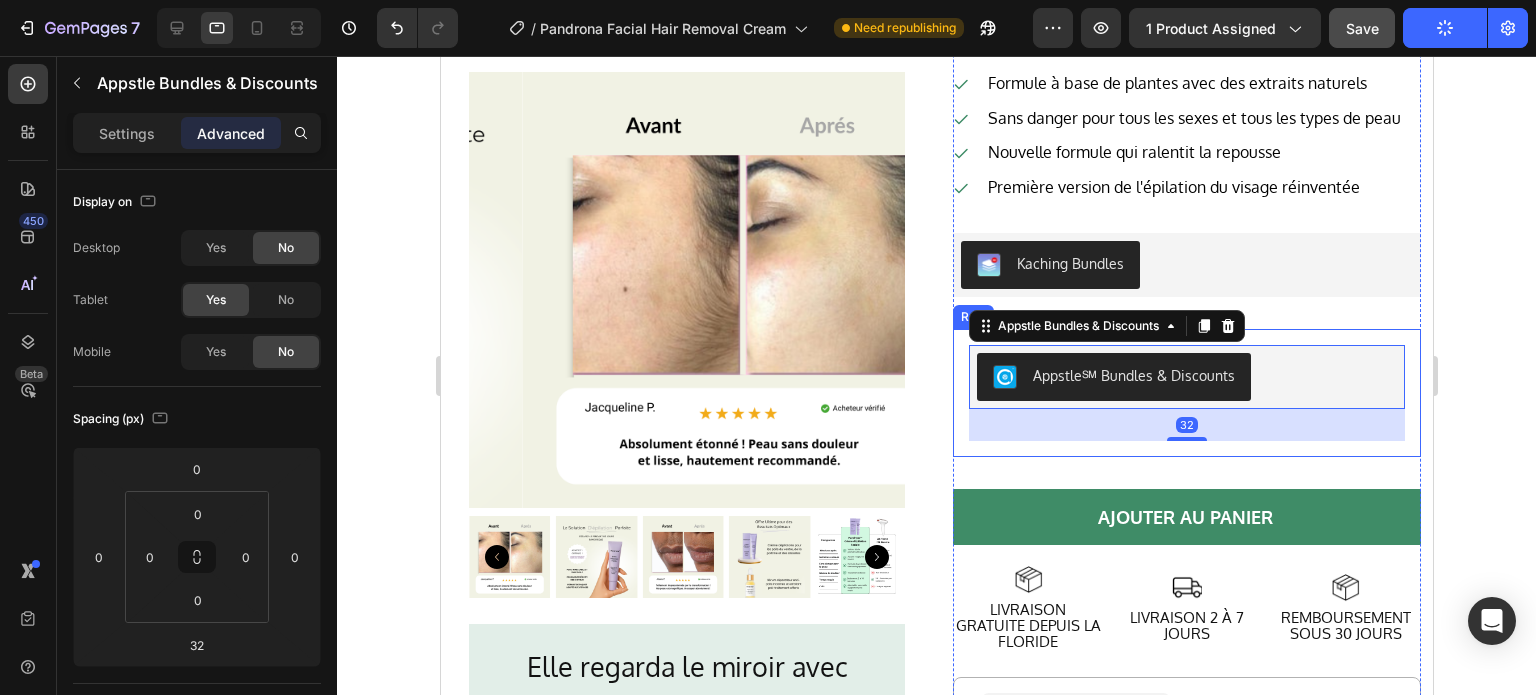 click on "Appstle℠ Bundles & Discounts Appstle Bundles & Discounts   32 Row" at bounding box center [1186, 393] 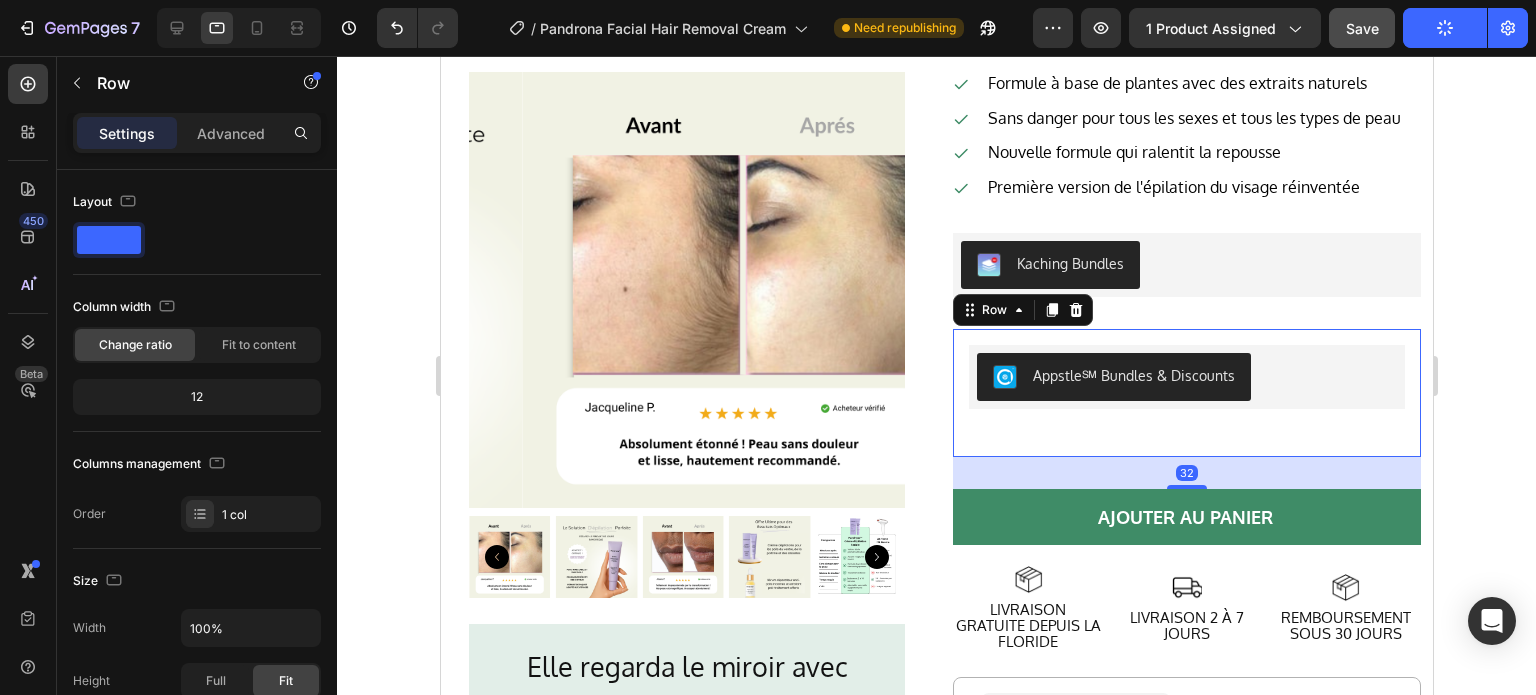 click on "Advanced" at bounding box center [231, 133] 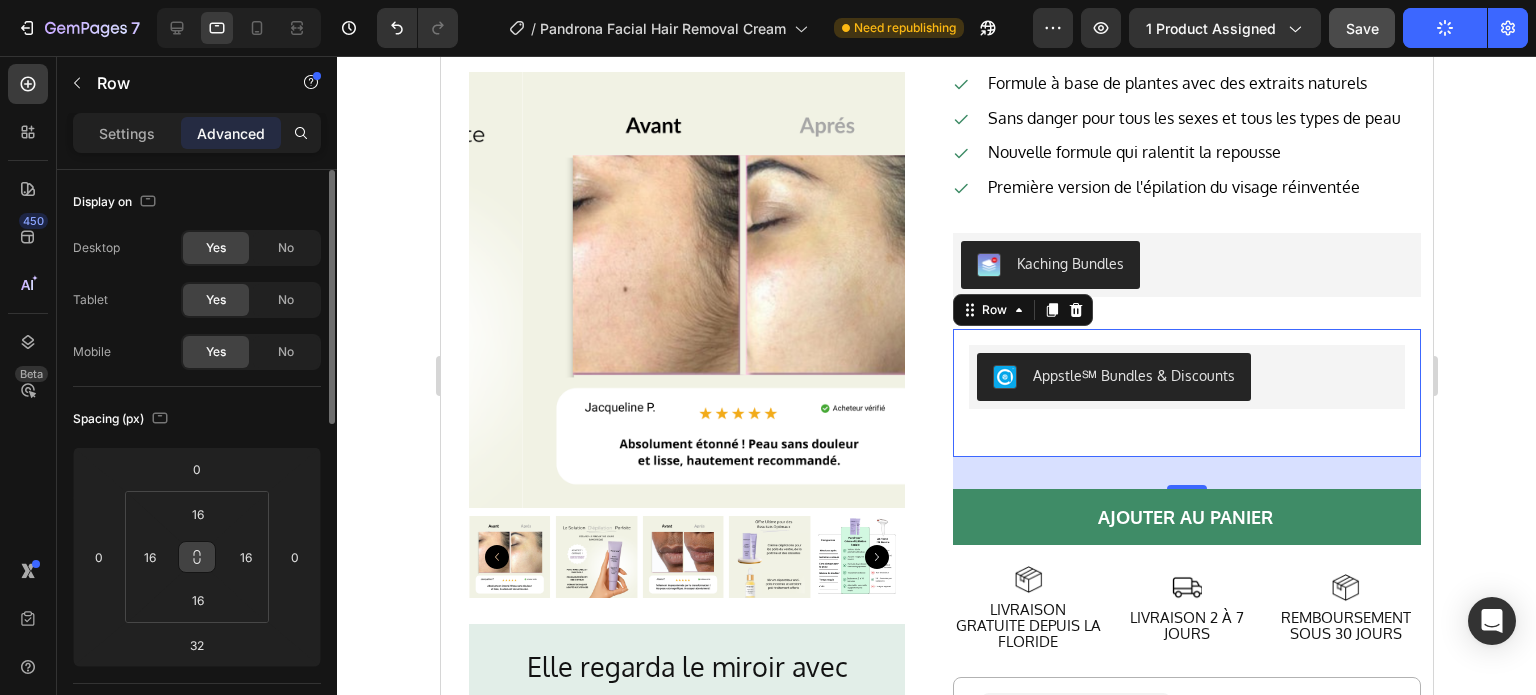 click 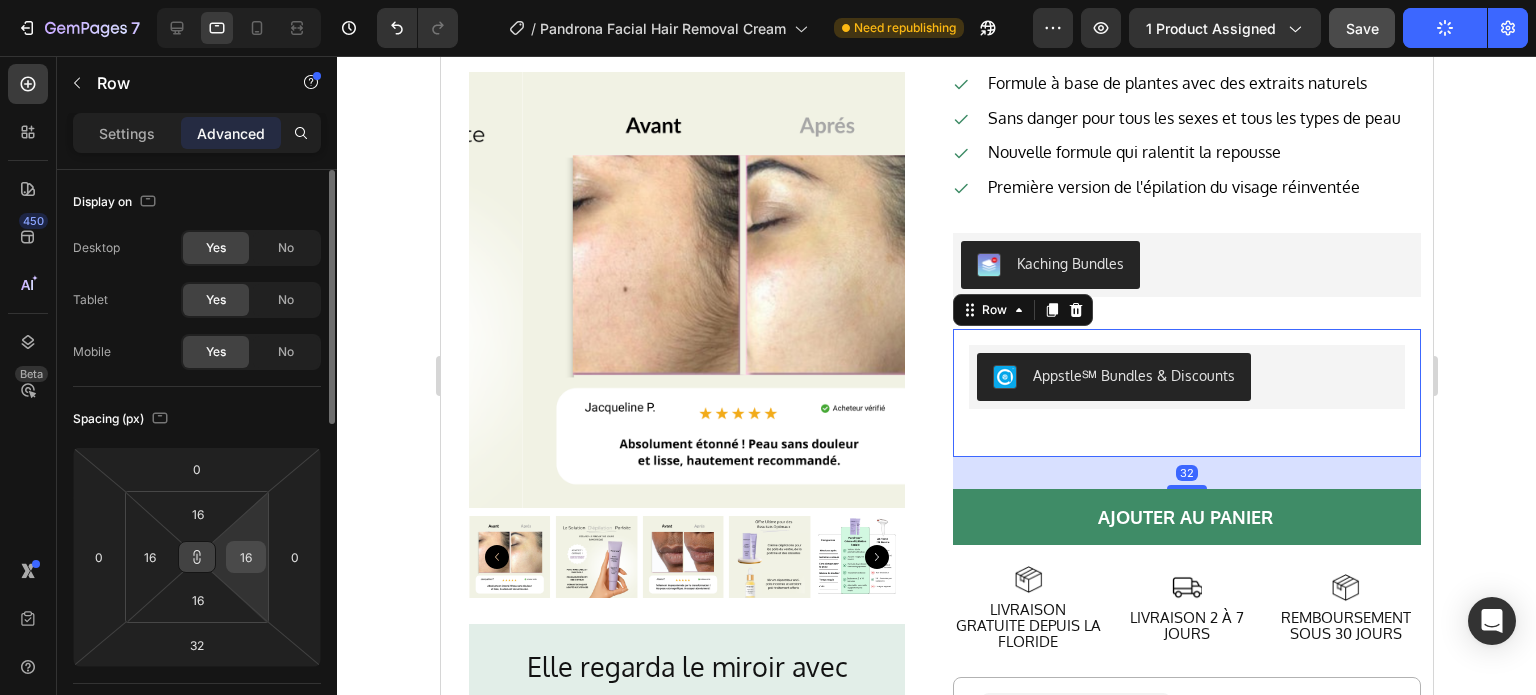 click on "16" at bounding box center [246, 557] 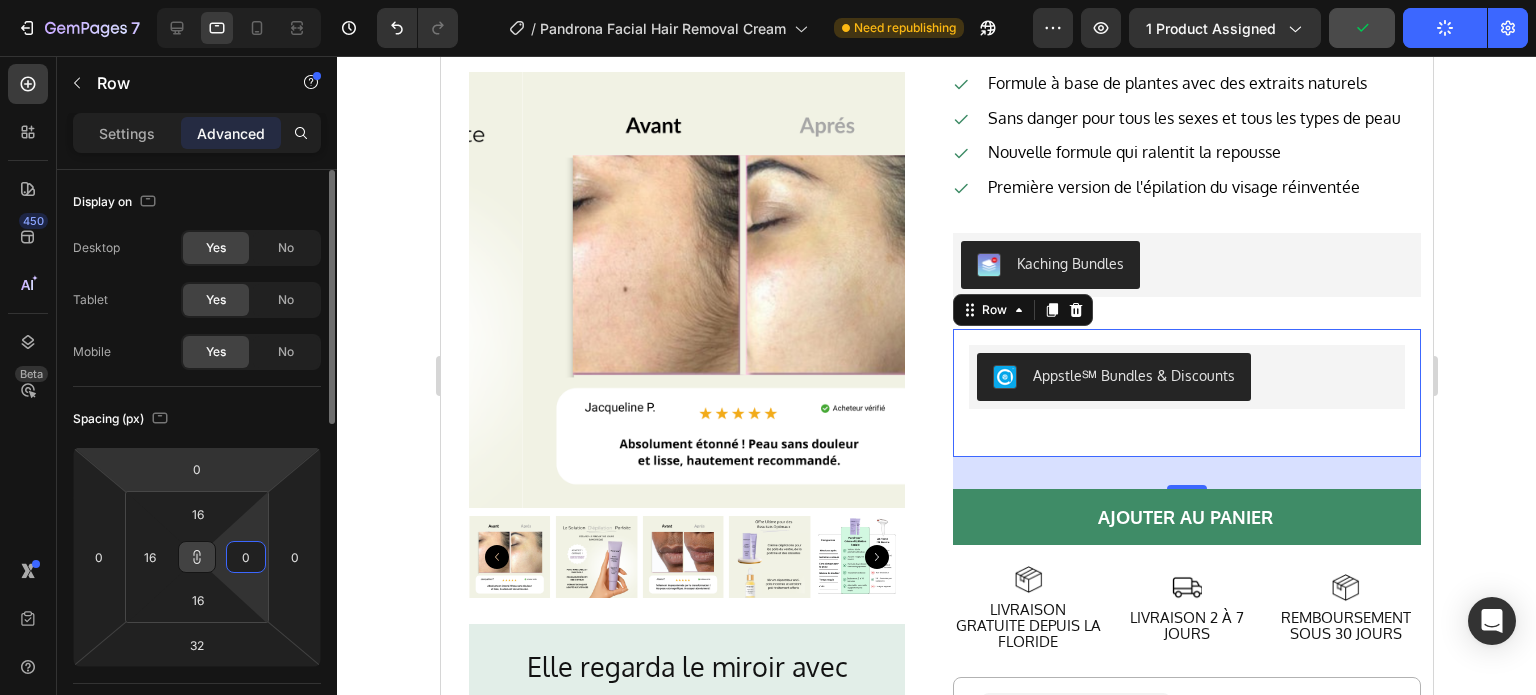 type on "0" 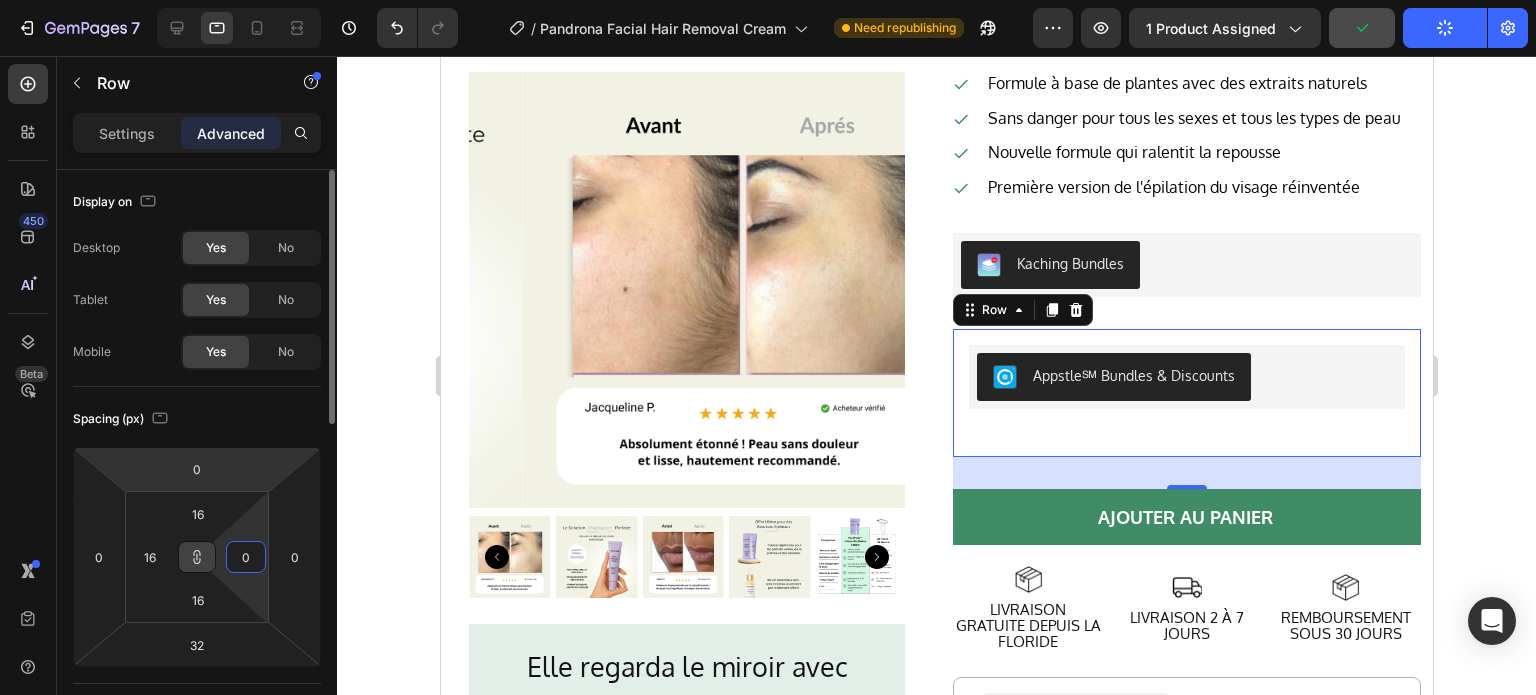 click on "Spacing (px) 0 0 32 0 16 16 16 0" 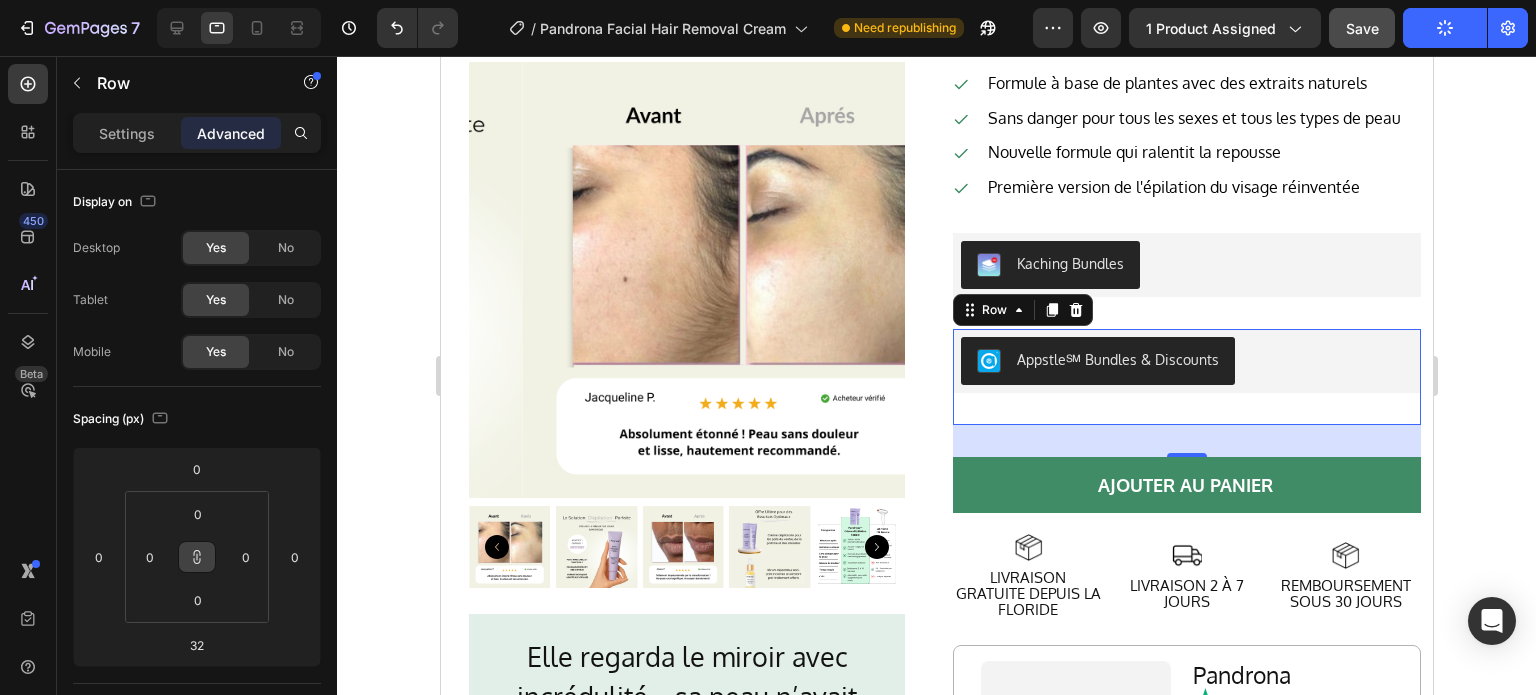 click on "Appstle℠ Bundles & Discounts Appstle Bundles & Discounts" at bounding box center (1186, 377) 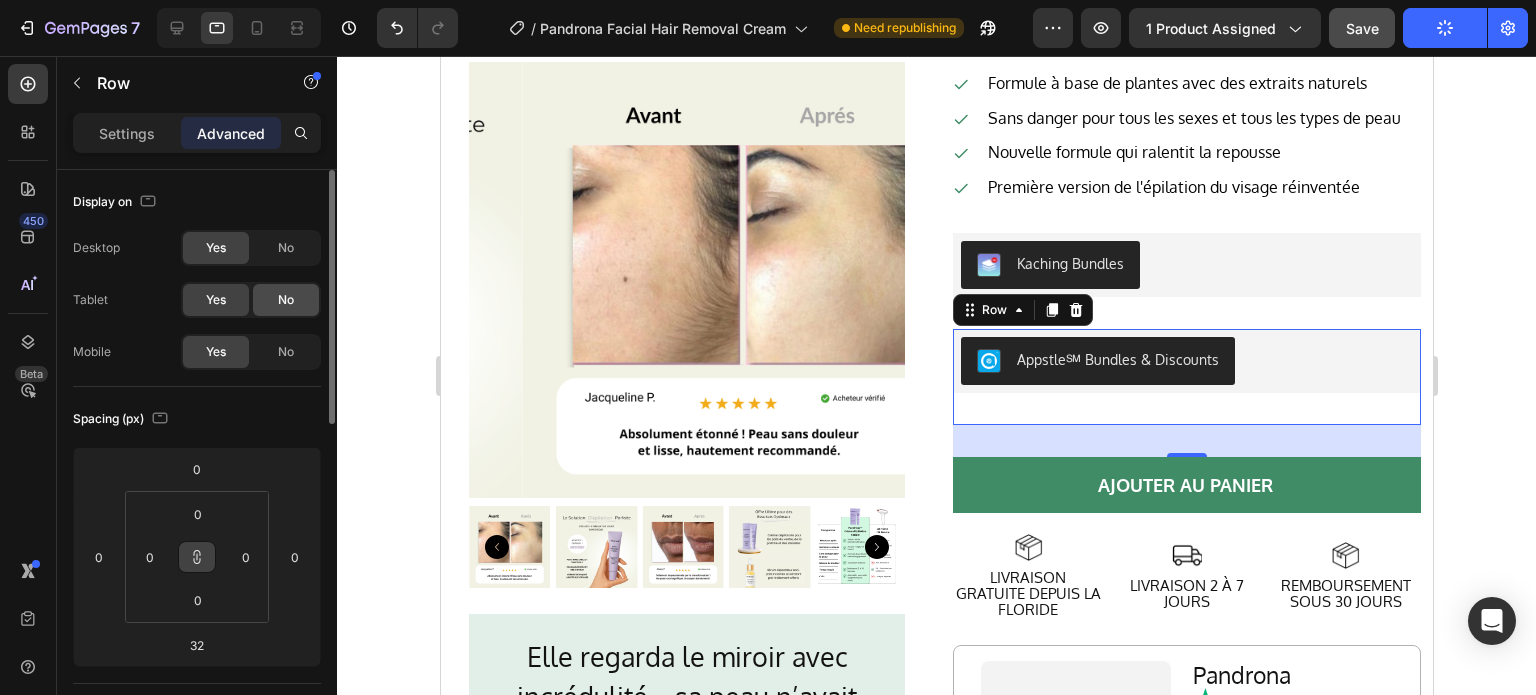 click on "No" 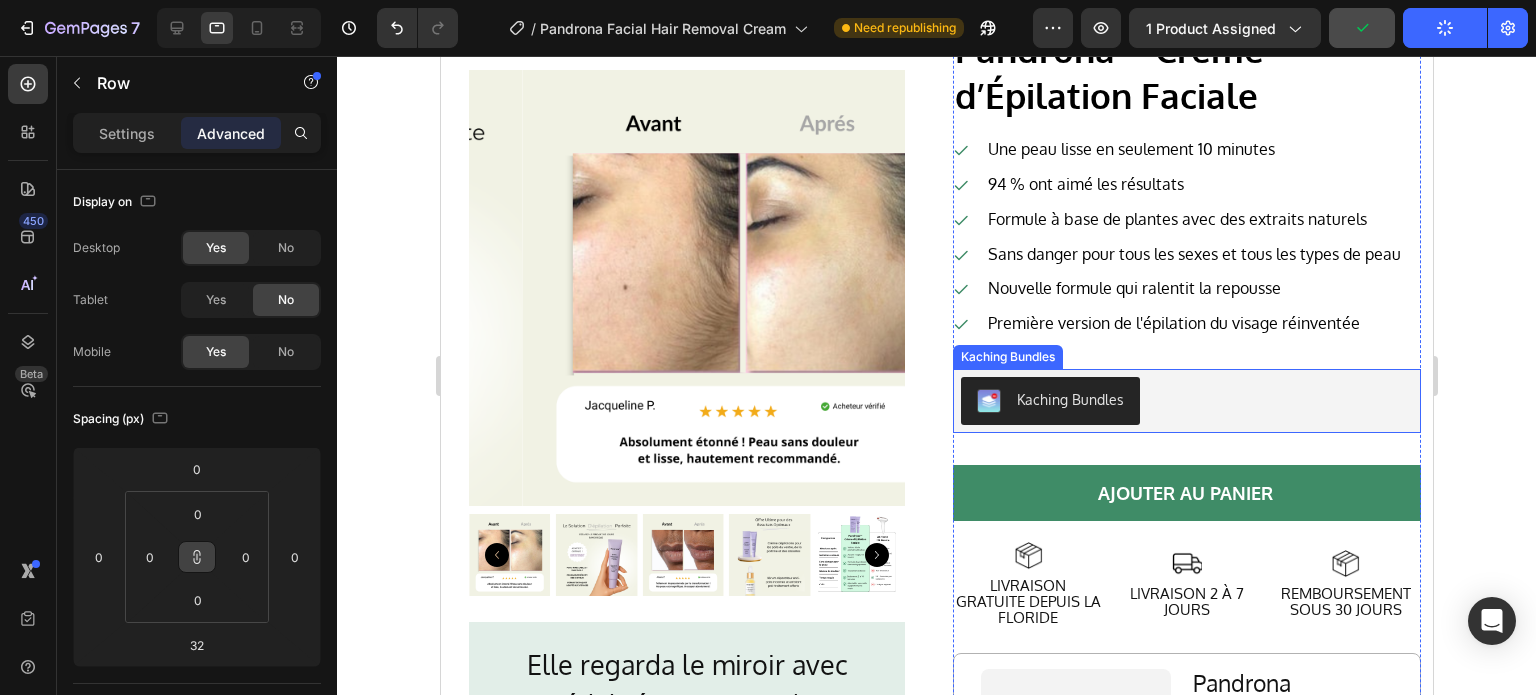 scroll, scrollTop: 200, scrollLeft: 0, axis: vertical 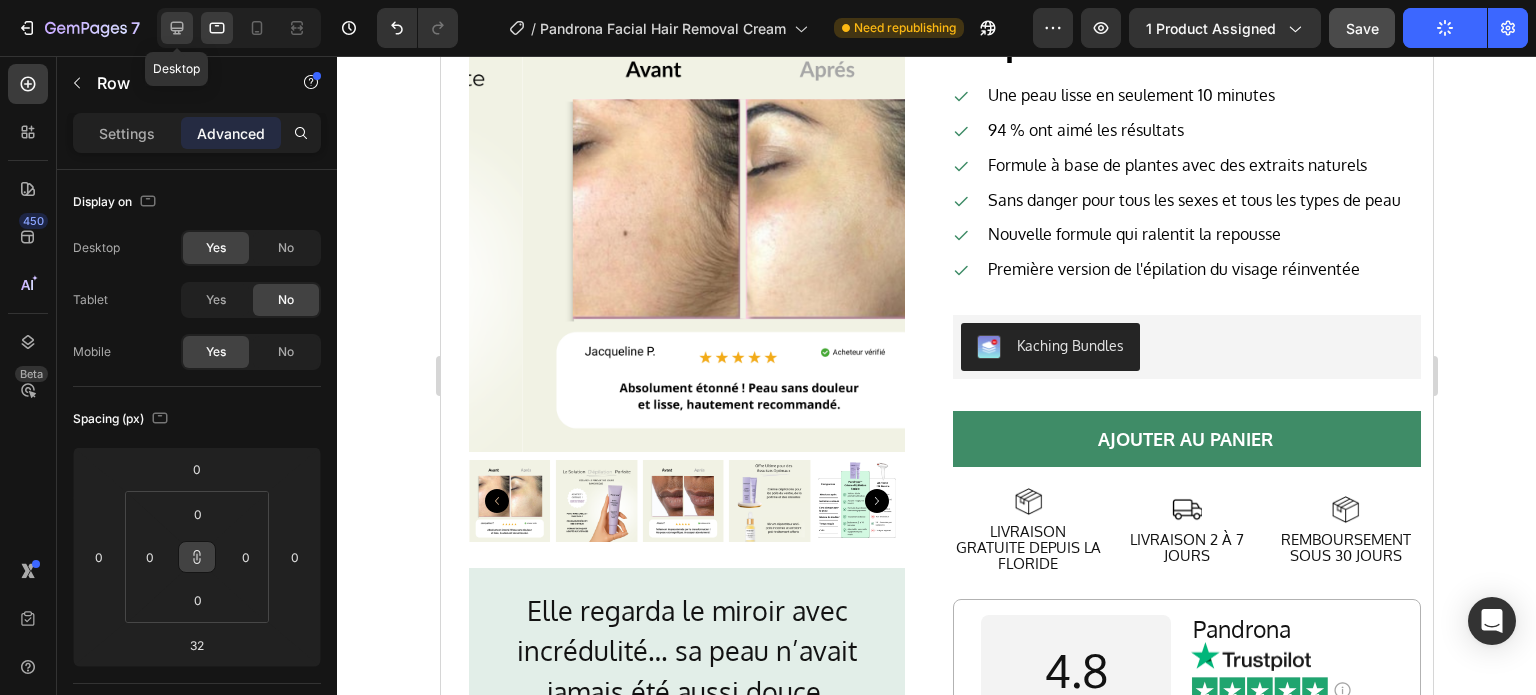 click 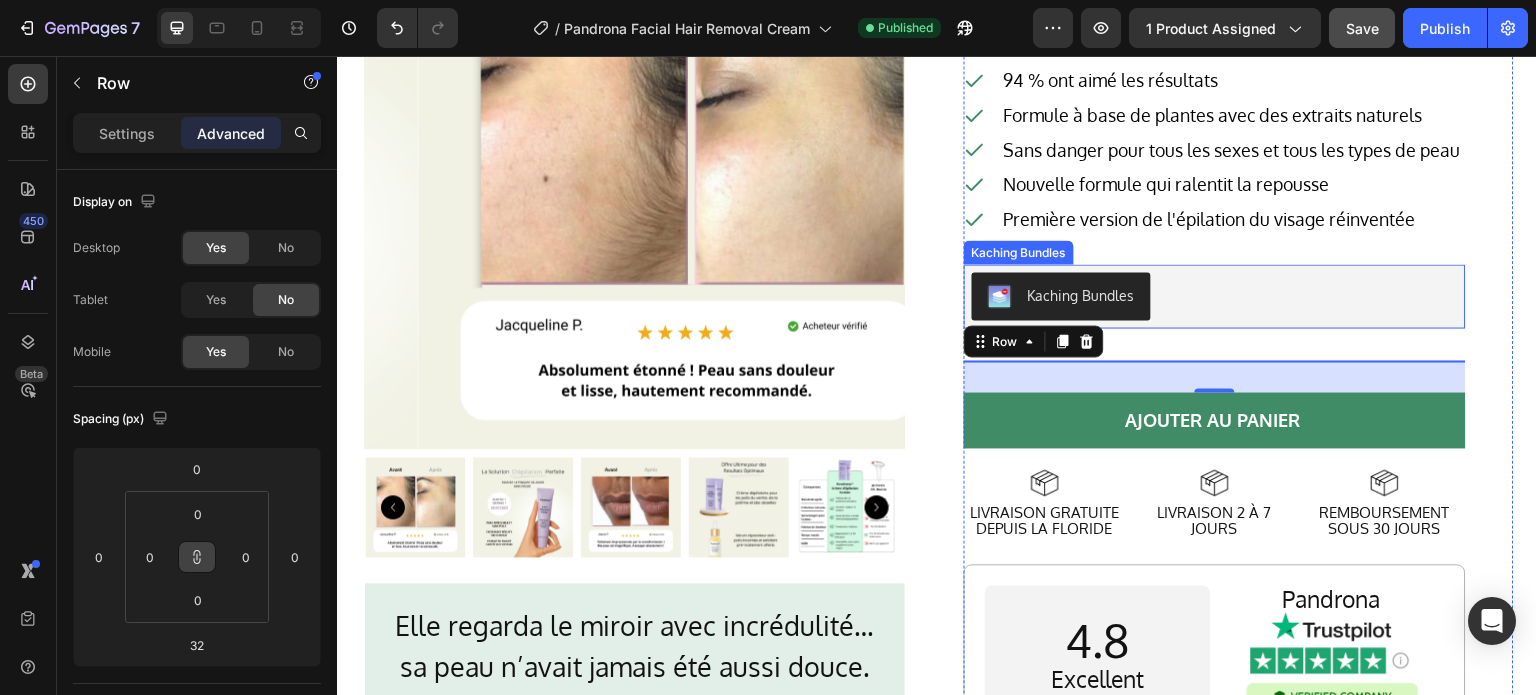 scroll, scrollTop: 233, scrollLeft: 0, axis: vertical 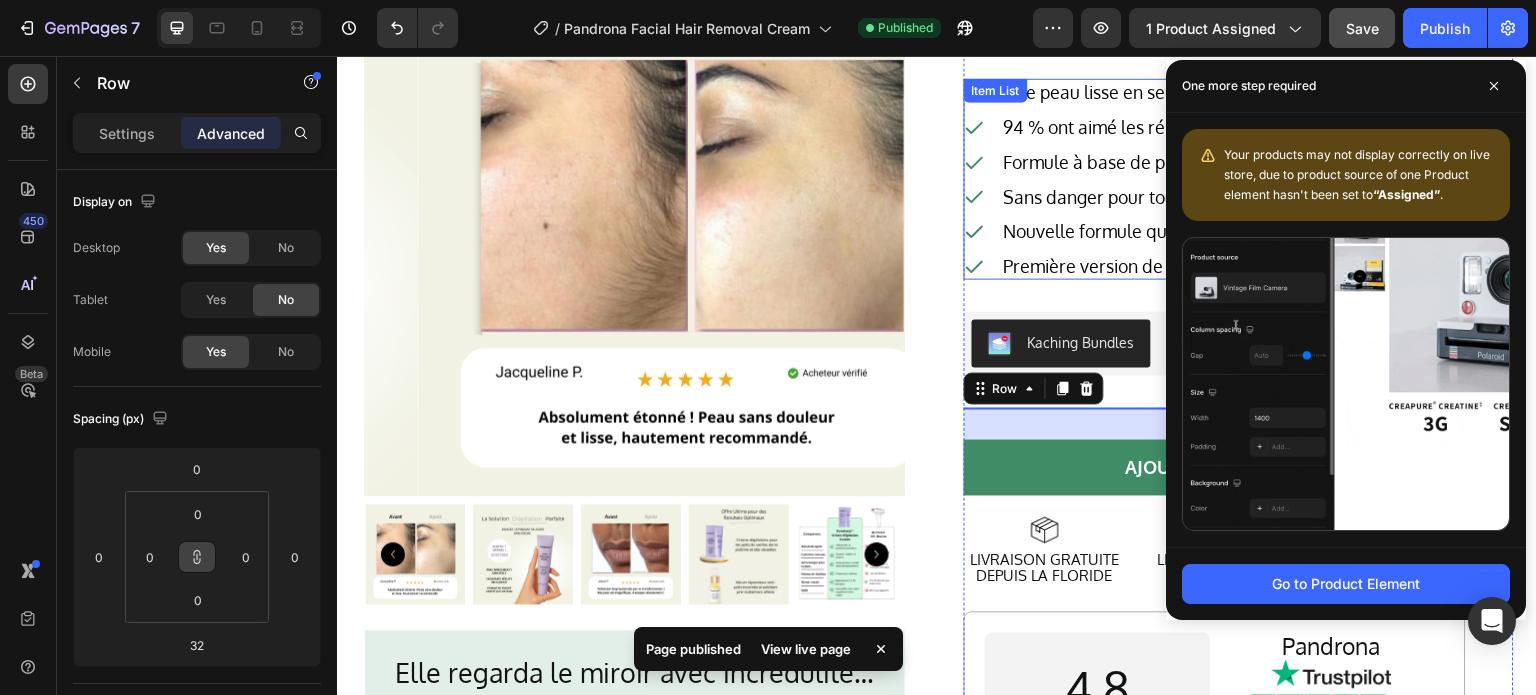 click on "Nouvelle formule qui ralentit la repousse" at bounding box center [1232, 231] 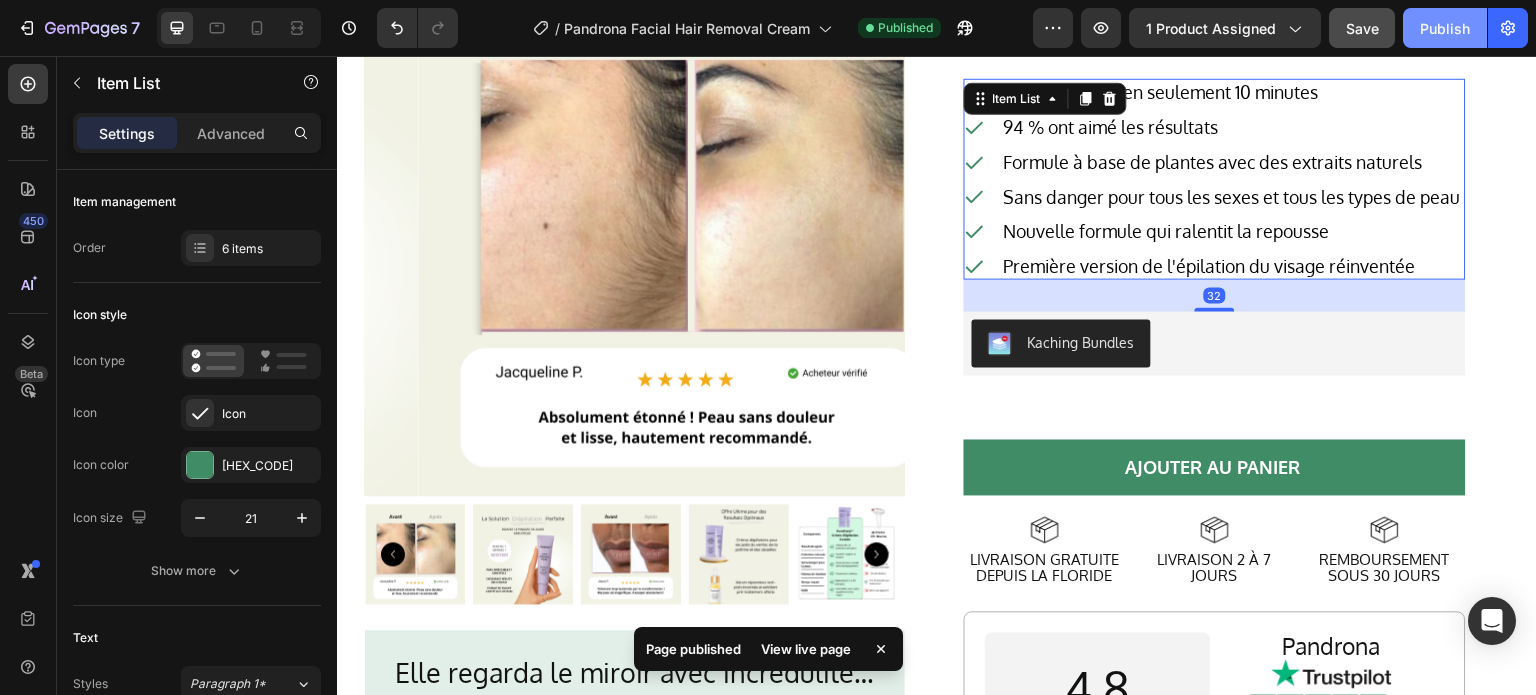 click on "Publish" at bounding box center (1445, 28) 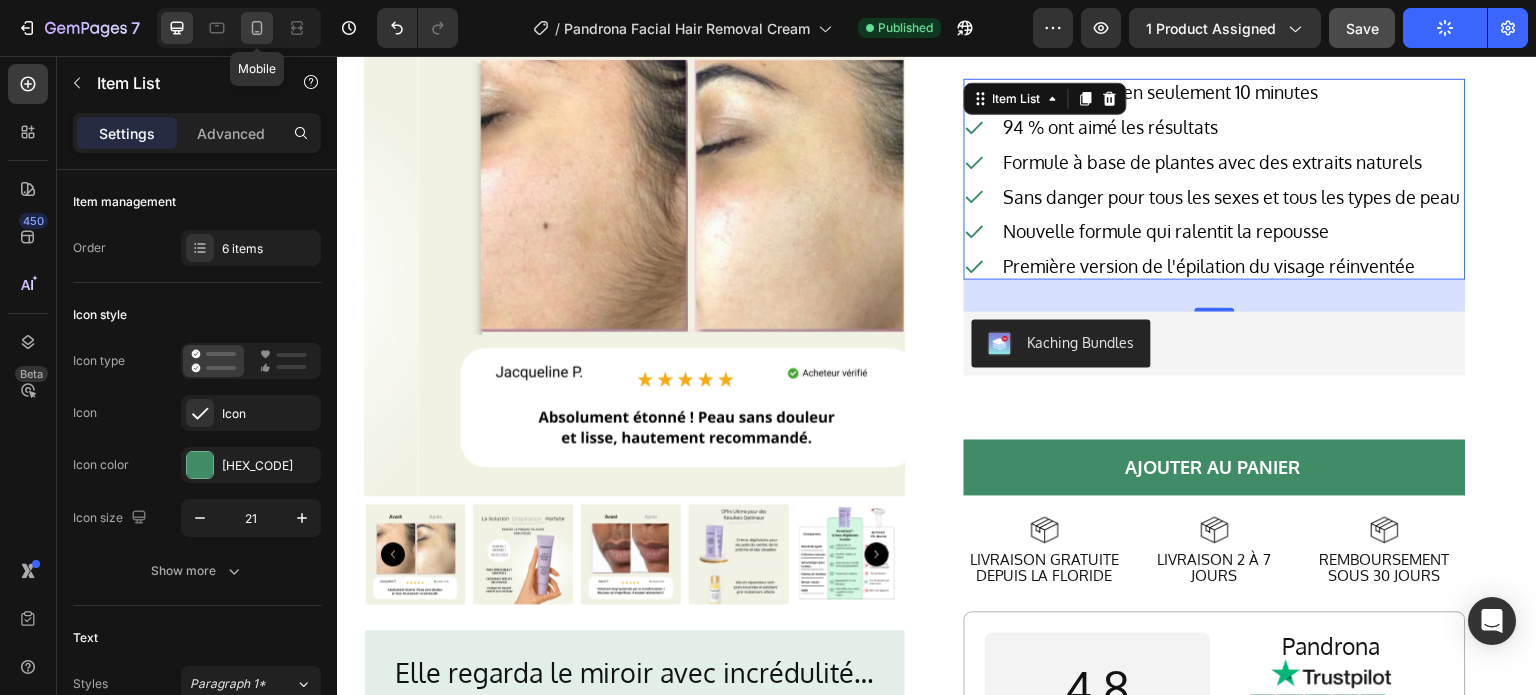 click 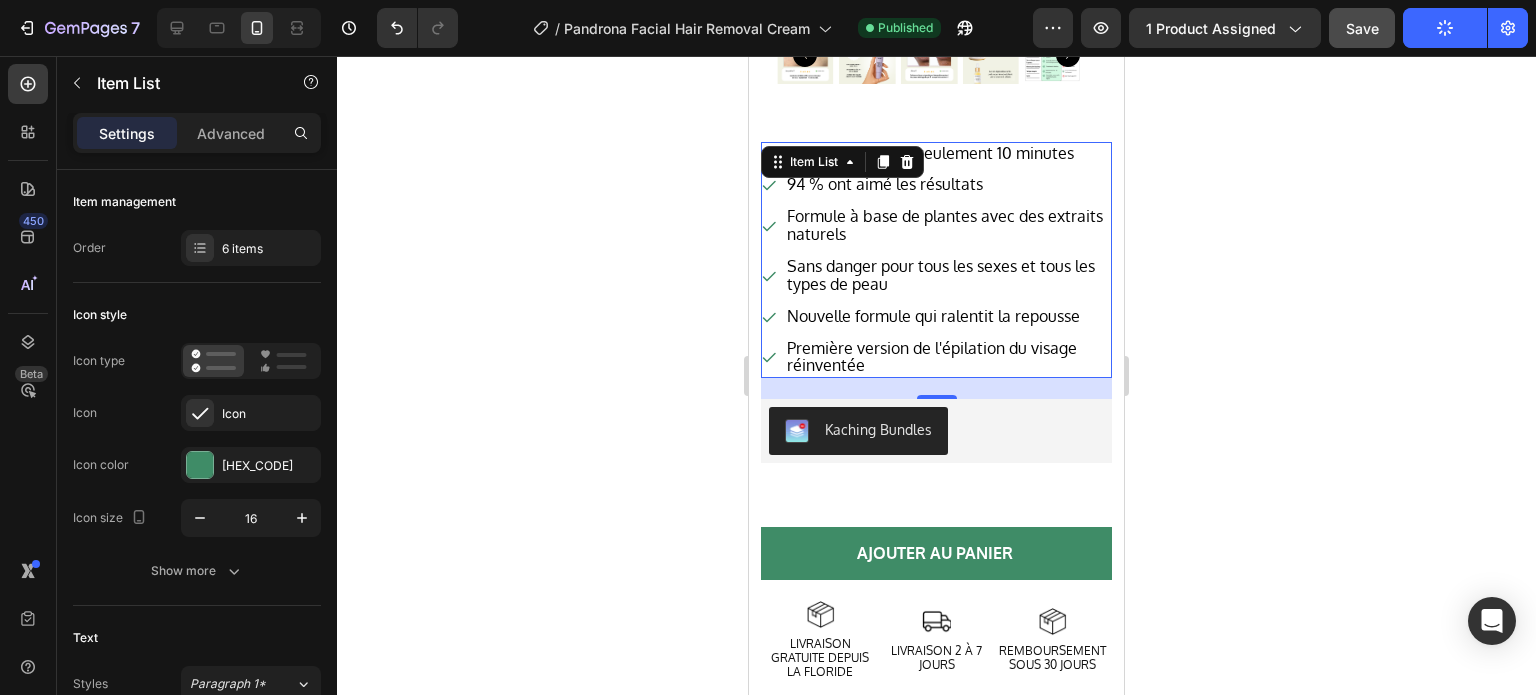 scroll, scrollTop: 720, scrollLeft: 0, axis: vertical 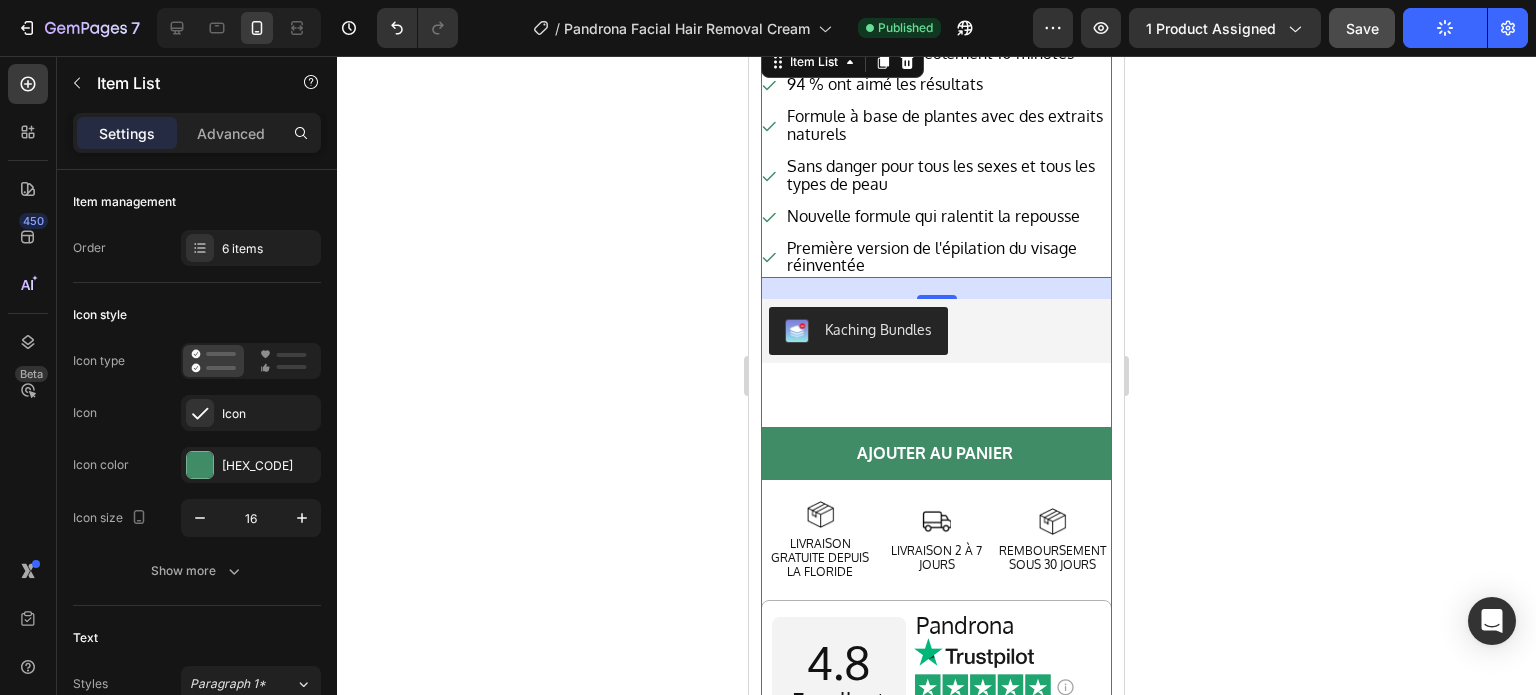 drag, startPoint x: 904, startPoint y: 363, endPoint x: 883, endPoint y: 374, distance: 23.70654 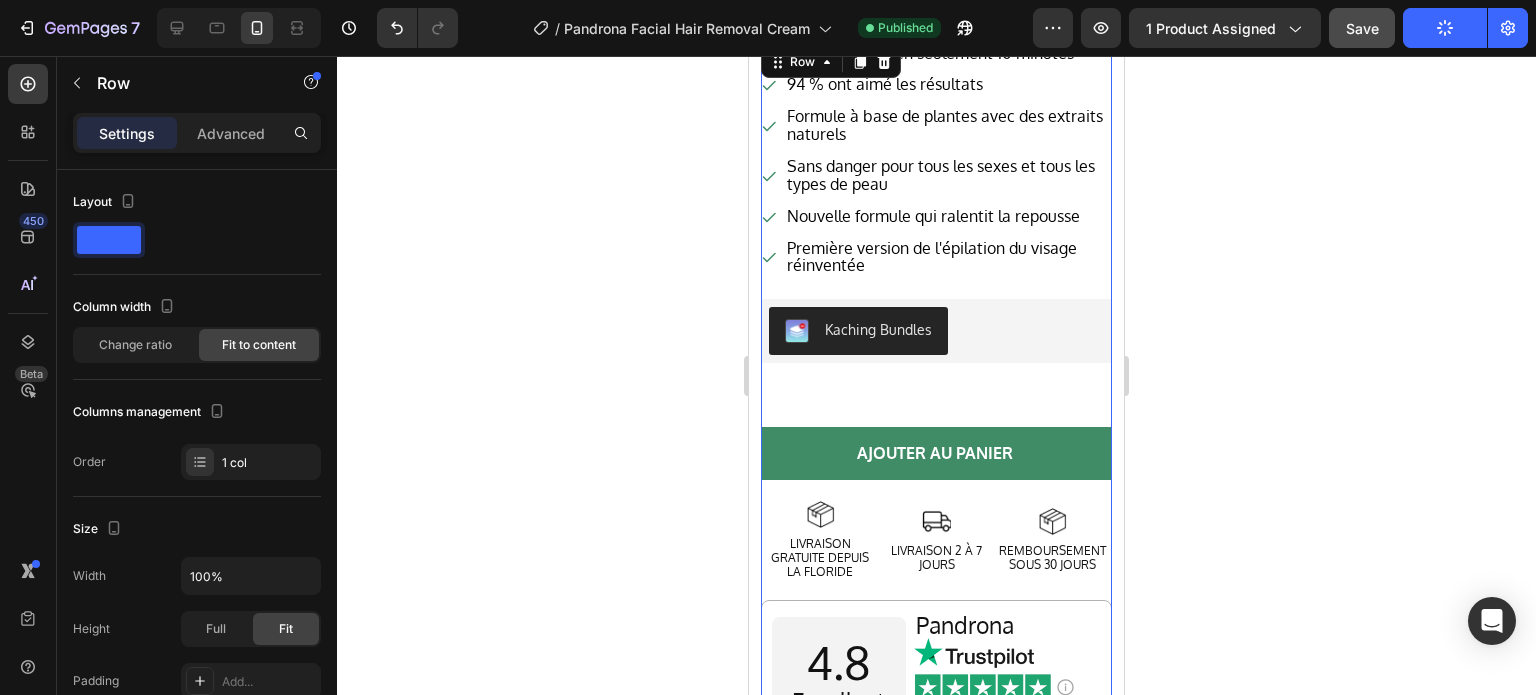 click on "Kaching Bundles" at bounding box center (936, 331) 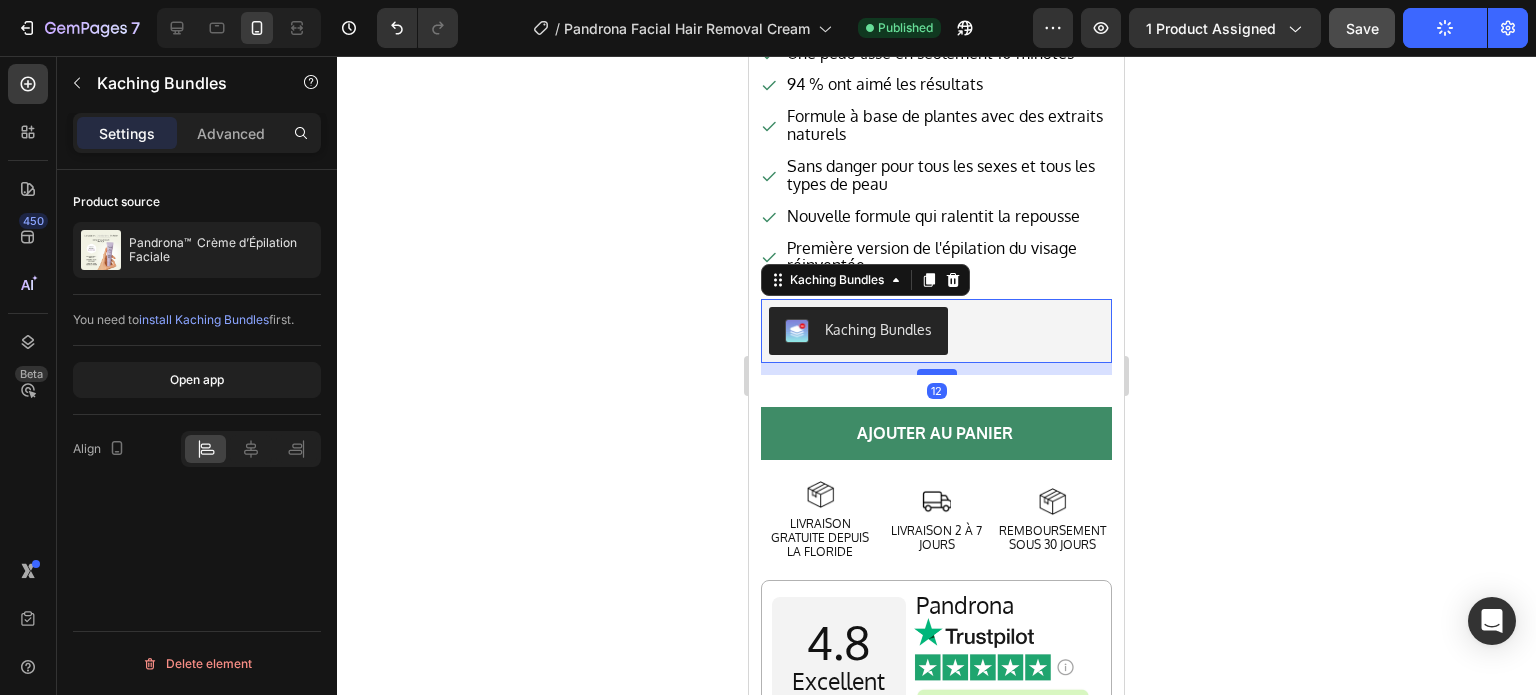 drag, startPoint x: 926, startPoint y: 375, endPoint x: 928, endPoint y: 355, distance: 20.09975 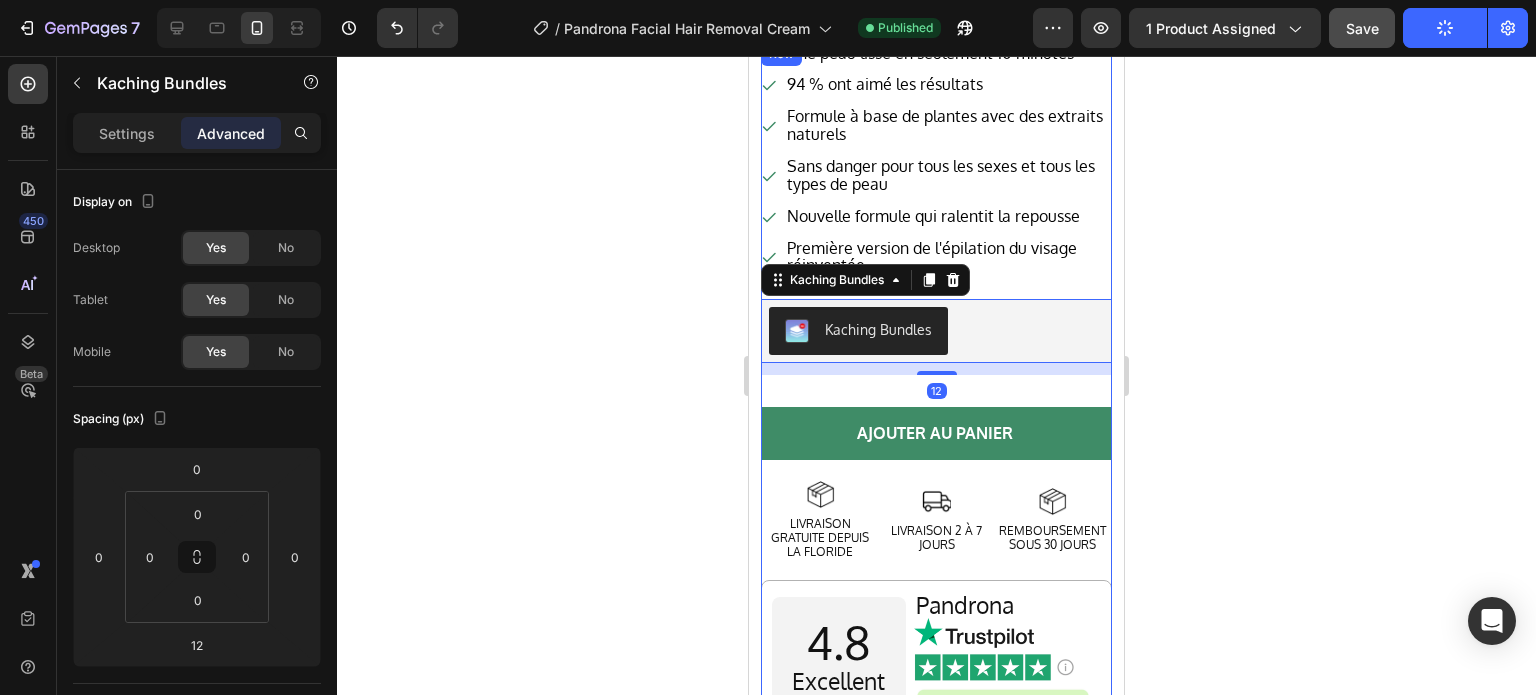 click on "Première version de l'épilation du visage réinventée" at bounding box center (948, 258) 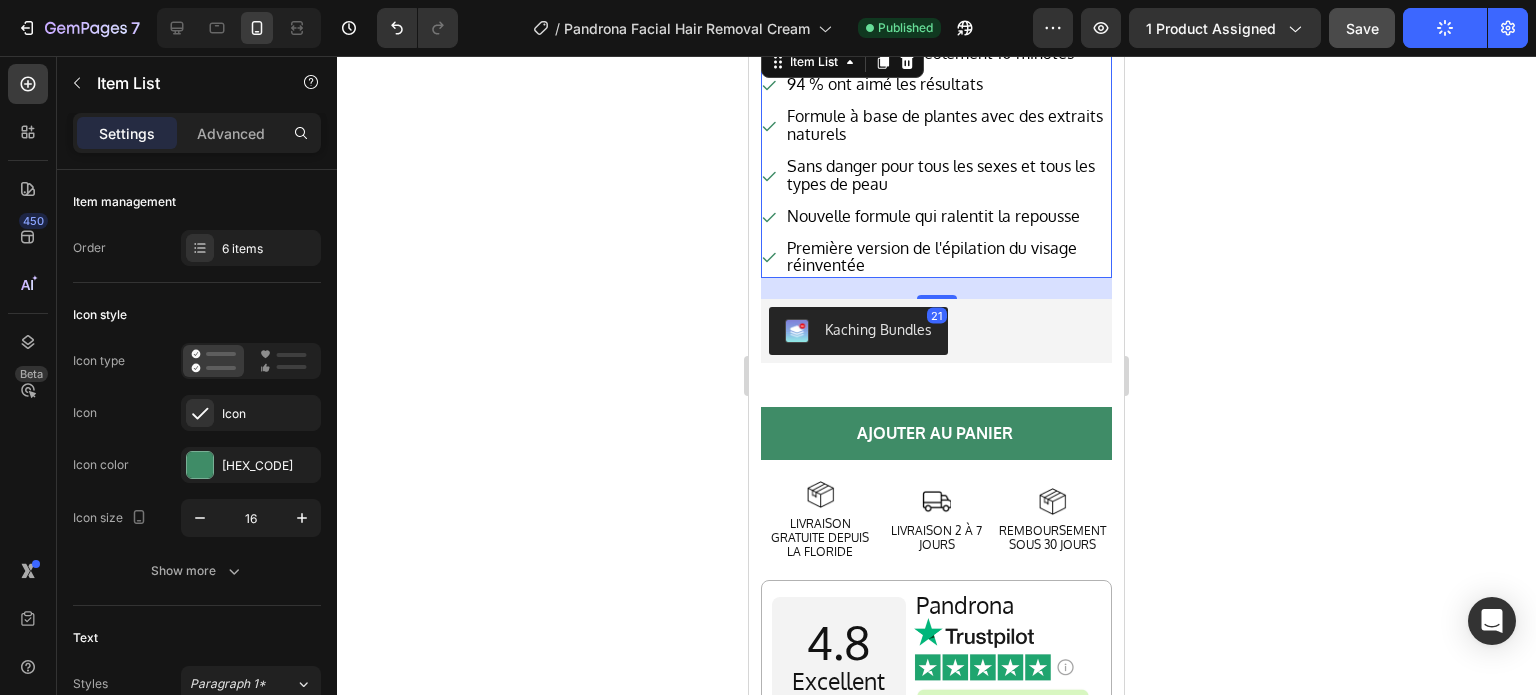 click on "Publish" 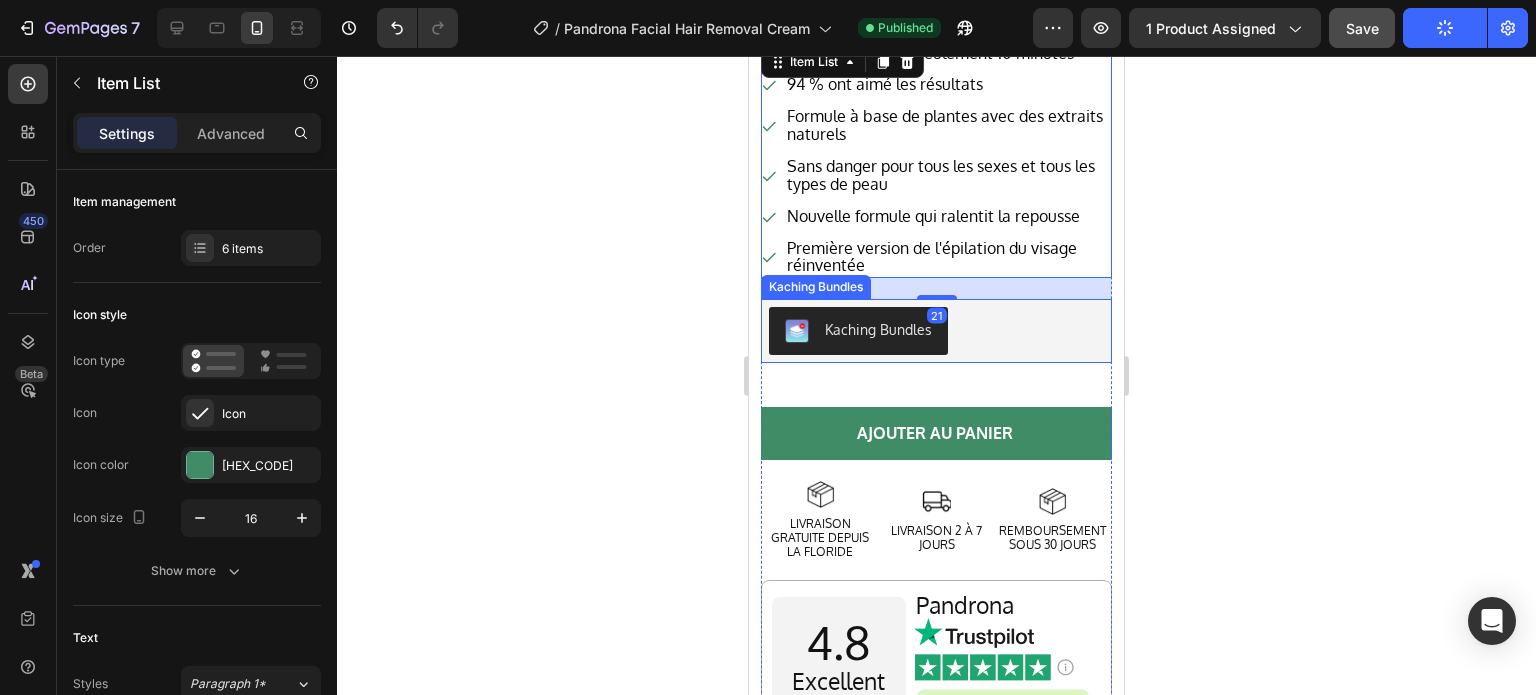 click on "Kaching Bundles" at bounding box center (858, 331) 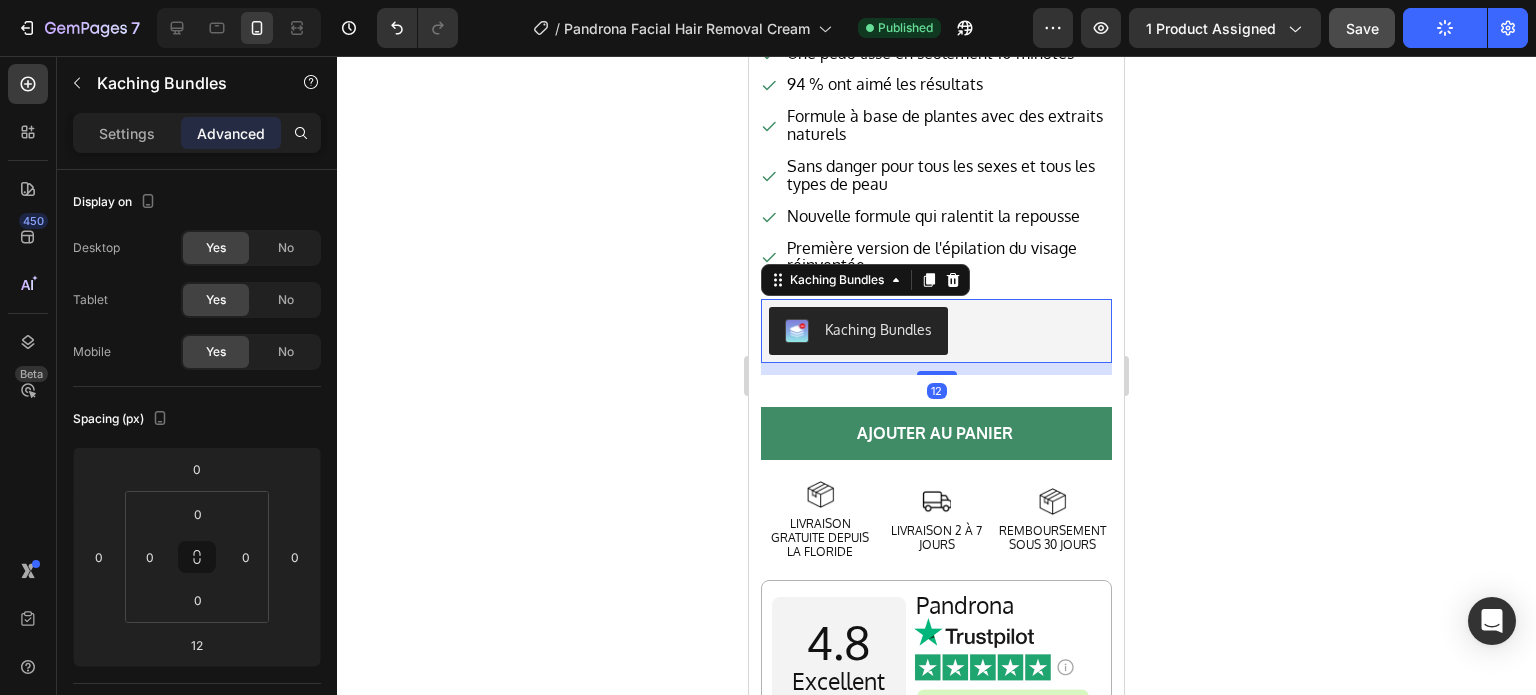 drag, startPoint x: 933, startPoint y: 353, endPoint x: 931, endPoint y: 329, distance: 24.083189 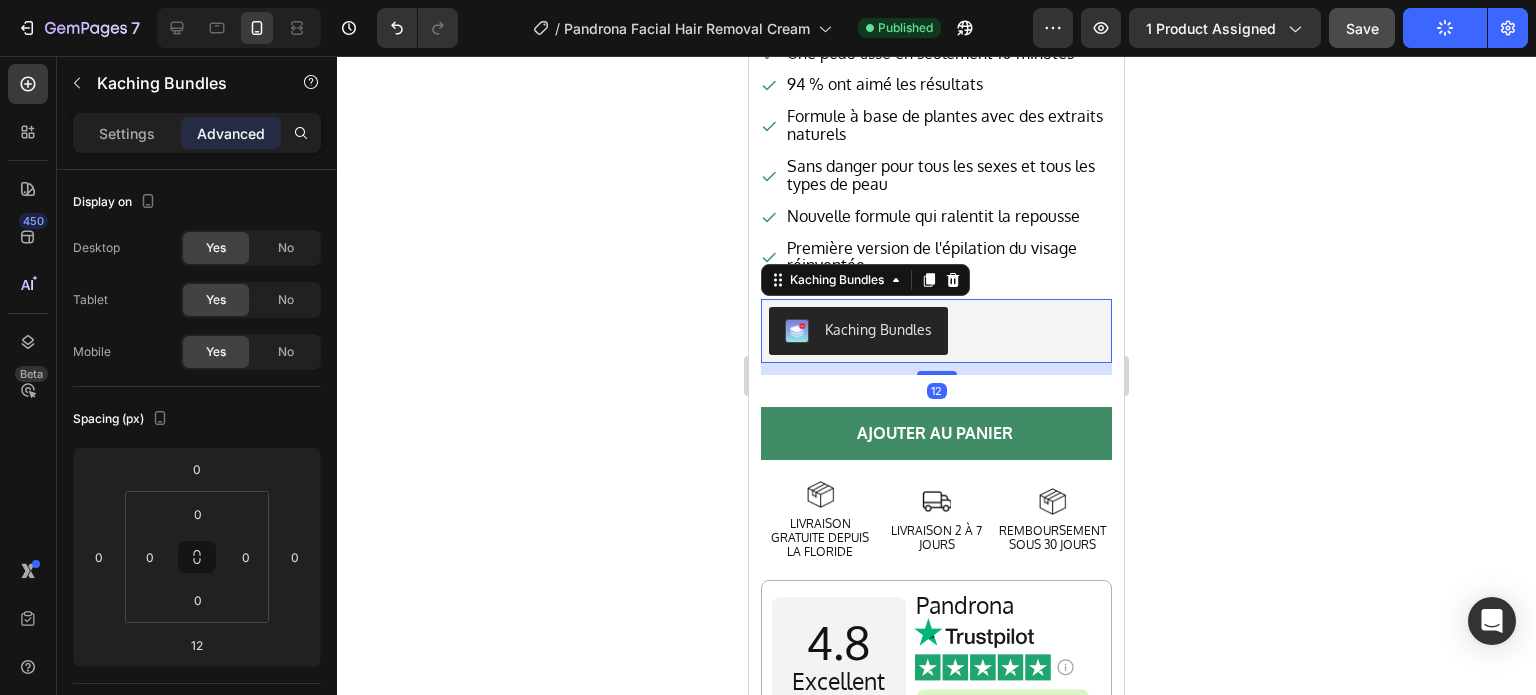 click on "Kaching Bundles Kaching Bundles   12" at bounding box center [936, 331] 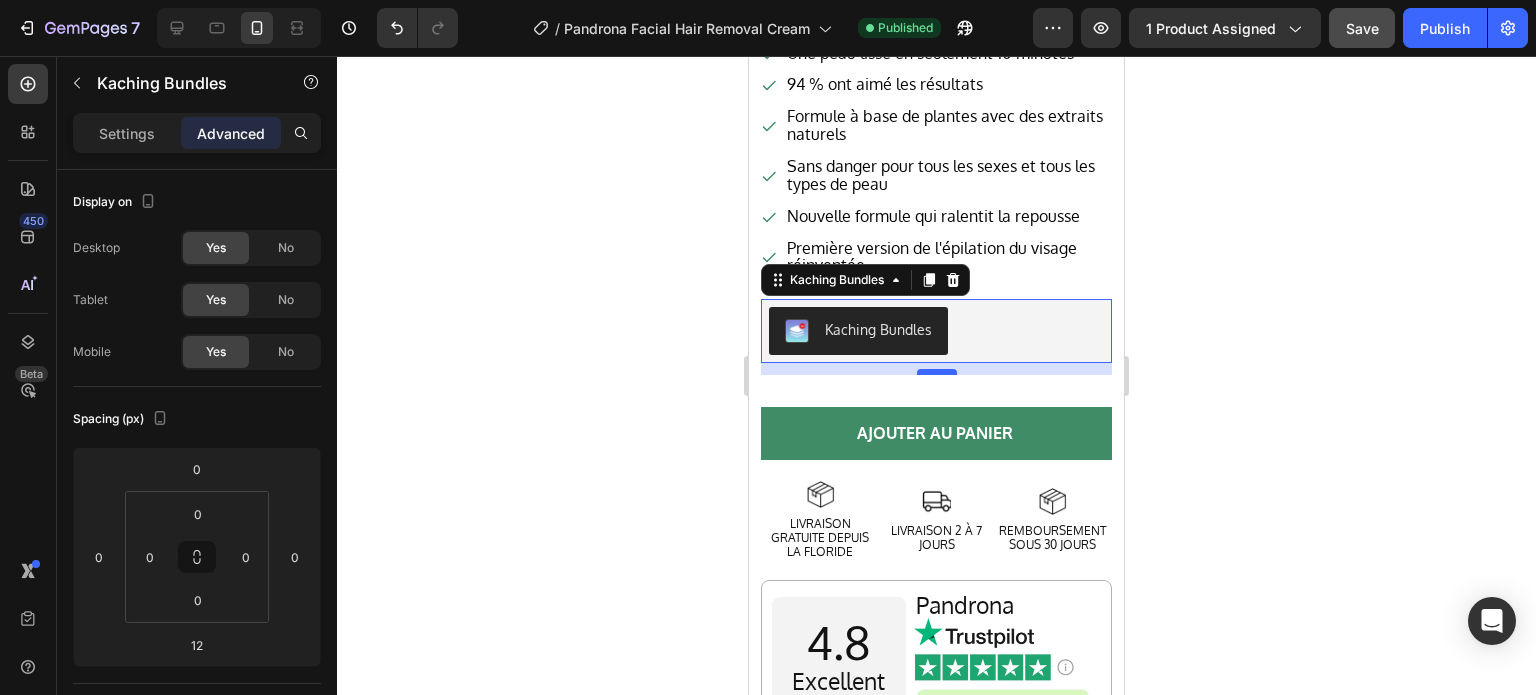 click on "12" at bounding box center (936, 369) 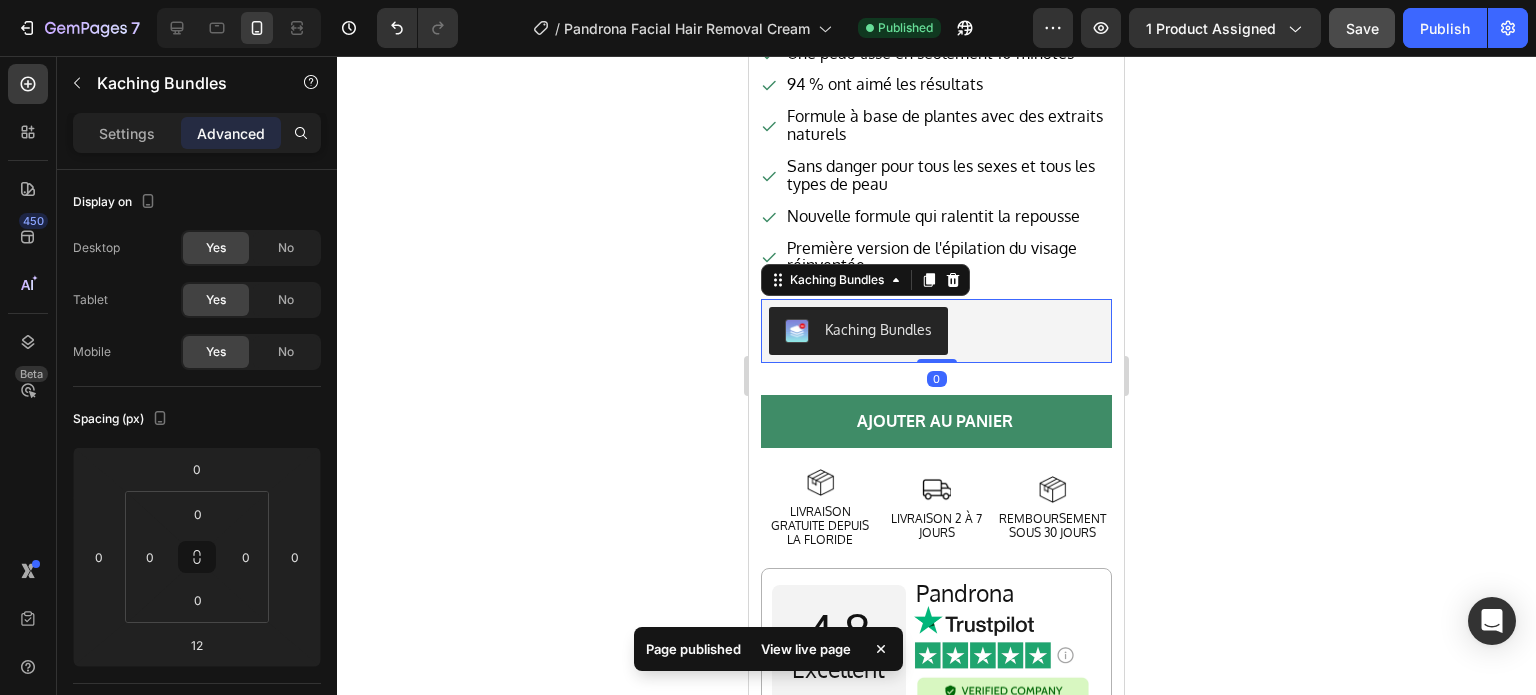 drag, startPoint x: 929, startPoint y: 355, endPoint x: 1030, endPoint y: 250, distance: 145.69145 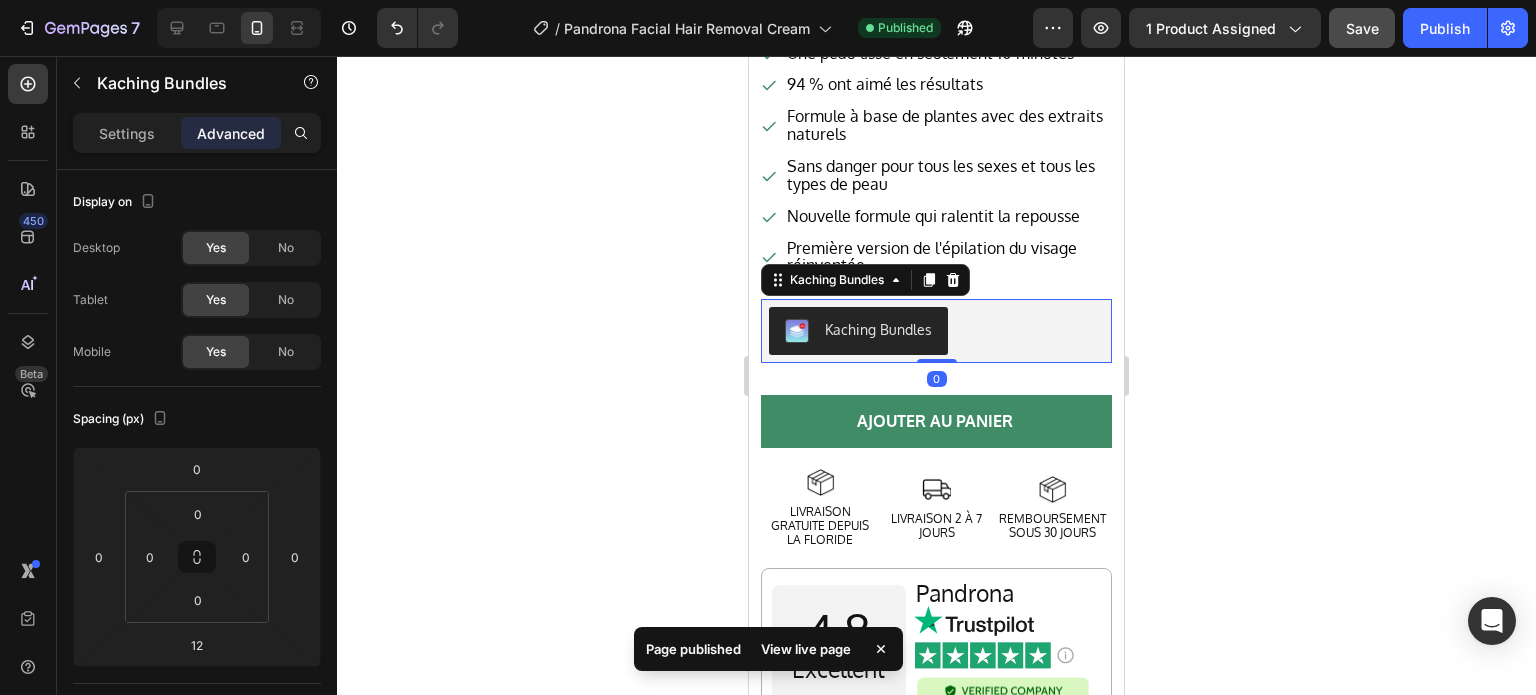 click on "Kaching Bundles Kaching Bundles   0" at bounding box center [936, 331] 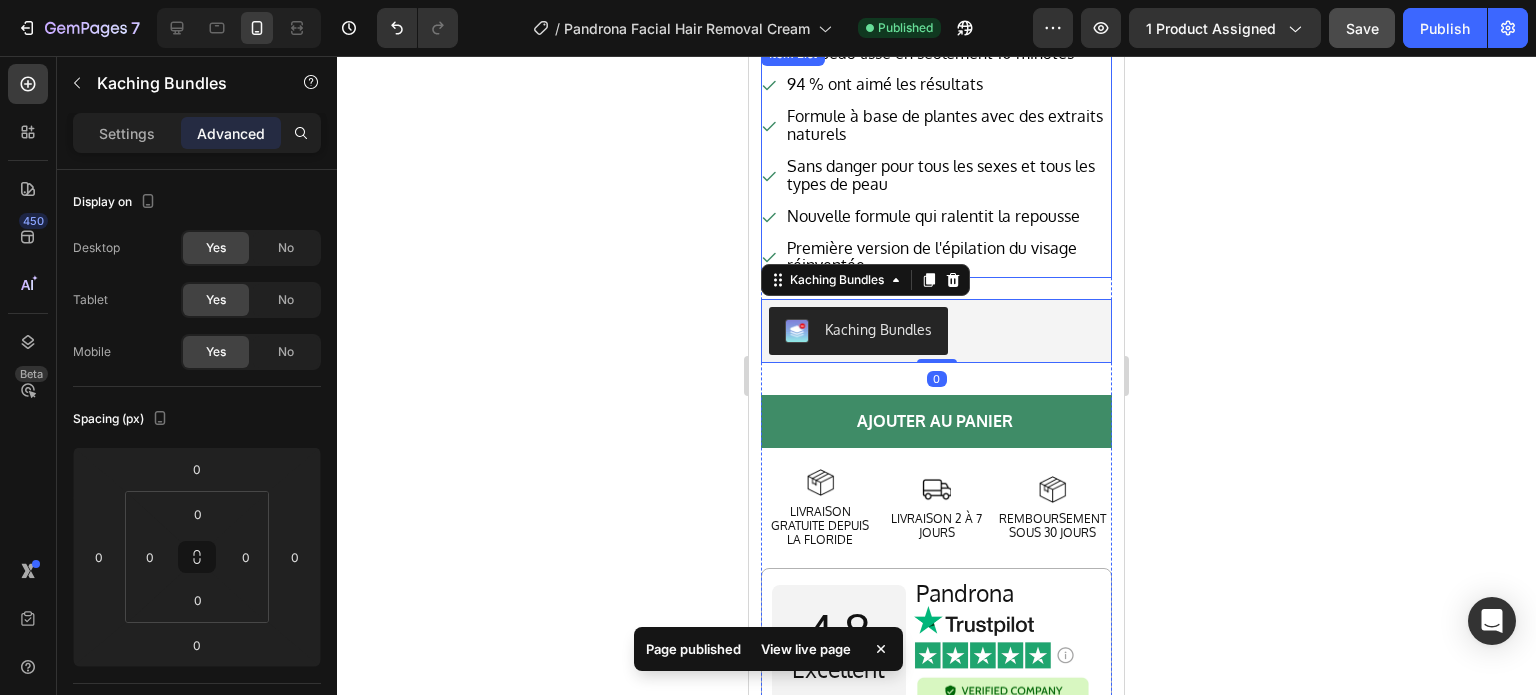 click on "Première version de l'épilation du visage réinventée" at bounding box center [948, 258] 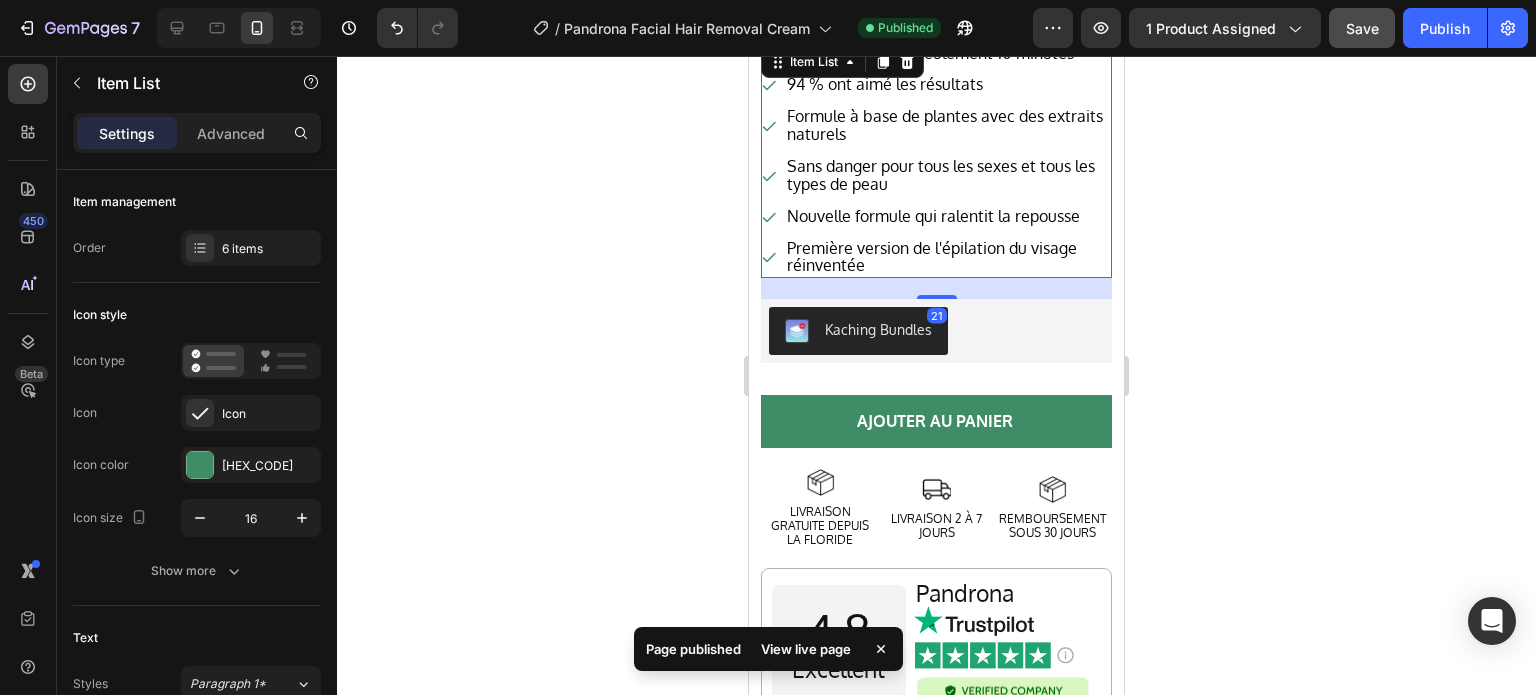 click on "Publish" at bounding box center [1445, 28] 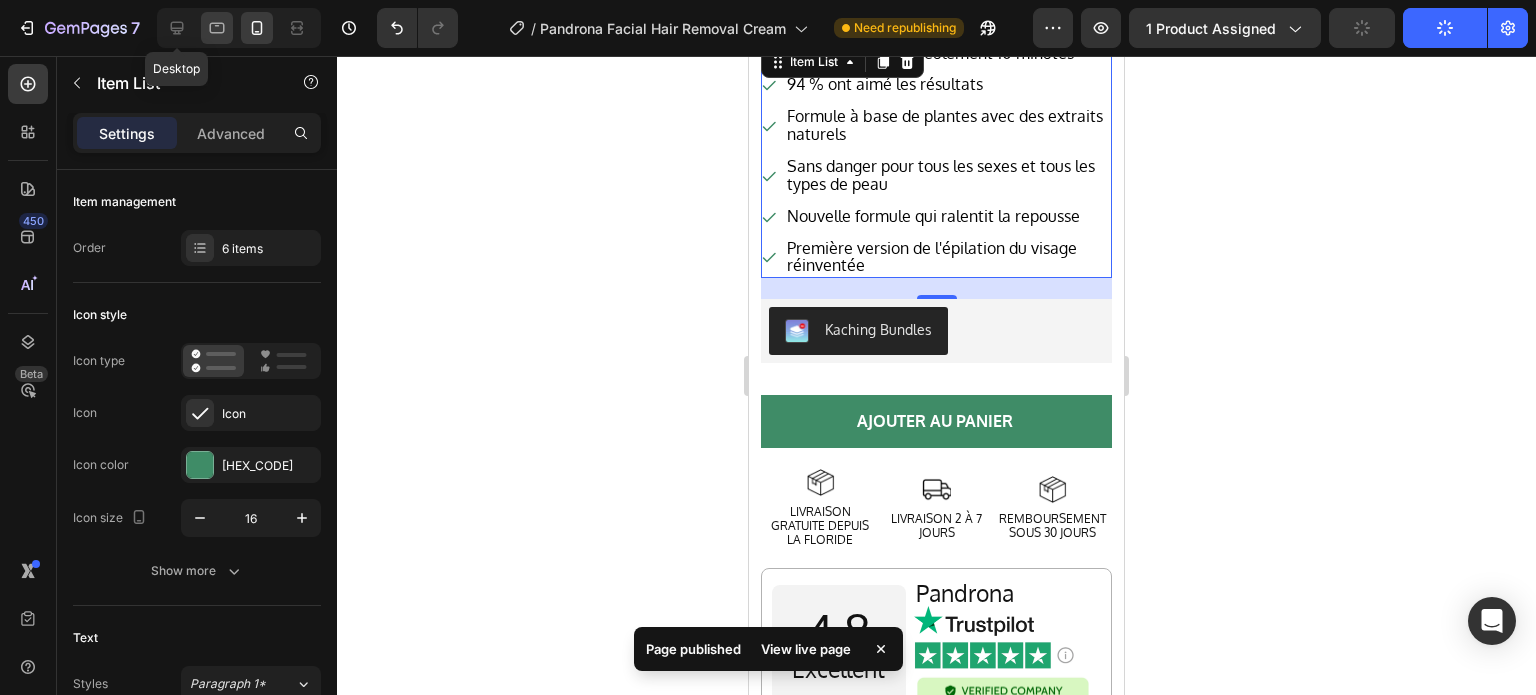 drag, startPoint x: 183, startPoint y: 24, endPoint x: 213, endPoint y: 41, distance: 34.48188 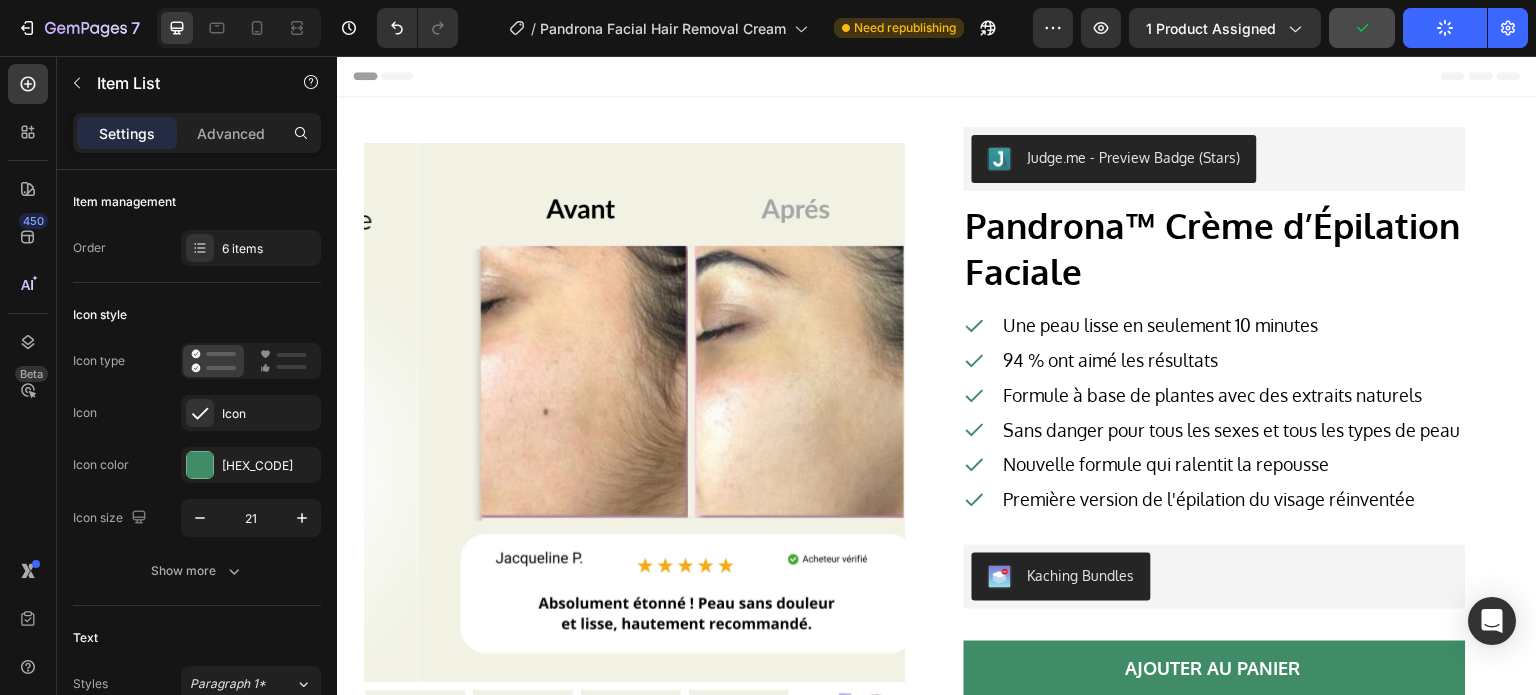 scroll, scrollTop: 300, scrollLeft: 0, axis: vertical 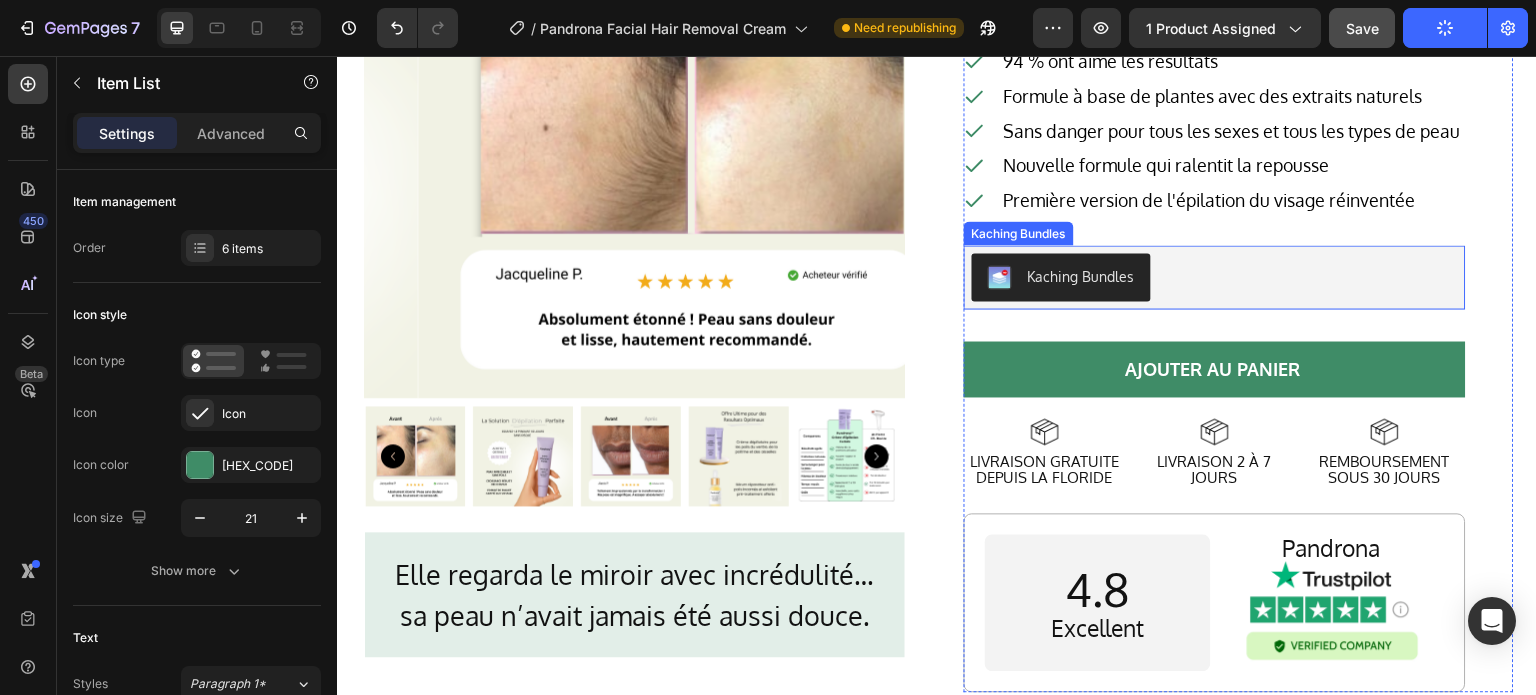 click on "Kaching Bundles" at bounding box center (1215, 277) 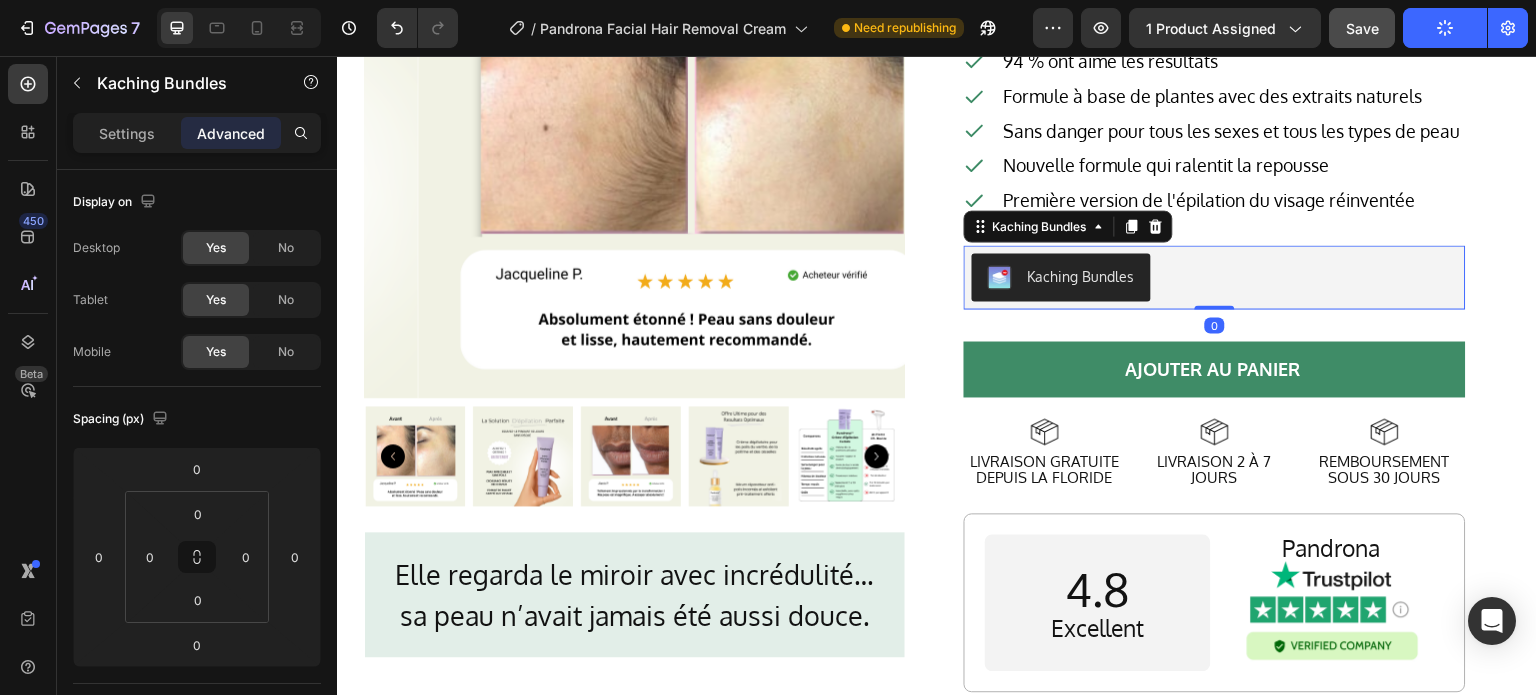 click on "Kaching Bundles" at bounding box center [1215, 277] 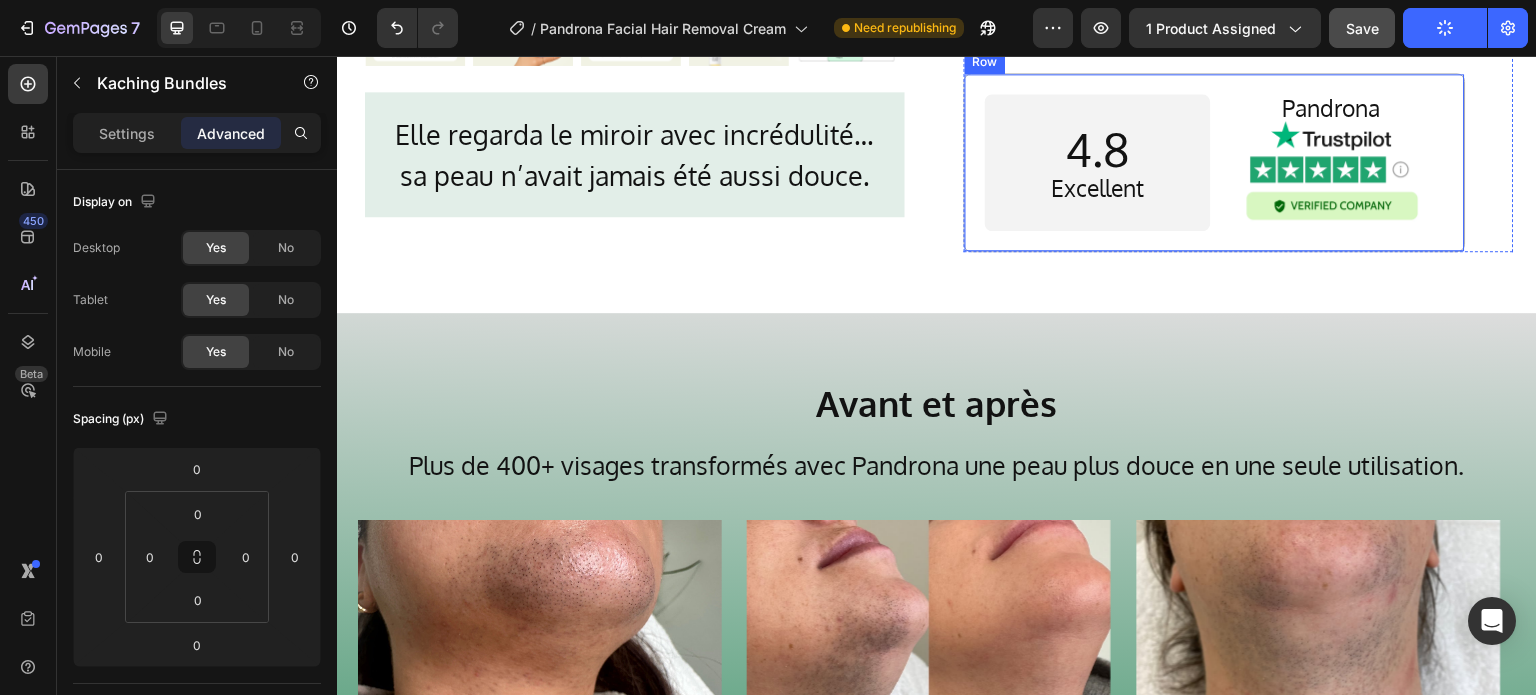 scroll, scrollTop: 800, scrollLeft: 0, axis: vertical 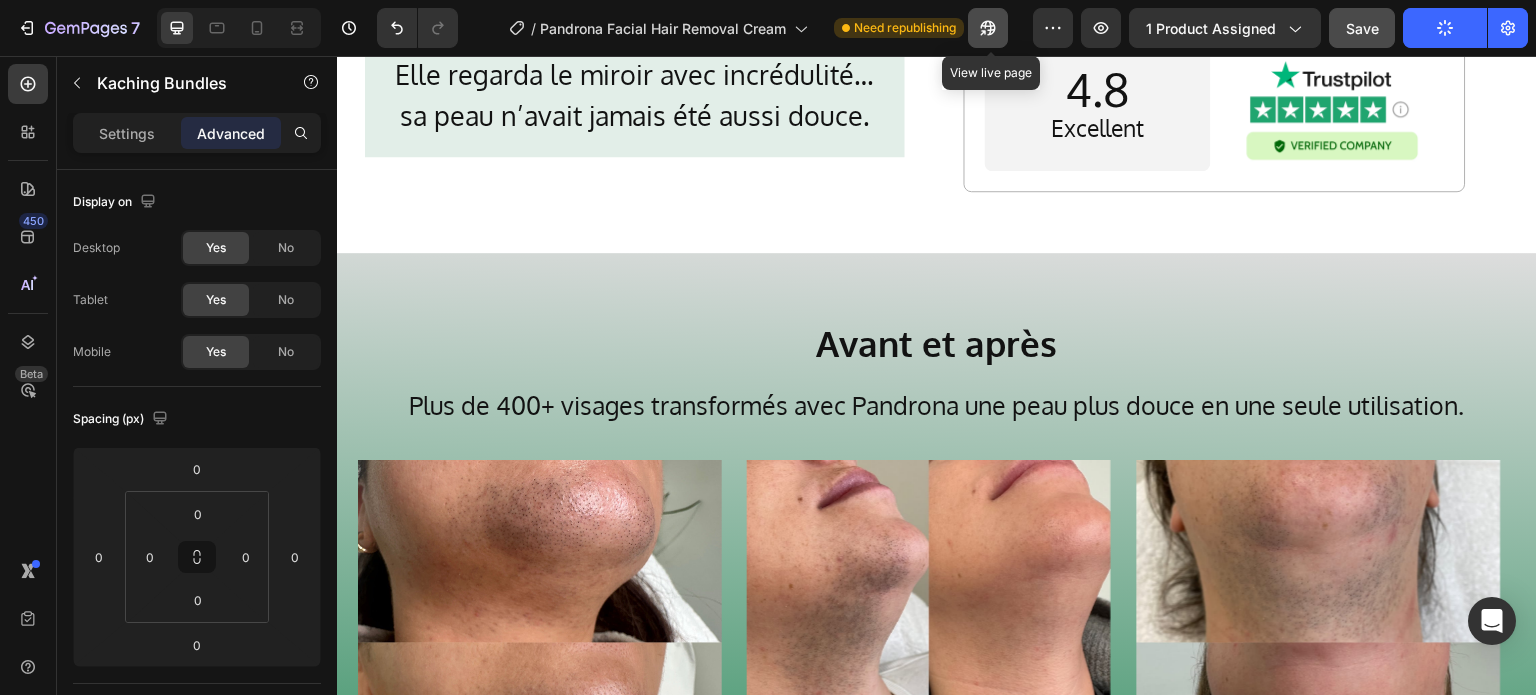 click 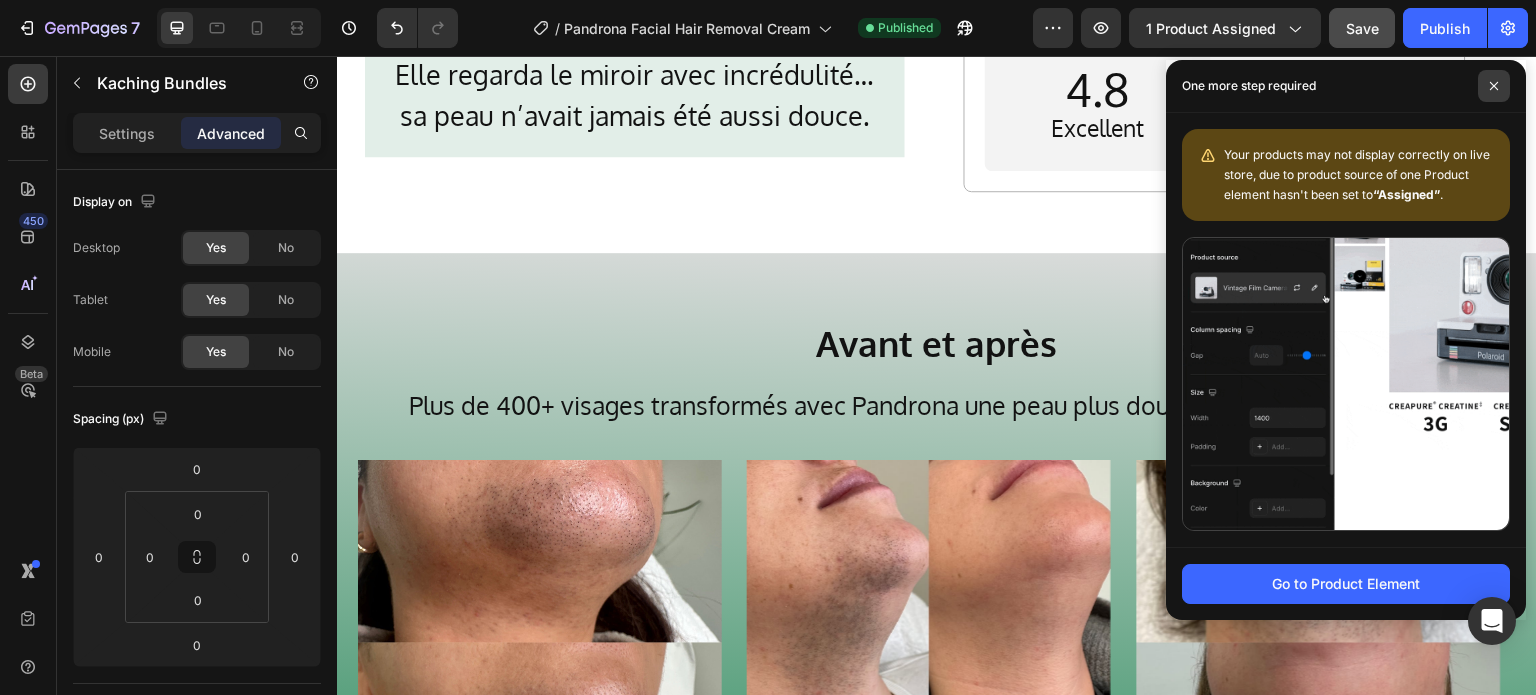 click at bounding box center [1494, 86] 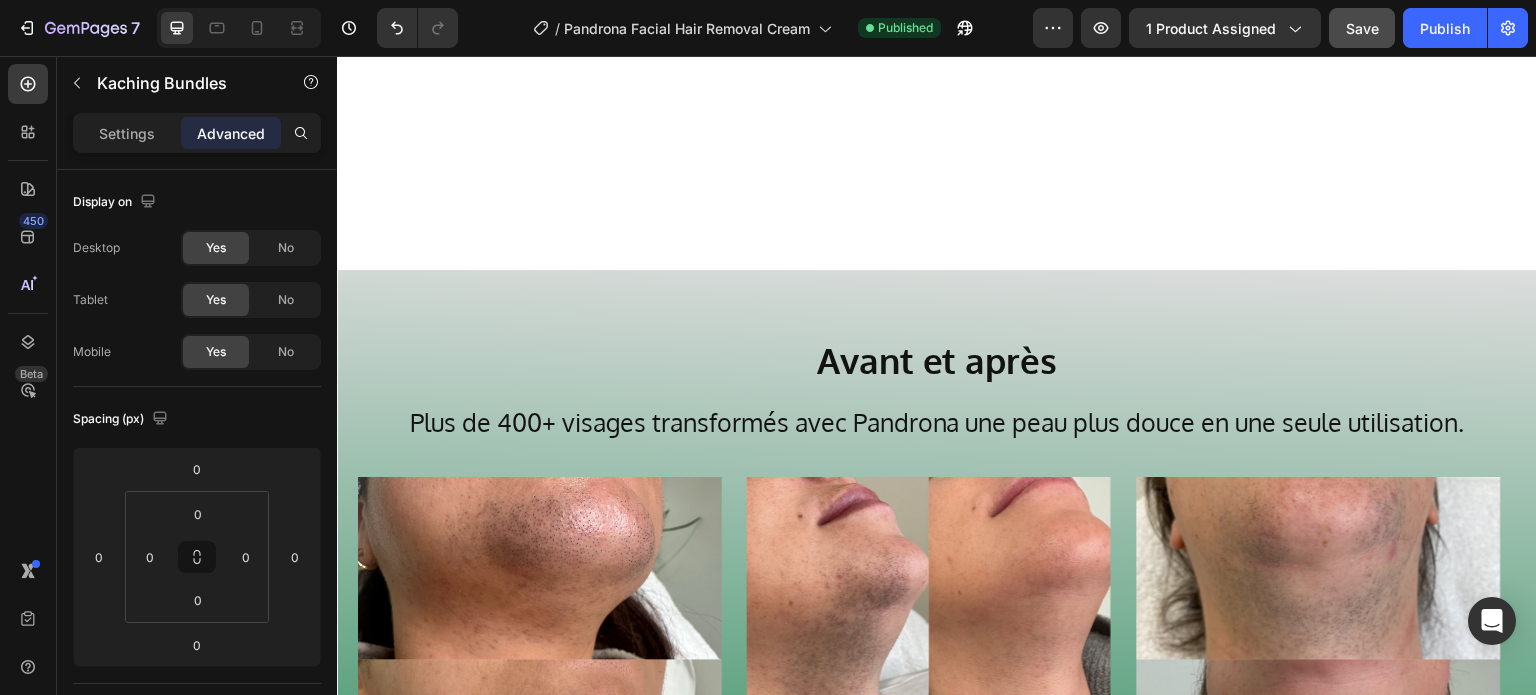scroll, scrollTop: 1200, scrollLeft: 0, axis: vertical 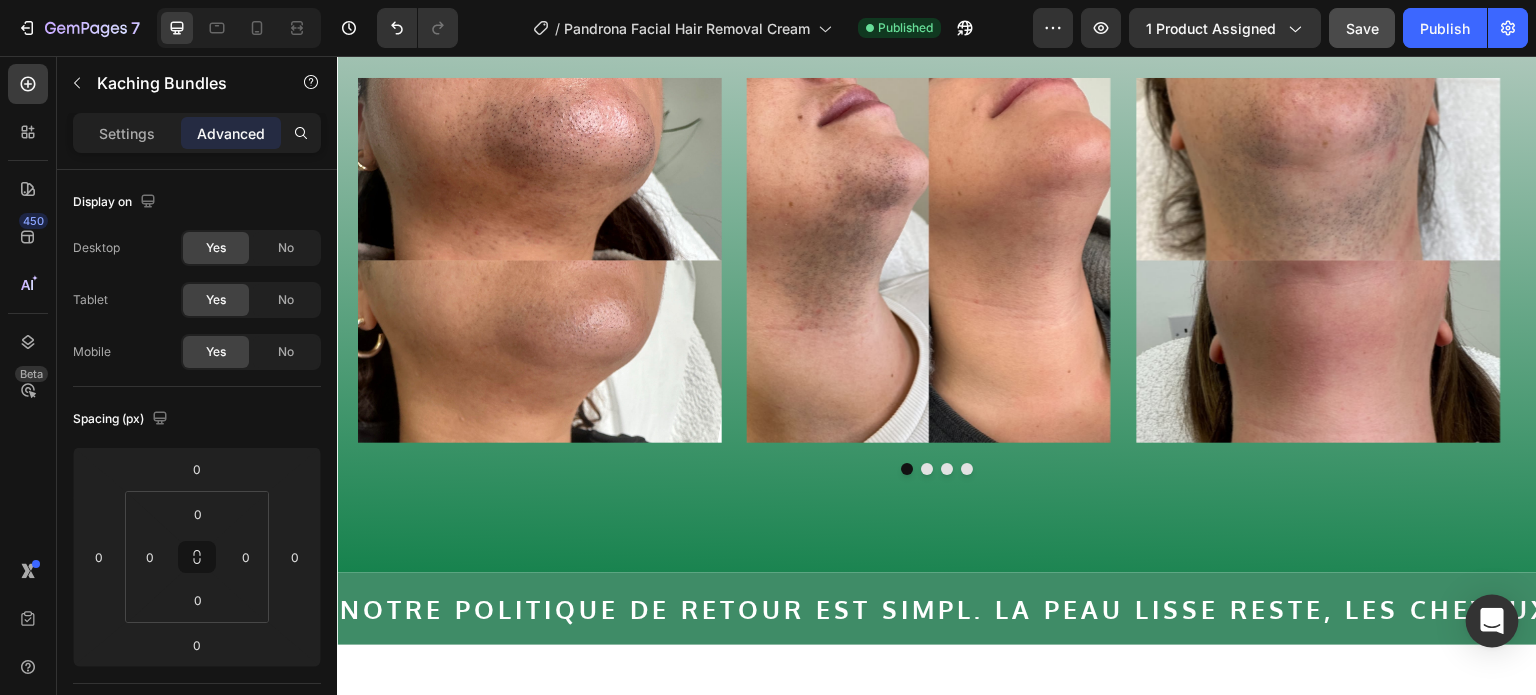 click 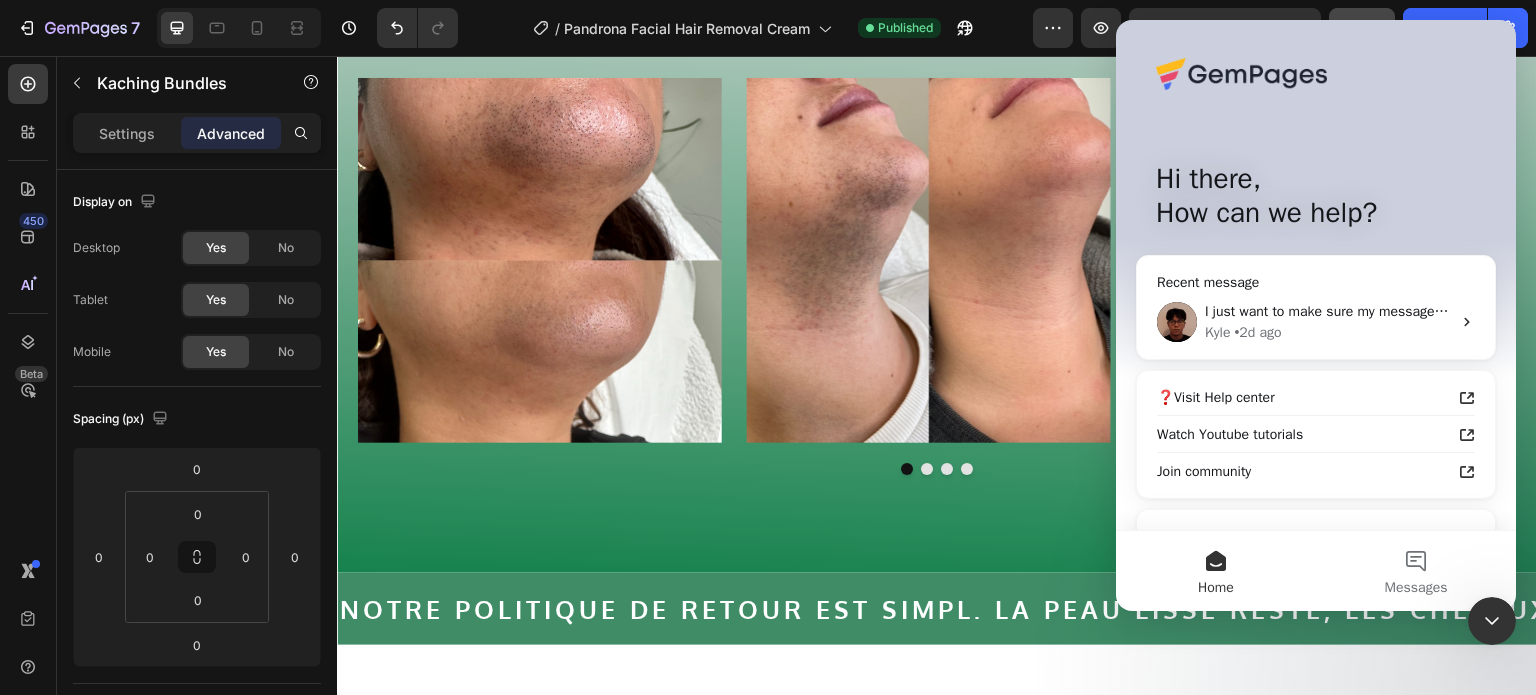 scroll, scrollTop: 0, scrollLeft: 0, axis: both 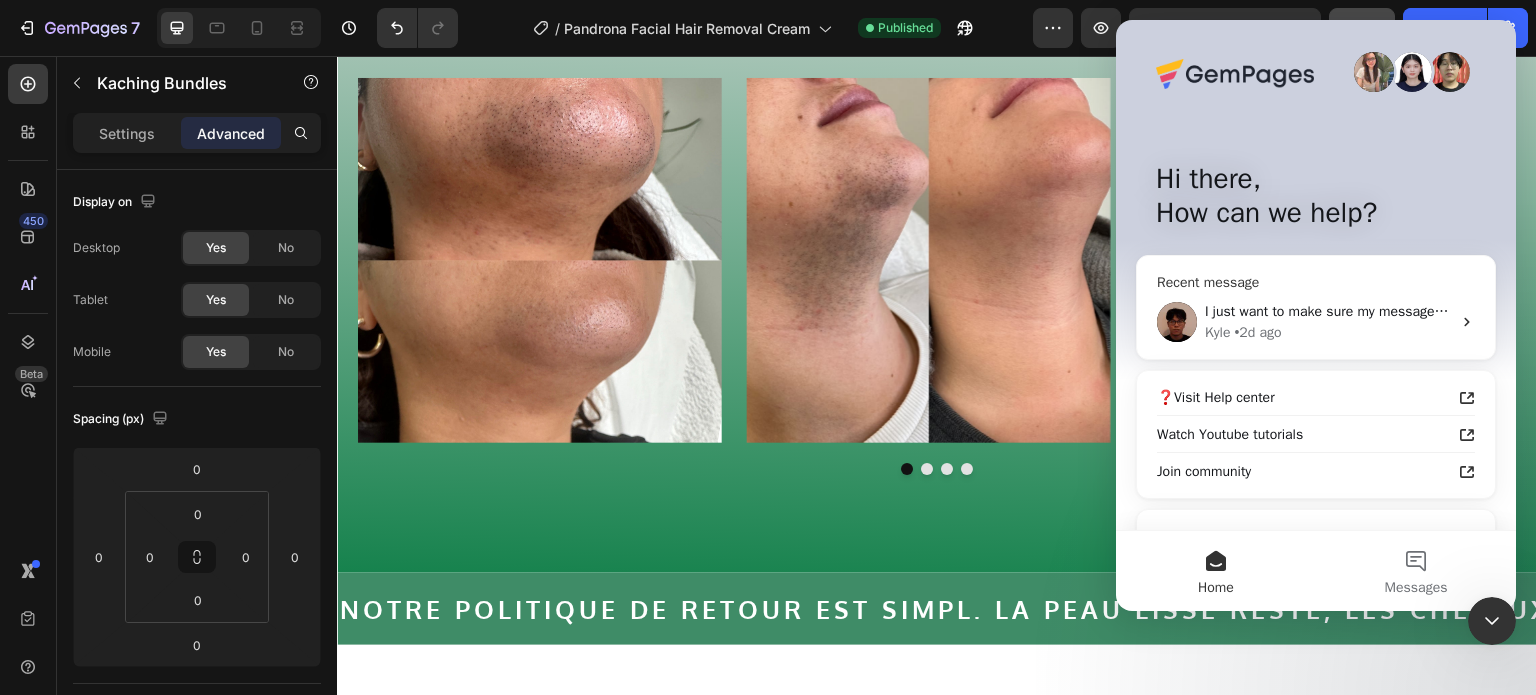 click on "•  2d ago" at bounding box center [1257, 332] 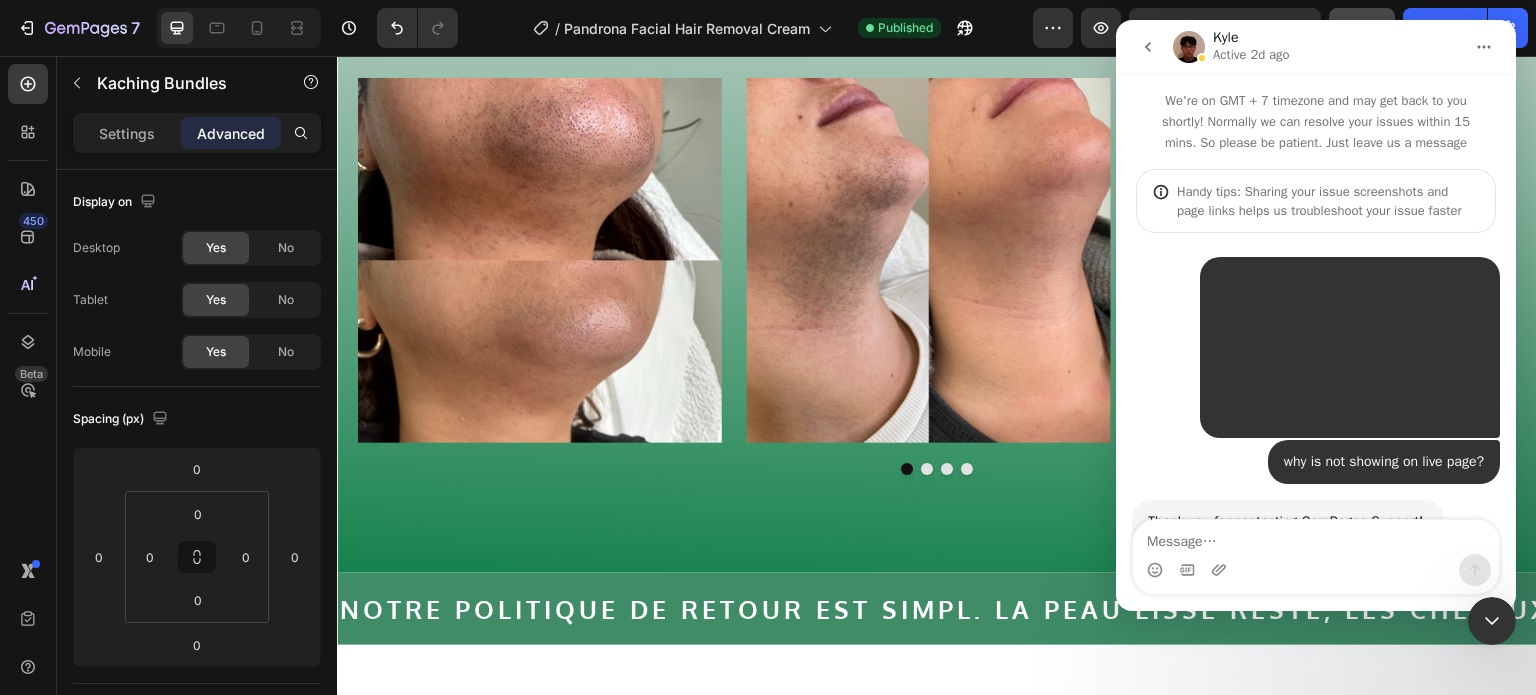 click at bounding box center (1316, 537) 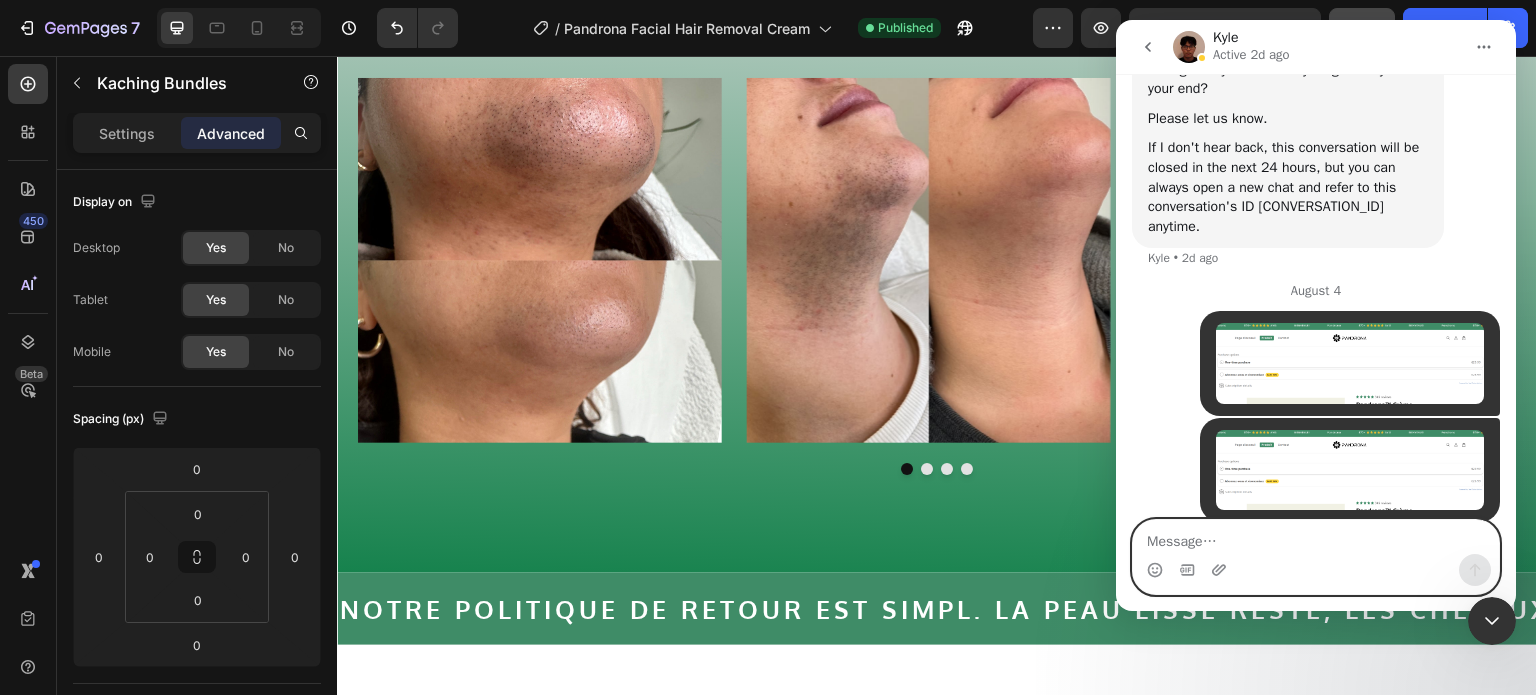 scroll, scrollTop: 1536, scrollLeft: 0, axis: vertical 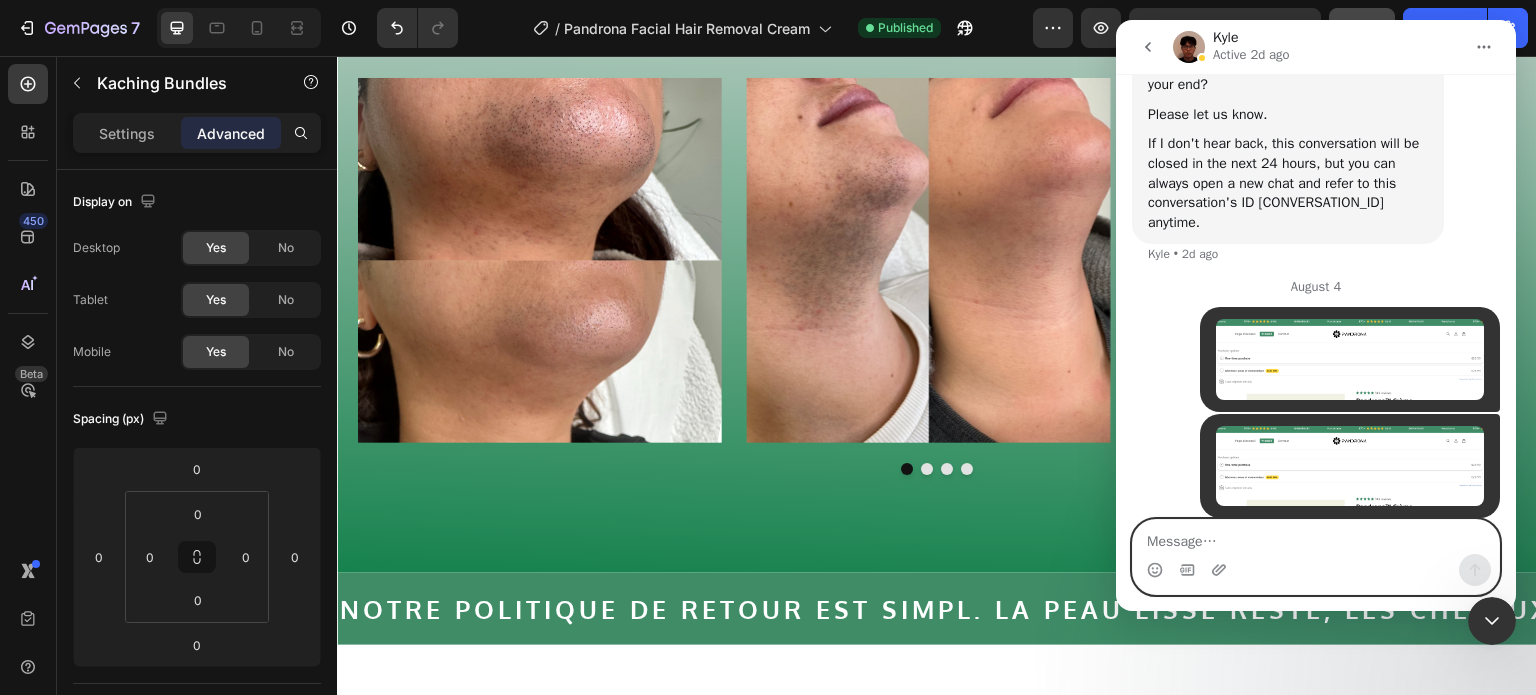 click at bounding box center (1316, 537) 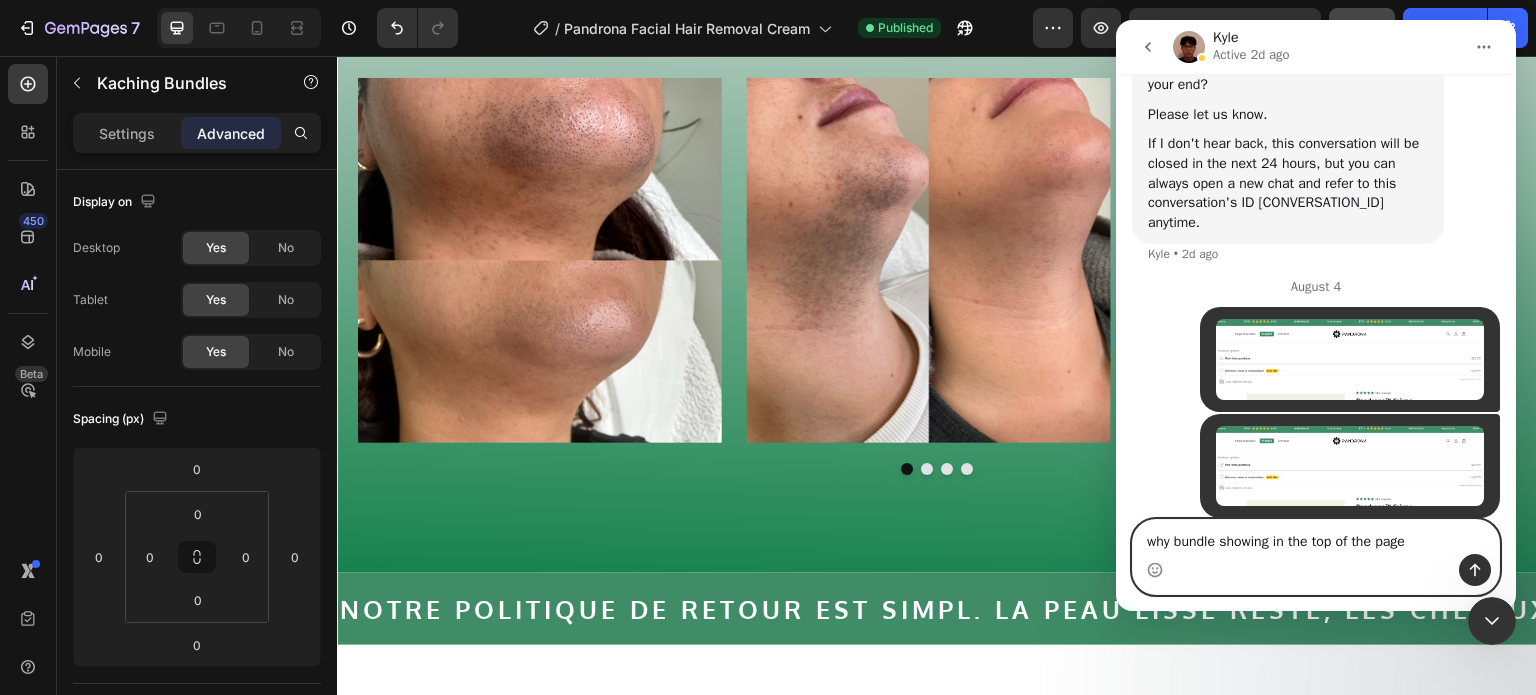 type on "why bundle showing in the top of the page ?" 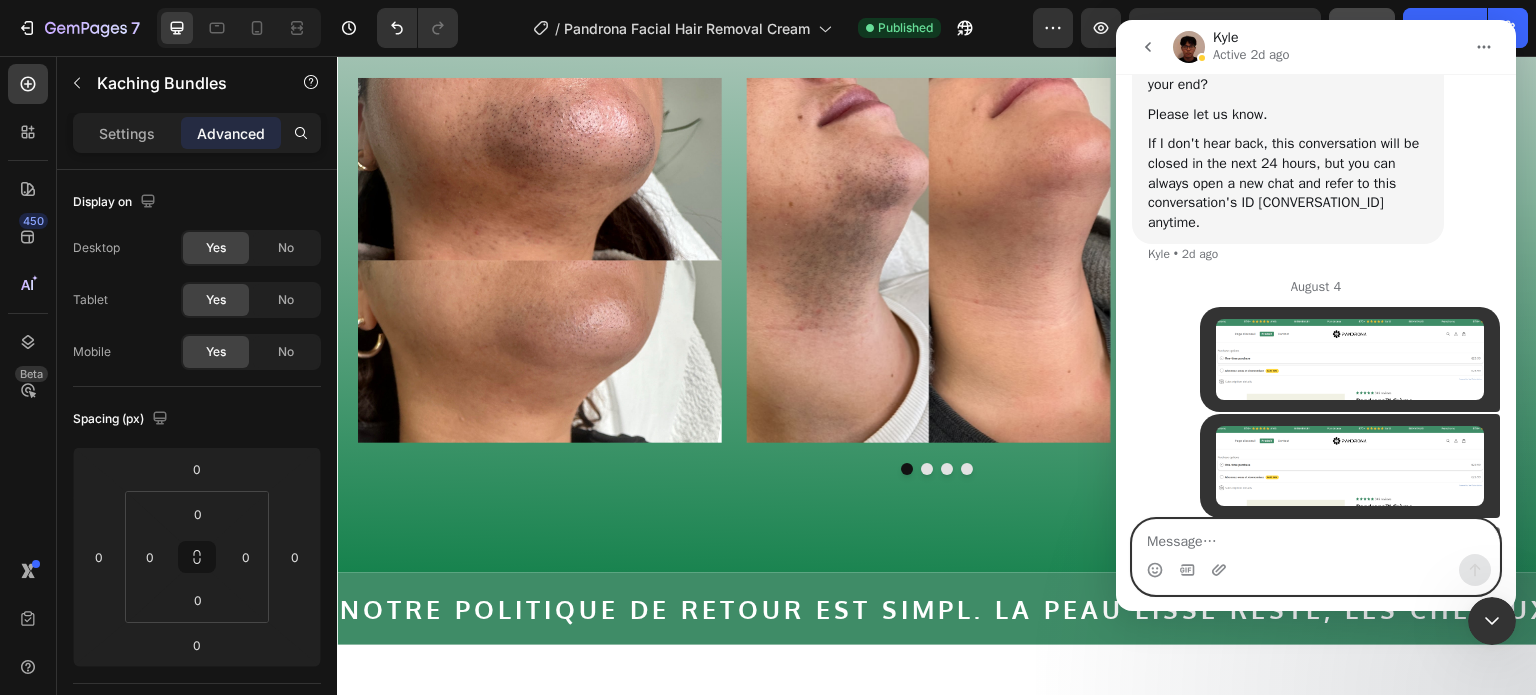 scroll, scrollTop: 1581, scrollLeft: 0, axis: vertical 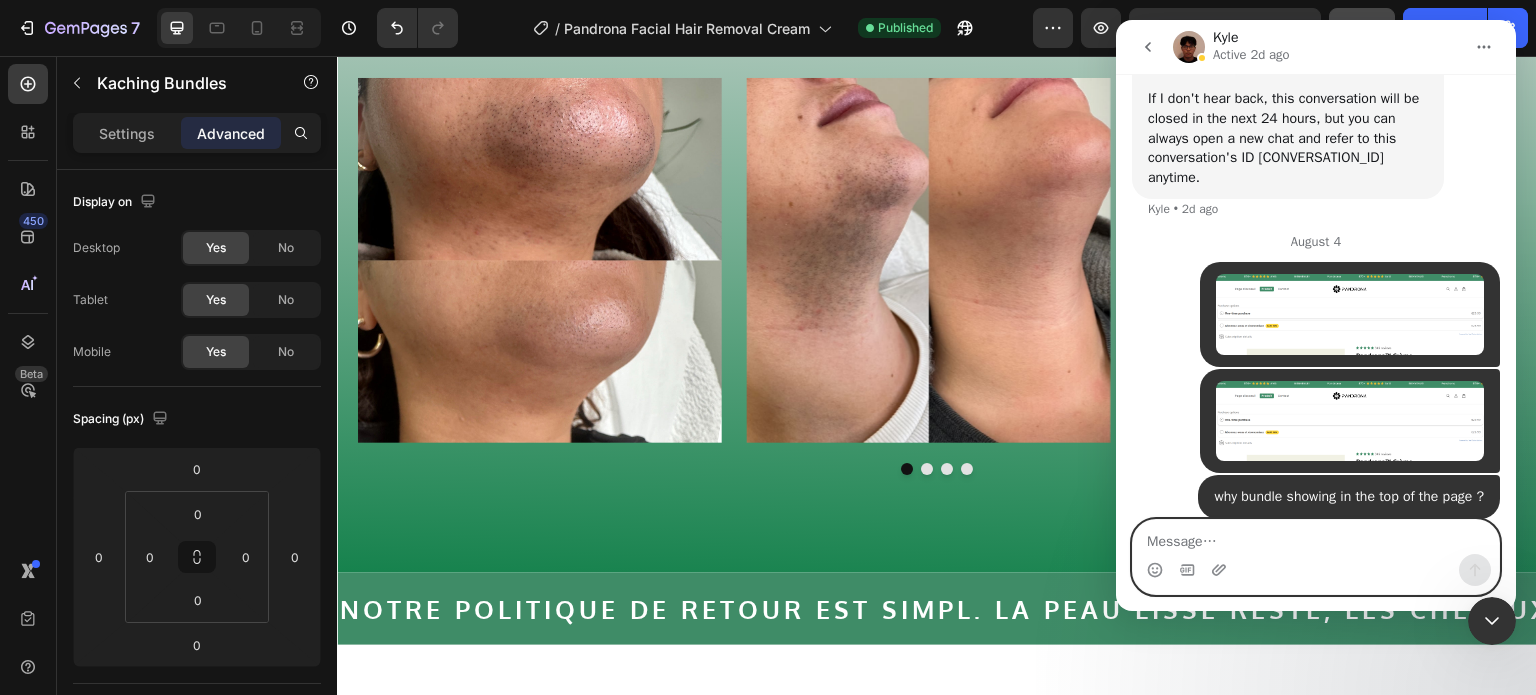 paste on "i" 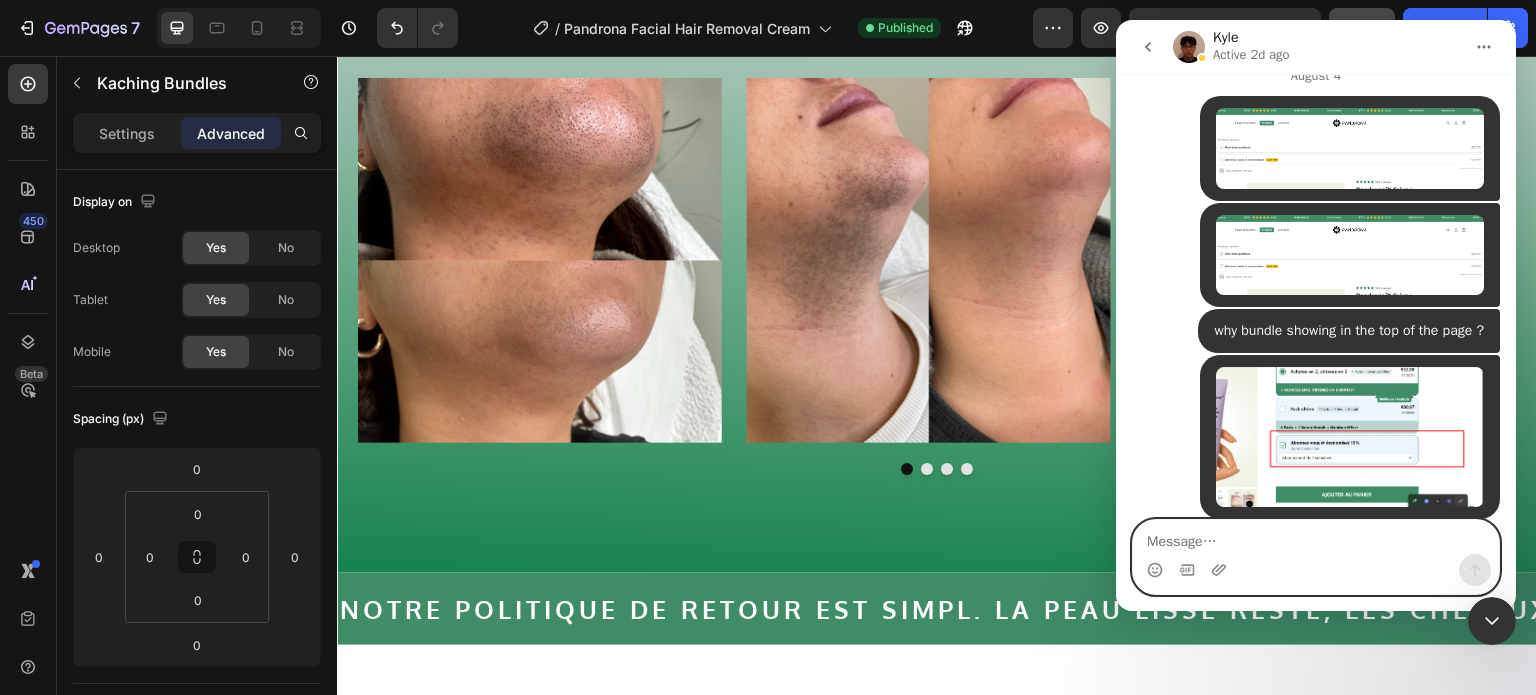 scroll, scrollTop: 1748, scrollLeft: 0, axis: vertical 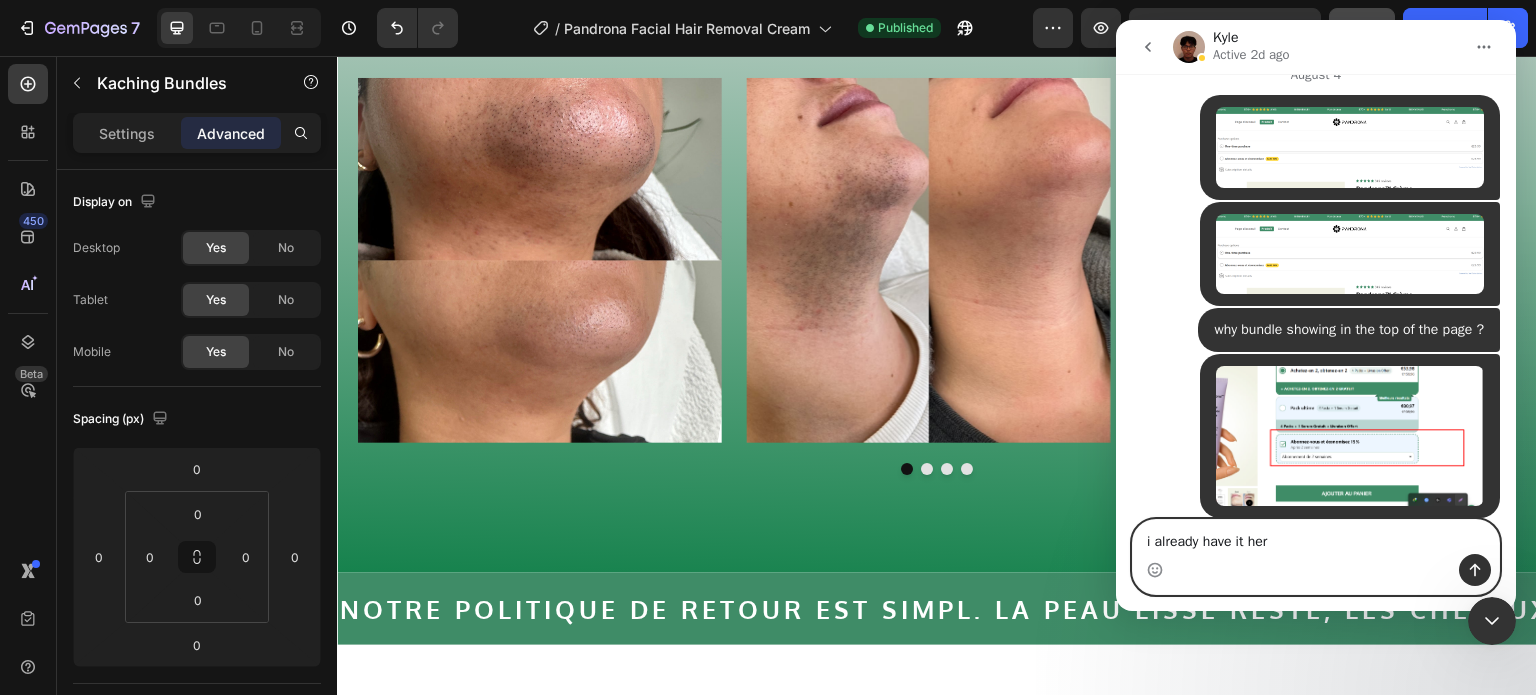 type on "i already have it here" 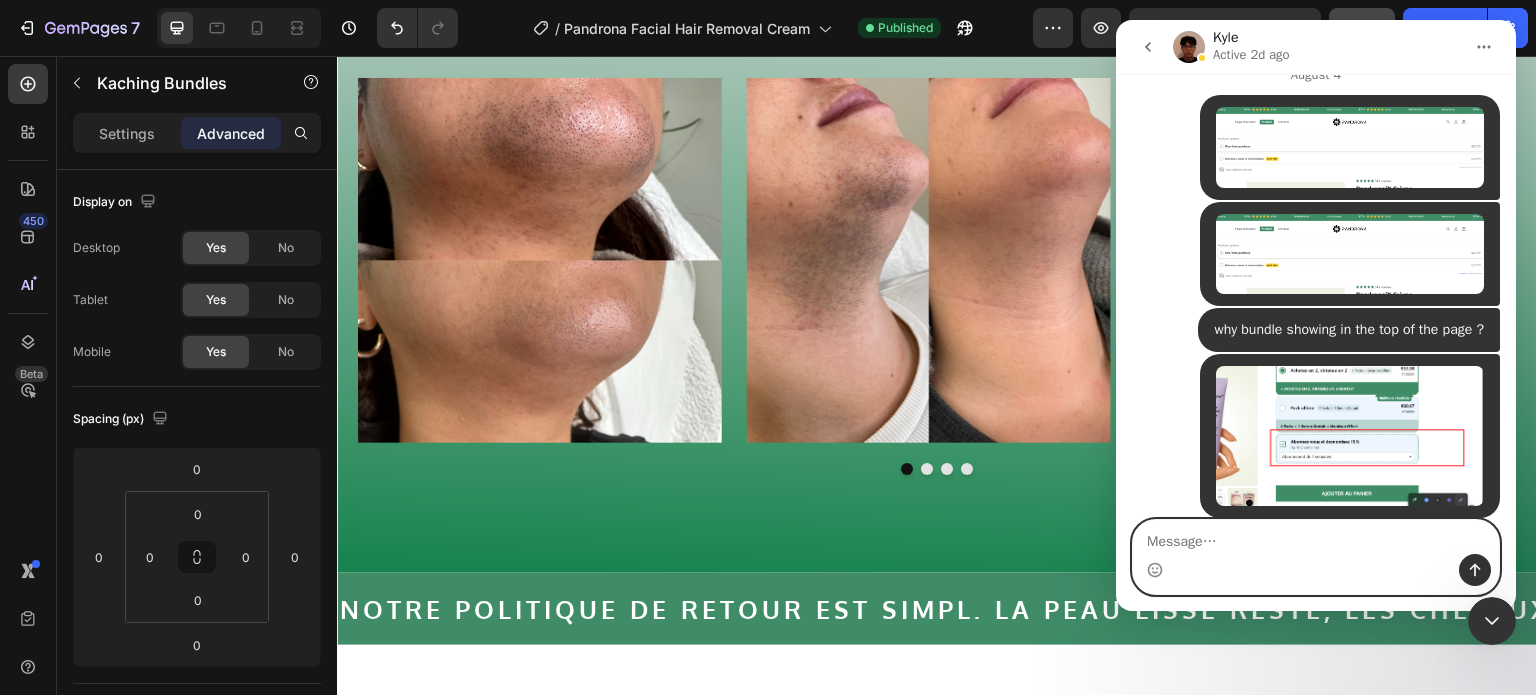 scroll, scrollTop: 1793, scrollLeft: 0, axis: vertical 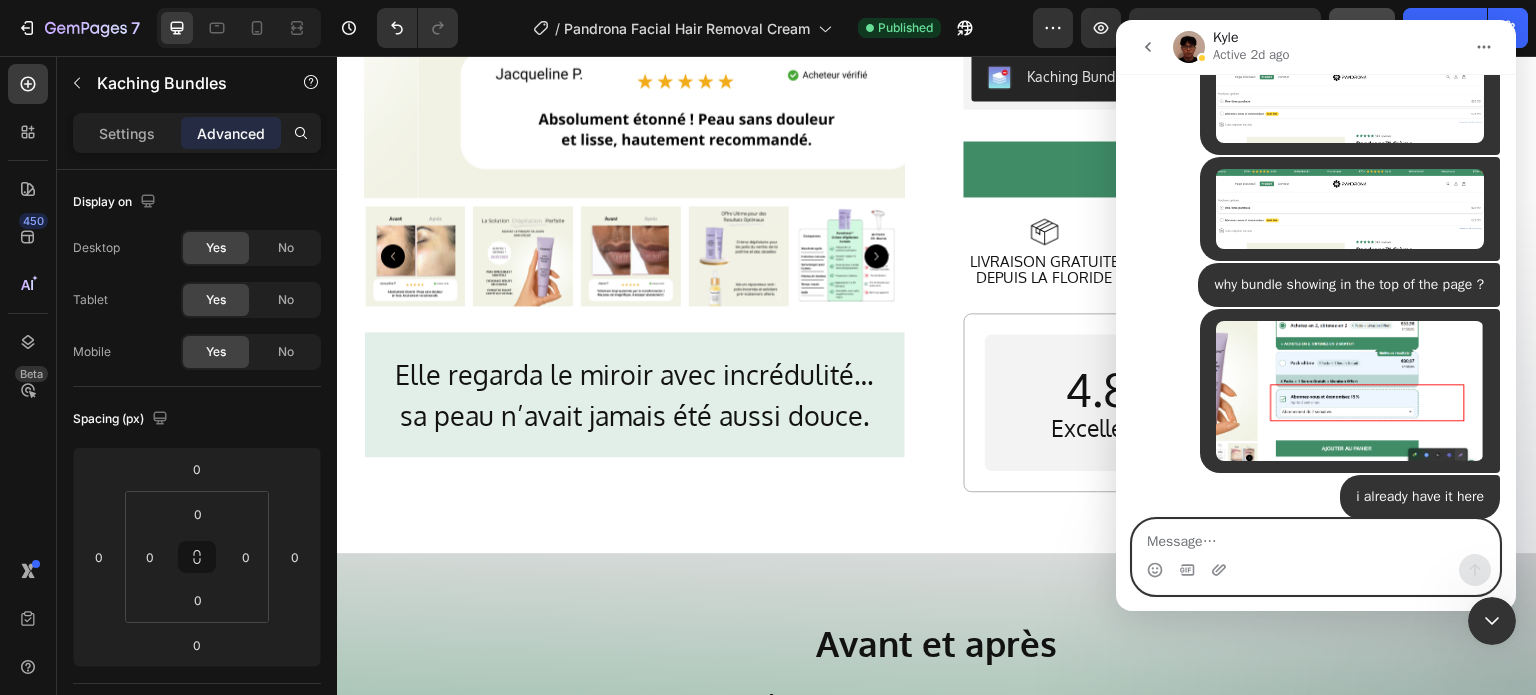 paste on "https://pandrona.com/products/facial-hair-removal-cream" 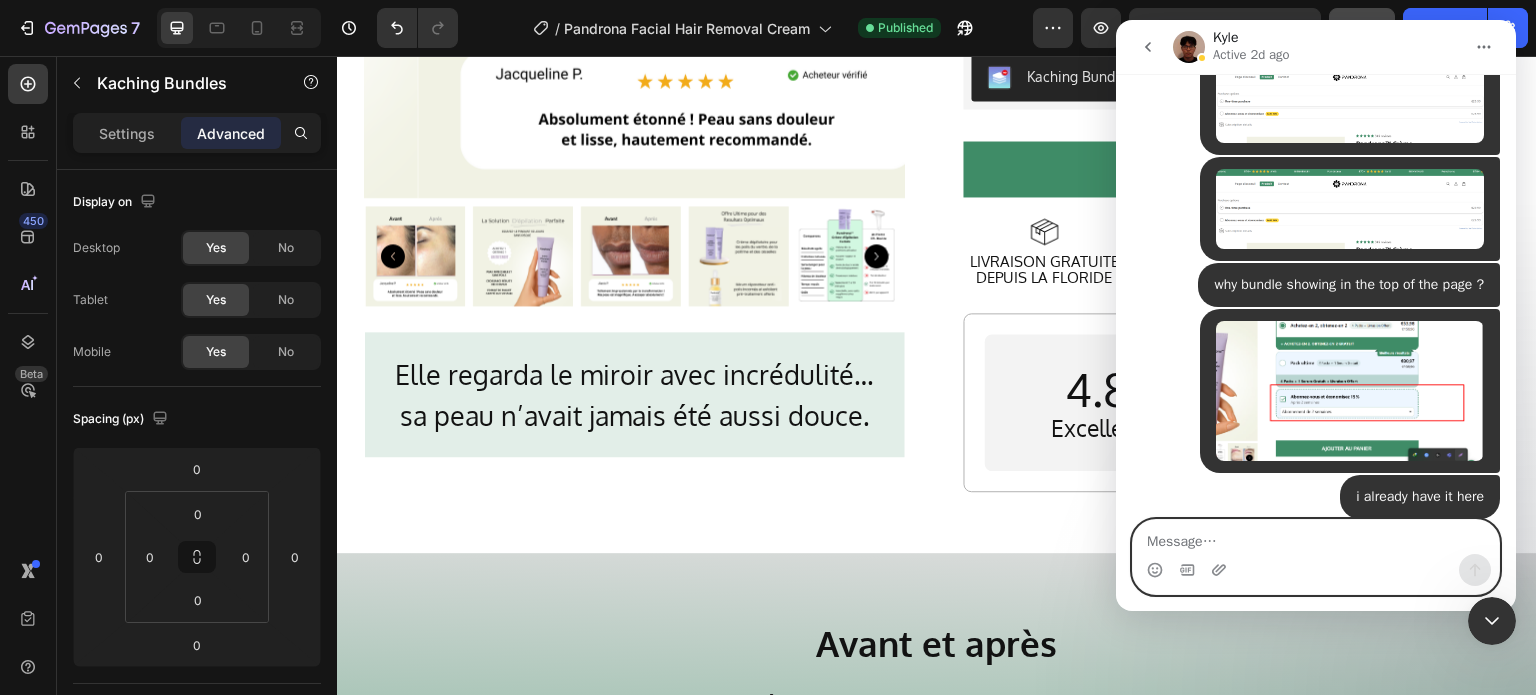 type on "https://pandrona.com/products/facial-hair-removal-cream" 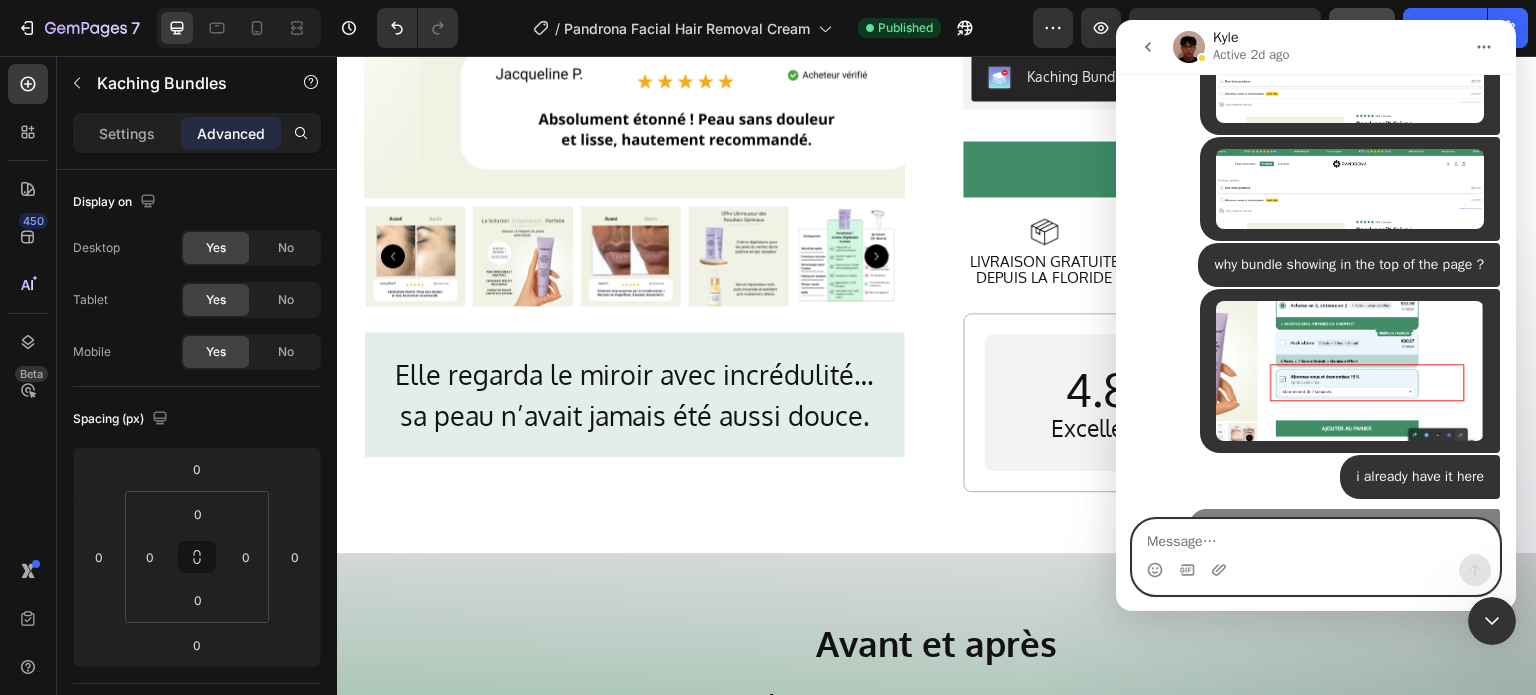 scroll, scrollTop: 1858, scrollLeft: 0, axis: vertical 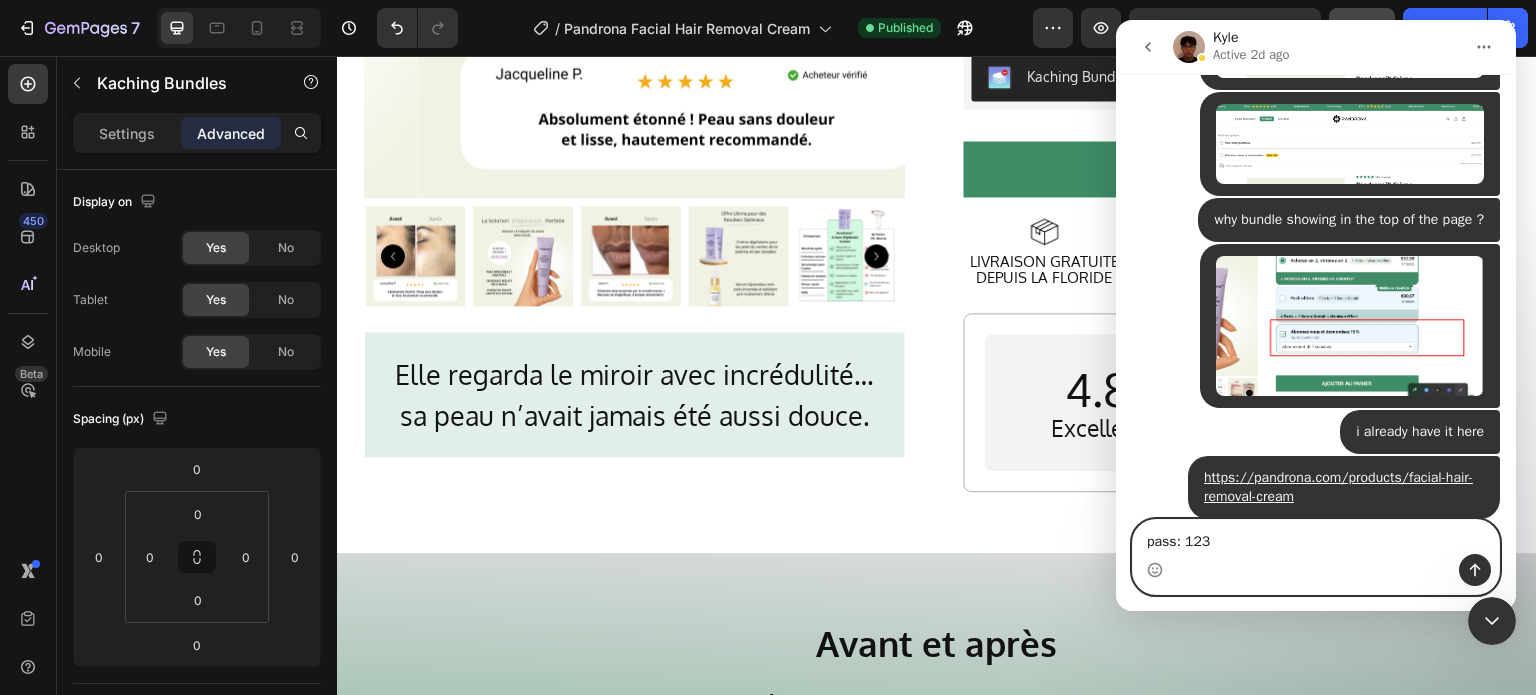 type on "pass: 1234" 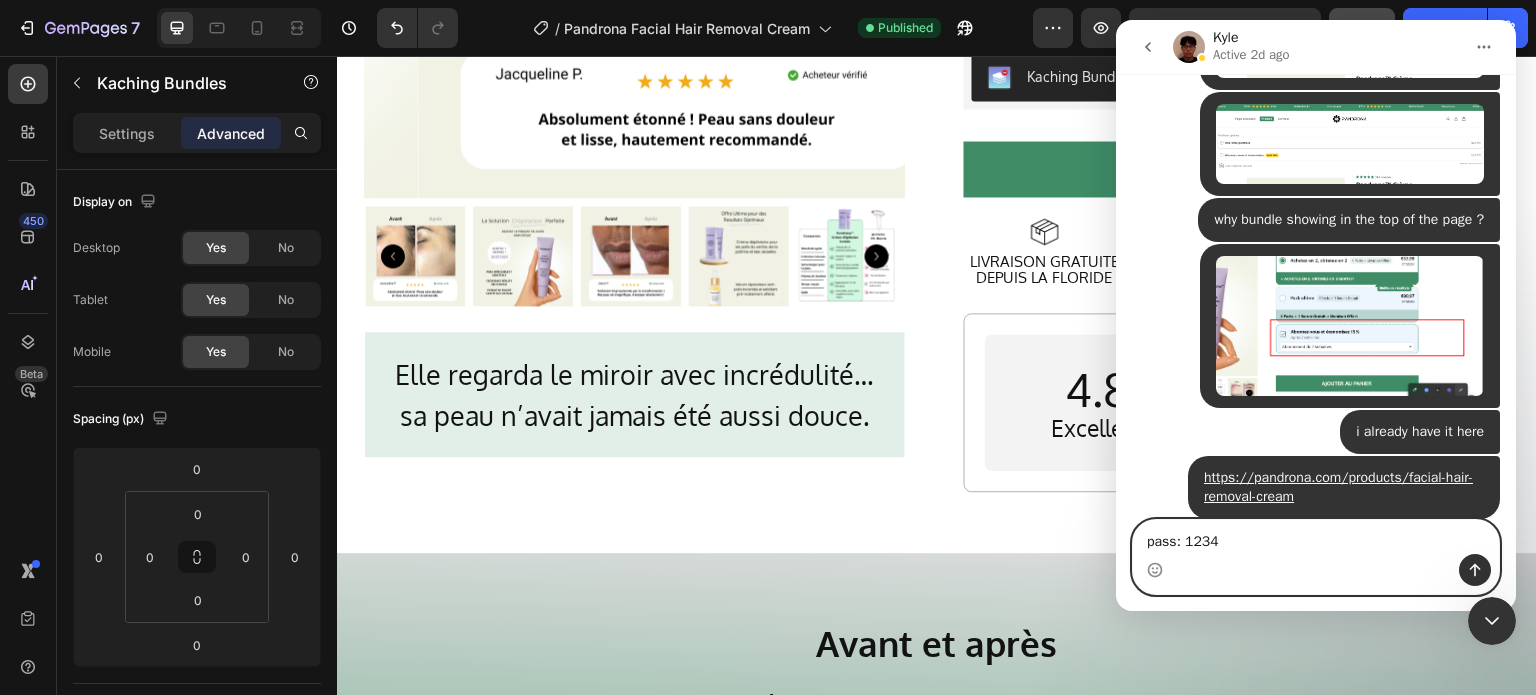 type 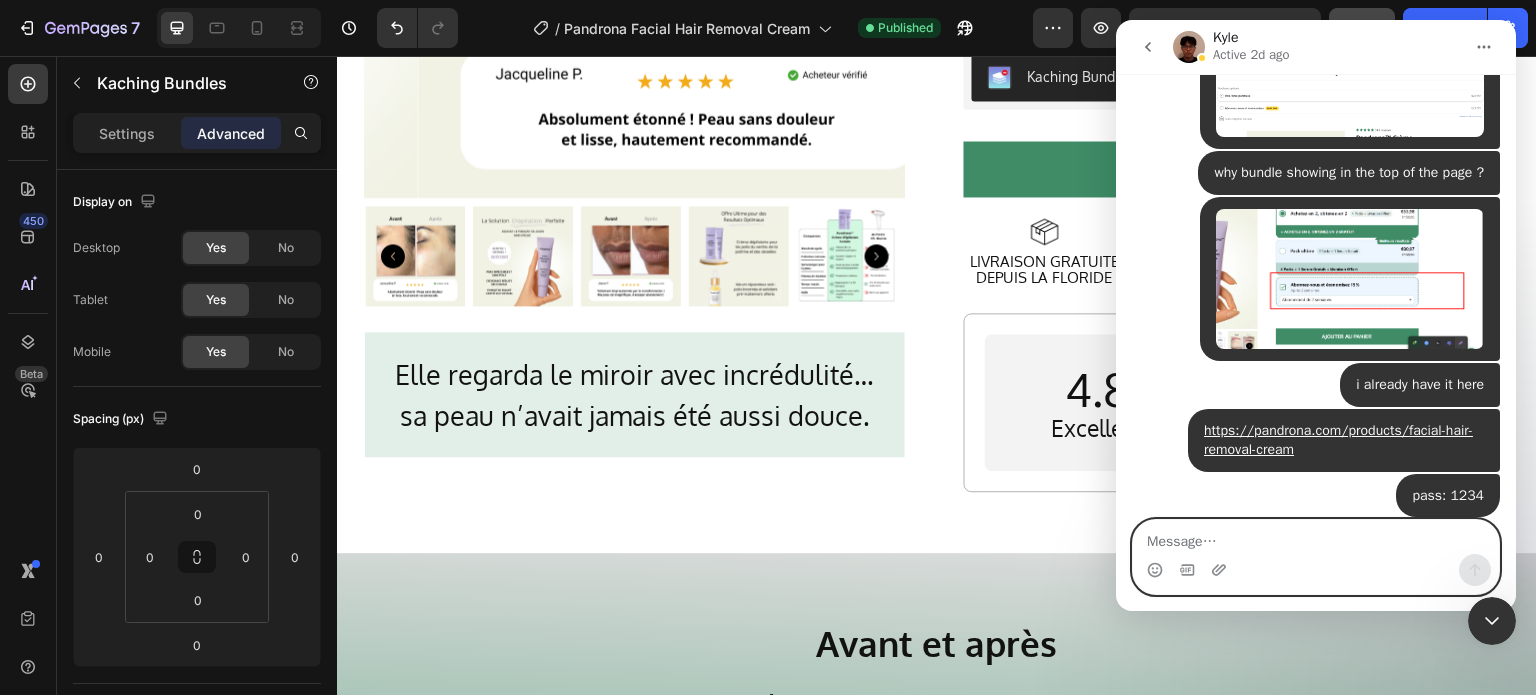 scroll, scrollTop: 1904, scrollLeft: 0, axis: vertical 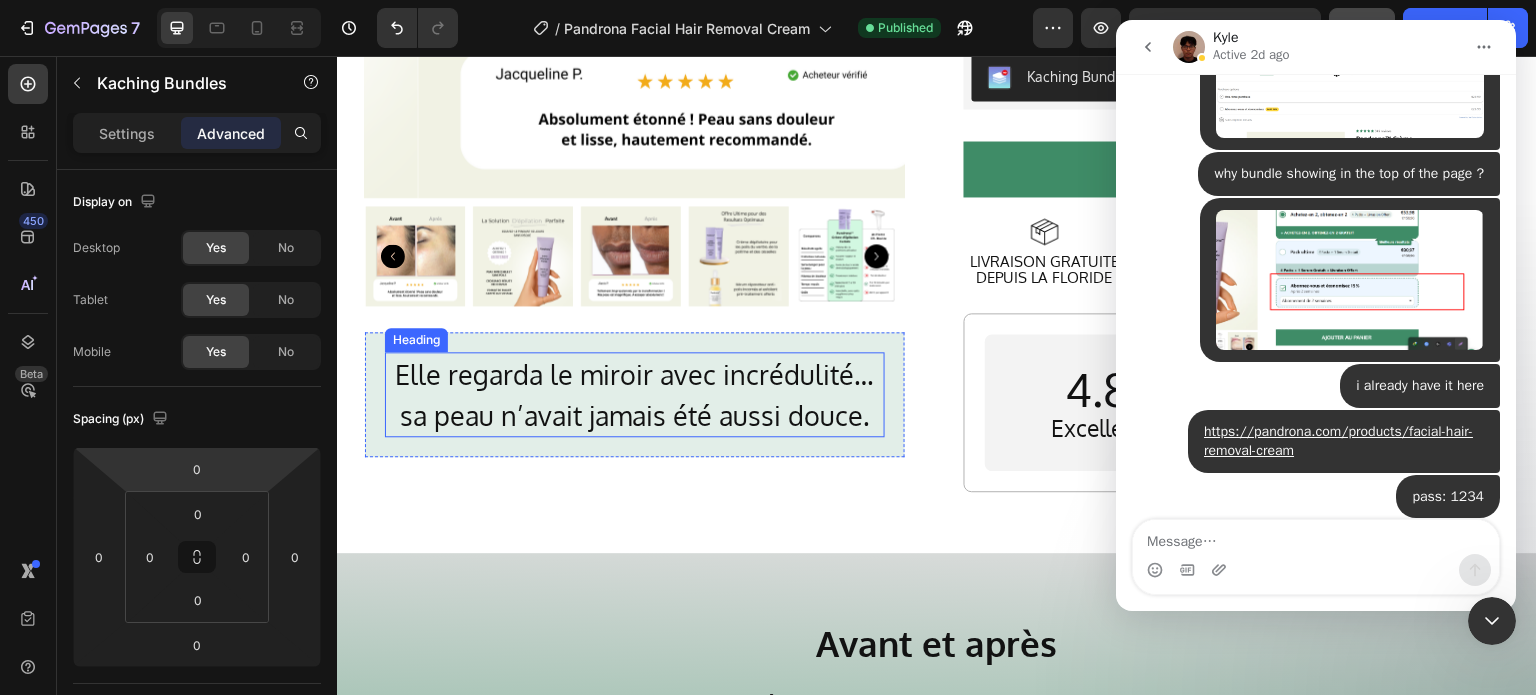 click on "Elle regarda le miroir avec incrédulité… sa peau n’avait jamais été aussi douce." at bounding box center [635, 394] 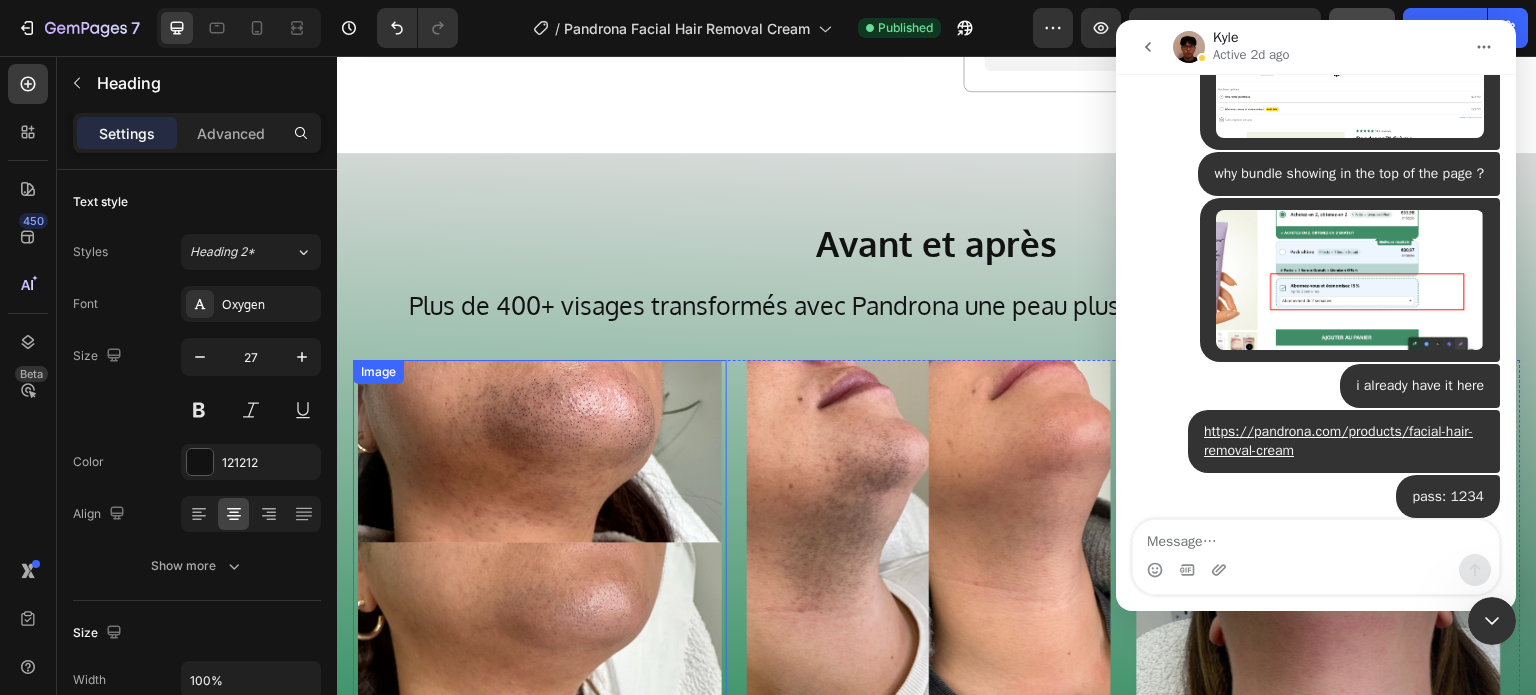 scroll, scrollTop: 600, scrollLeft: 0, axis: vertical 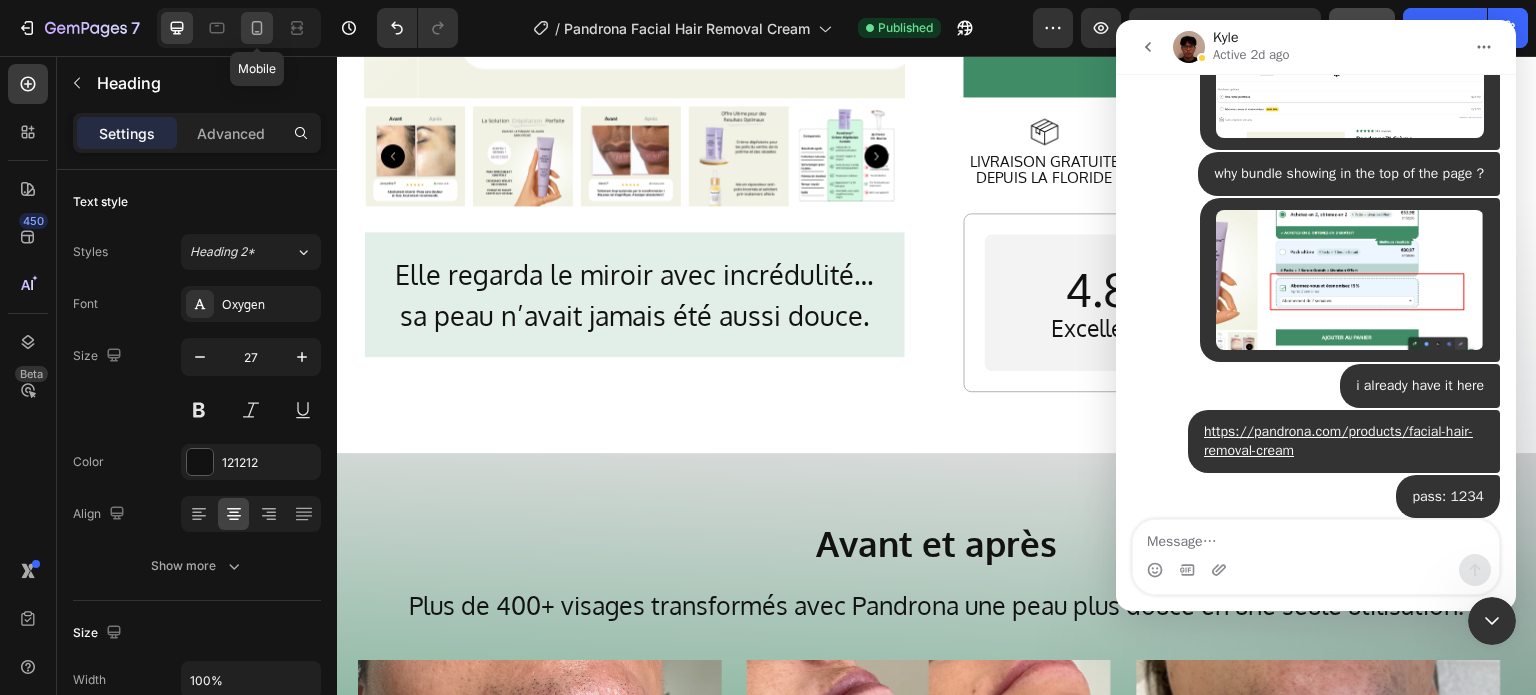 click 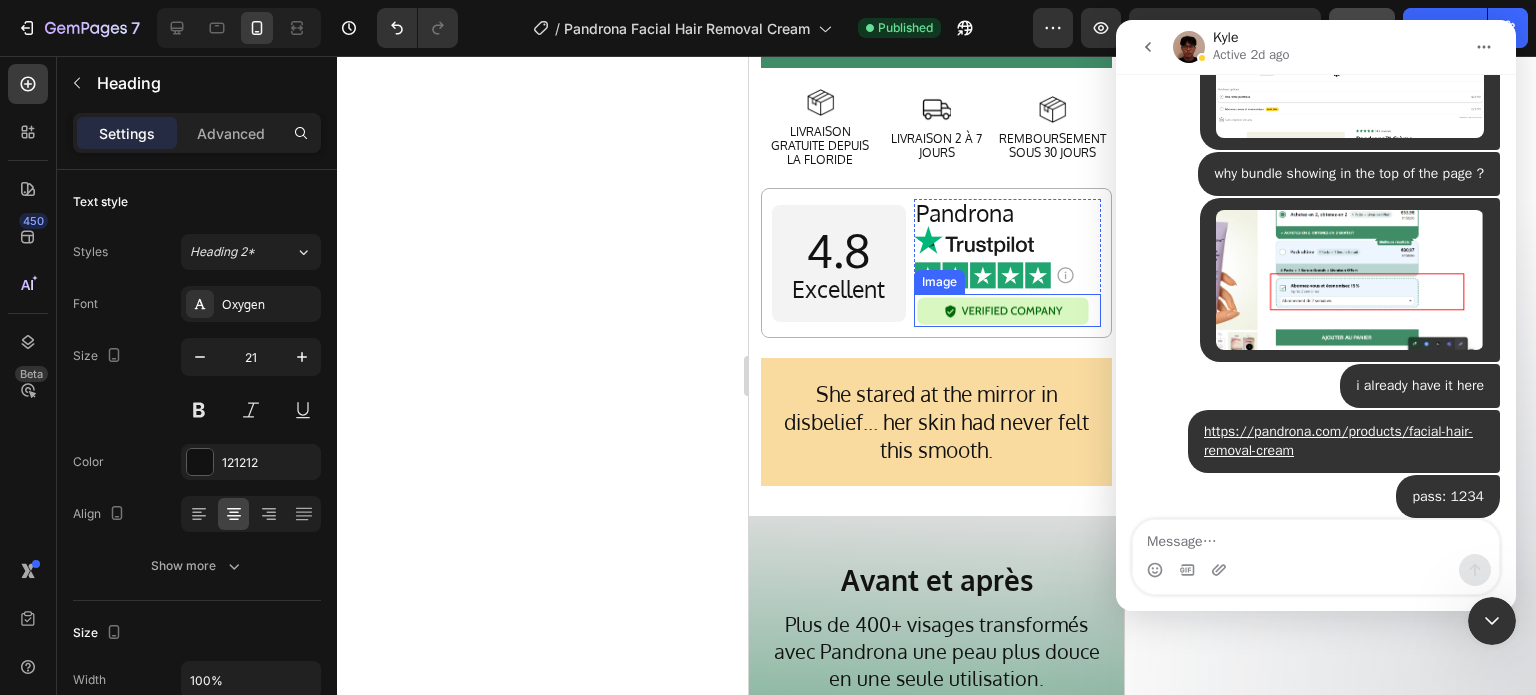 scroll, scrollTop: 1300, scrollLeft: 0, axis: vertical 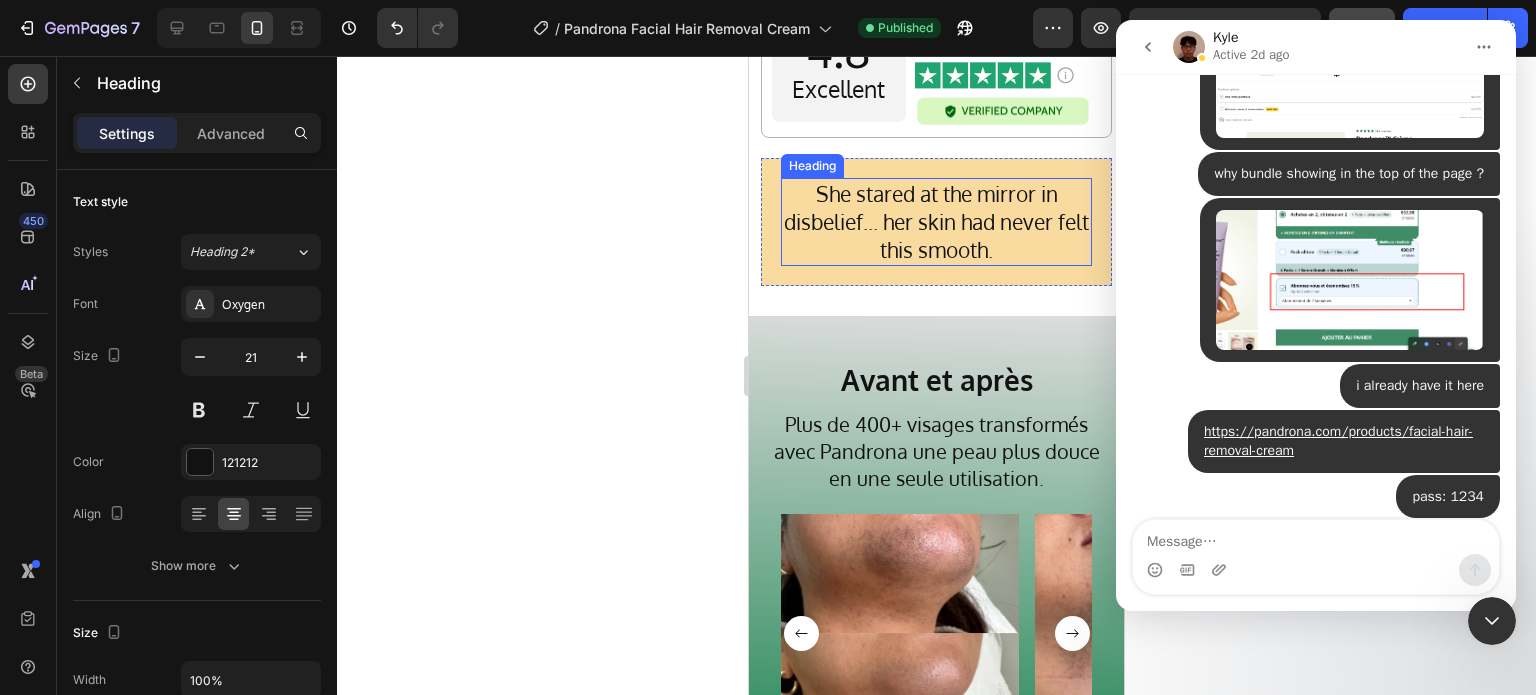 click on "She stared at the mirror in disbelief… her skin had never felt this smooth." at bounding box center (936, 222) 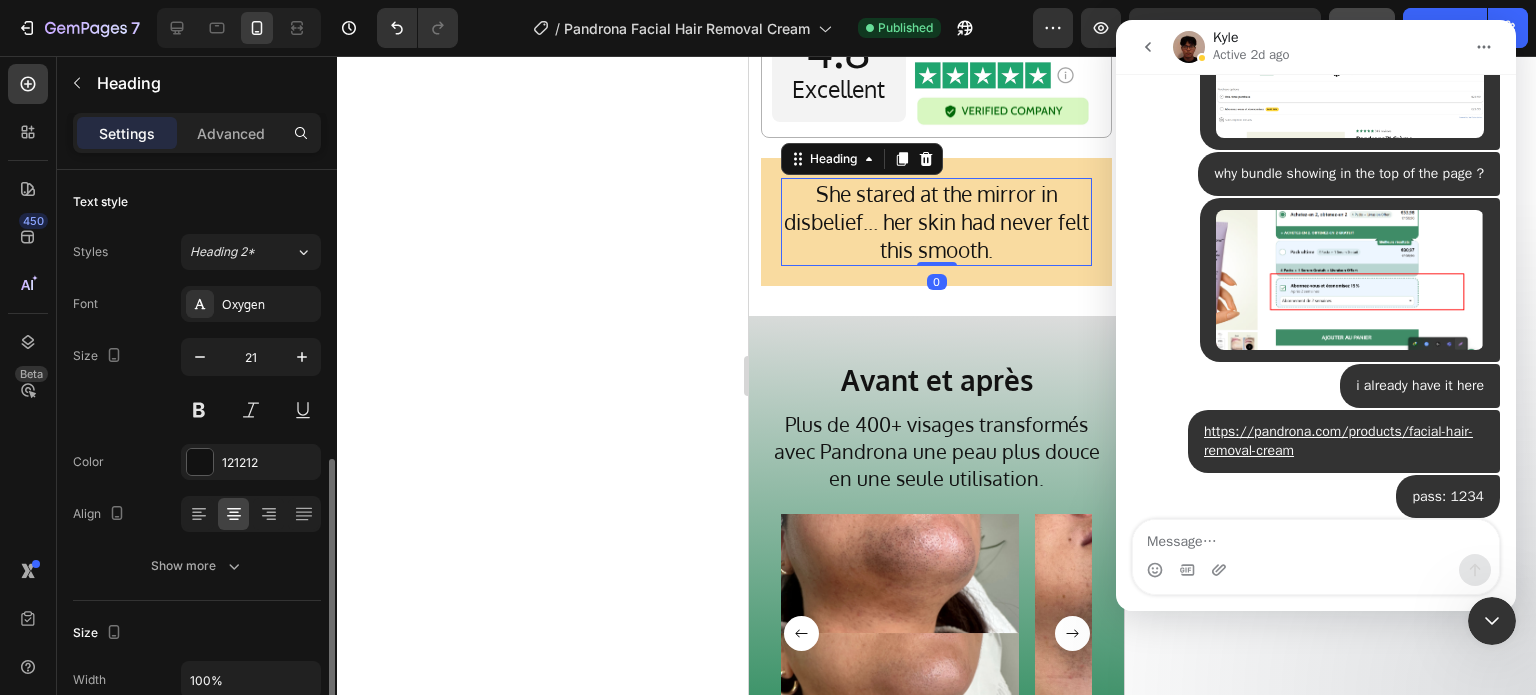 scroll, scrollTop: 200, scrollLeft: 0, axis: vertical 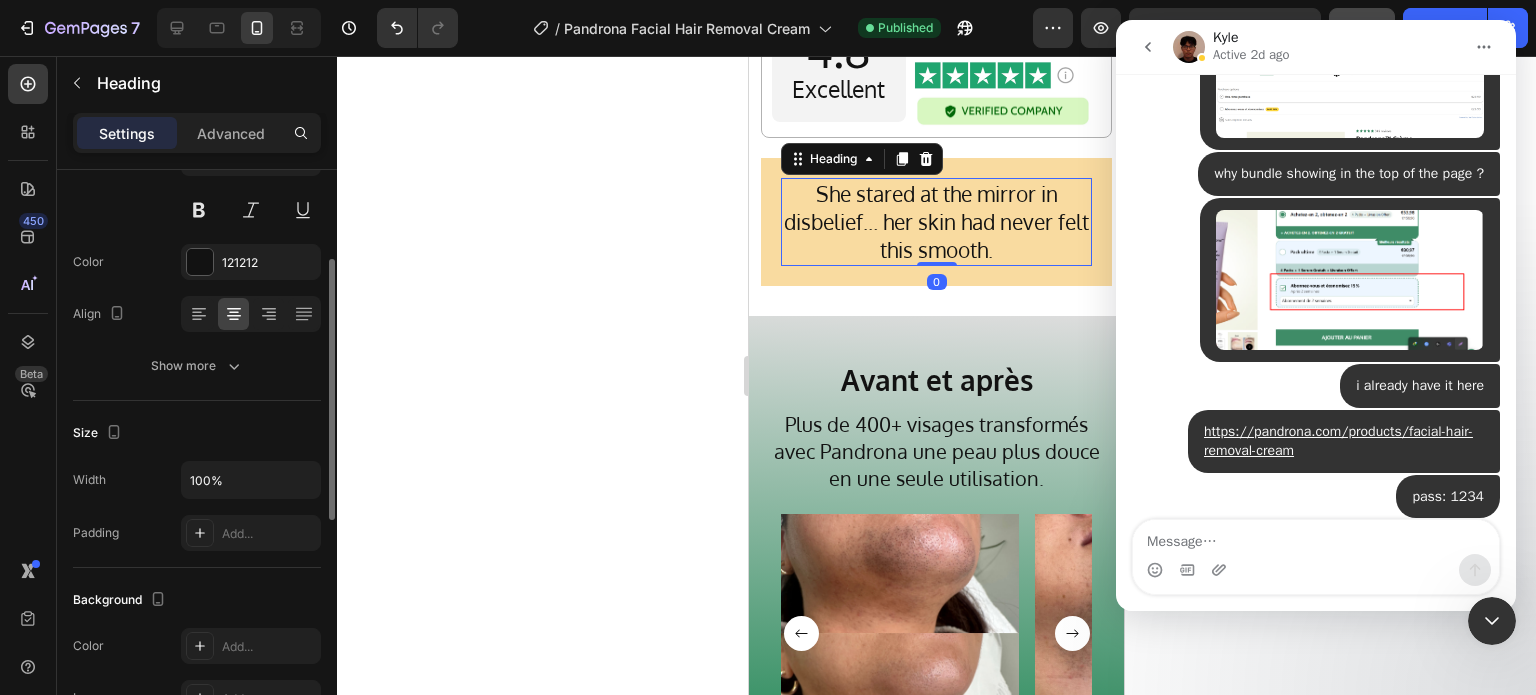 click on "She stared at the mirror in disbelief… her skin had never felt this smooth." at bounding box center (936, 222) 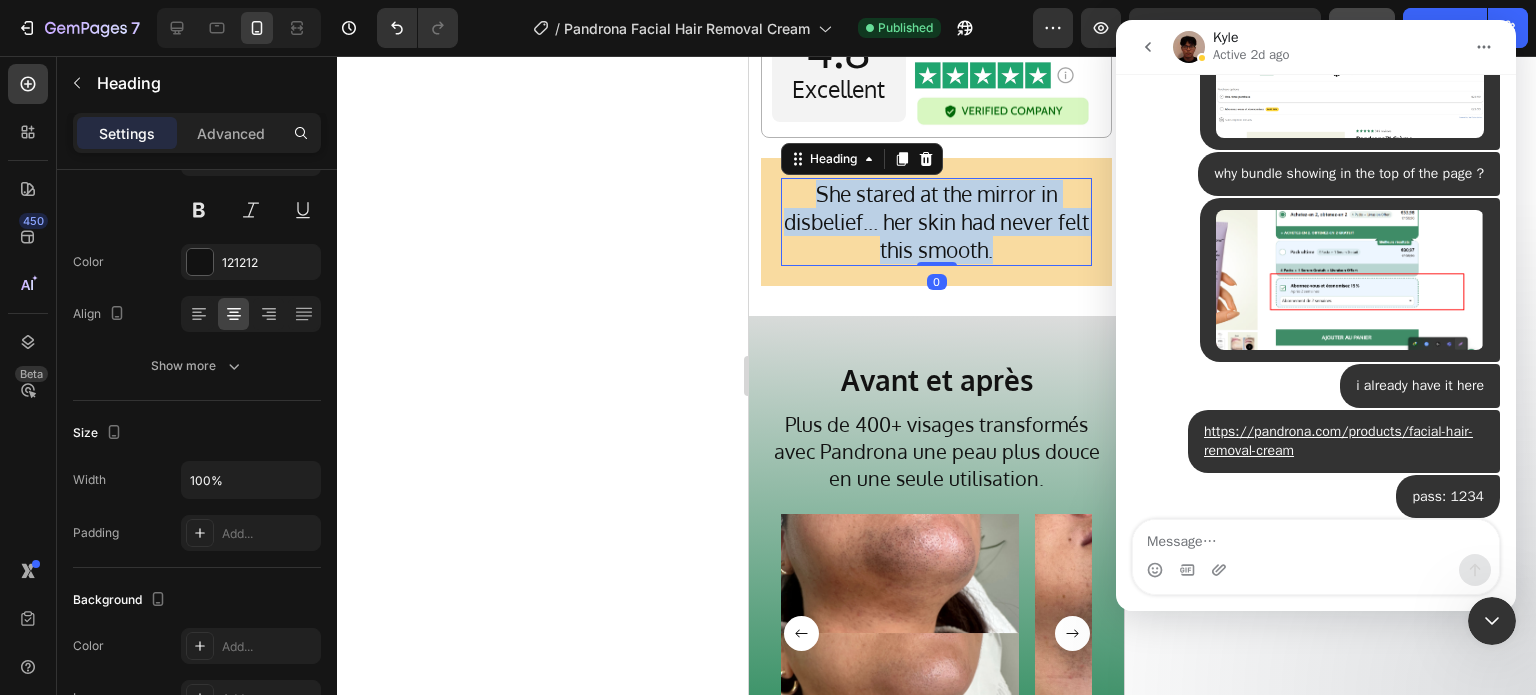 click on "She stared at the mirror in disbelief… her skin had never felt this smooth." at bounding box center (936, 222) 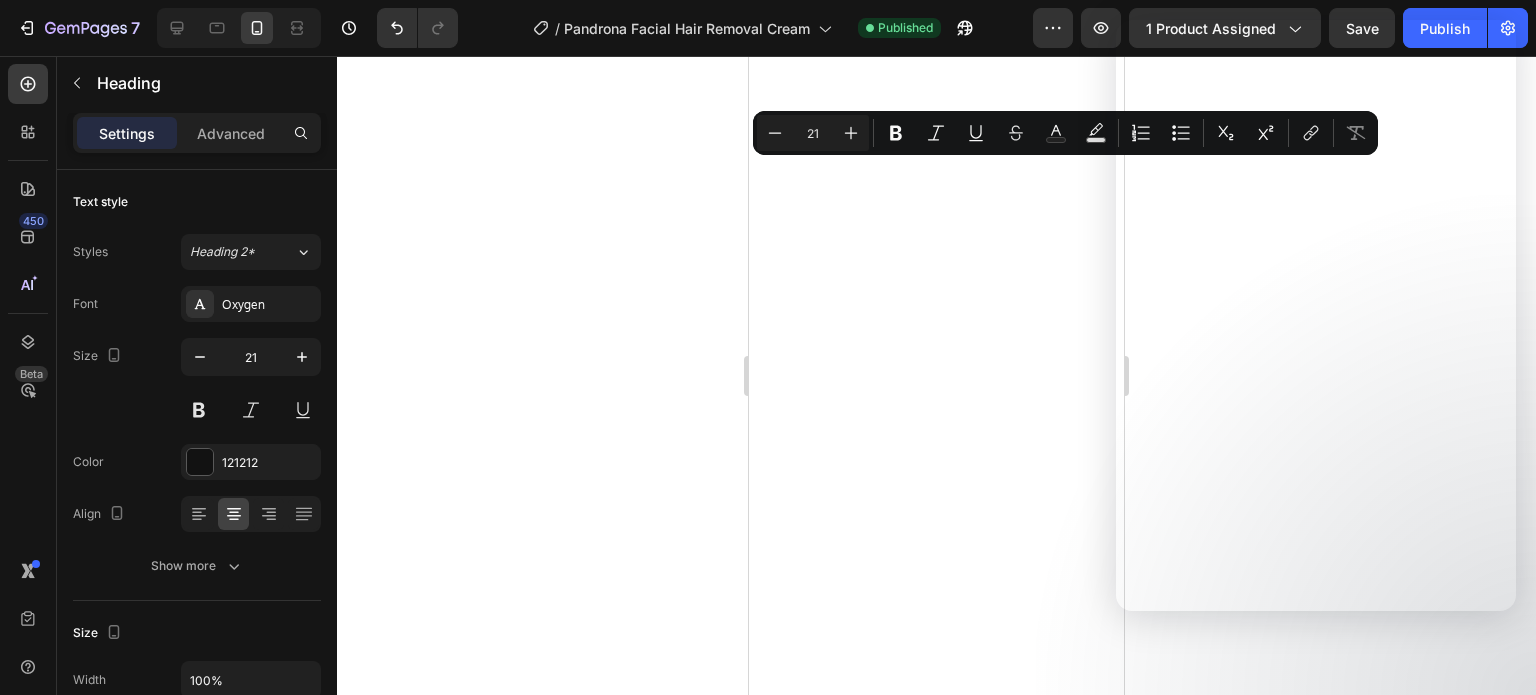scroll, scrollTop: 0, scrollLeft: 0, axis: both 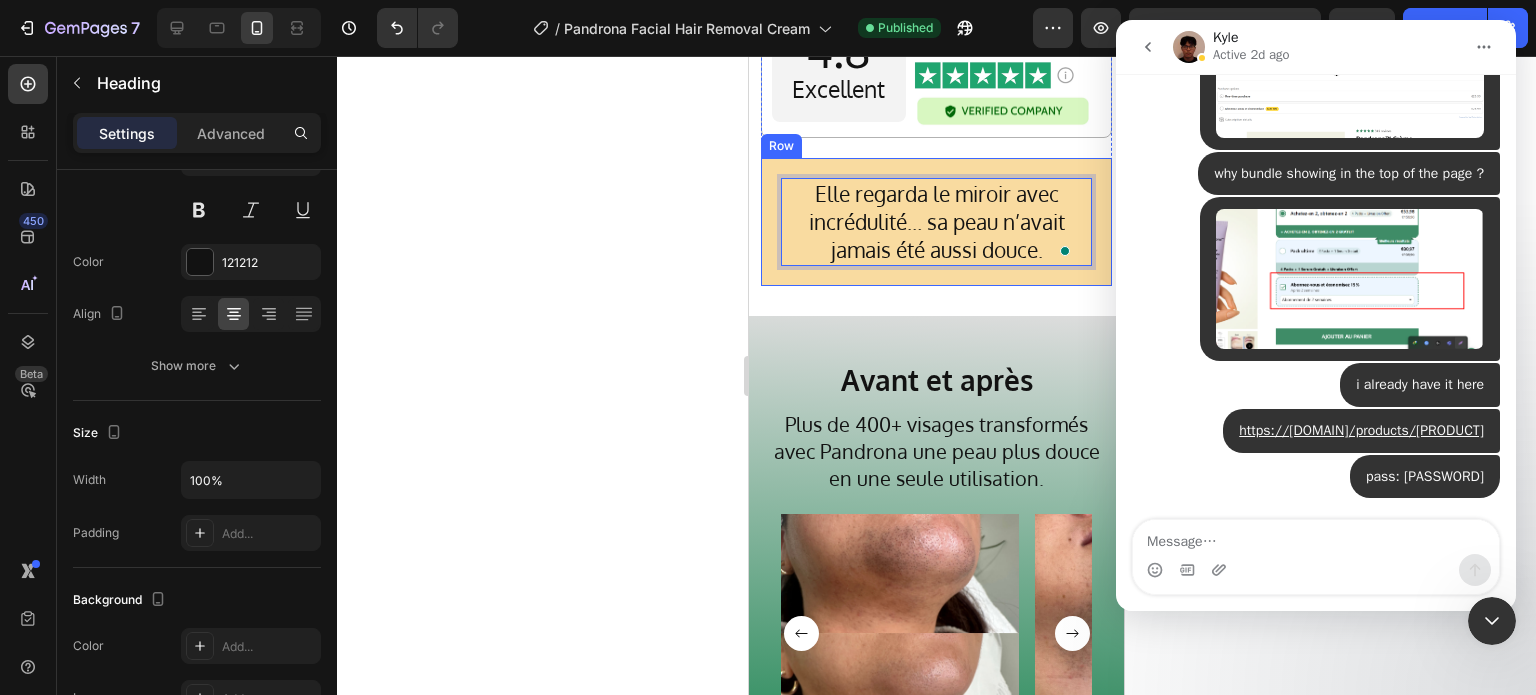 click on "Elle regarda le miroir avec incrédulité… sa peau n’avait jamais été aussi douce. Heading   0 Row" at bounding box center (936, 222) 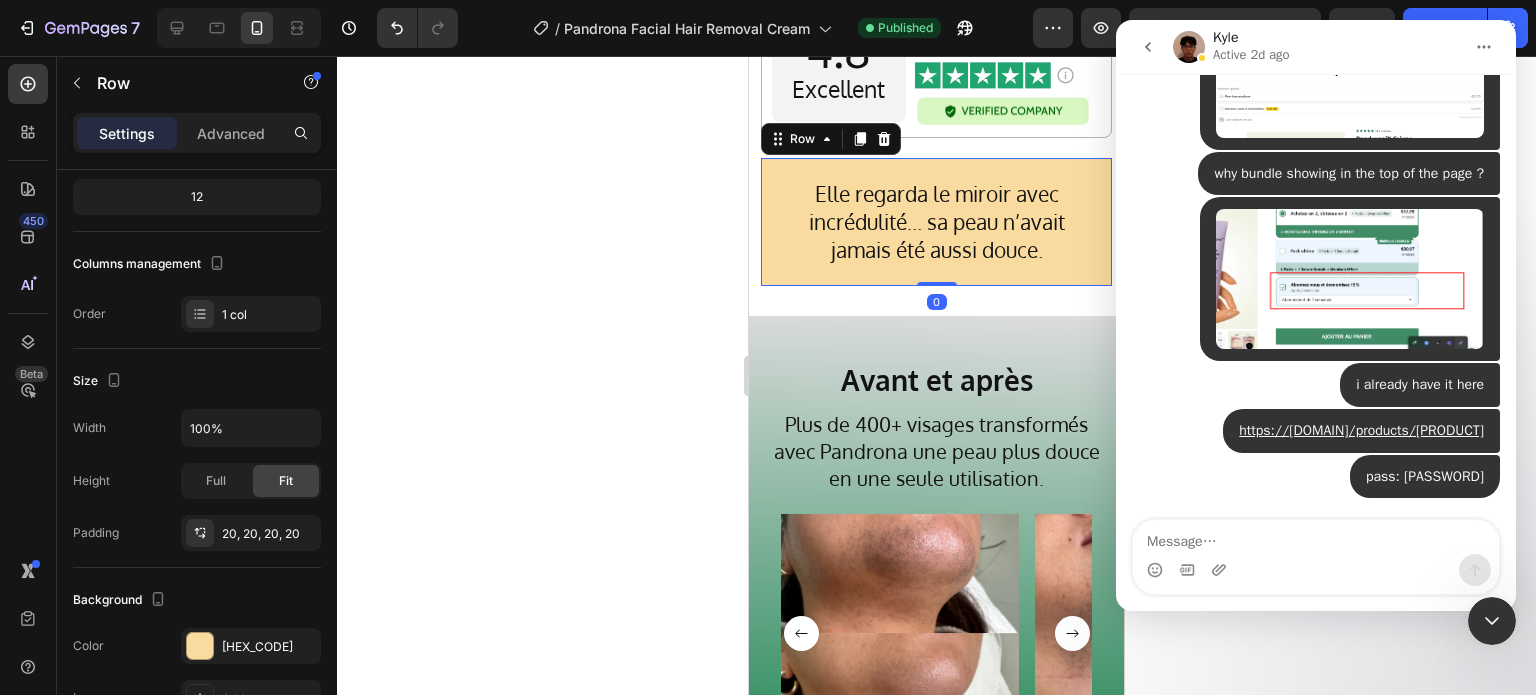 scroll, scrollTop: 0, scrollLeft: 0, axis: both 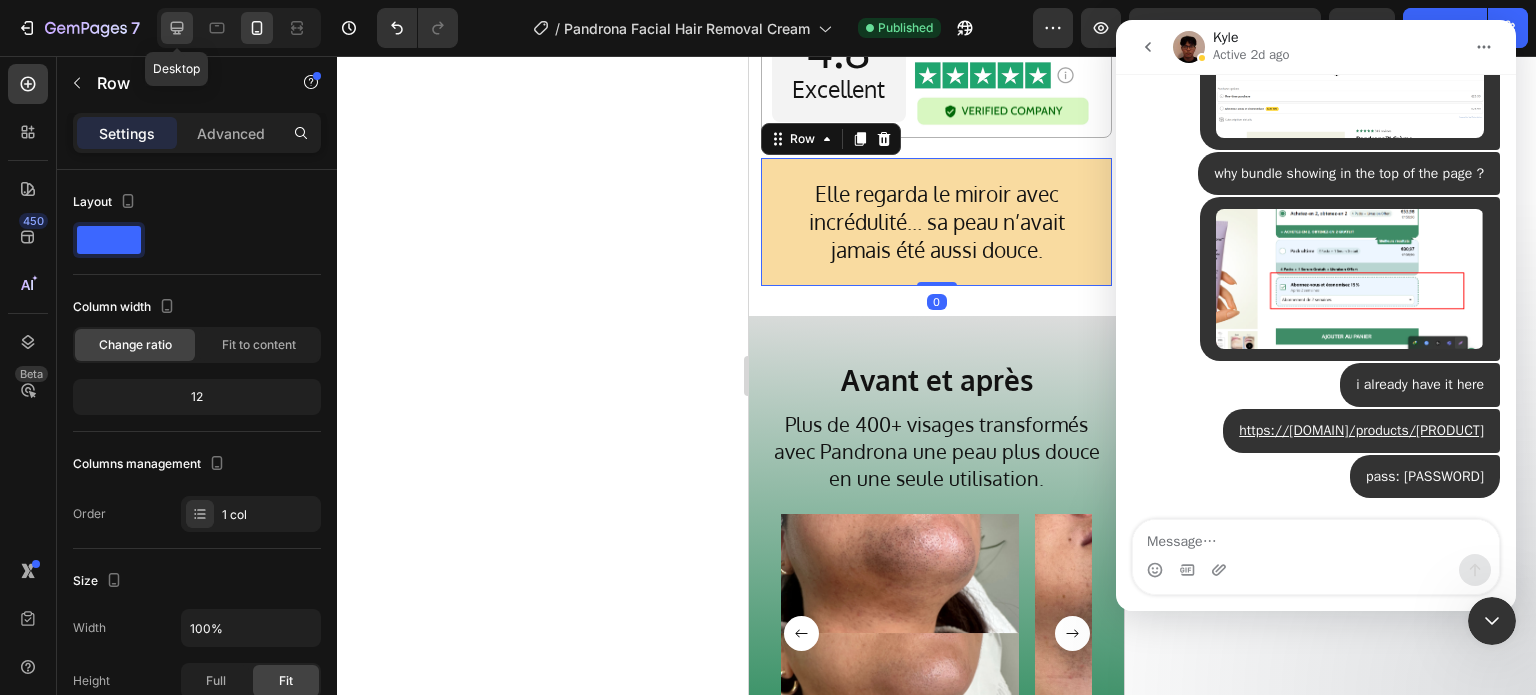 click 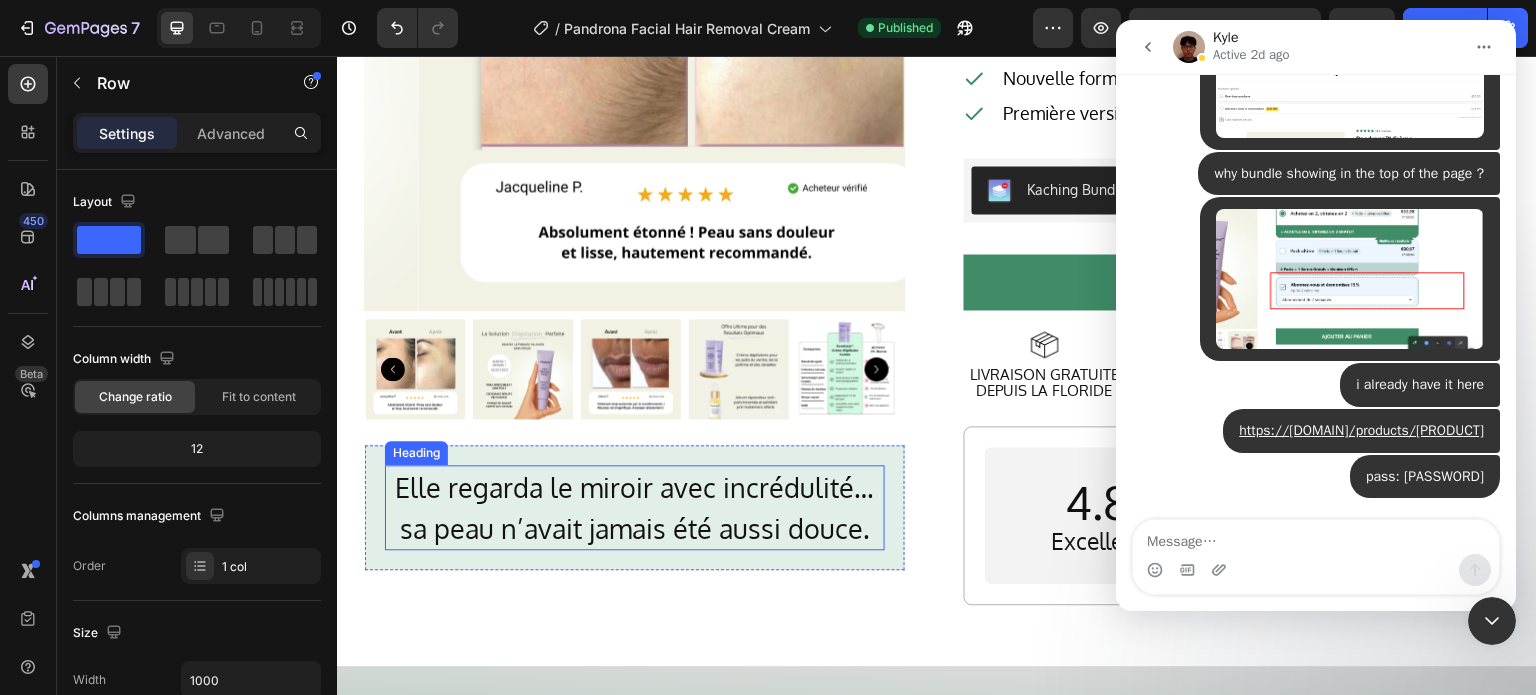 scroll, scrollTop: 434, scrollLeft: 0, axis: vertical 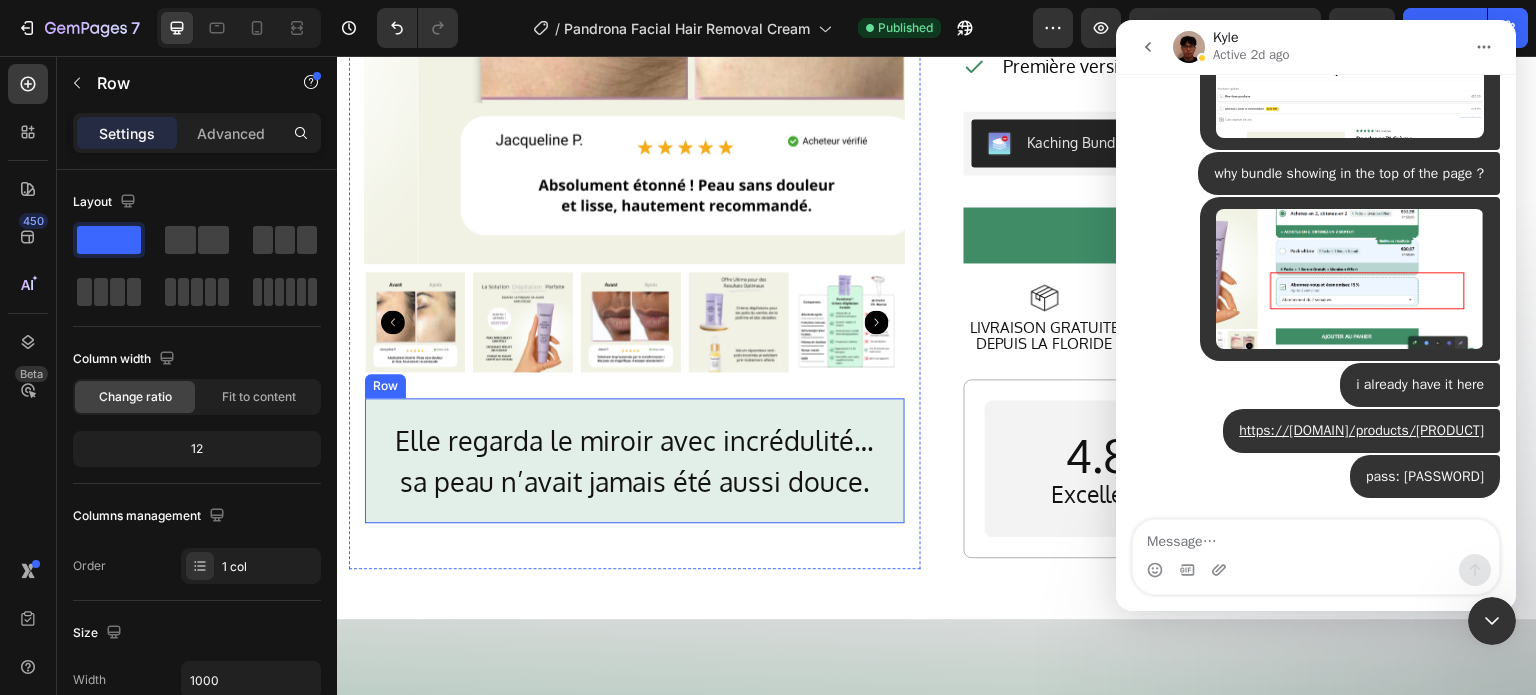 click on "Elle regarda le miroir avec incrédulité… sa peau n’avait jamais été aussi douce. Heading Row" at bounding box center [635, 460] 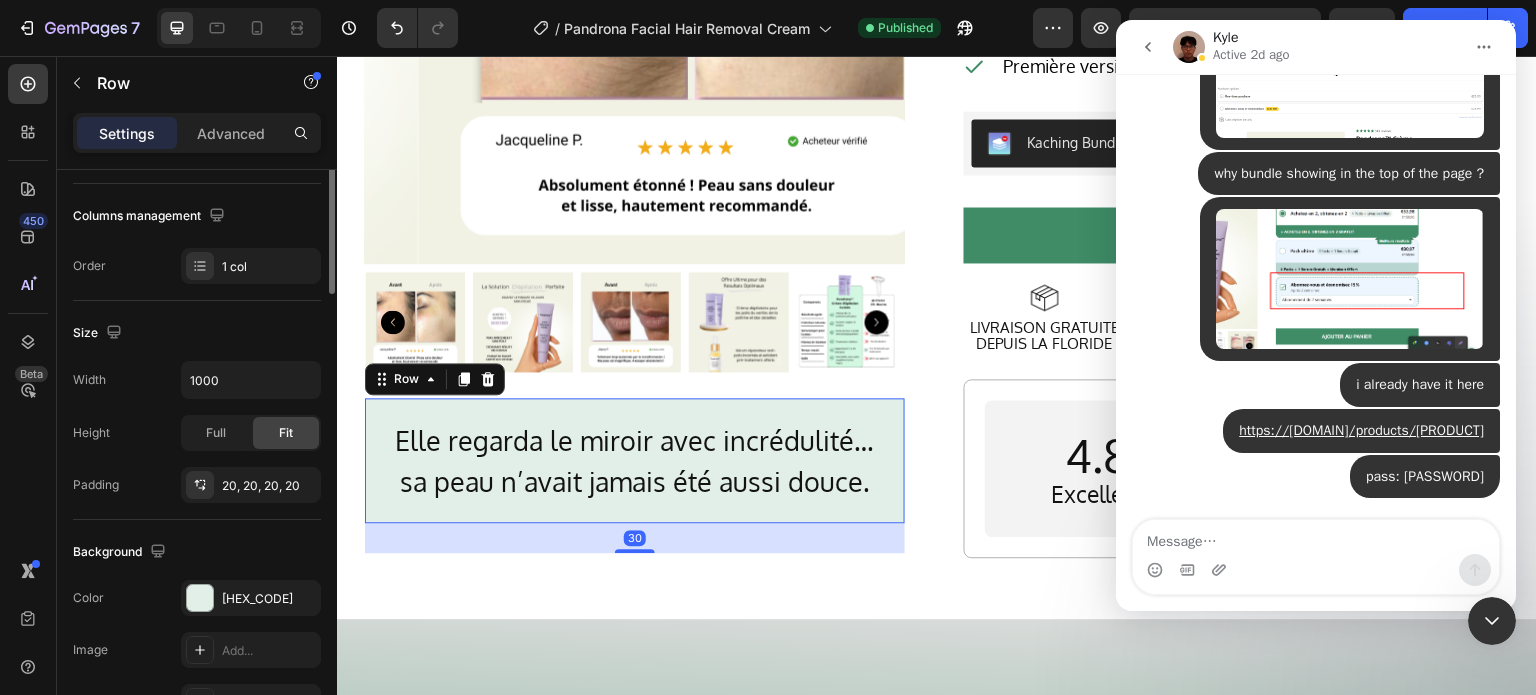 scroll, scrollTop: 400, scrollLeft: 0, axis: vertical 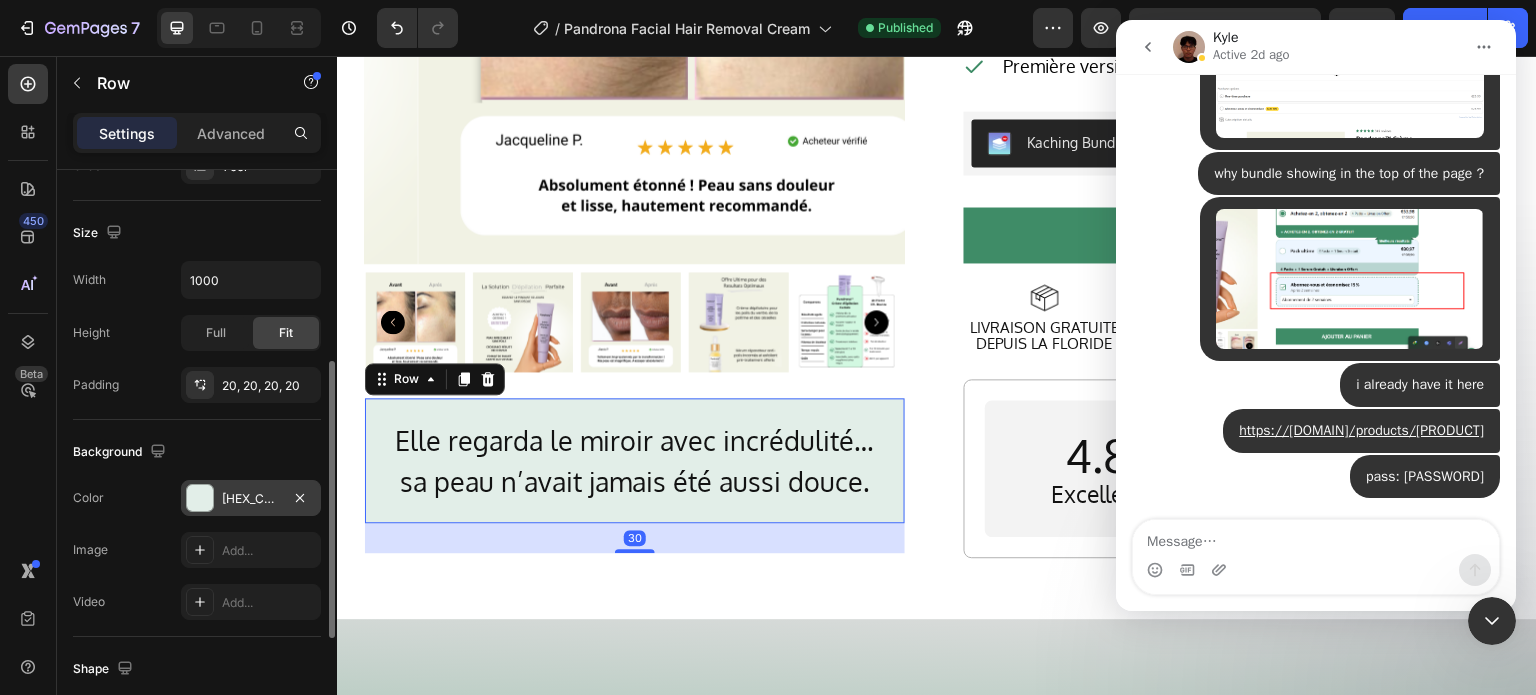 click on "E2EEE8" at bounding box center [251, 499] 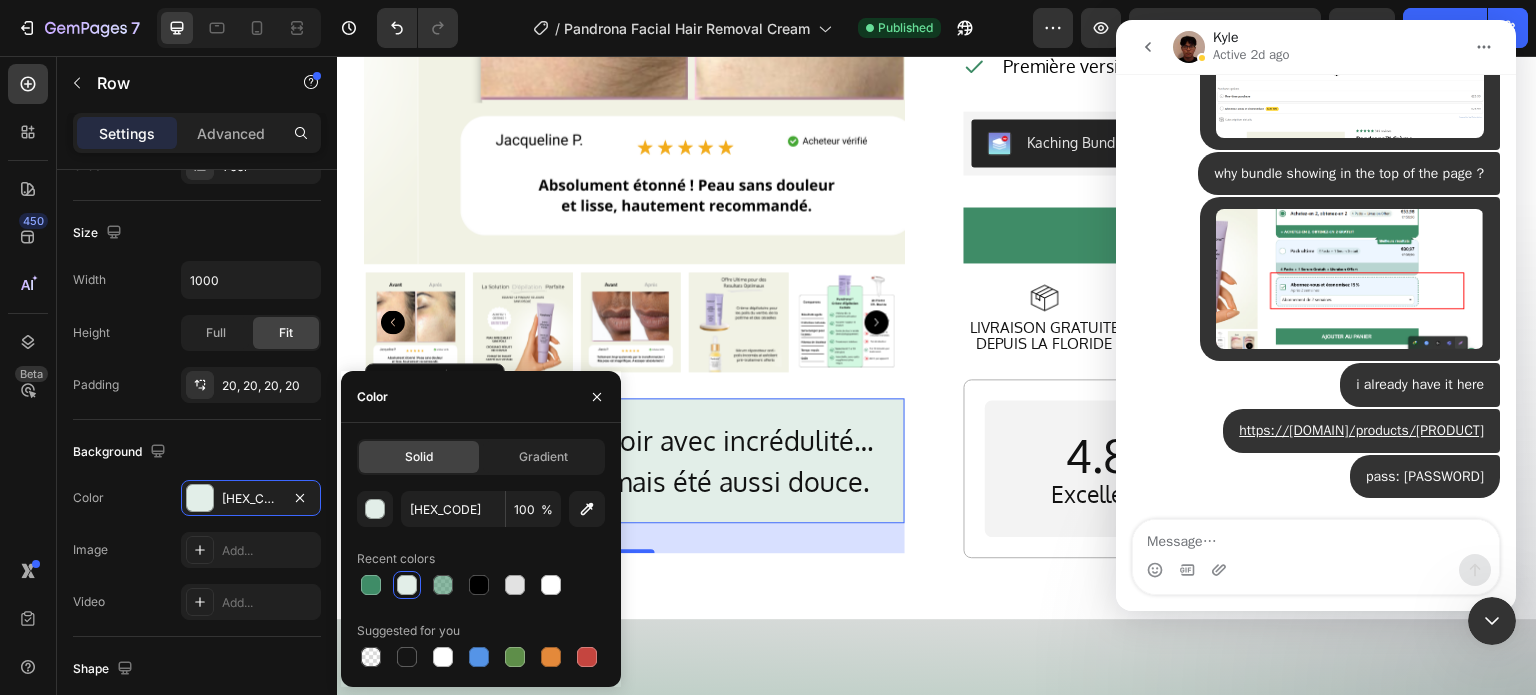 click on "Solid" 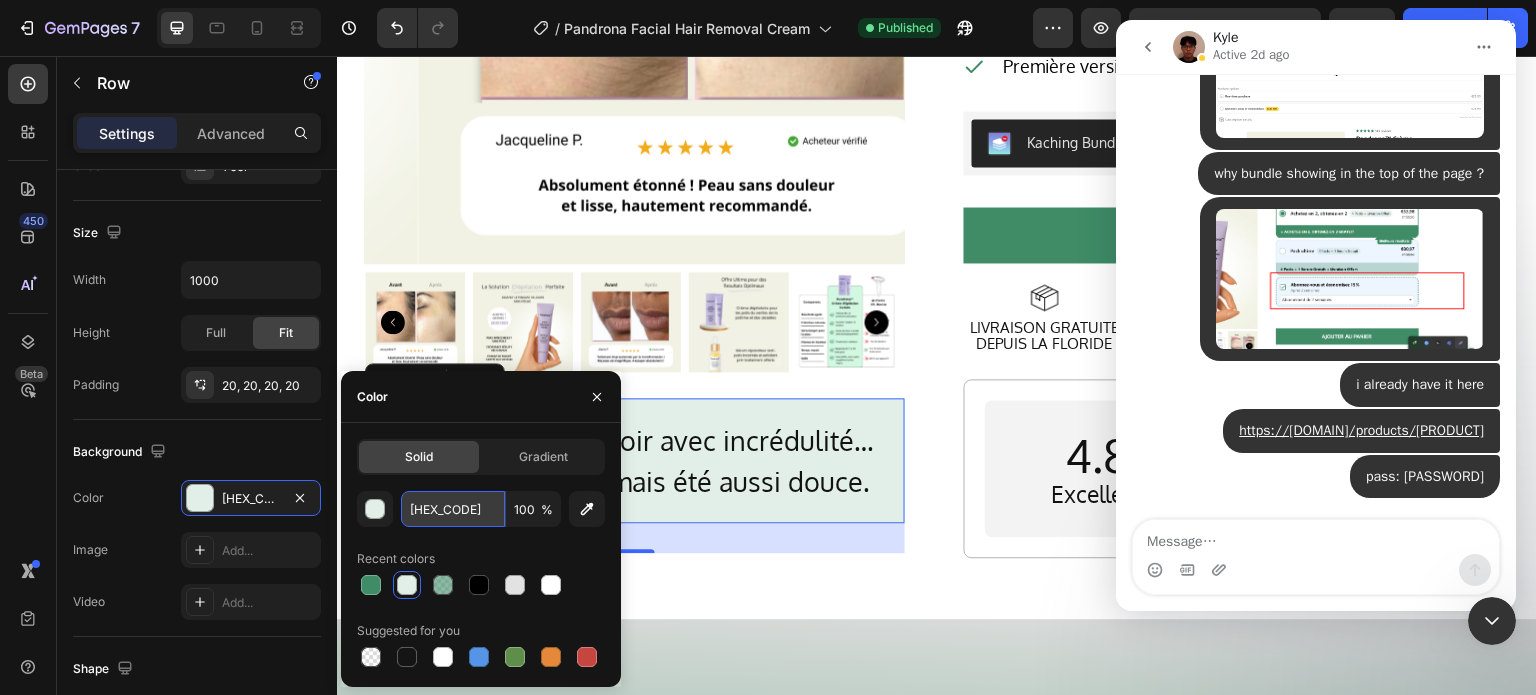 click on "E2EEE8" at bounding box center [453, 509] 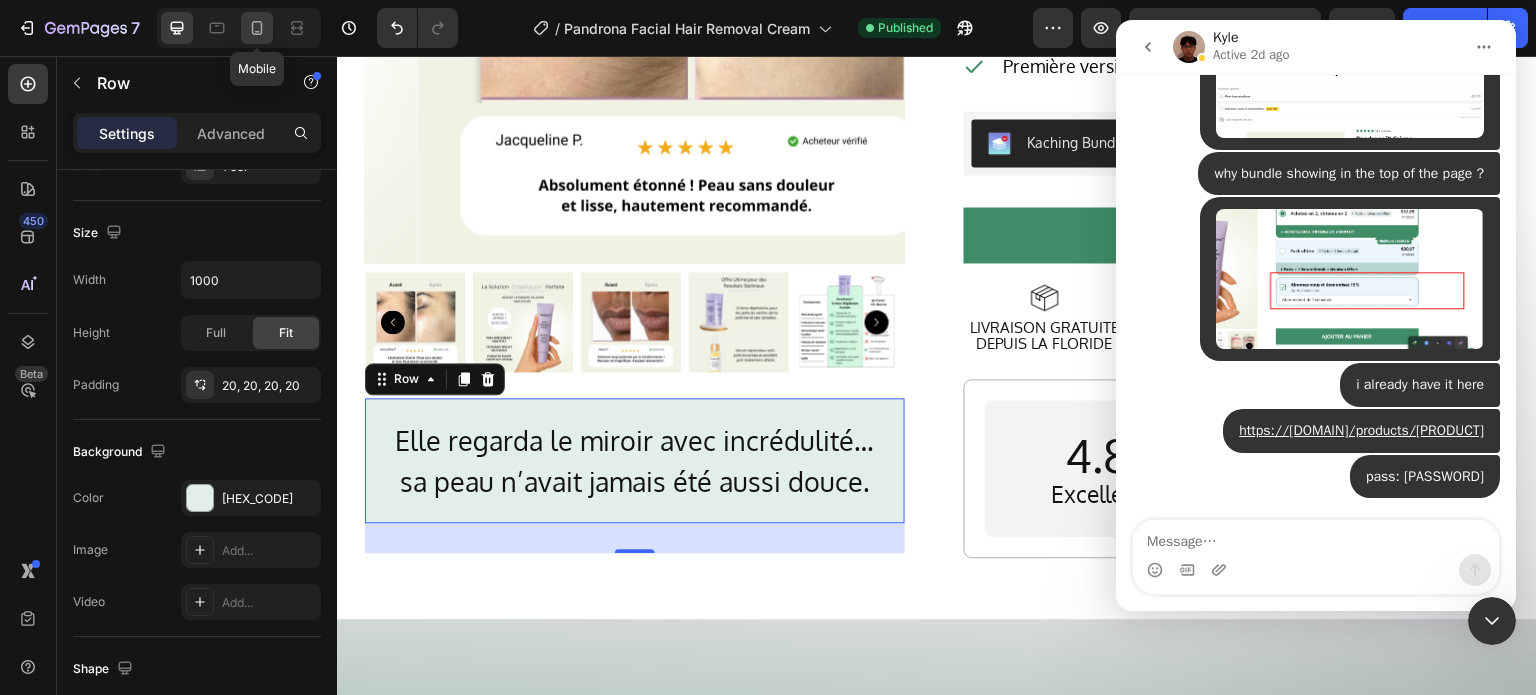 click 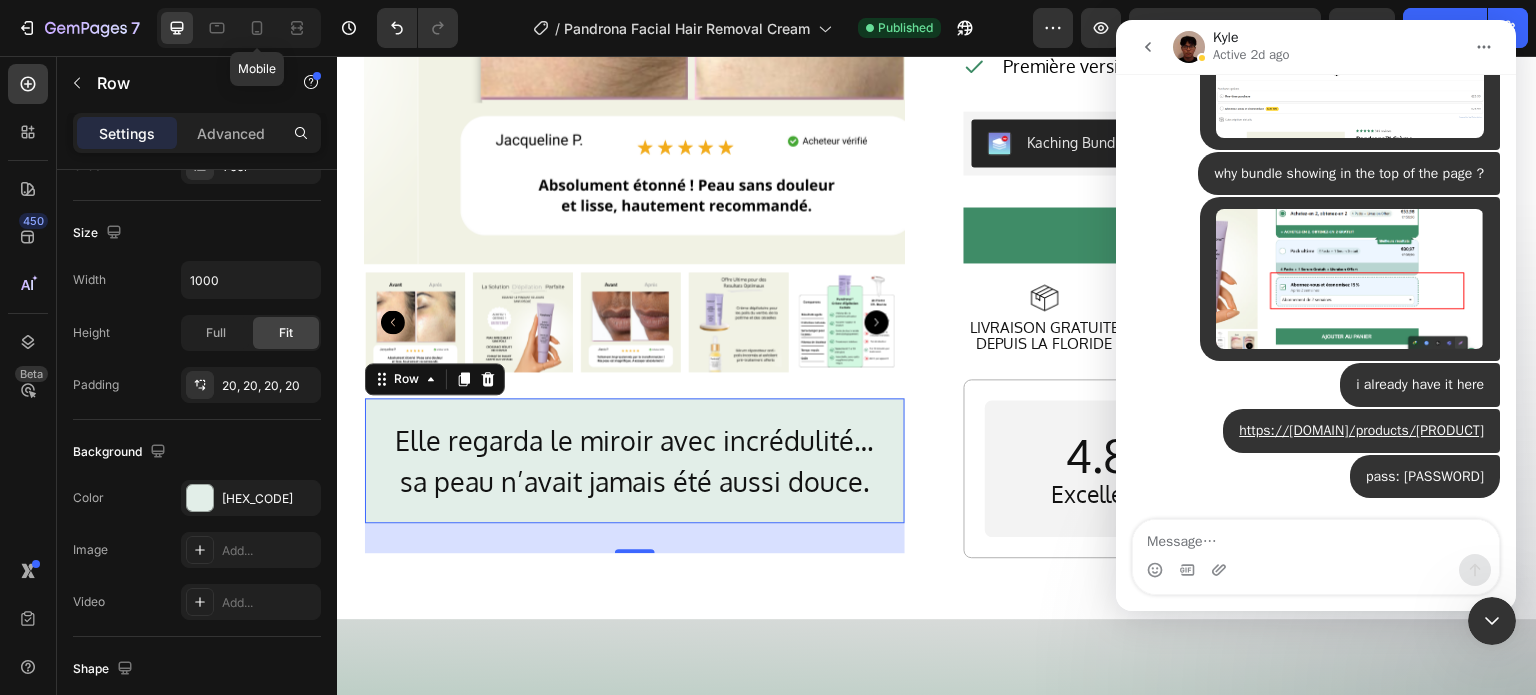 type on "100%" 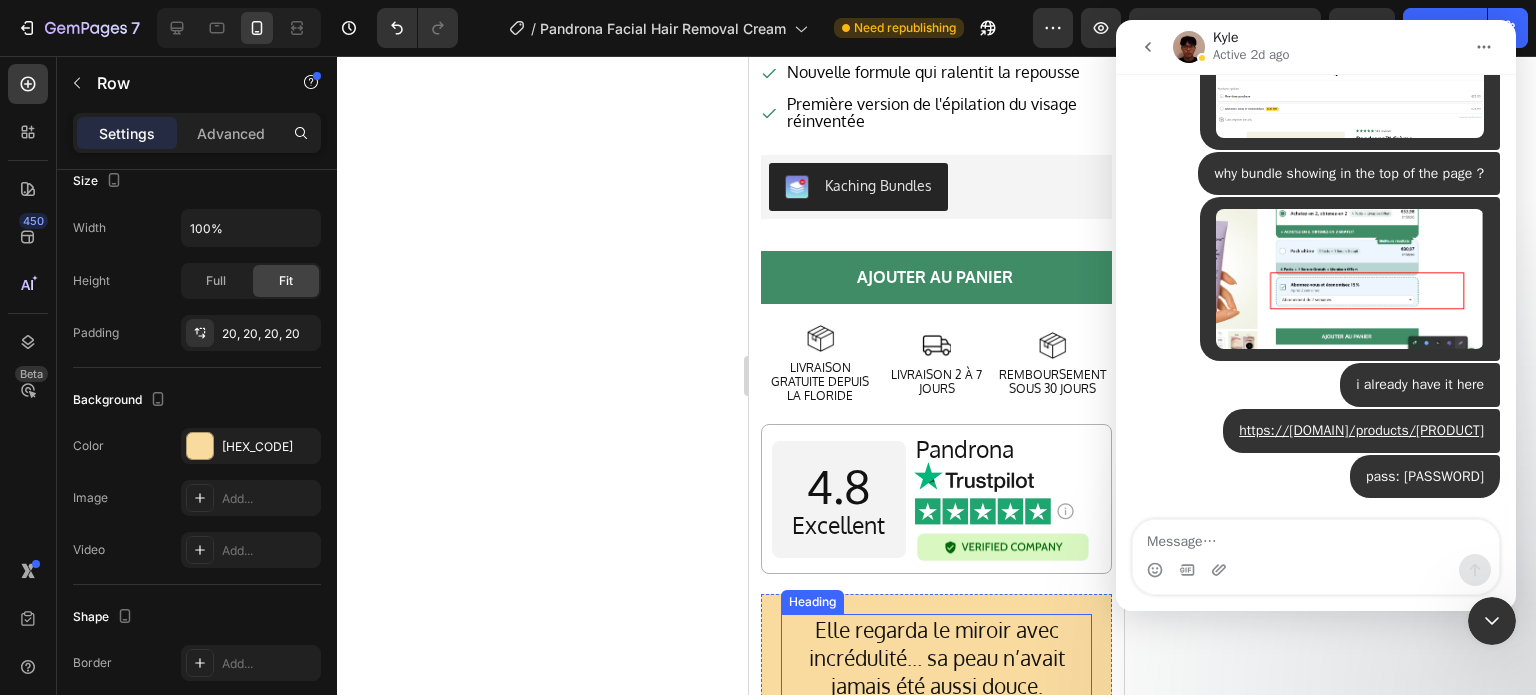 scroll, scrollTop: 1164, scrollLeft: 0, axis: vertical 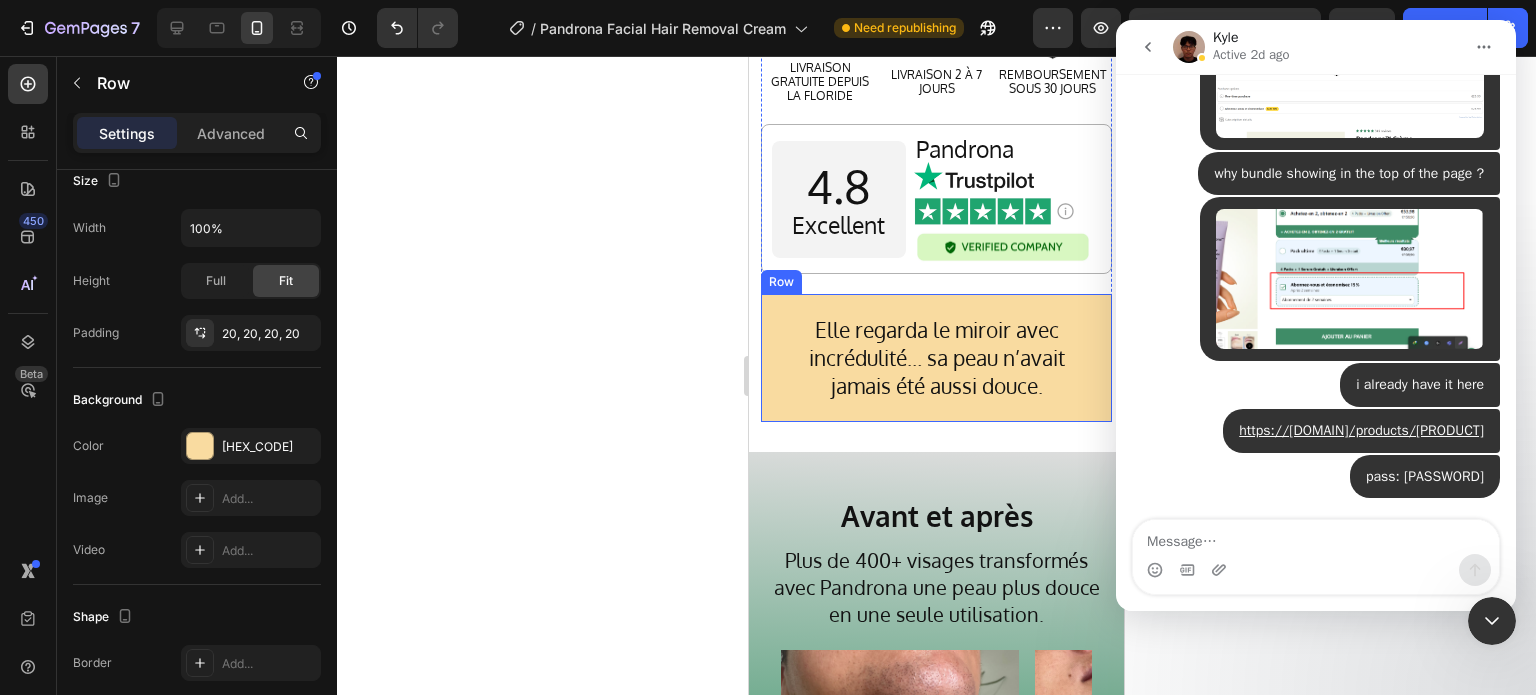 click on "Elle regarda le miroir avec incrédulité… sa peau n’avait jamais été aussi douce. Heading Row" at bounding box center [936, 358] 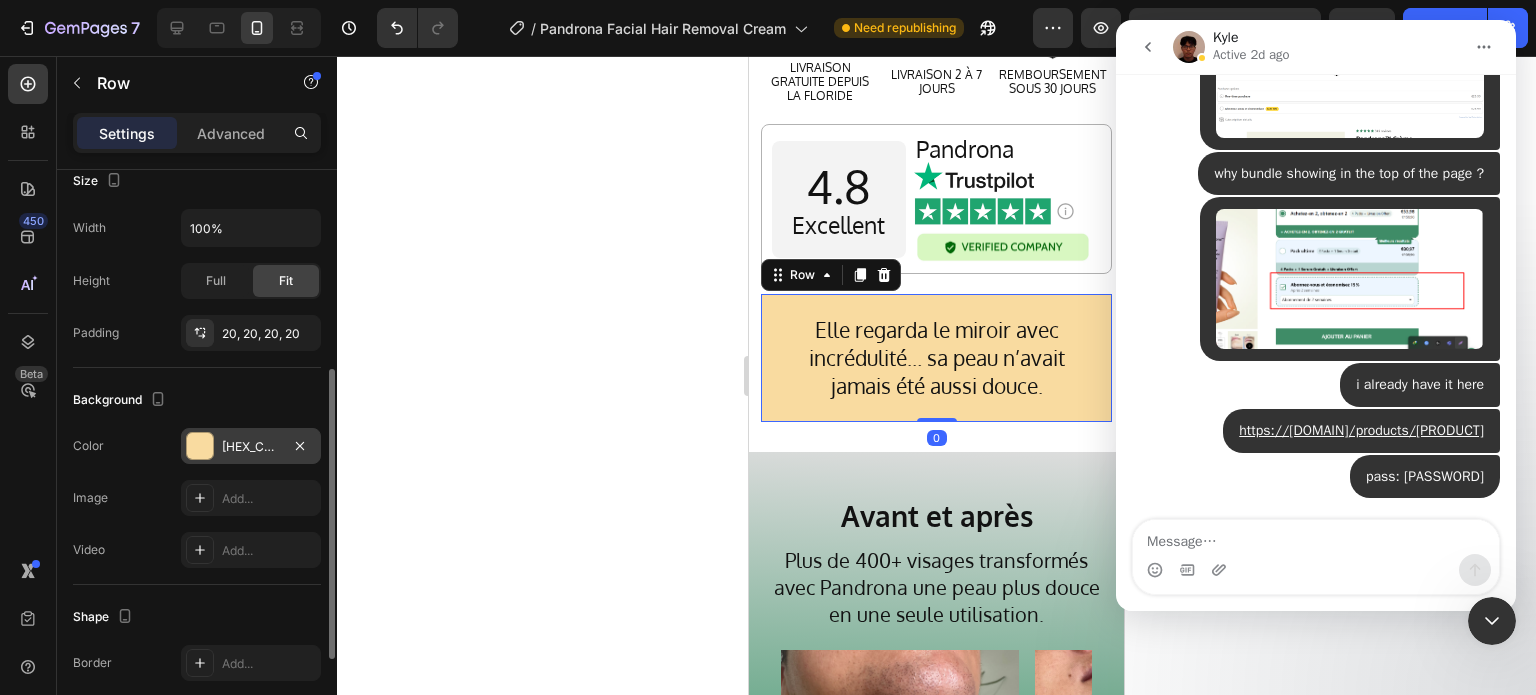 click on "F9DBA0" at bounding box center (251, 447) 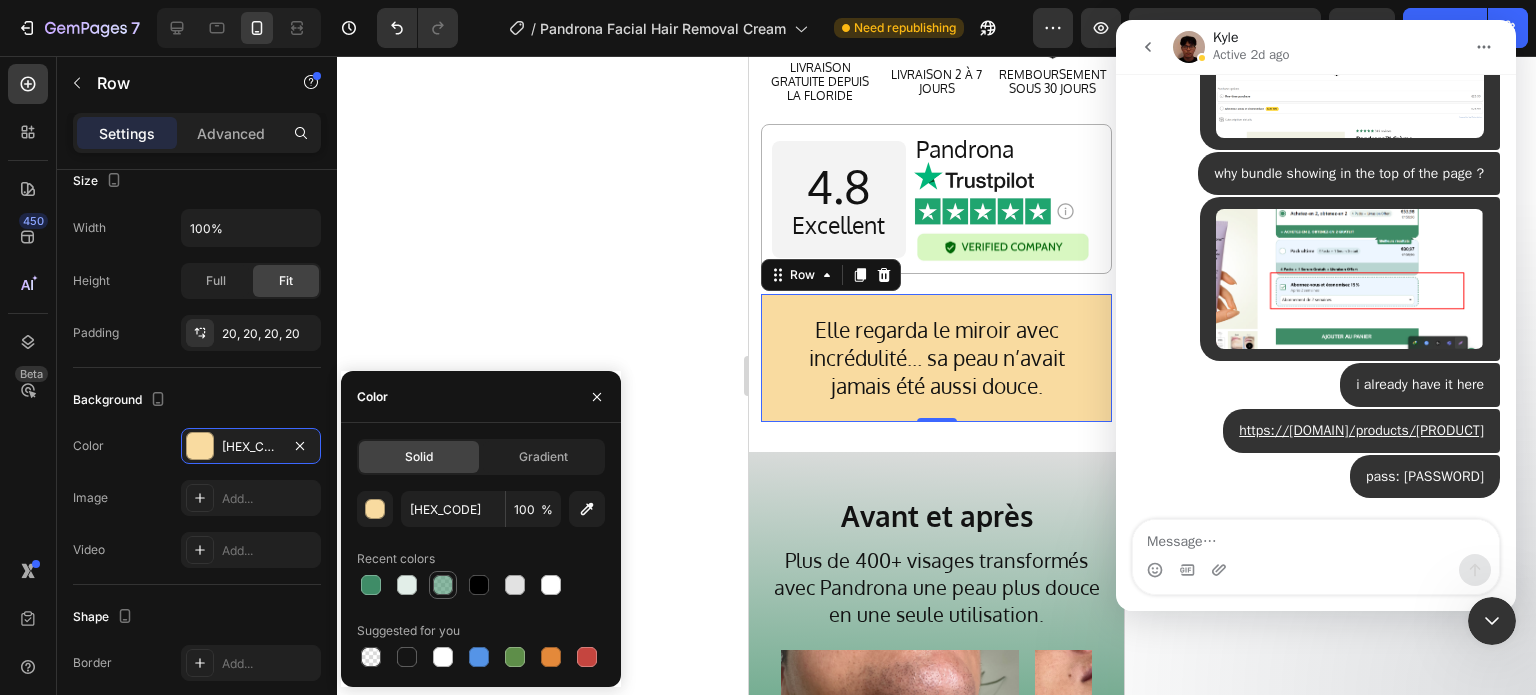 click at bounding box center [443, 585] 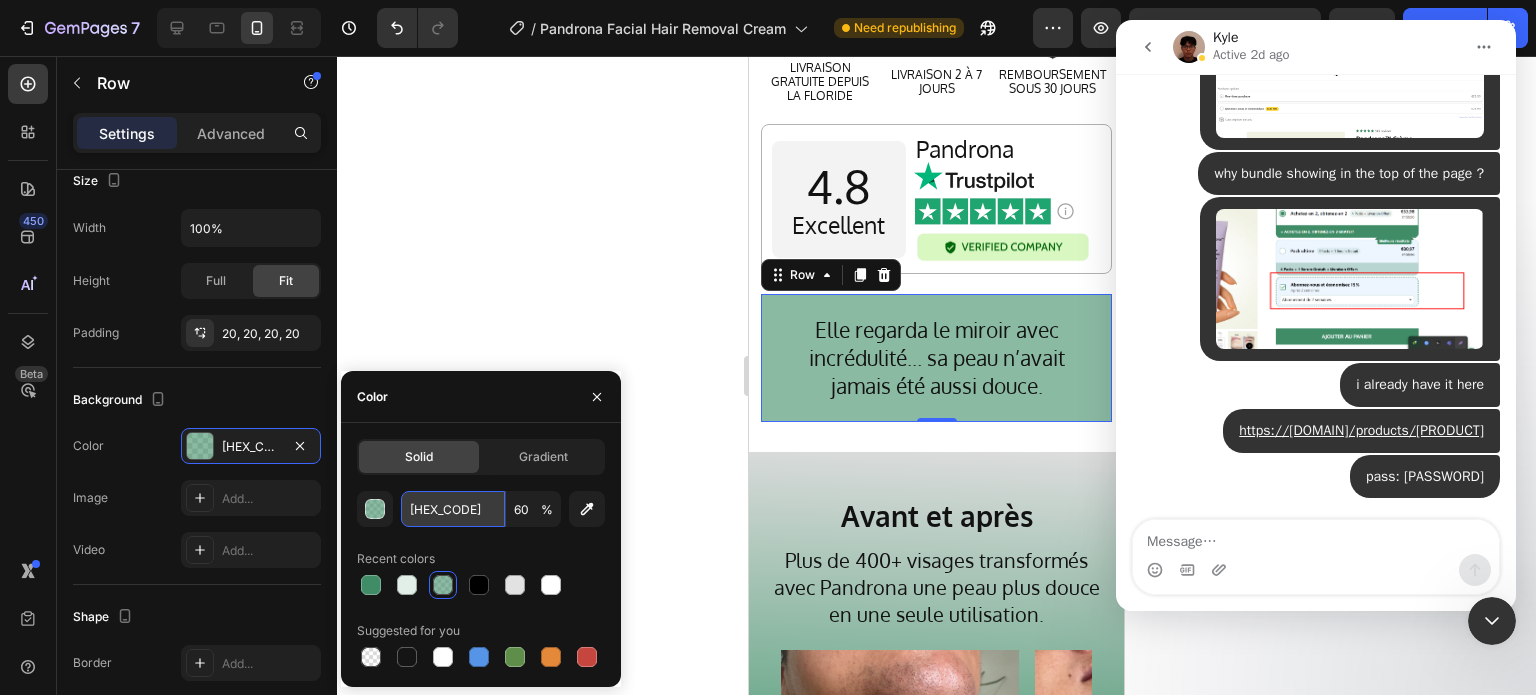 click on "[HEX_CODE]" at bounding box center [453, 509] 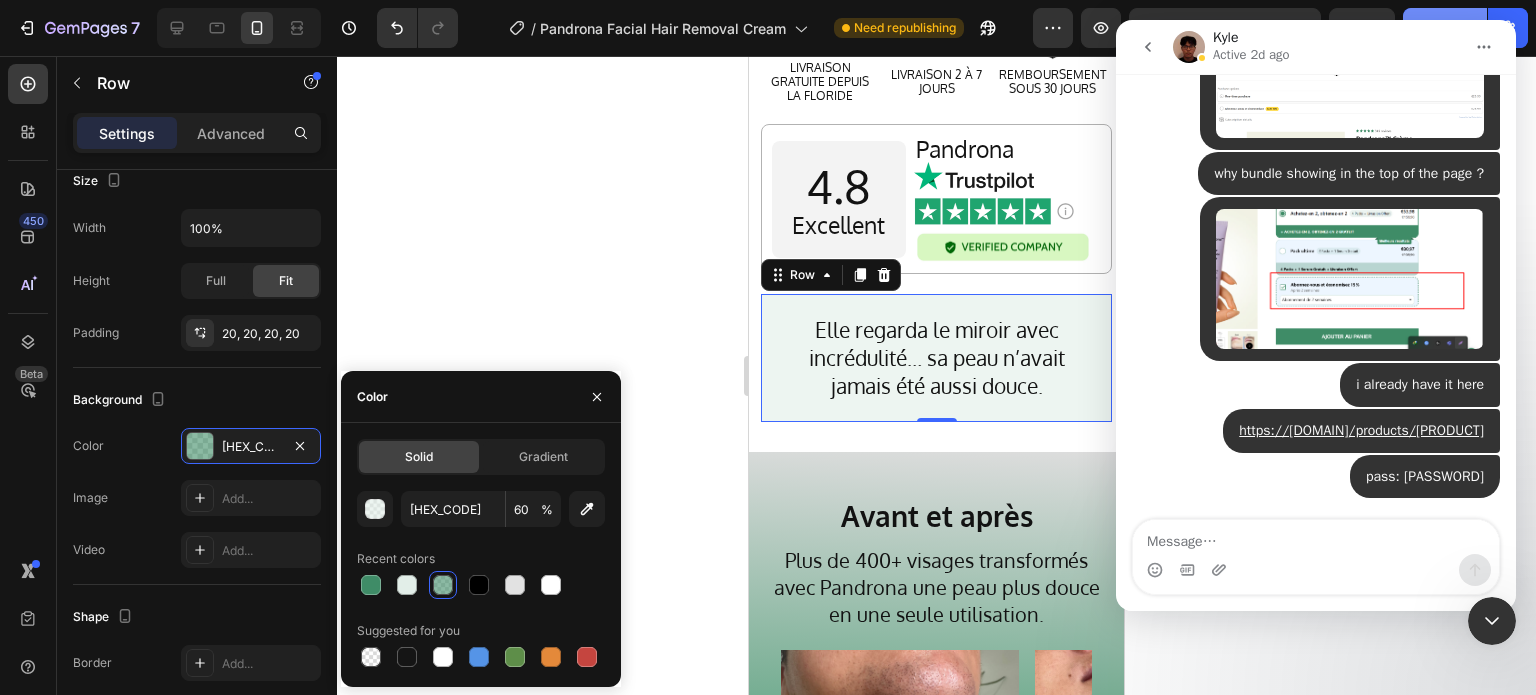click on "Publish" 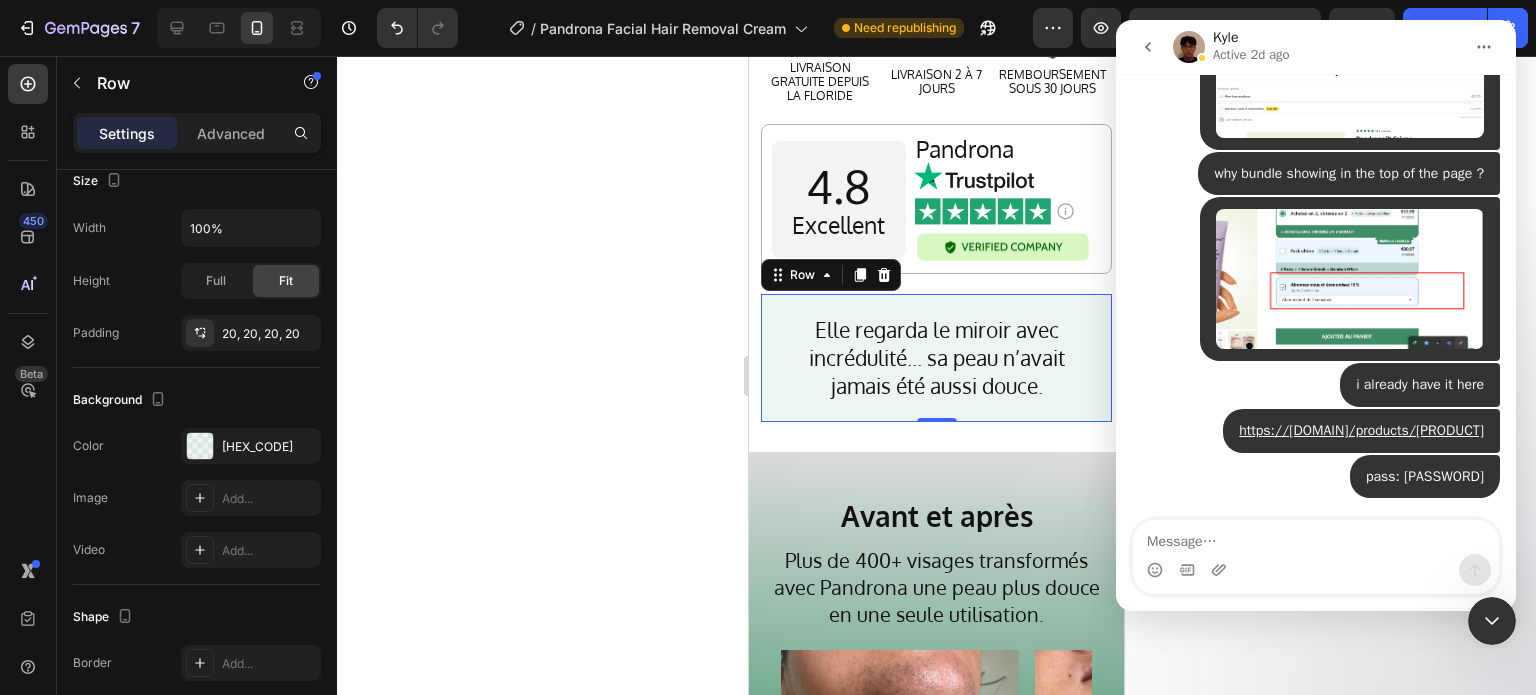 click 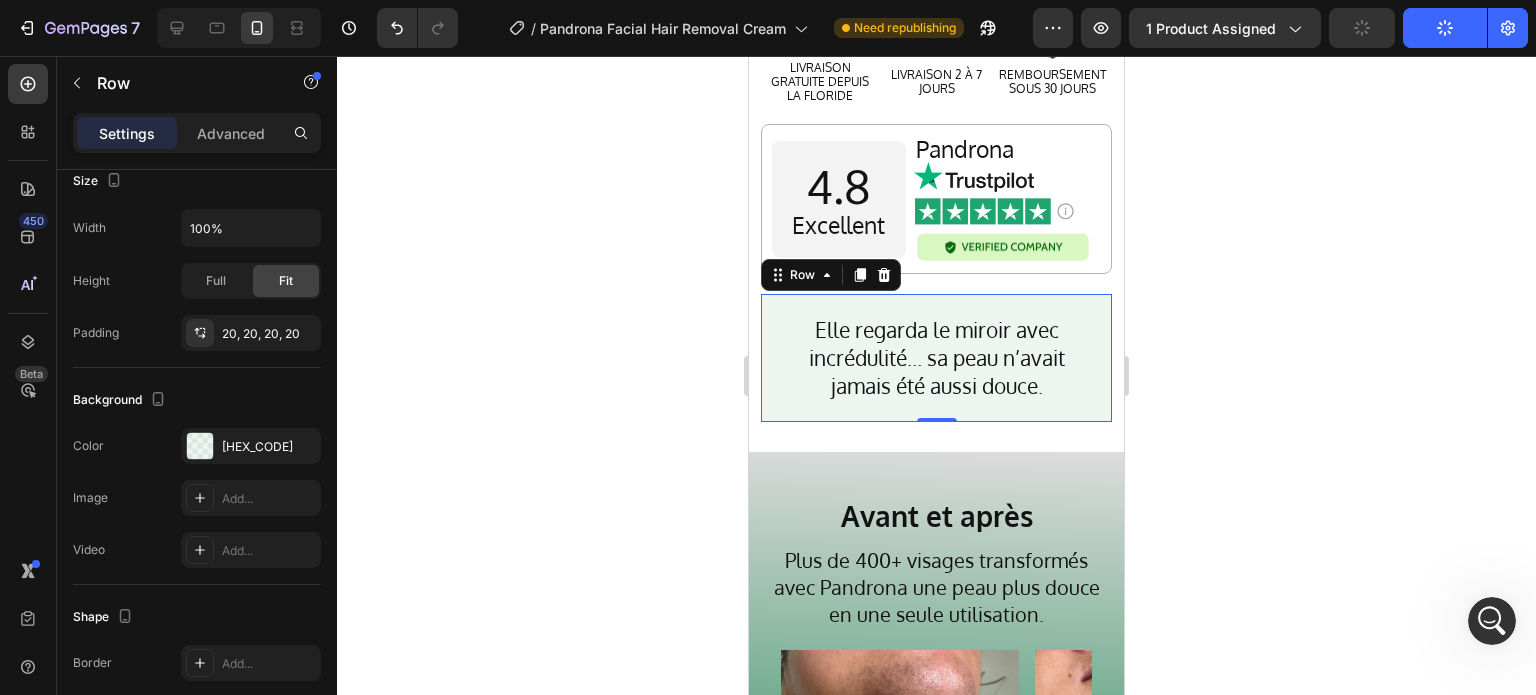 scroll, scrollTop: 0, scrollLeft: 0, axis: both 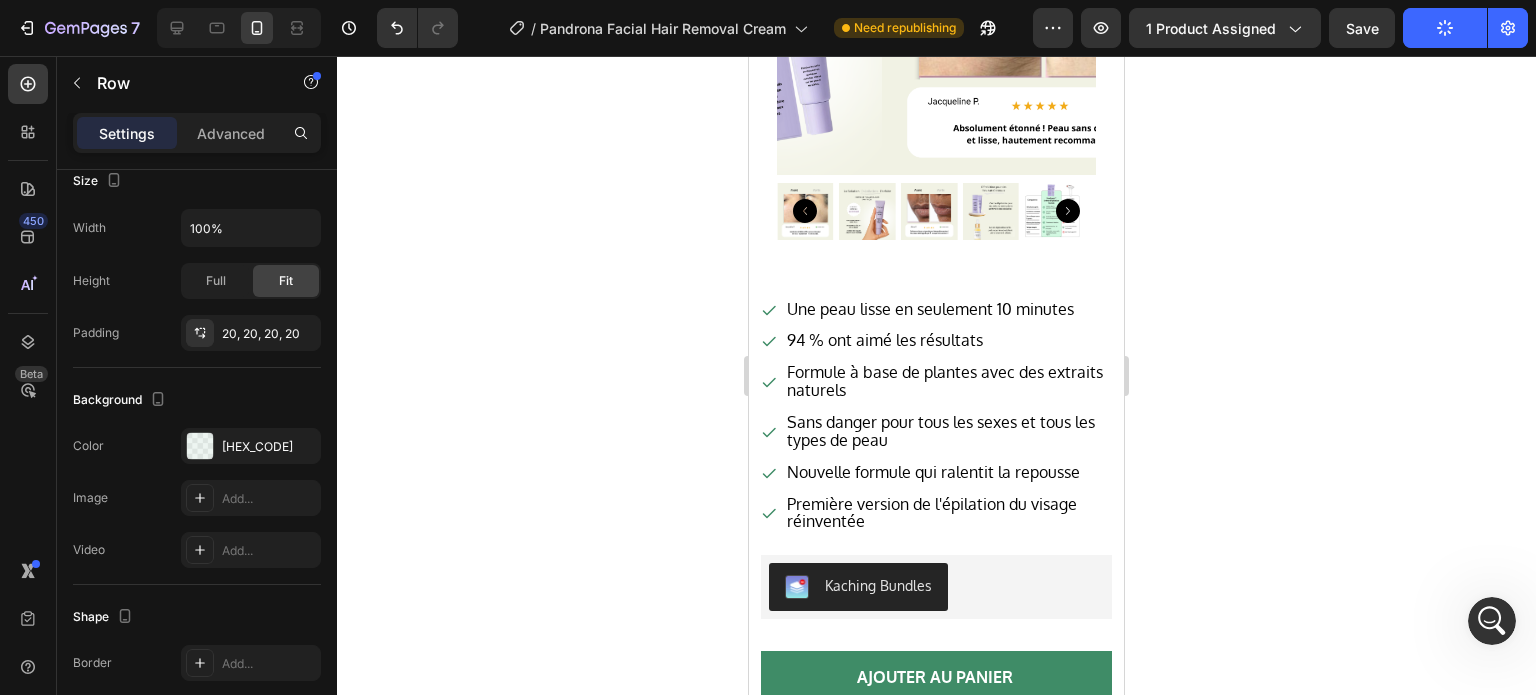 click 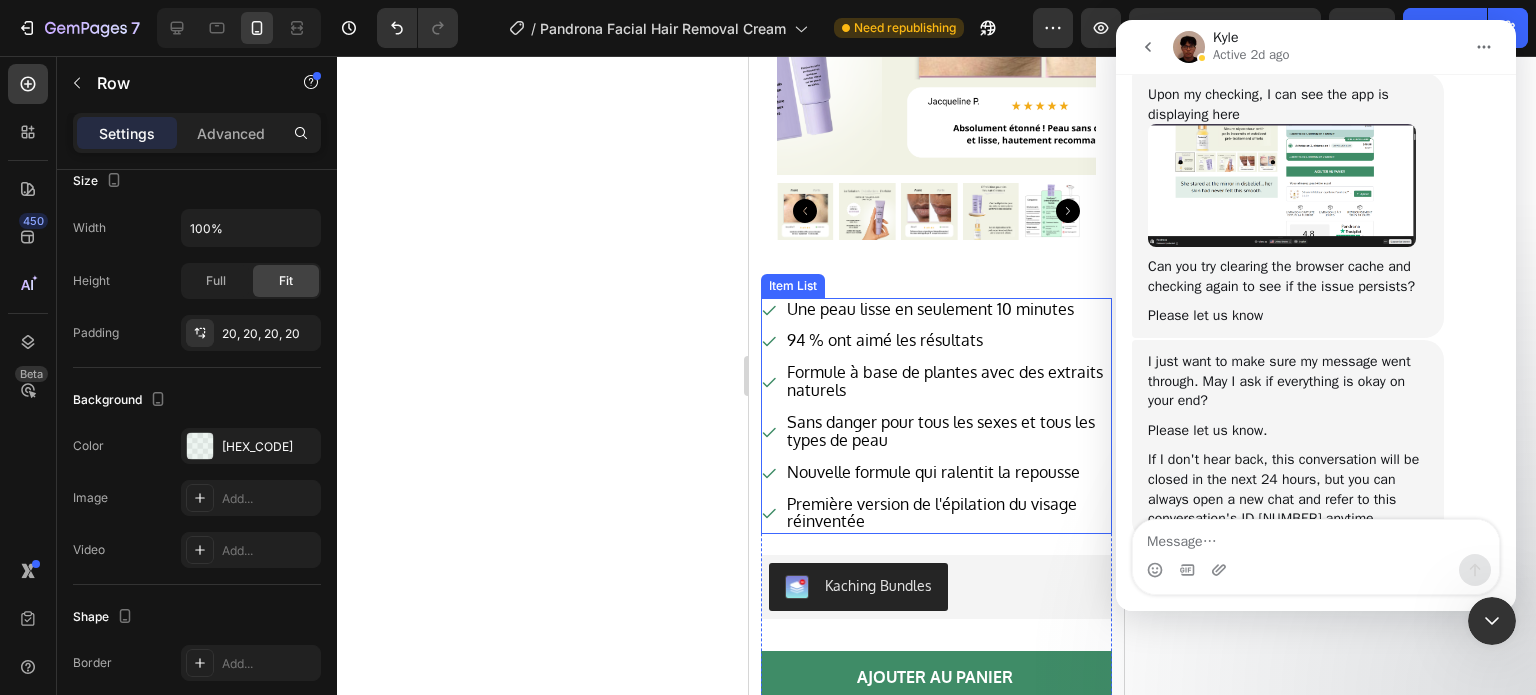 scroll, scrollTop: 1709, scrollLeft: 0, axis: vertical 